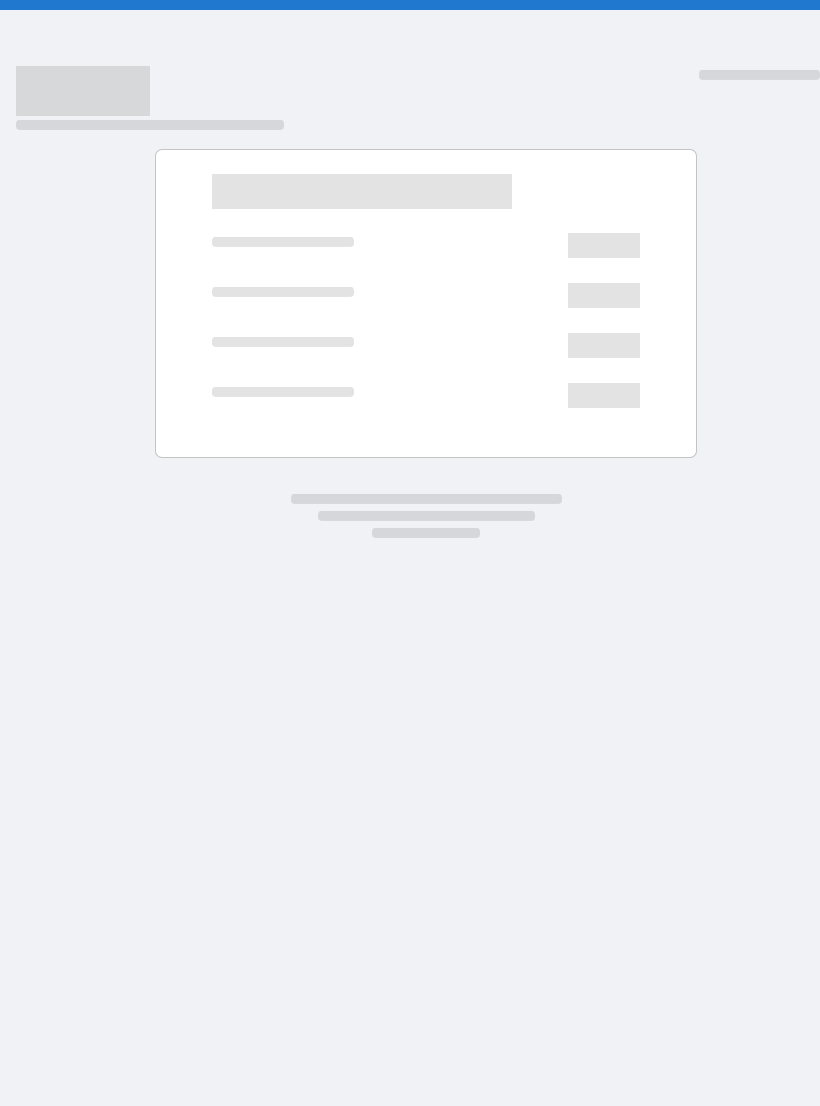 scroll, scrollTop: 0, scrollLeft: 0, axis: both 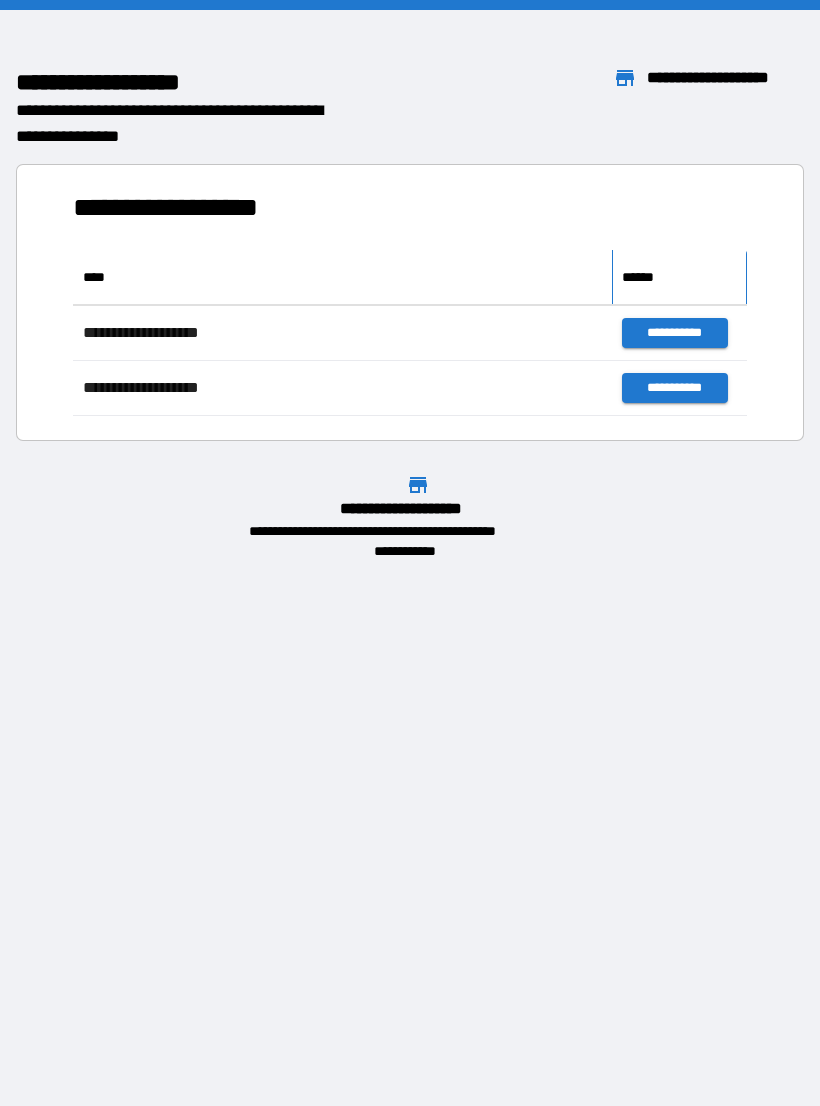 click on "******" at bounding box center (679, 277) 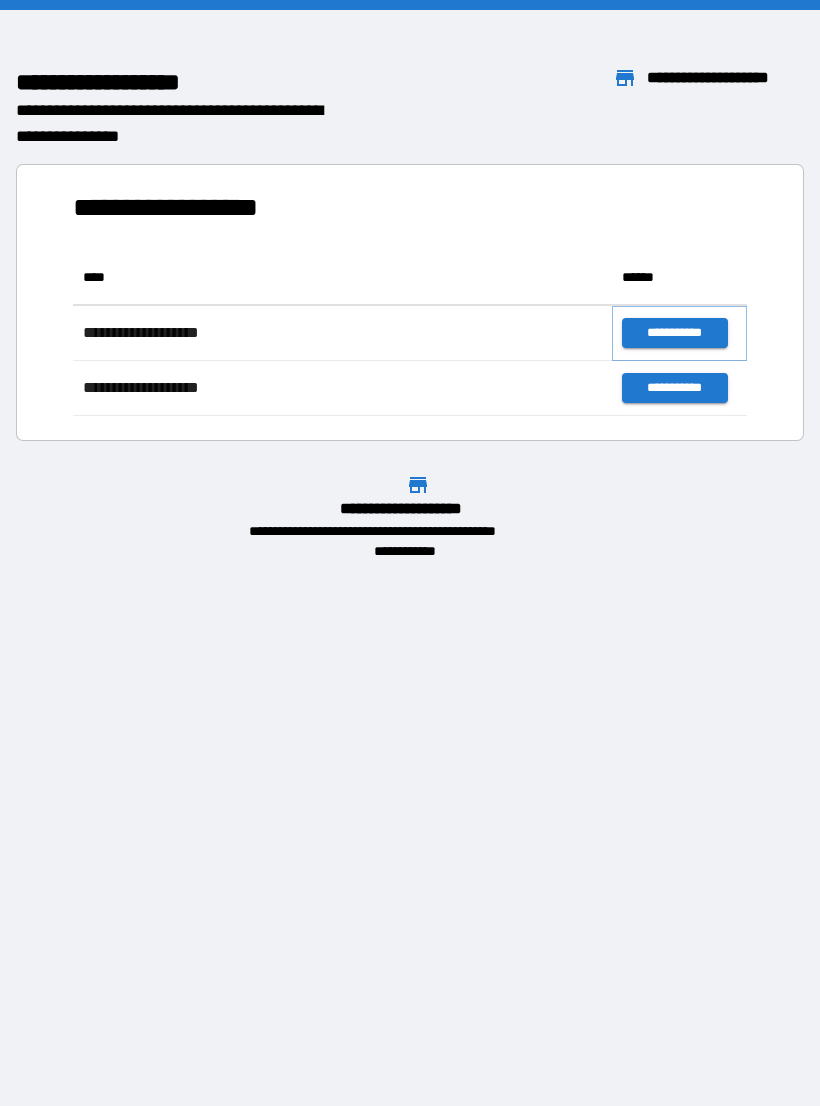 click on "**********" at bounding box center (674, 333) 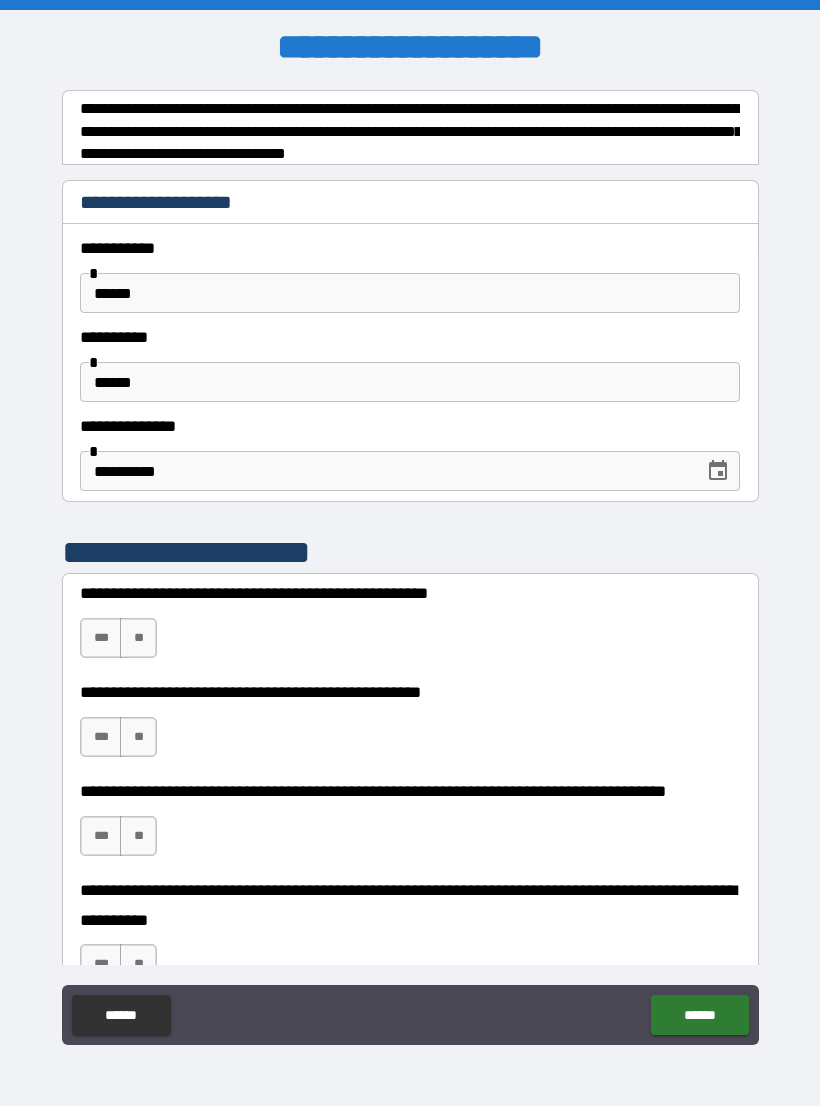 click on "**" at bounding box center (138, 638) 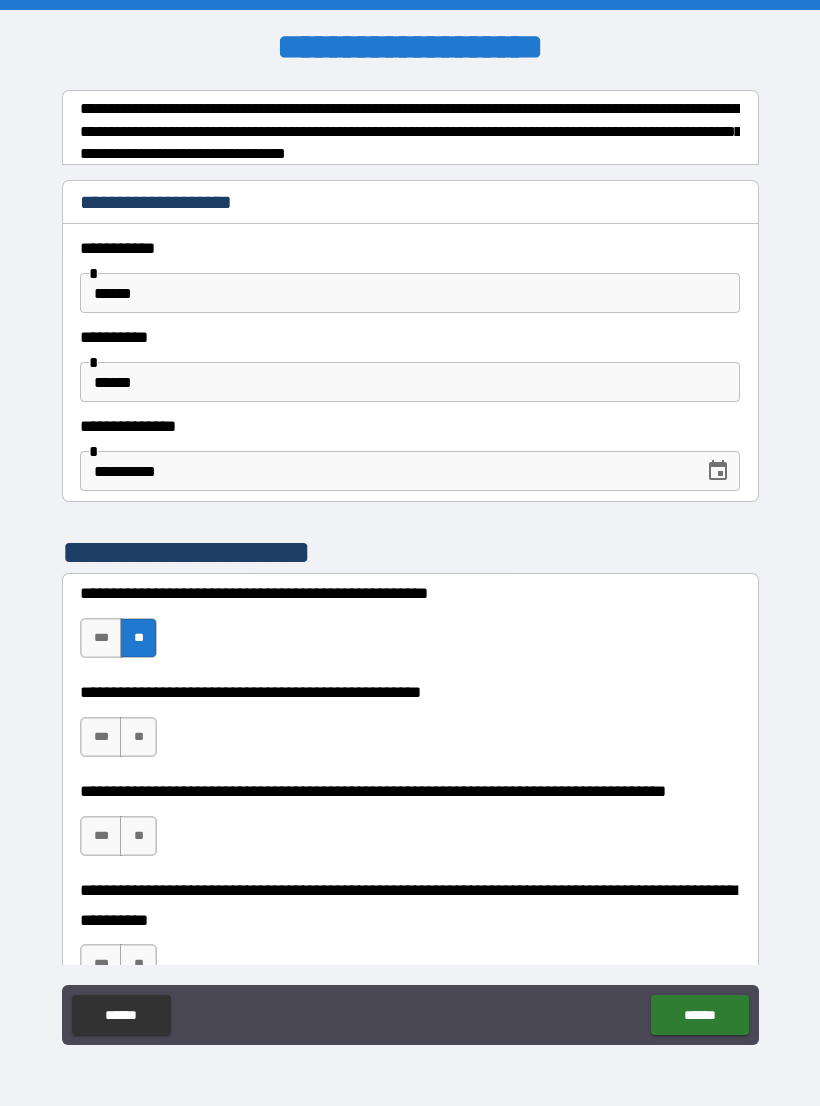 click on "**" at bounding box center (138, 737) 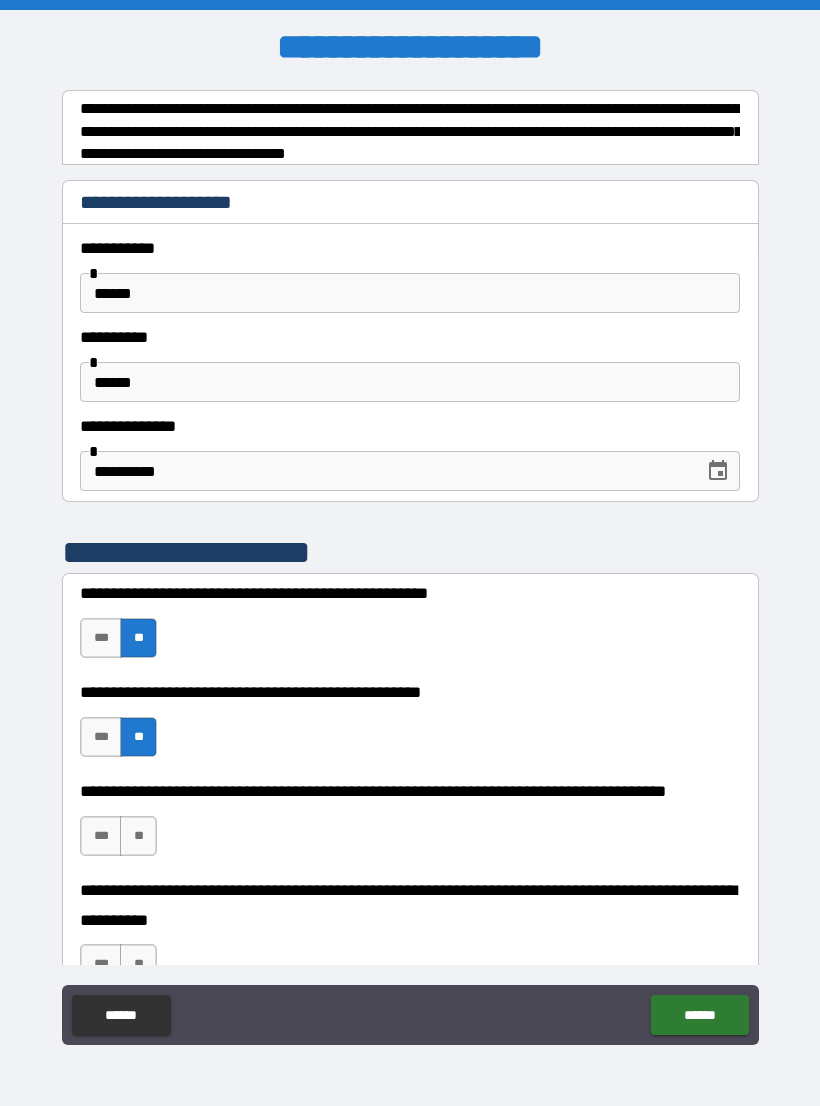 click on "**" at bounding box center [138, 836] 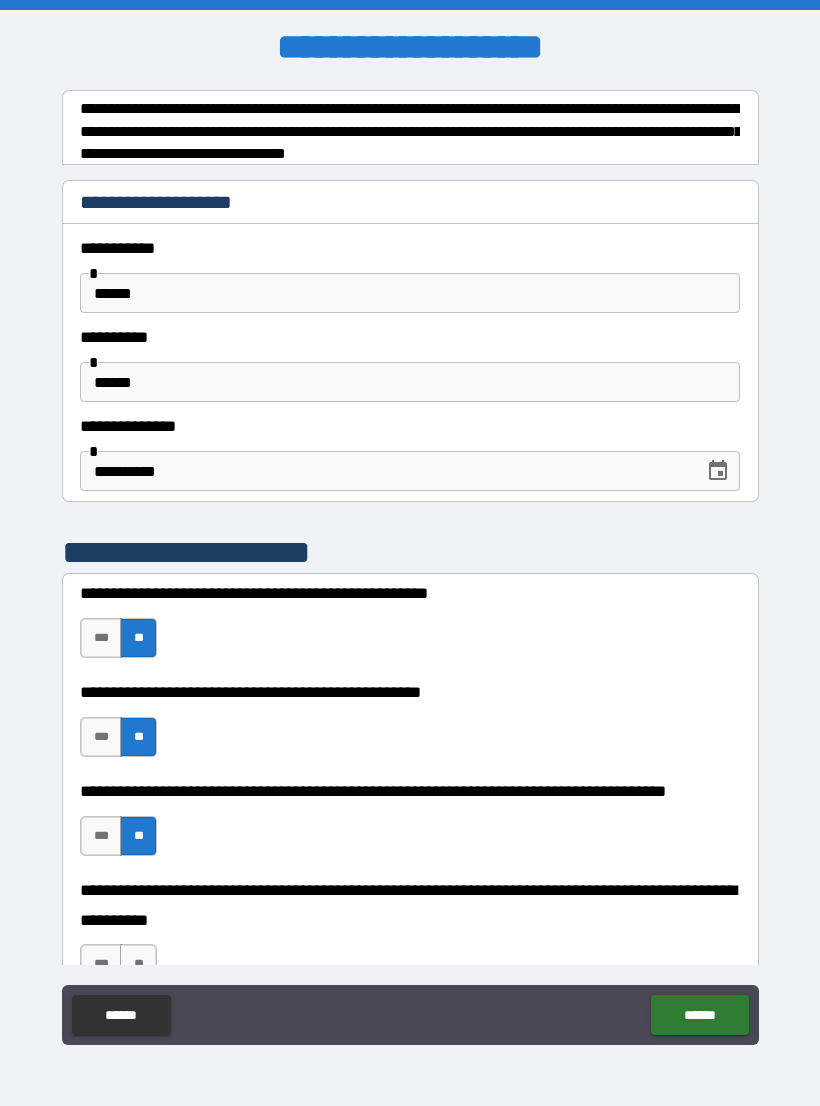 click on "***" at bounding box center (101, 964) 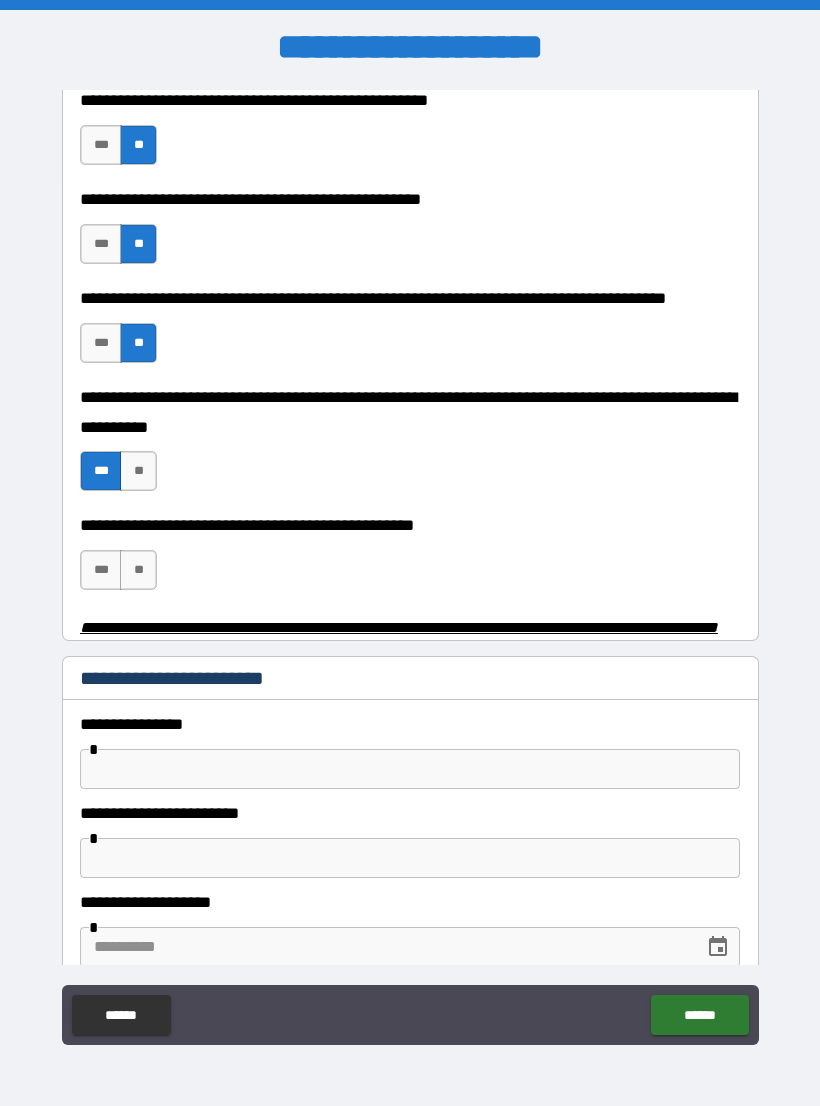 scroll, scrollTop: 504, scrollLeft: 0, axis: vertical 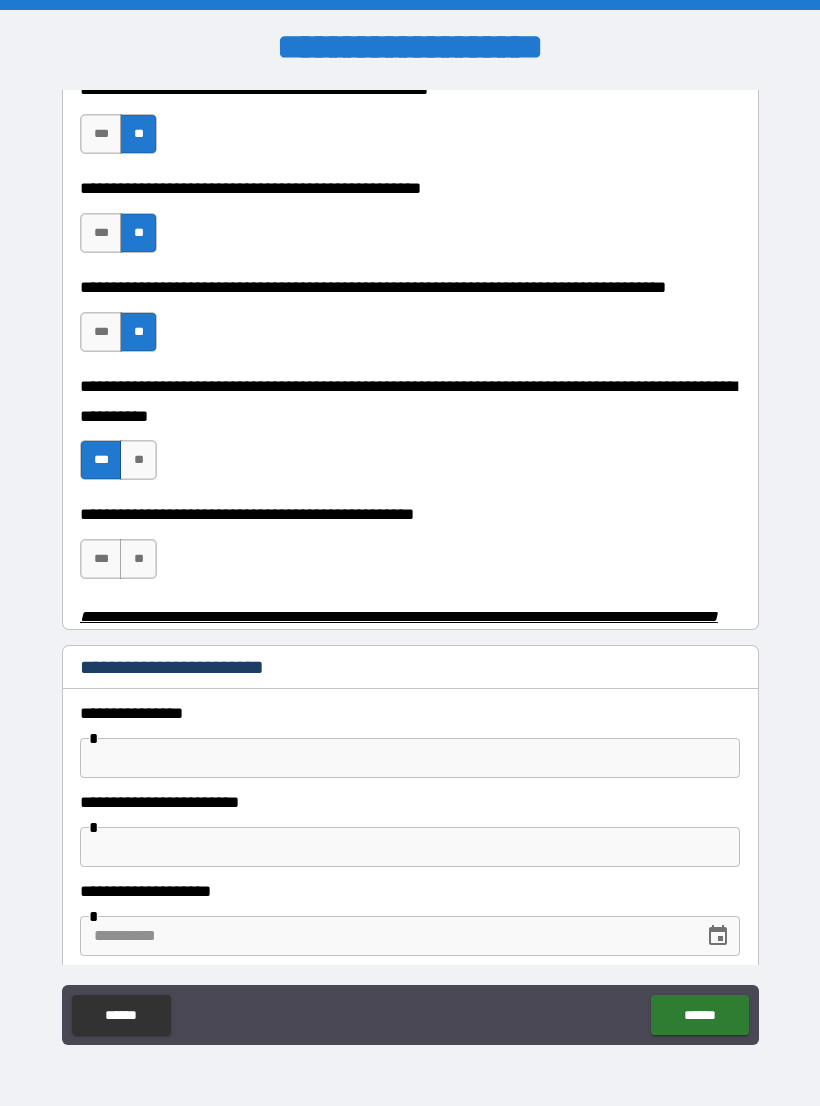click on "**" at bounding box center (138, 559) 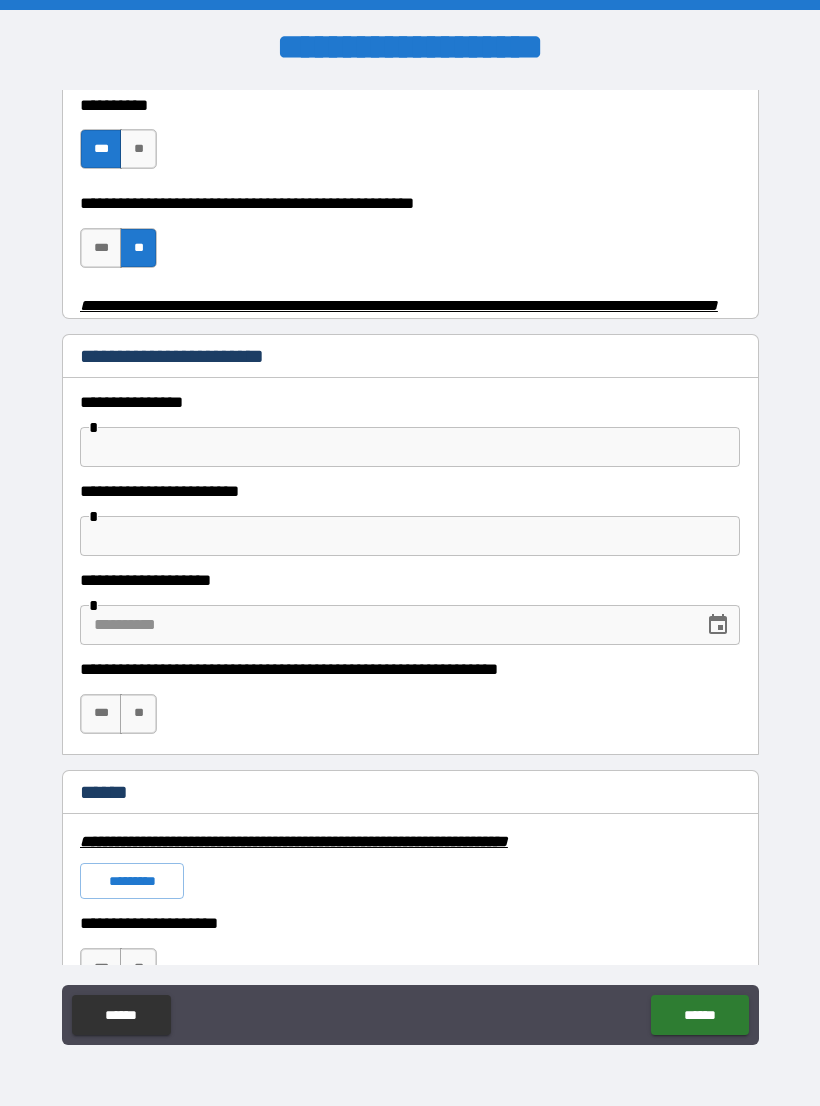scroll, scrollTop: 813, scrollLeft: 0, axis: vertical 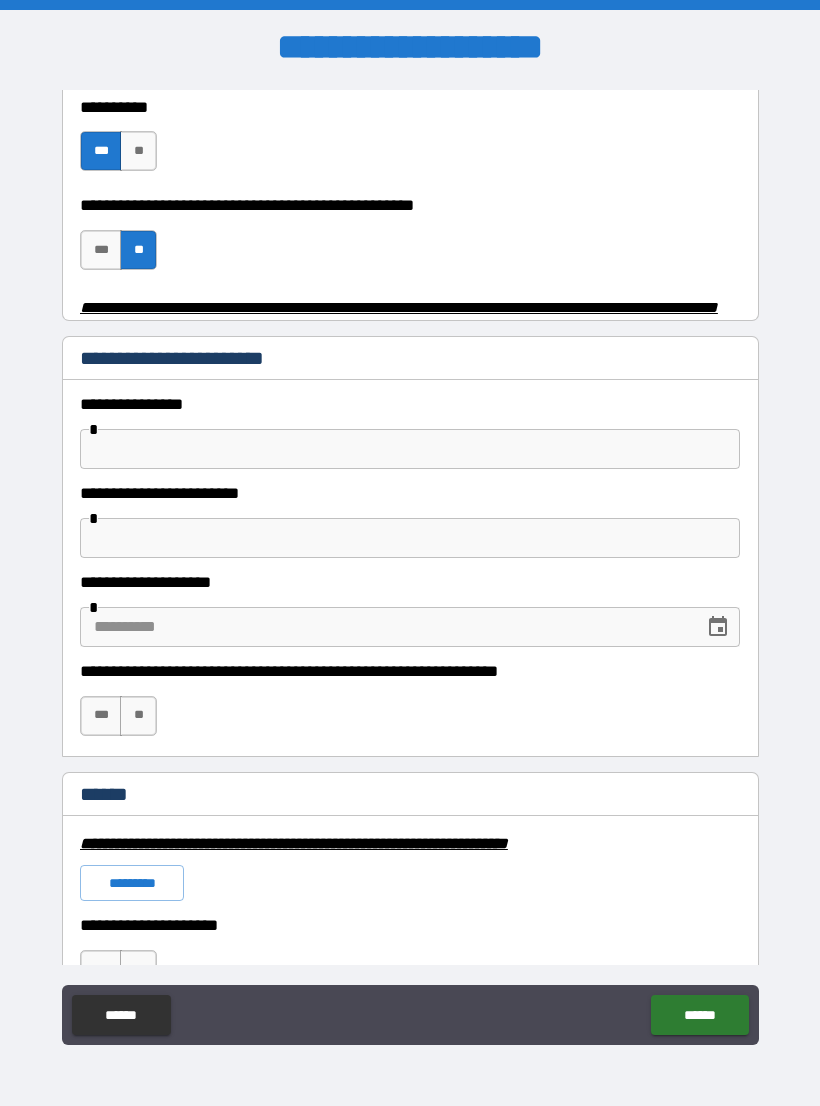 click on "***" at bounding box center (101, 250) 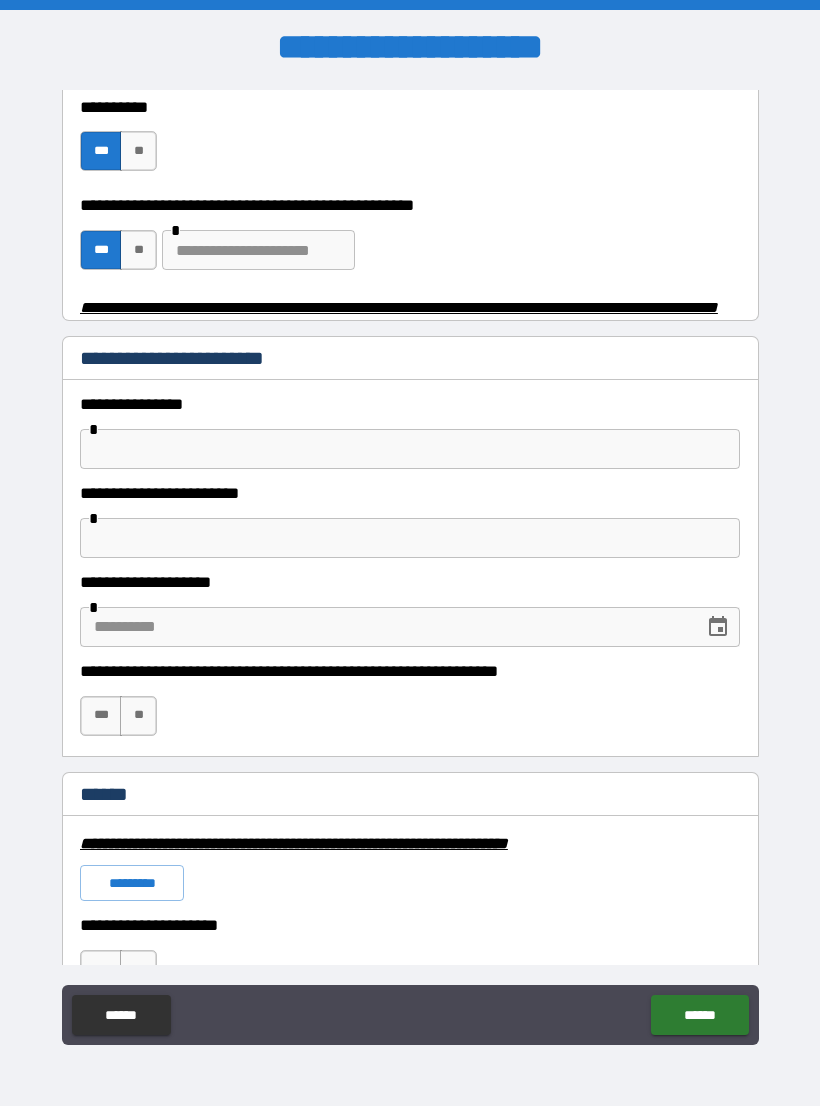 click on "***" at bounding box center [101, 716] 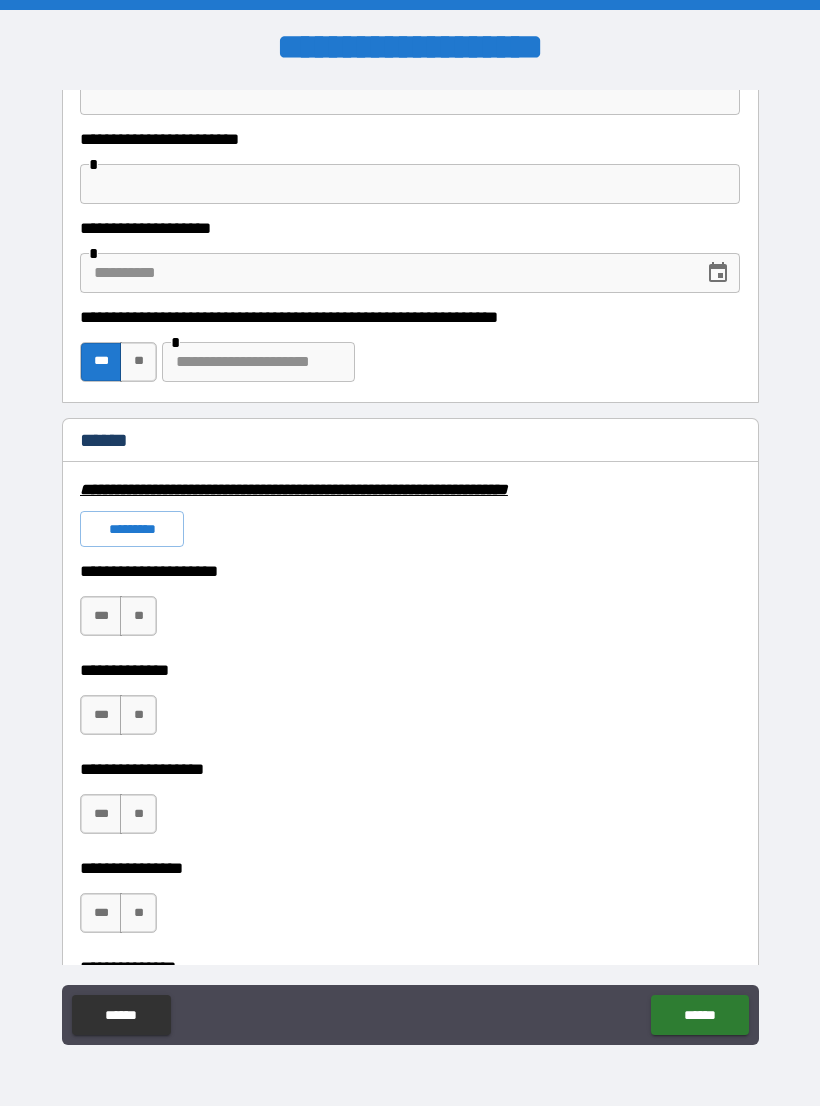 scroll, scrollTop: 1183, scrollLeft: 0, axis: vertical 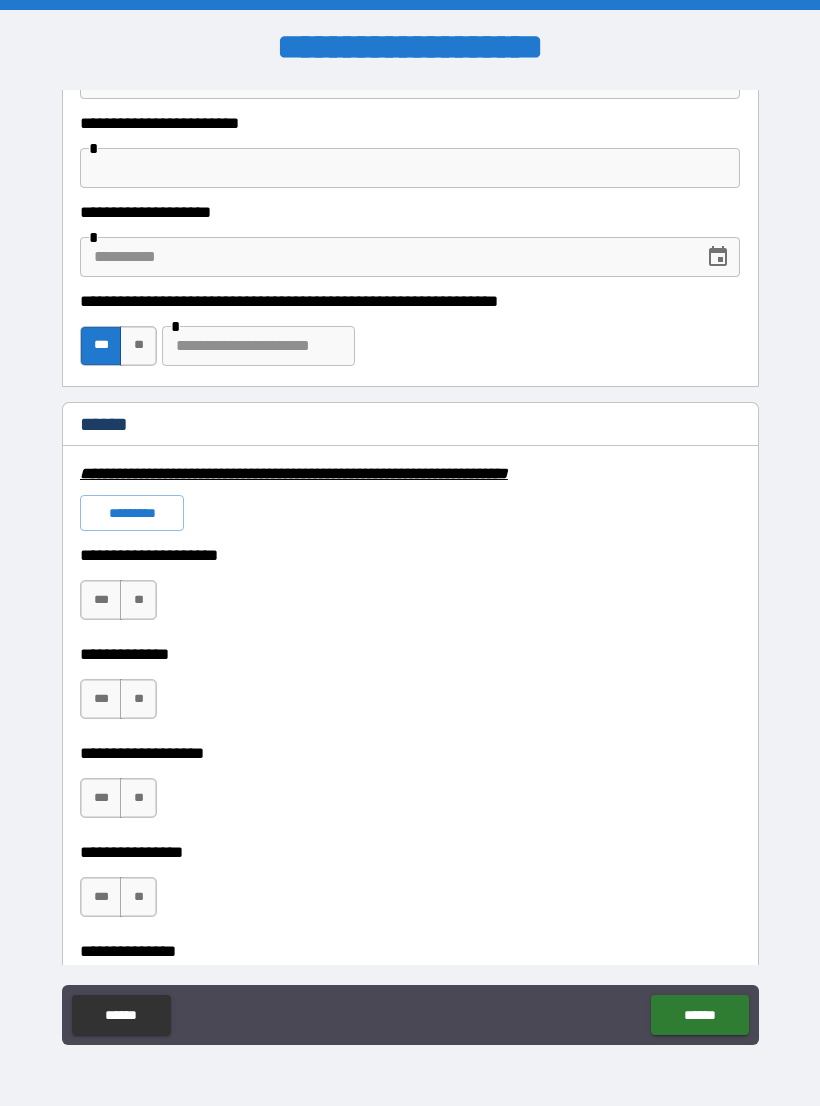 click on "**" at bounding box center (138, 600) 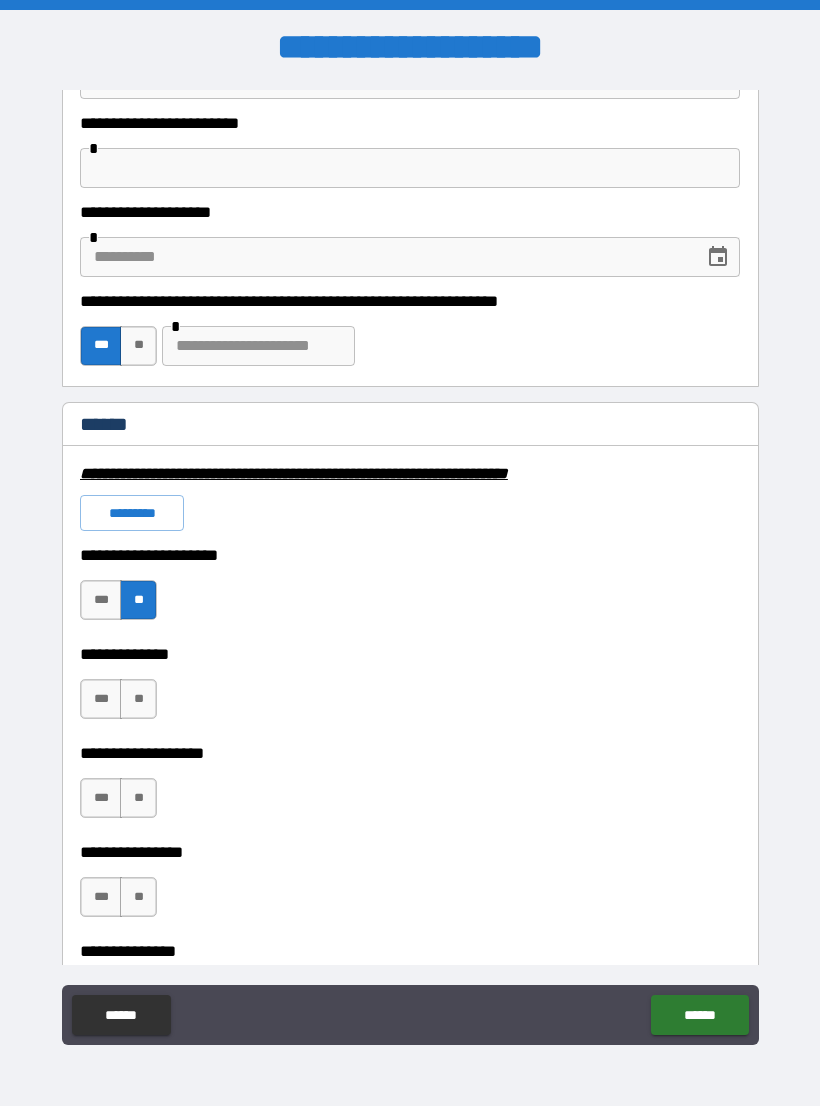 click on "**" at bounding box center (138, 699) 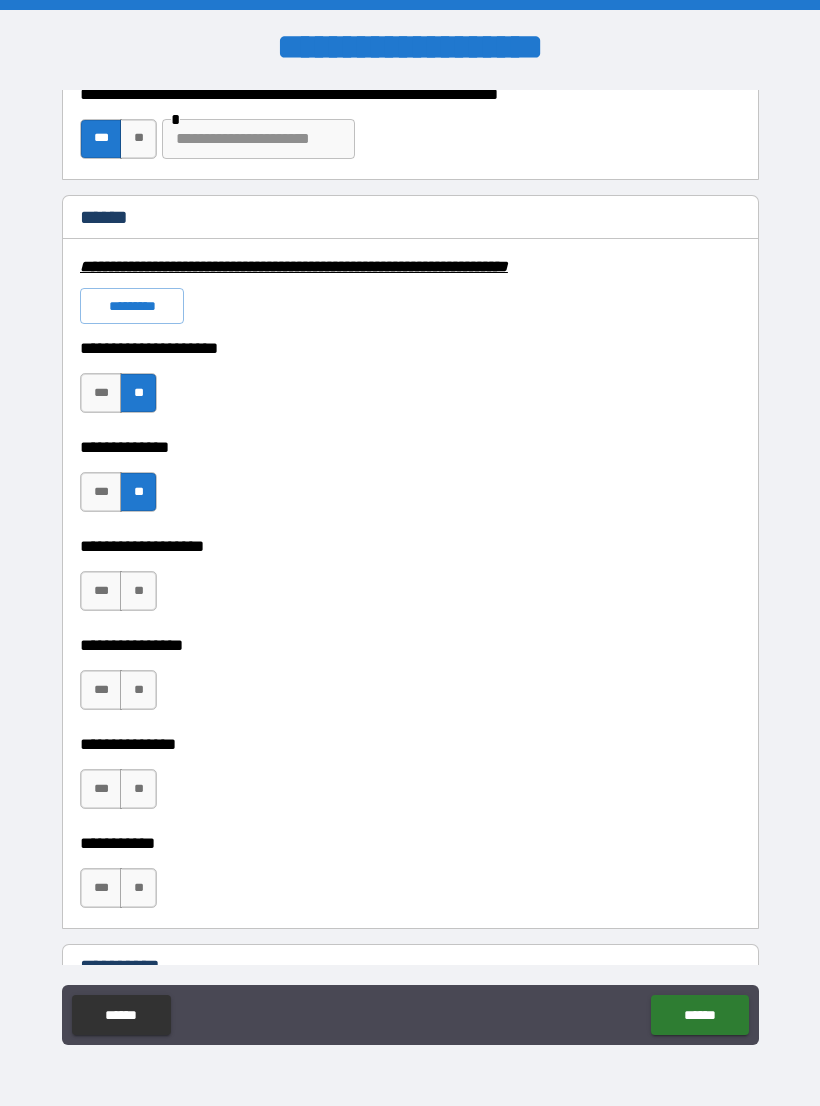 scroll, scrollTop: 1391, scrollLeft: 0, axis: vertical 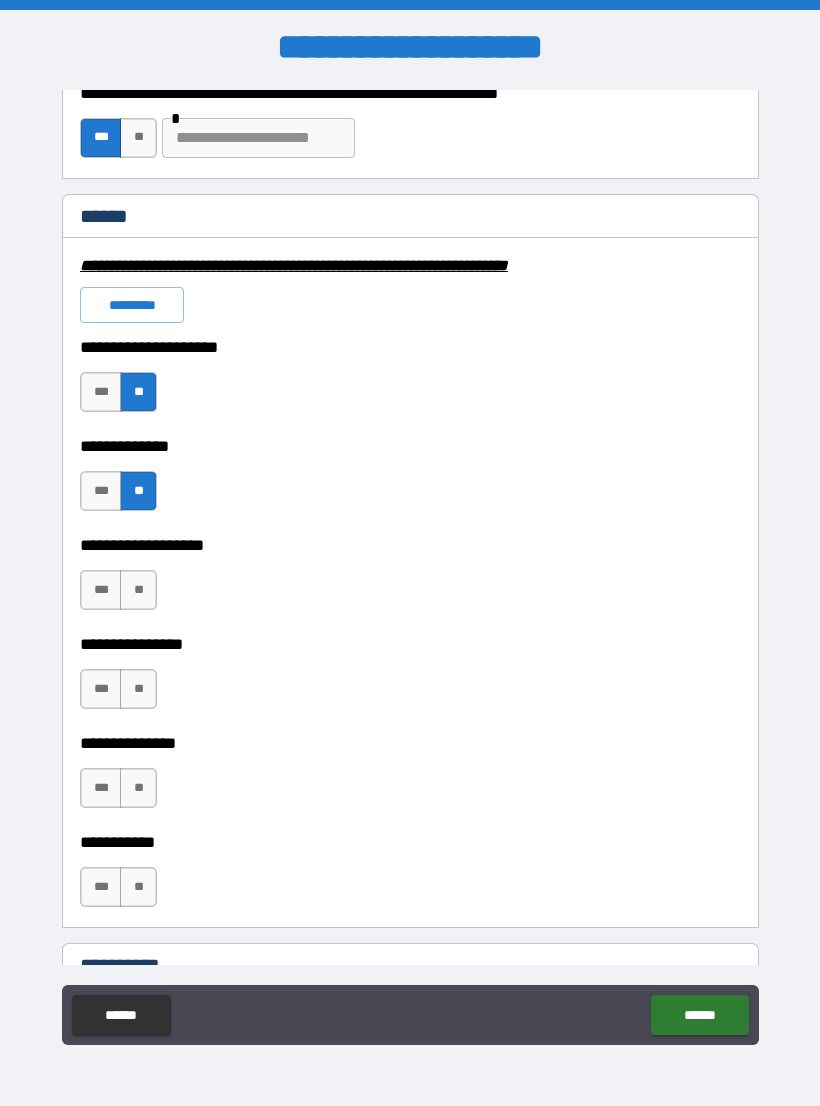 click on "**" at bounding box center (138, 590) 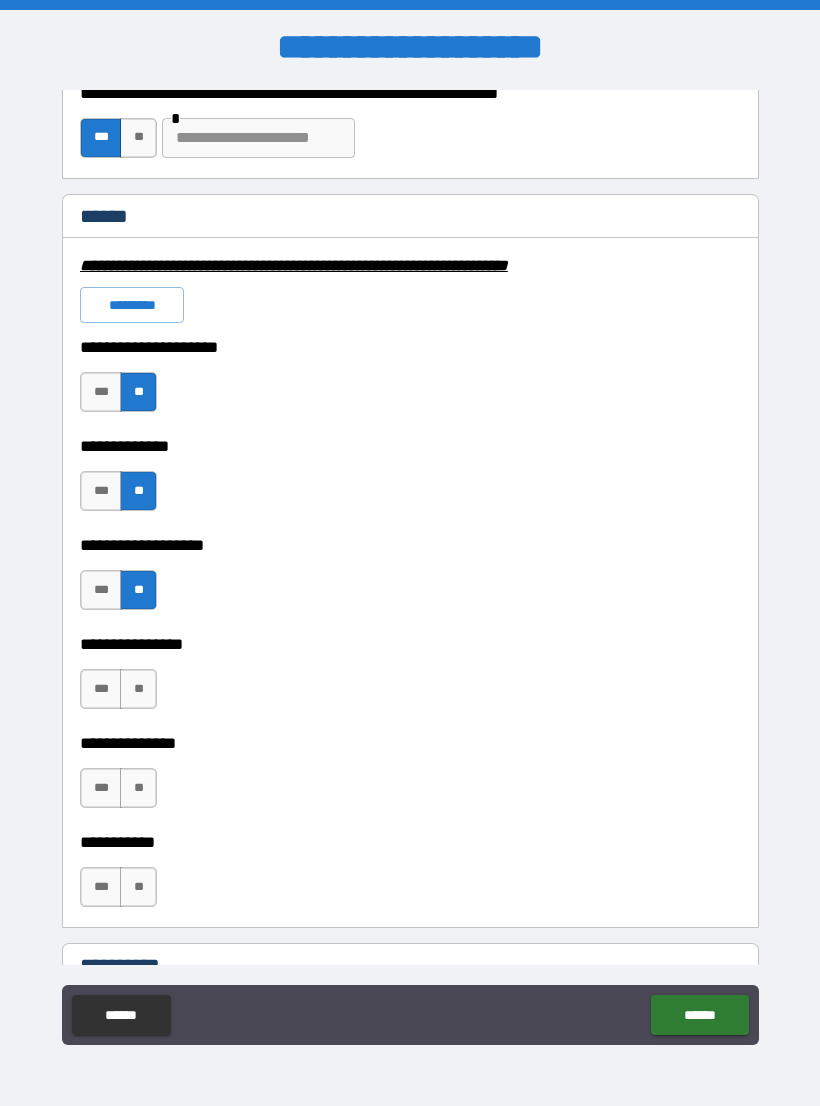 click on "**" at bounding box center (138, 689) 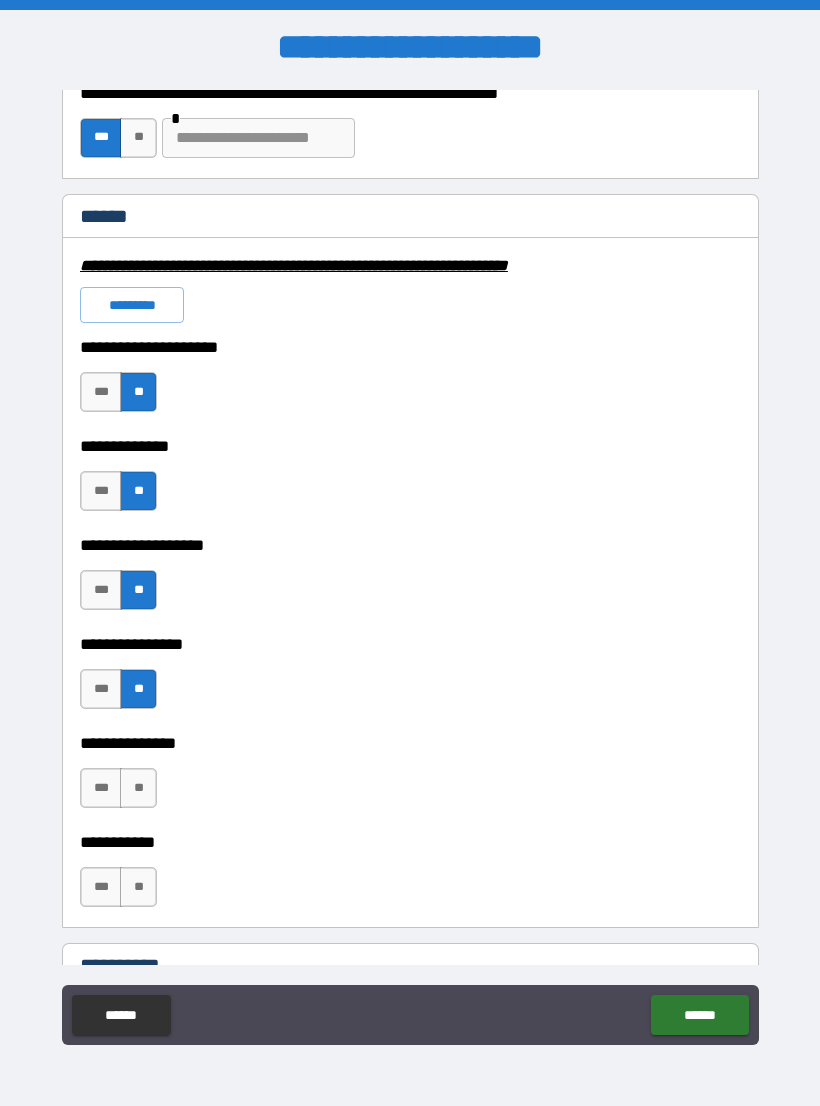 click on "**" at bounding box center (138, 788) 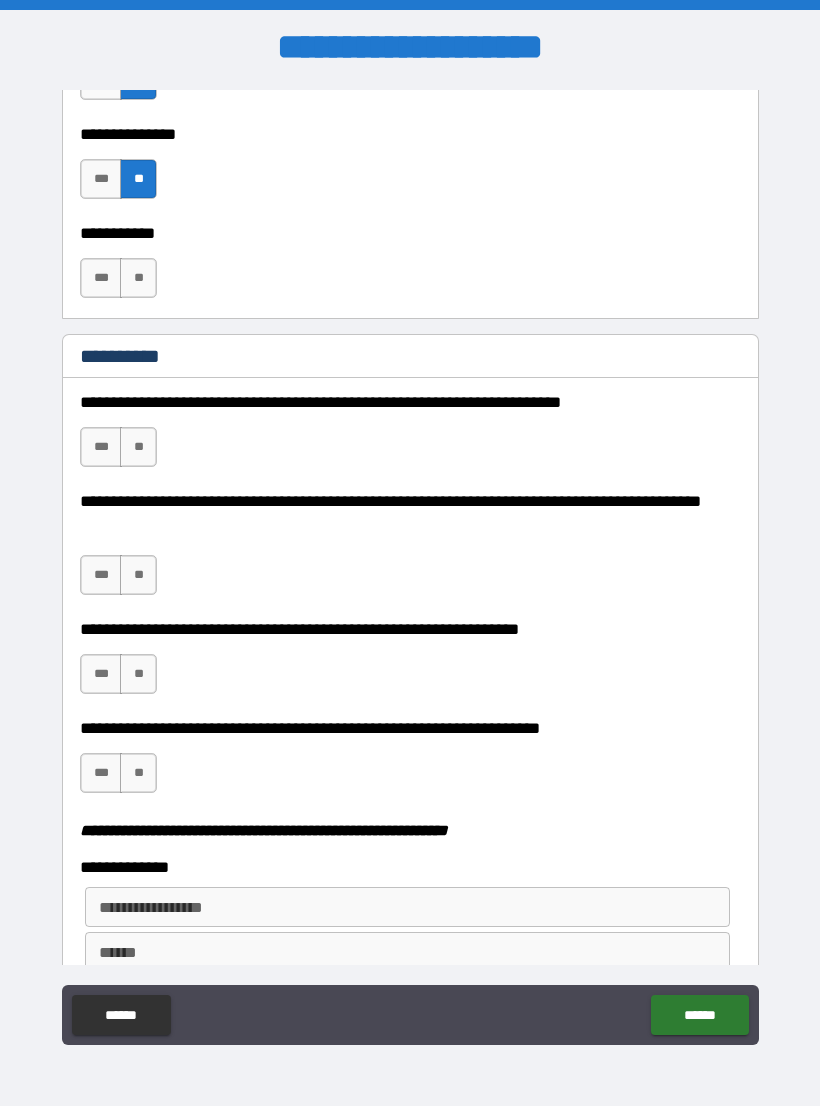 scroll, scrollTop: 2000, scrollLeft: 0, axis: vertical 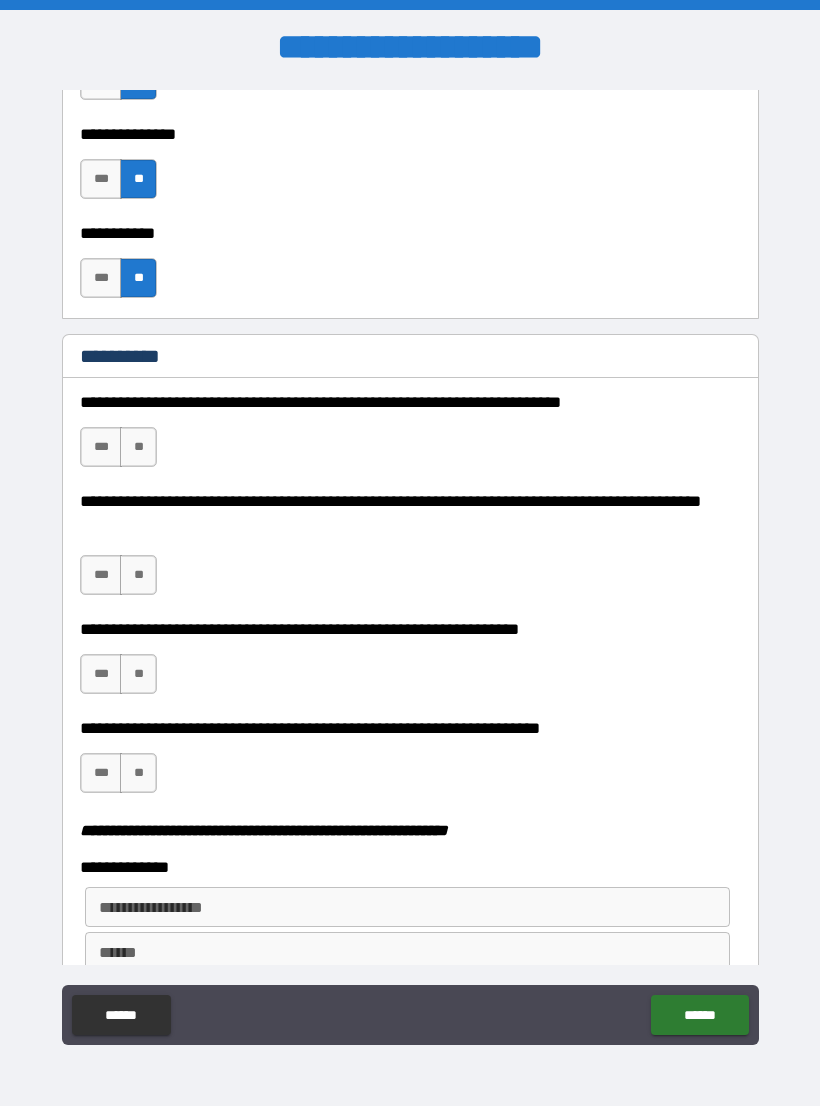 click on "***" at bounding box center (101, 447) 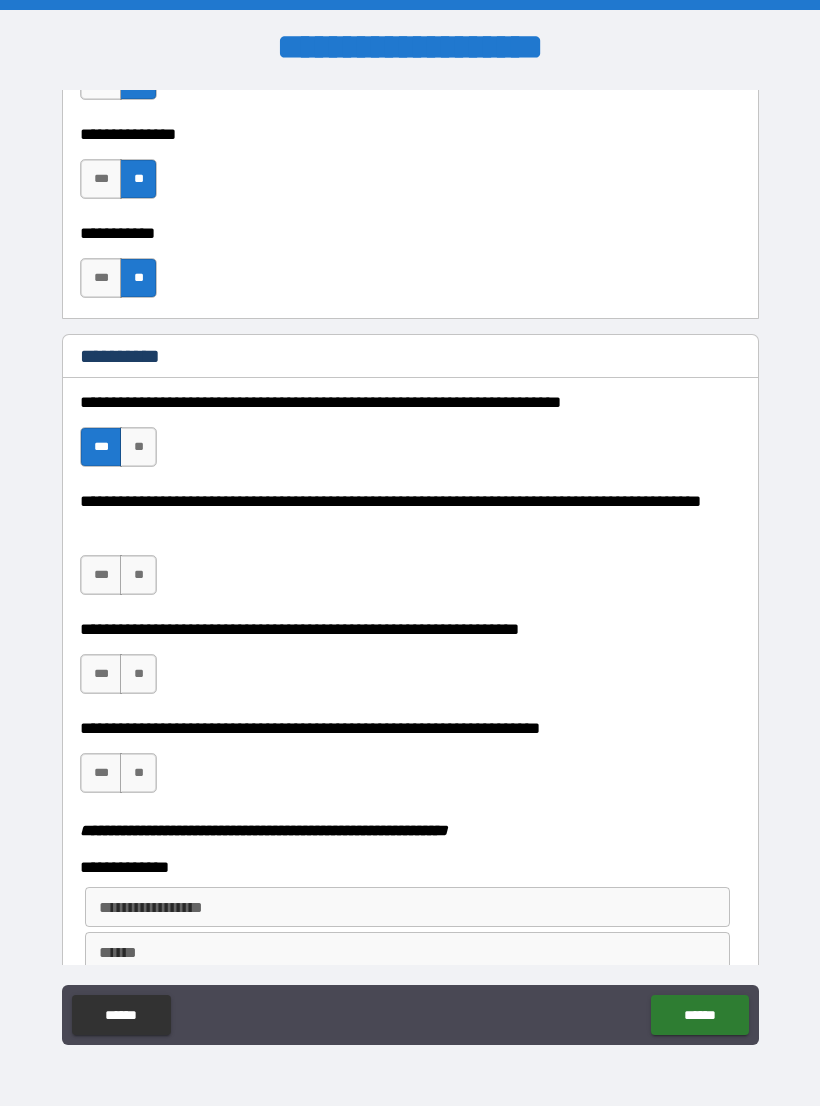 click on "**" at bounding box center [138, 575] 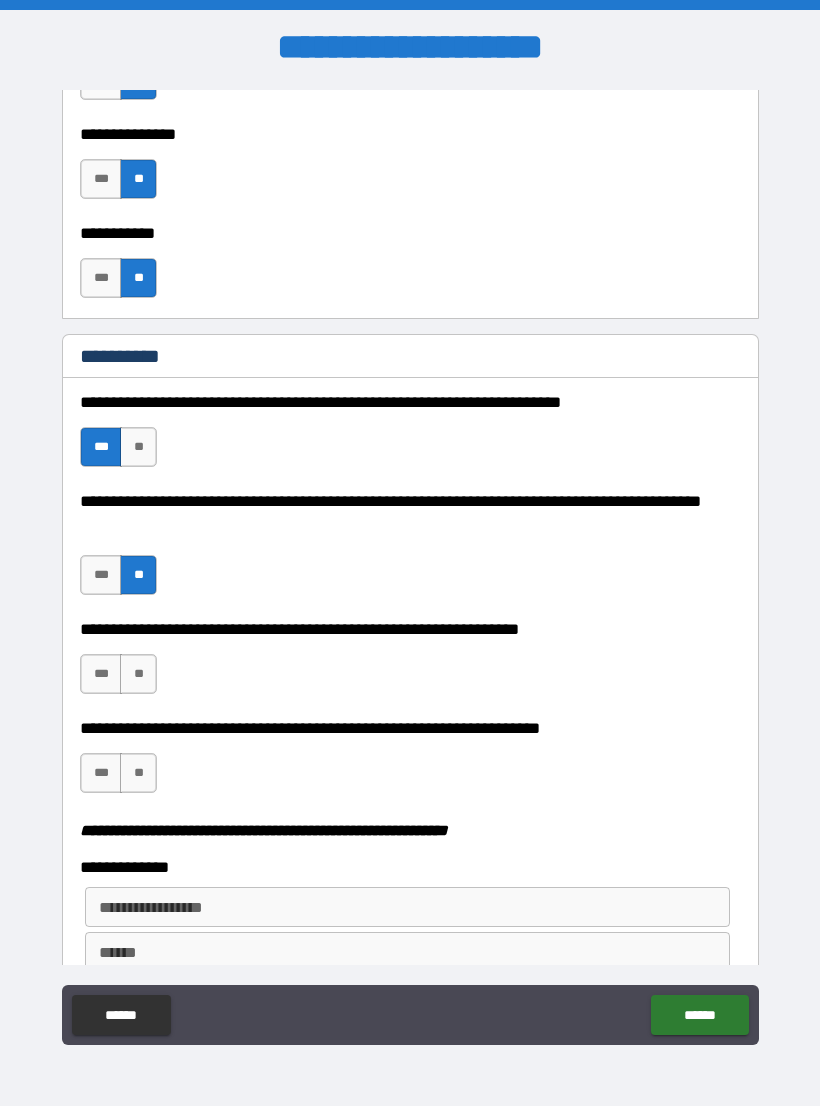 click on "**" at bounding box center (138, 674) 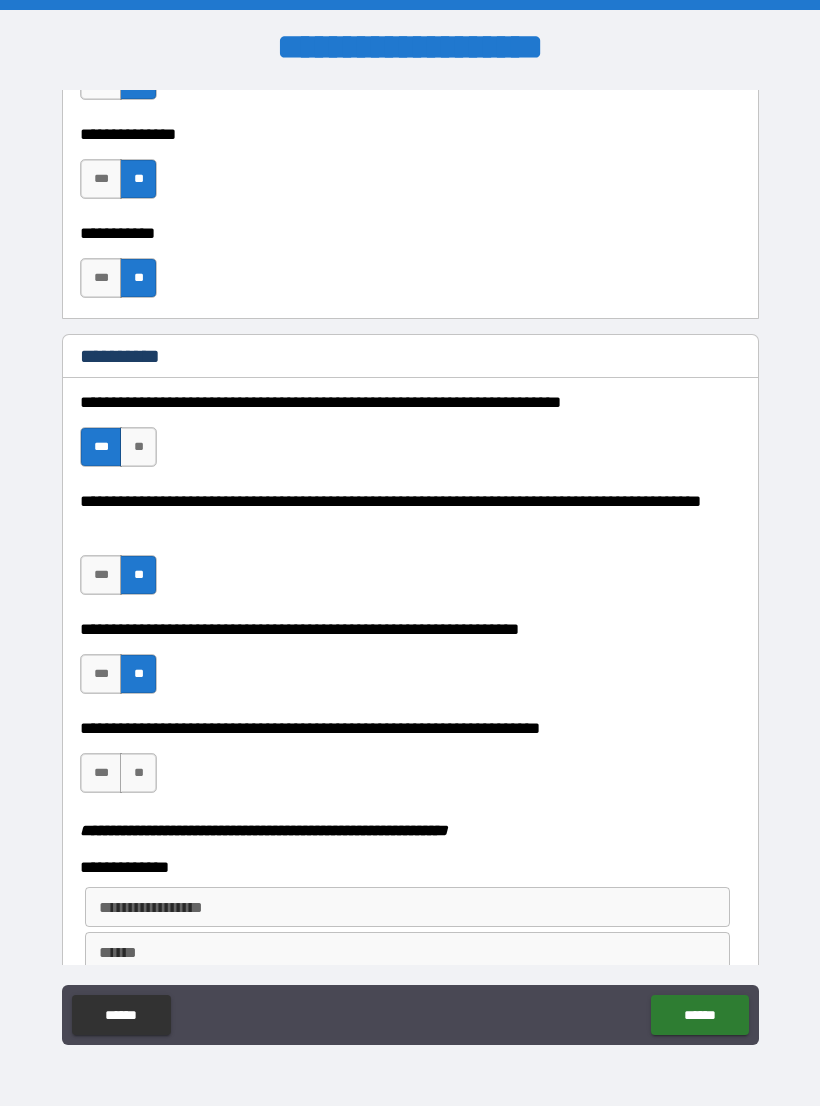 click on "**" at bounding box center [138, 773] 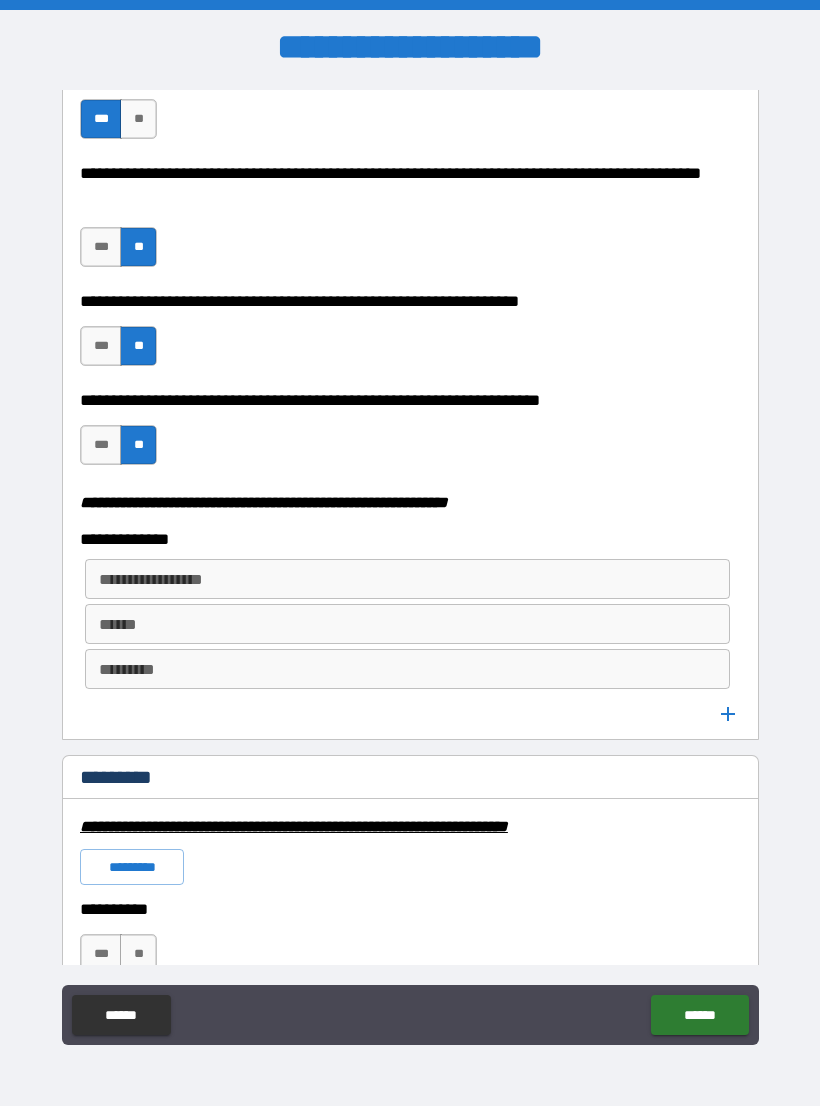 scroll, scrollTop: 2328, scrollLeft: 0, axis: vertical 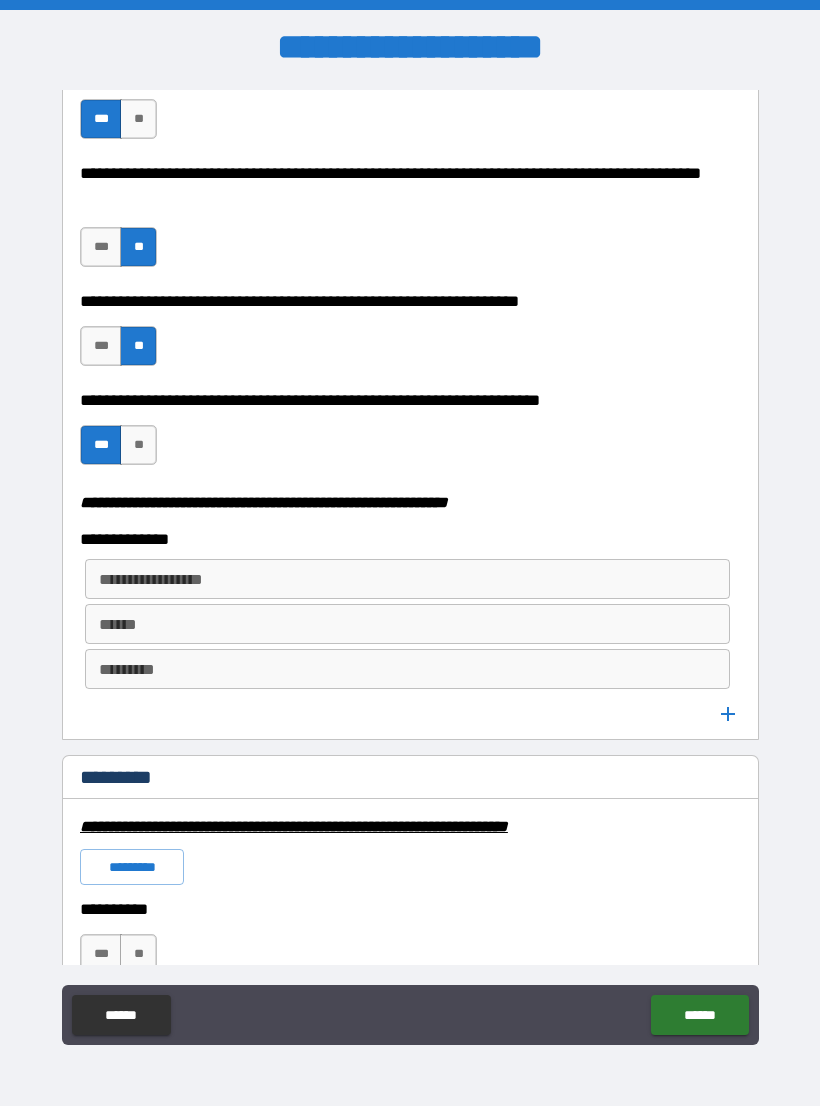 click on "**********" at bounding box center [407, 579] 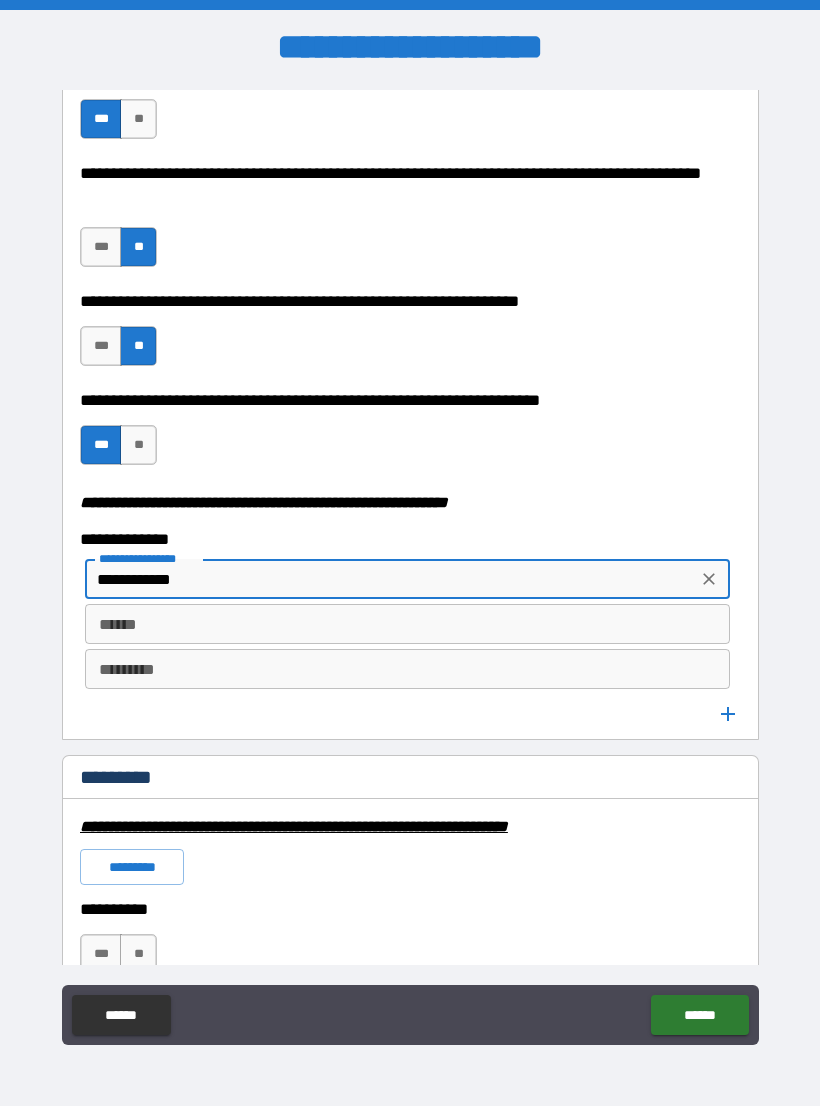type on "**********" 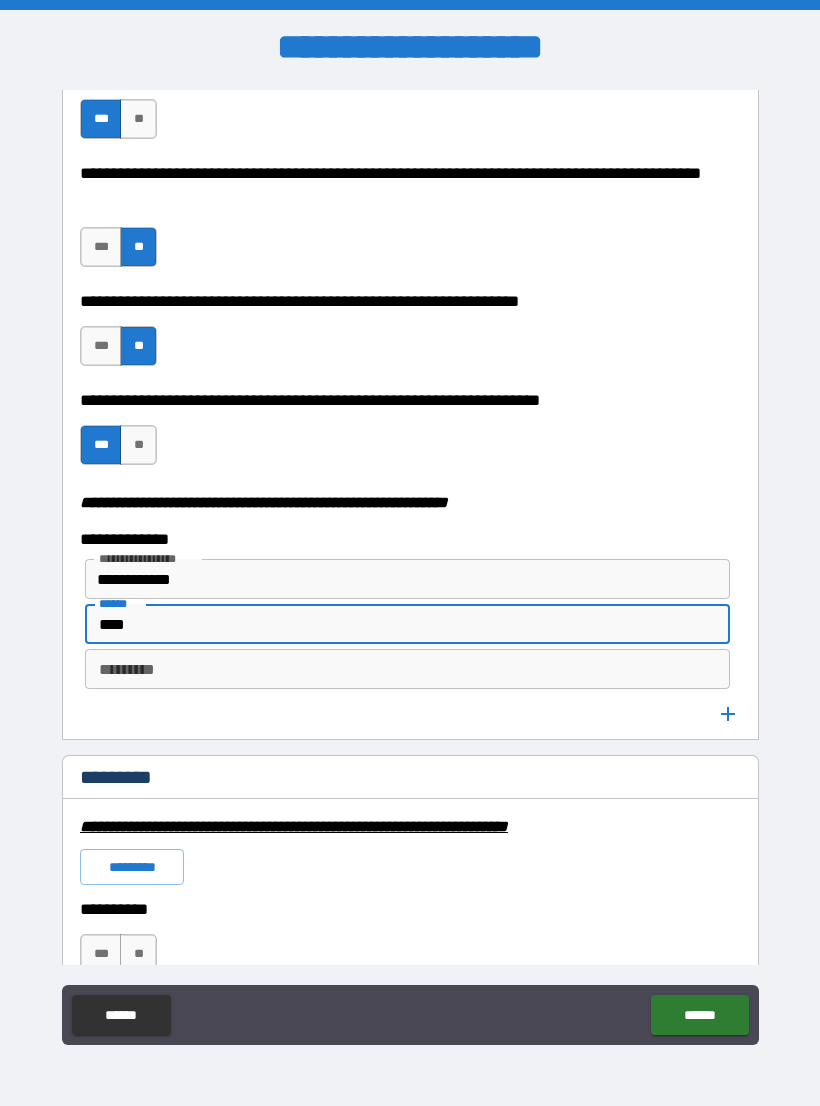 type on "****" 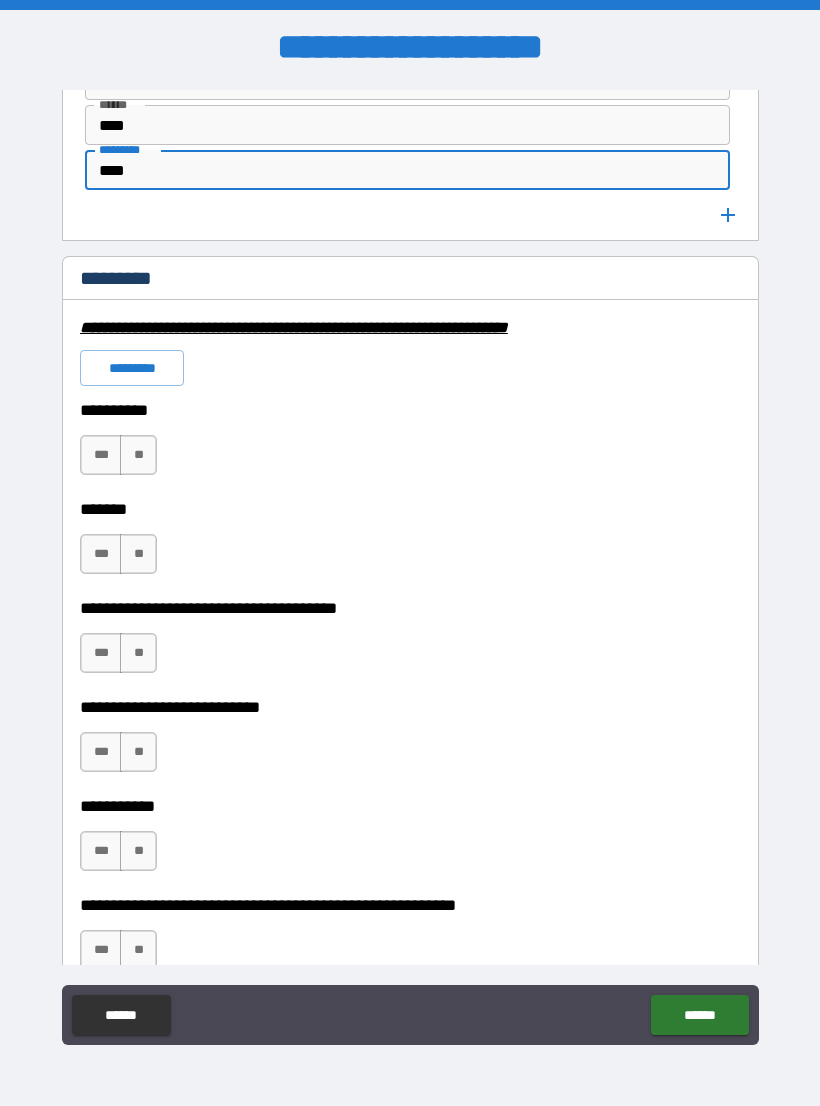 scroll, scrollTop: 2828, scrollLeft: 0, axis: vertical 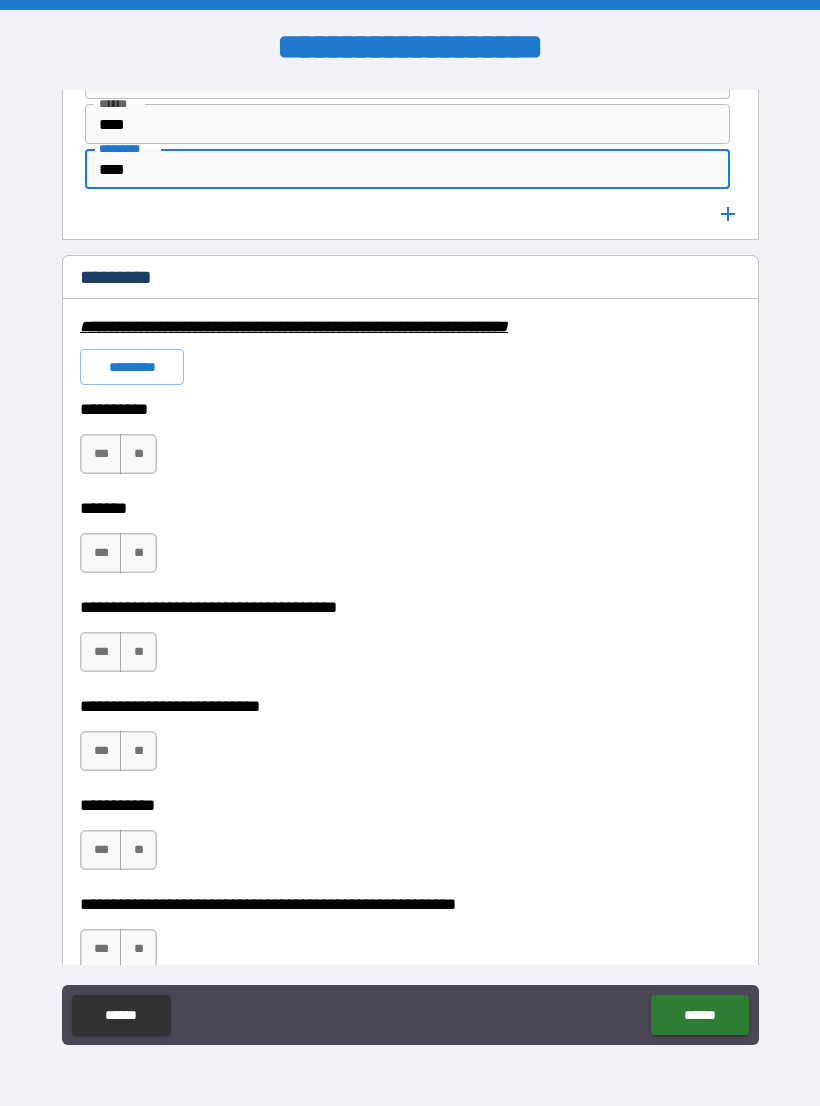 type on "****" 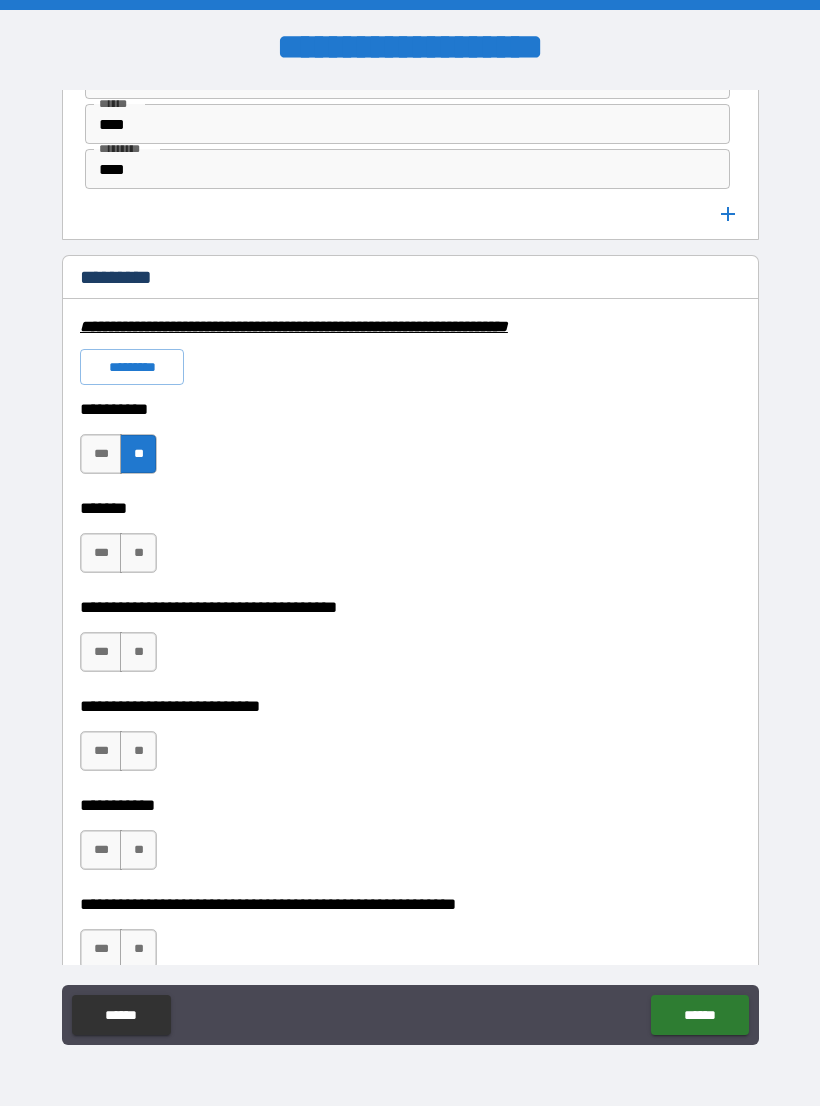 click on "**" at bounding box center [138, 553] 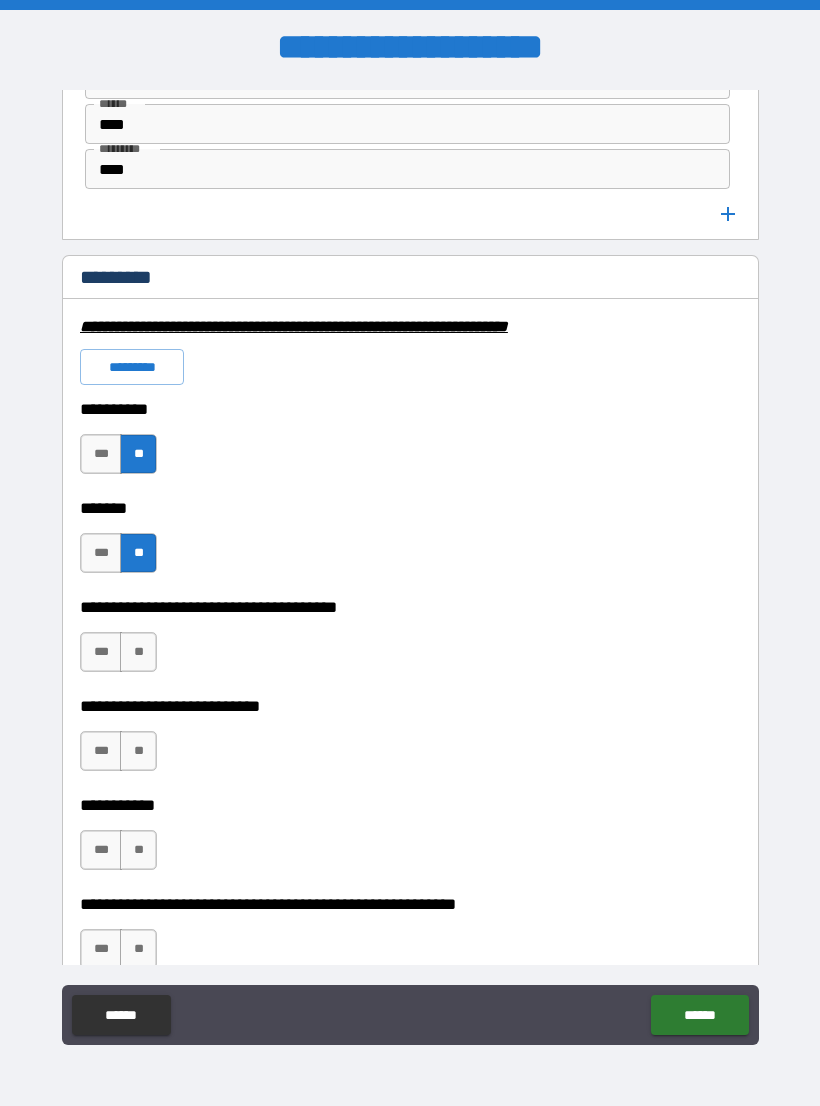 click on "**" at bounding box center (138, 652) 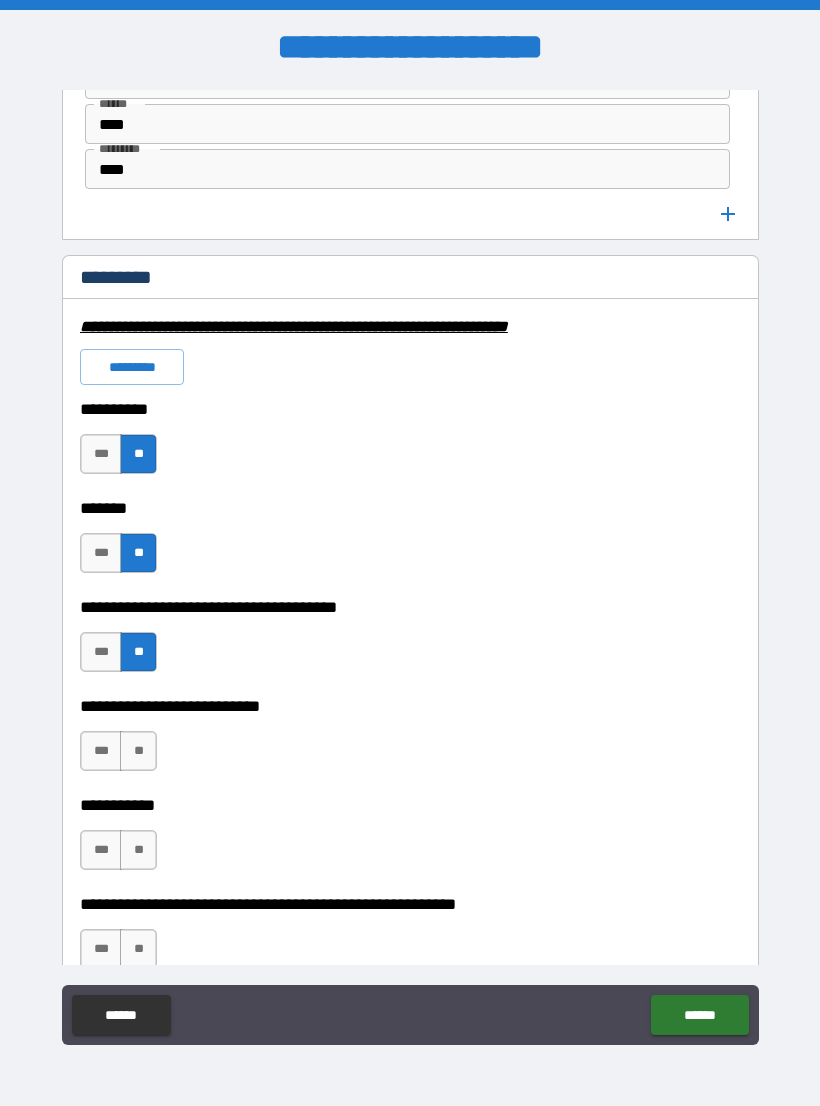 click on "**" at bounding box center (138, 751) 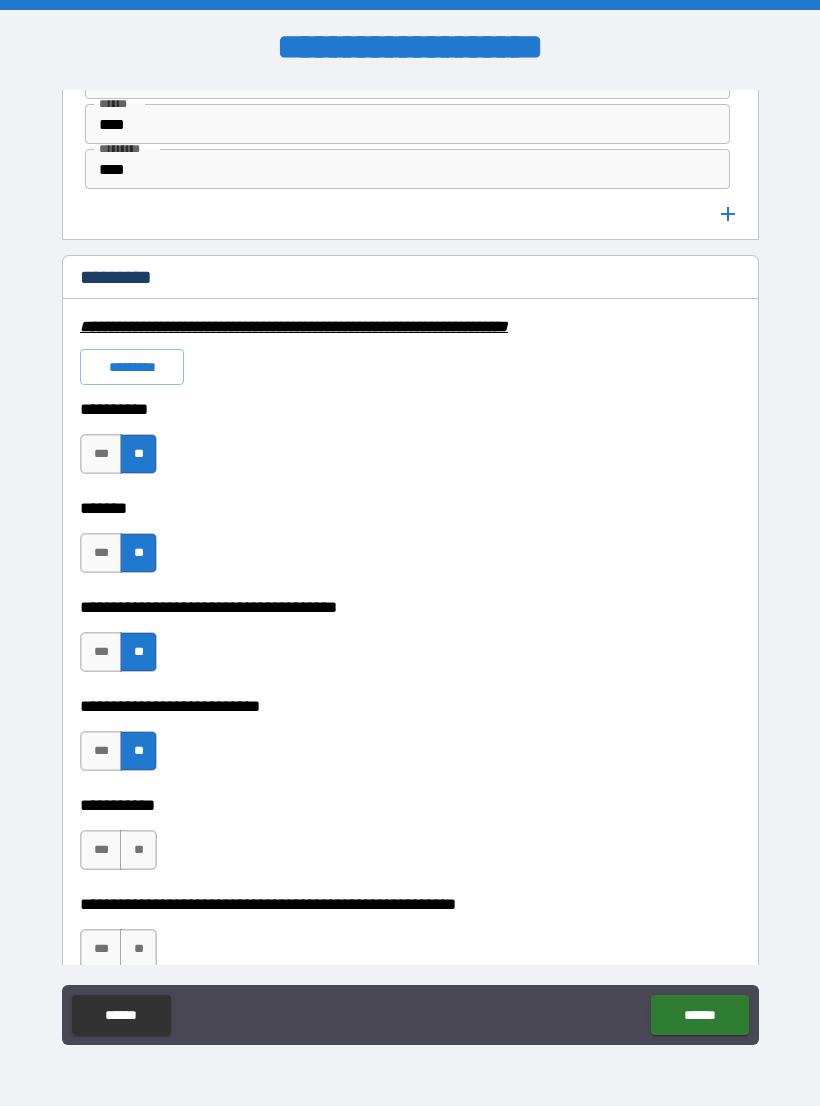 click on "**" at bounding box center (138, 850) 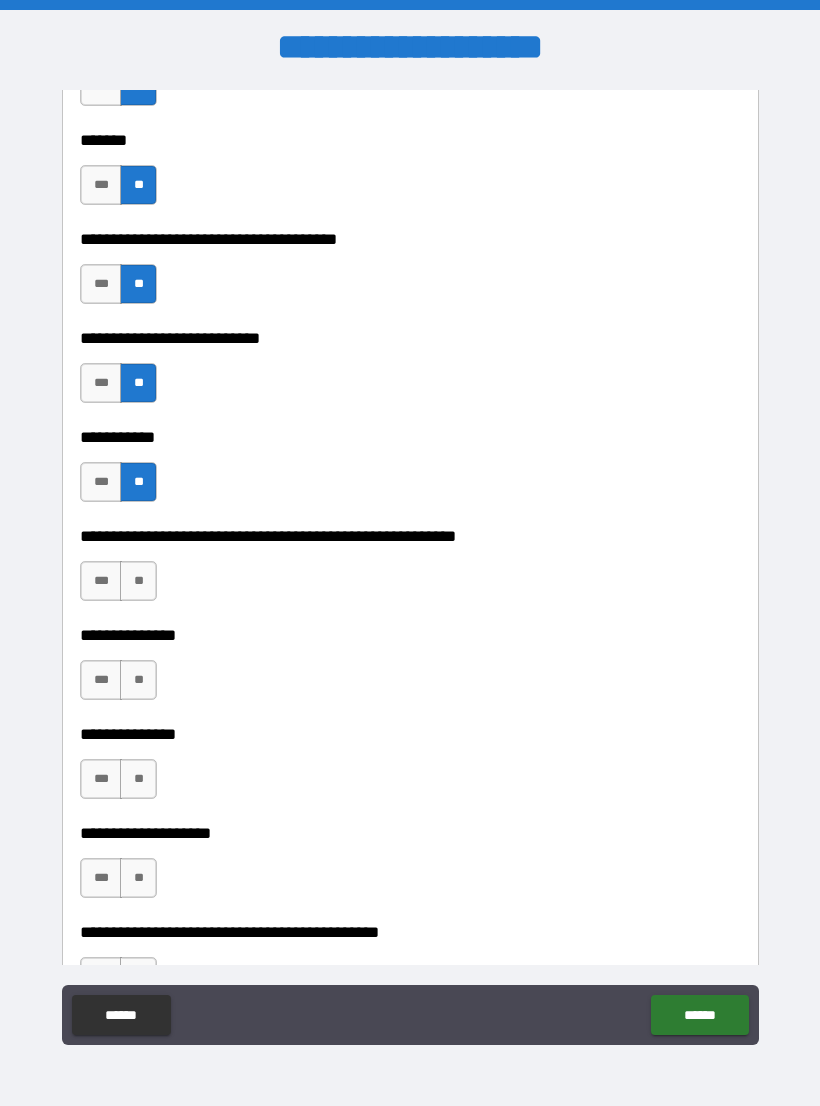 scroll, scrollTop: 3197, scrollLeft: 0, axis: vertical 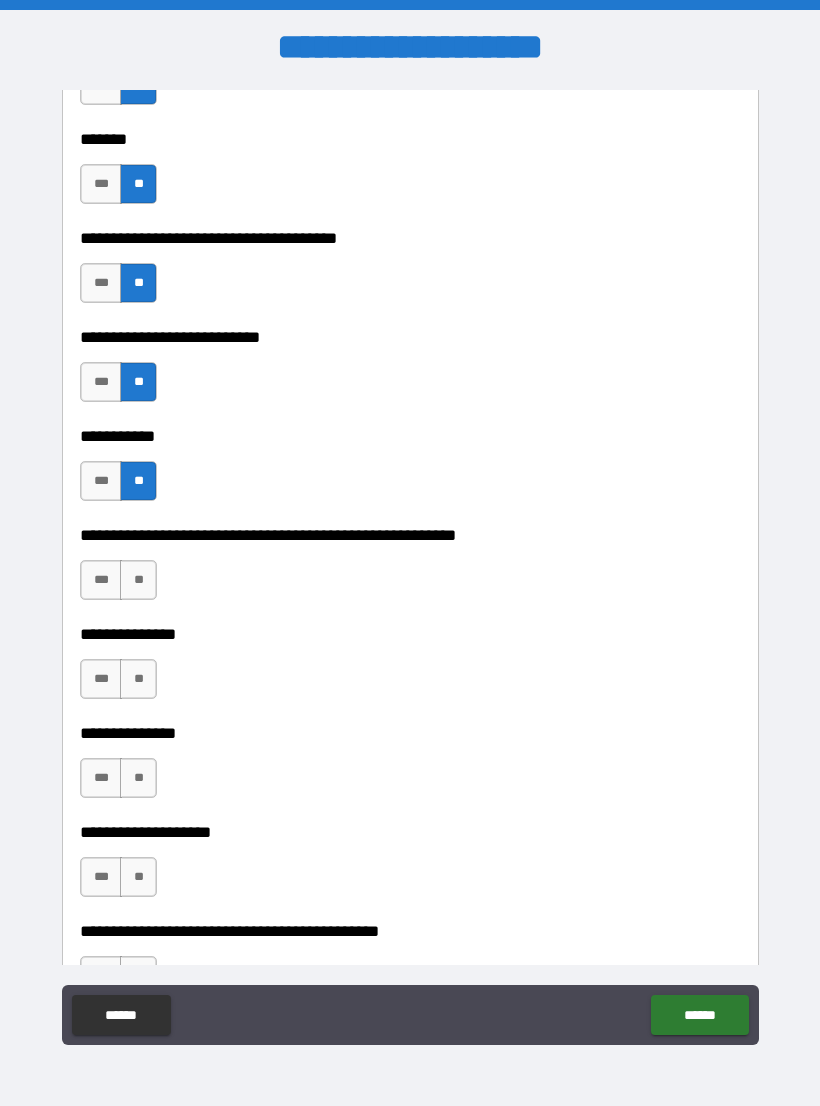 click on "**" at bounding box center [138, 580] 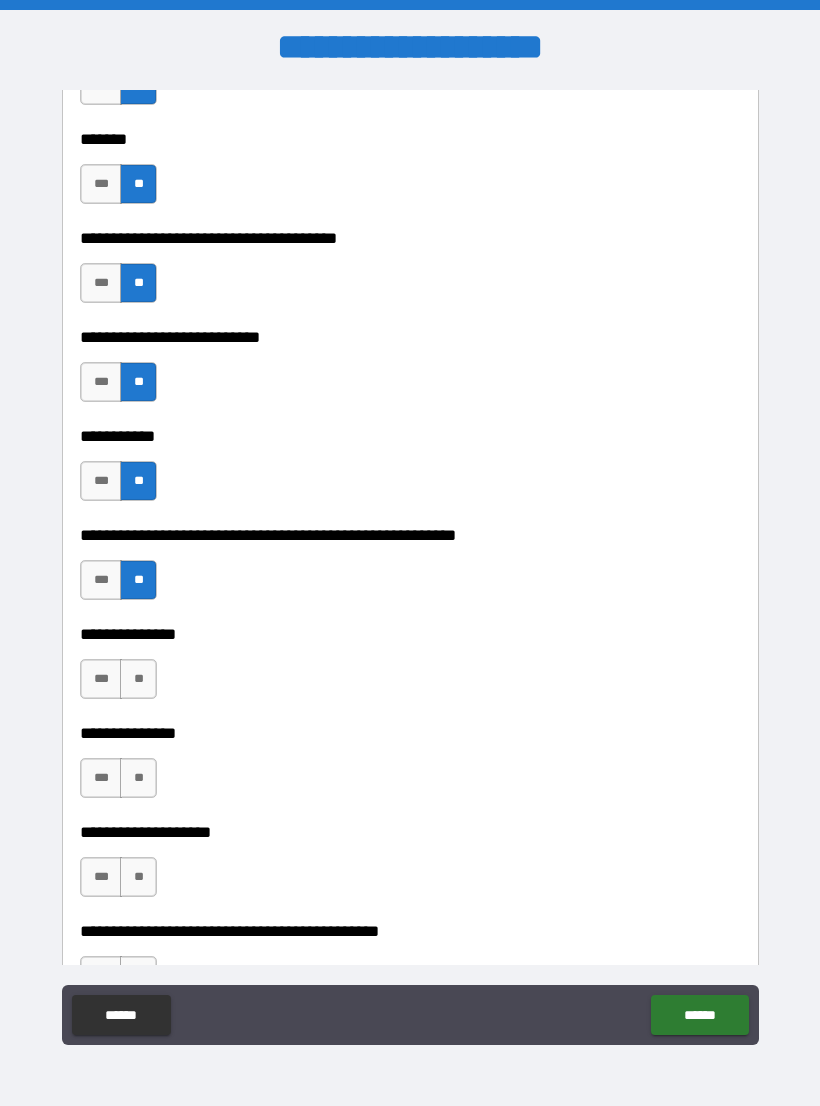 click on "**" at bounding box center [138, 679] 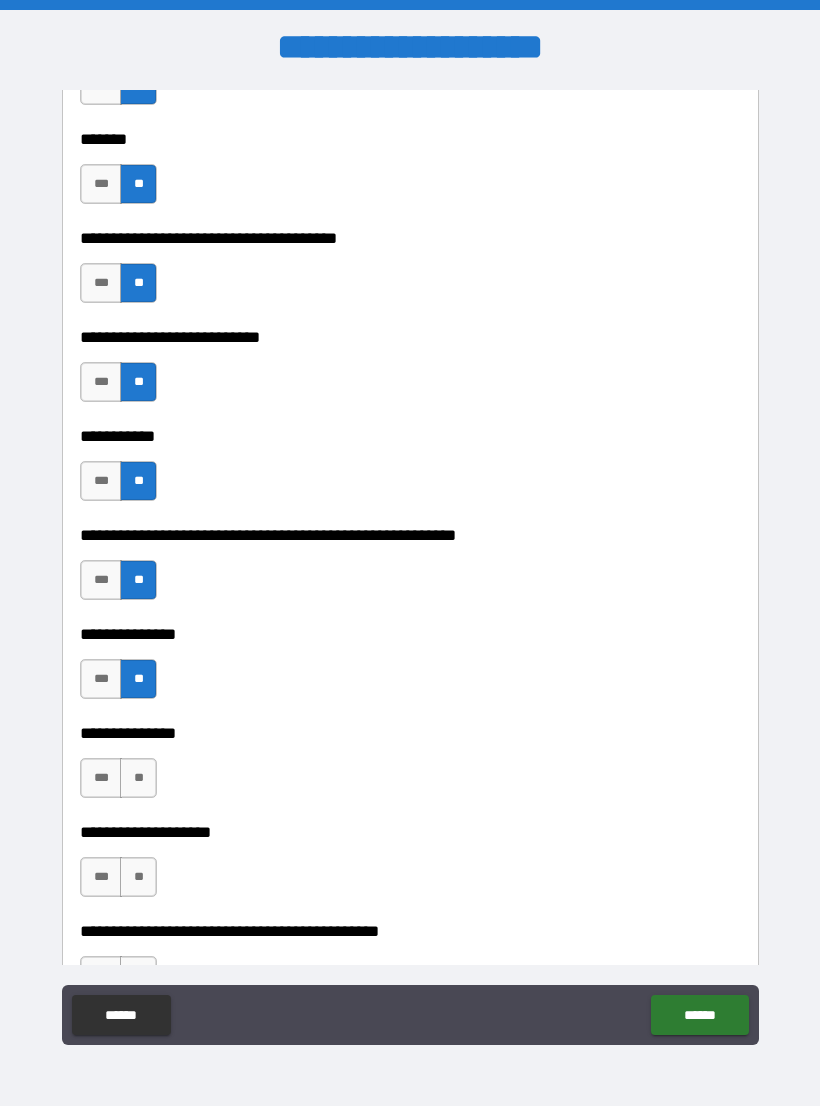 click on "**" at bounding box center [138, 778] 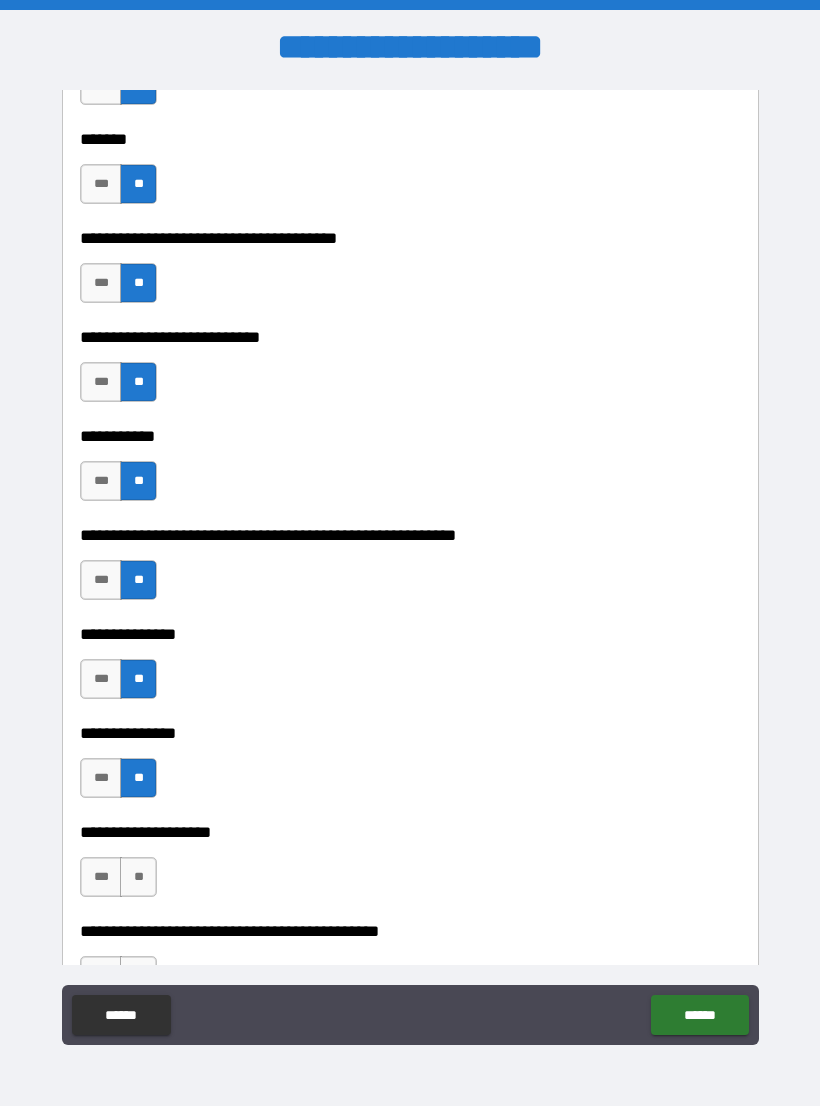 click on "**" at bounding box center (138, 877) 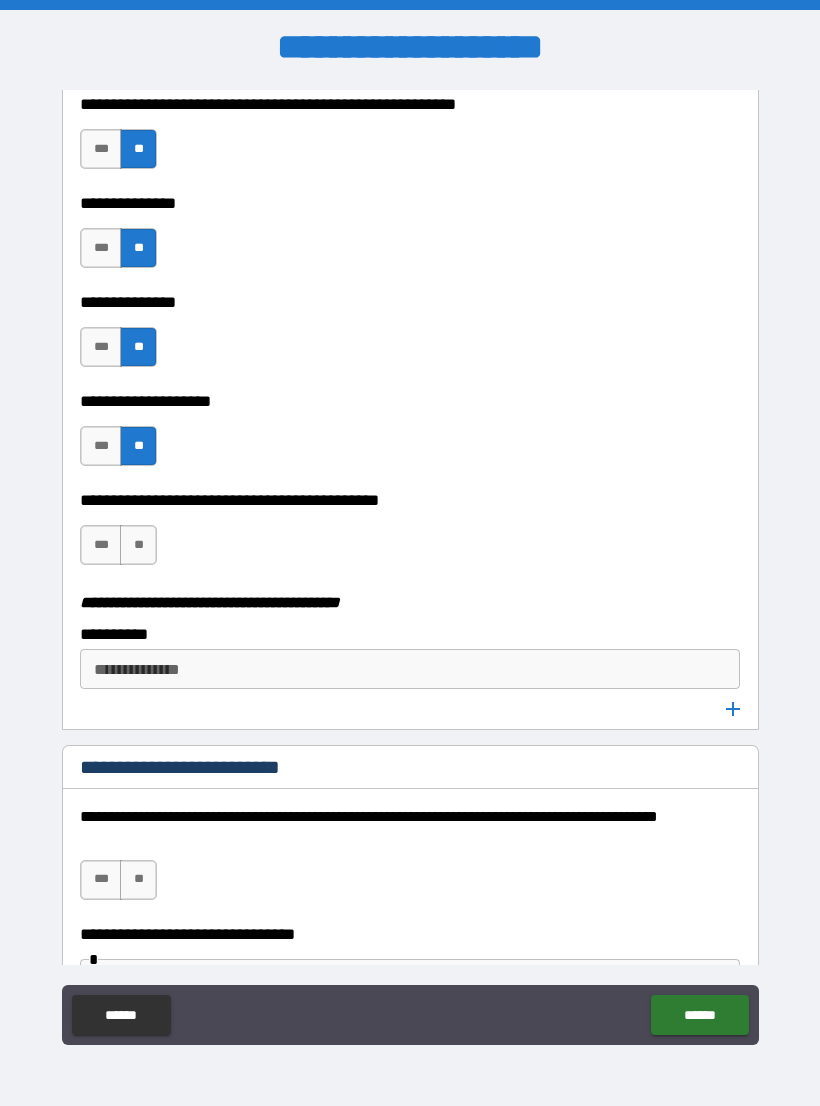 scroll, scrollTop: 3629, scrollLeft: 0, axis: vertical 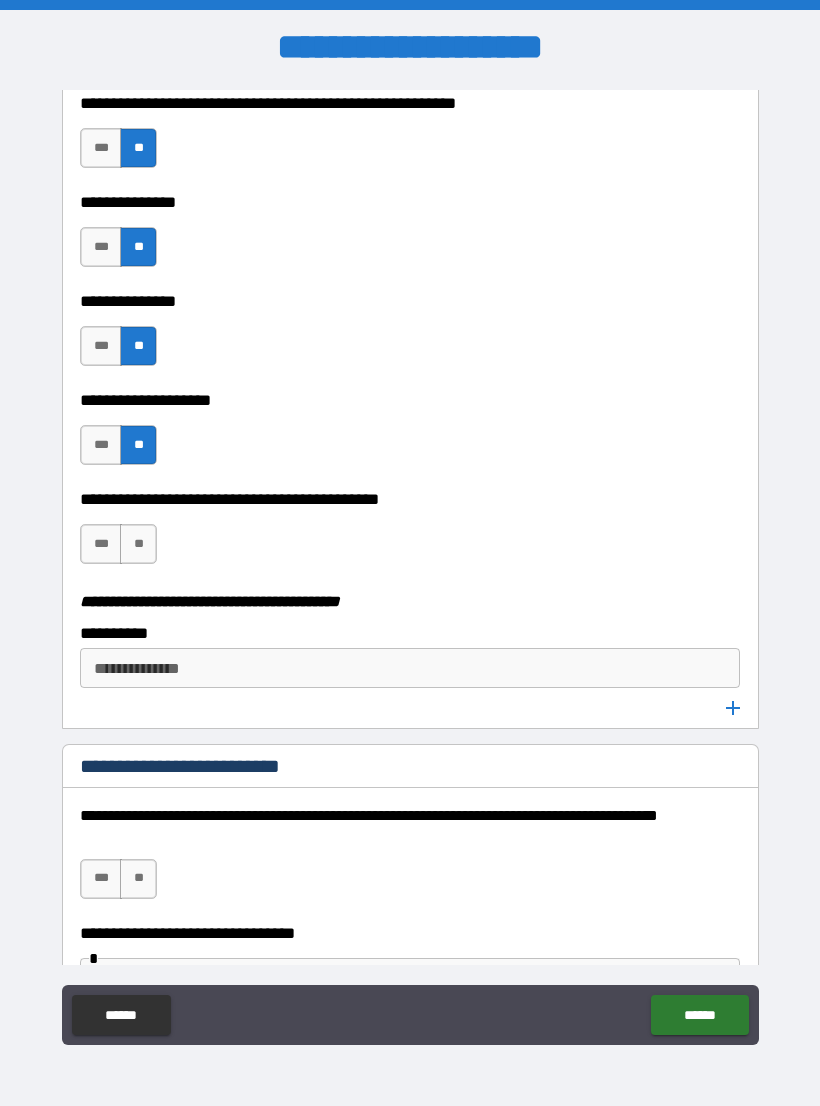 click on "**" at bounding box center (138, 544) 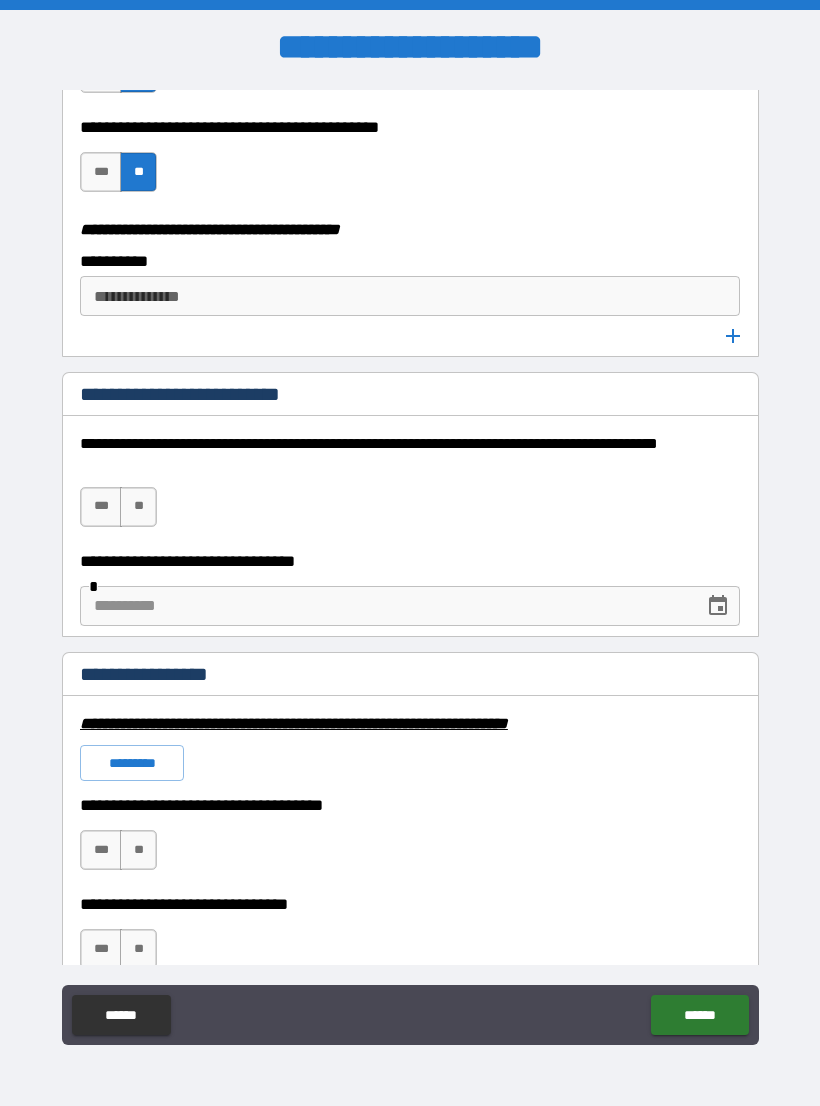 scroll, scrollTop: 4004, scrollLeft: 0, axis: vertical 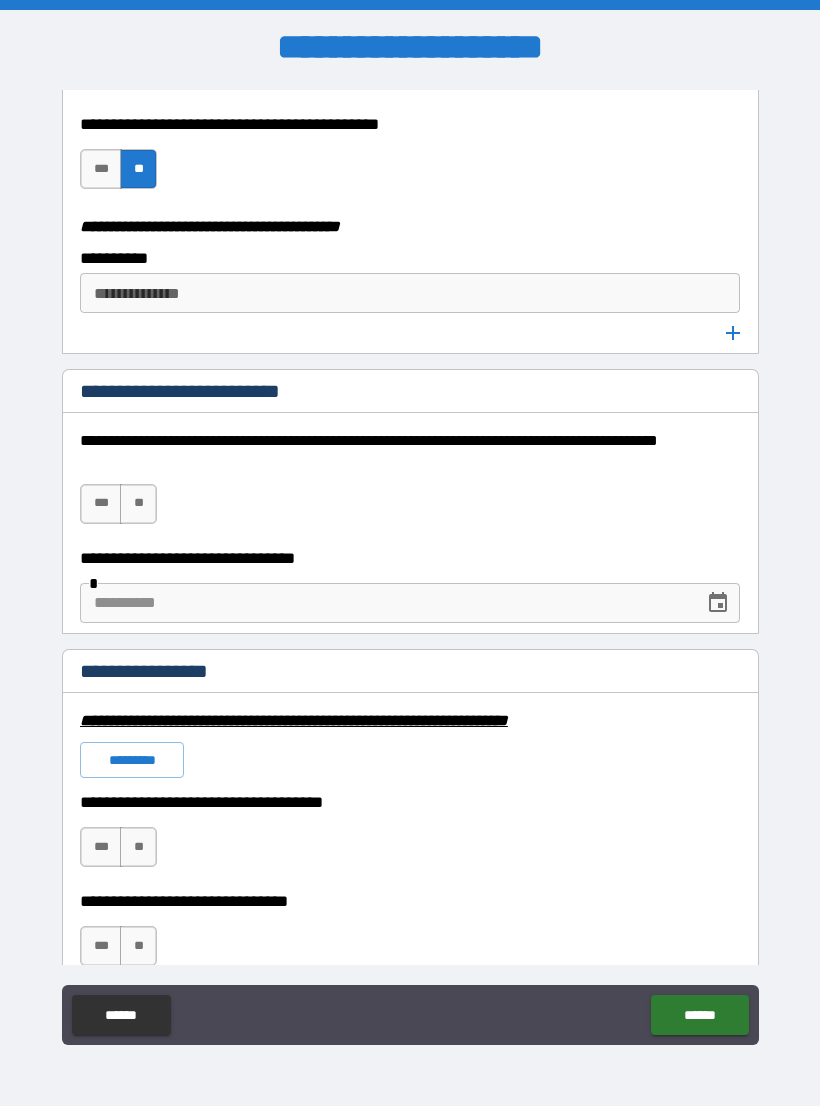 click on "***" at bounding box center (101, 504) 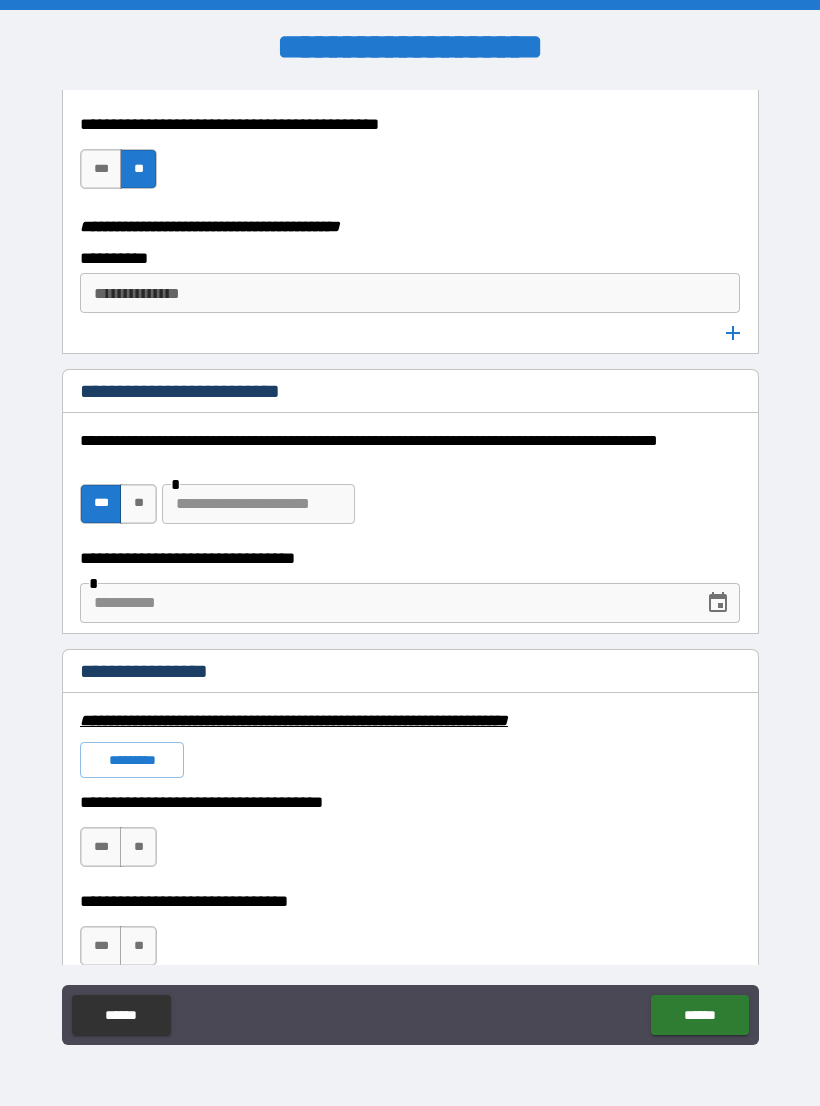 click at bounding box center [385, 603] 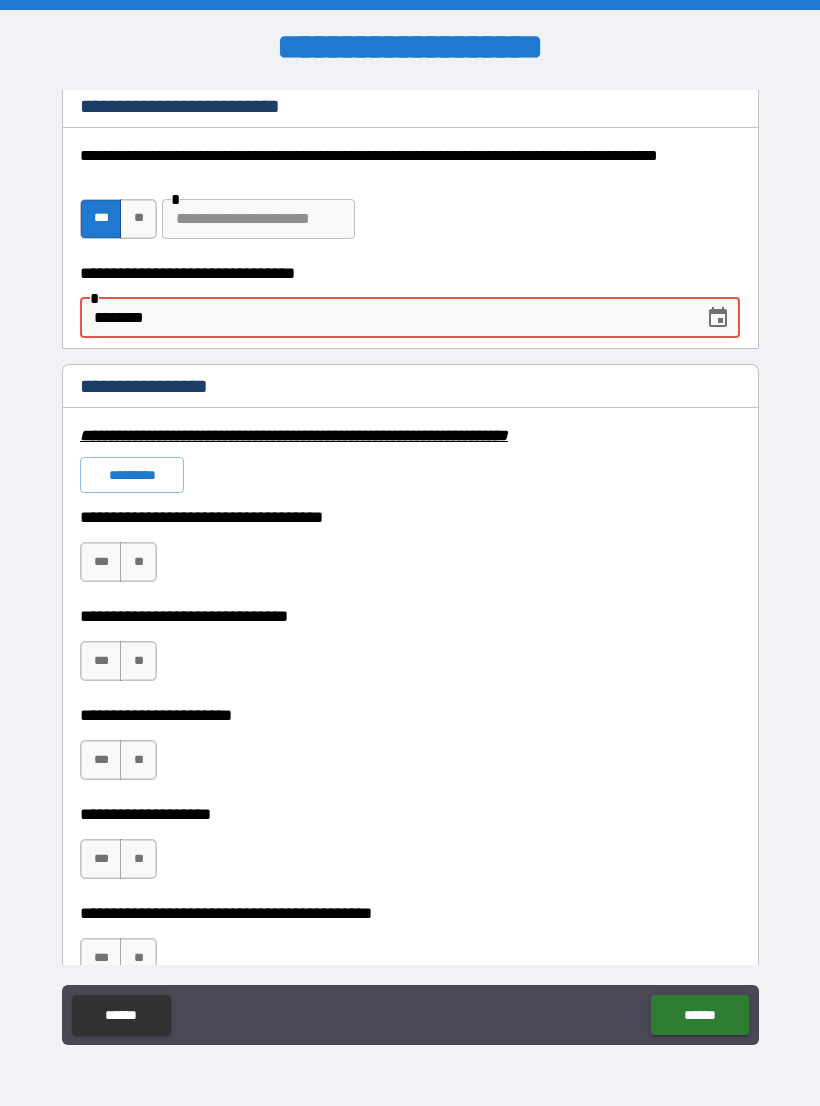 scroll, scrollTop: 4291, scrollLeft: 0, axis: vertical 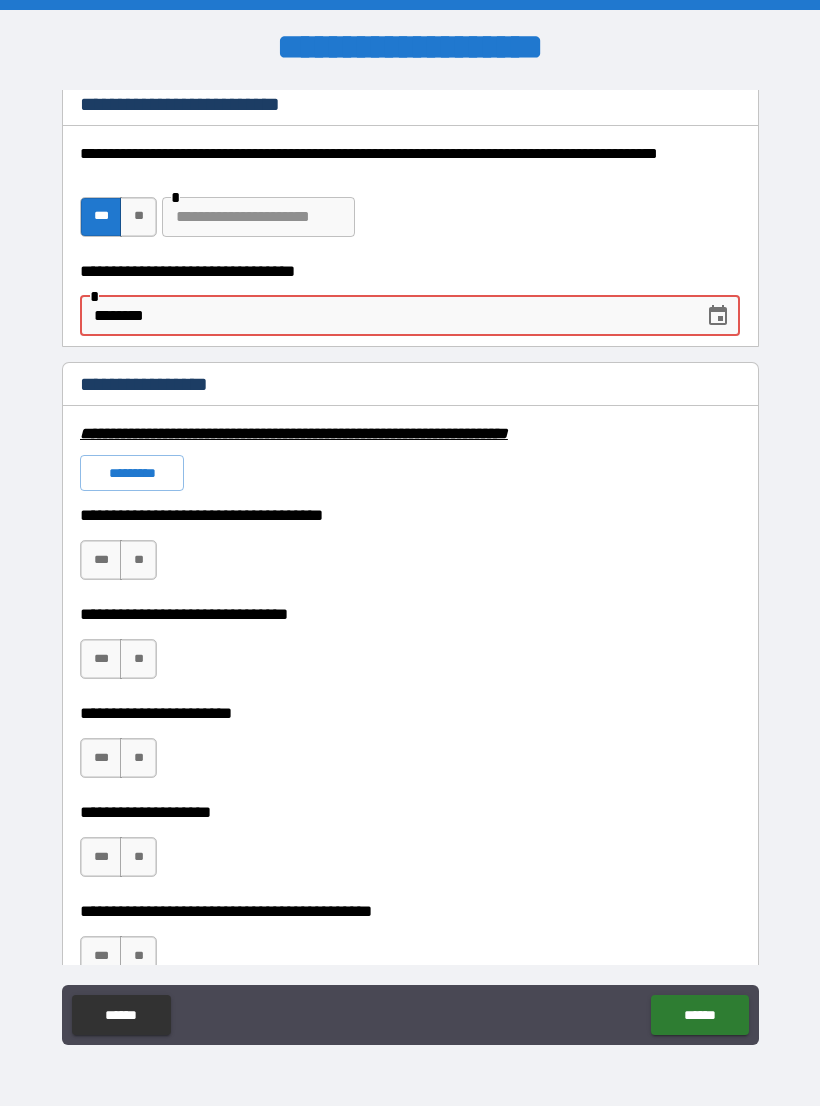 type on "********" 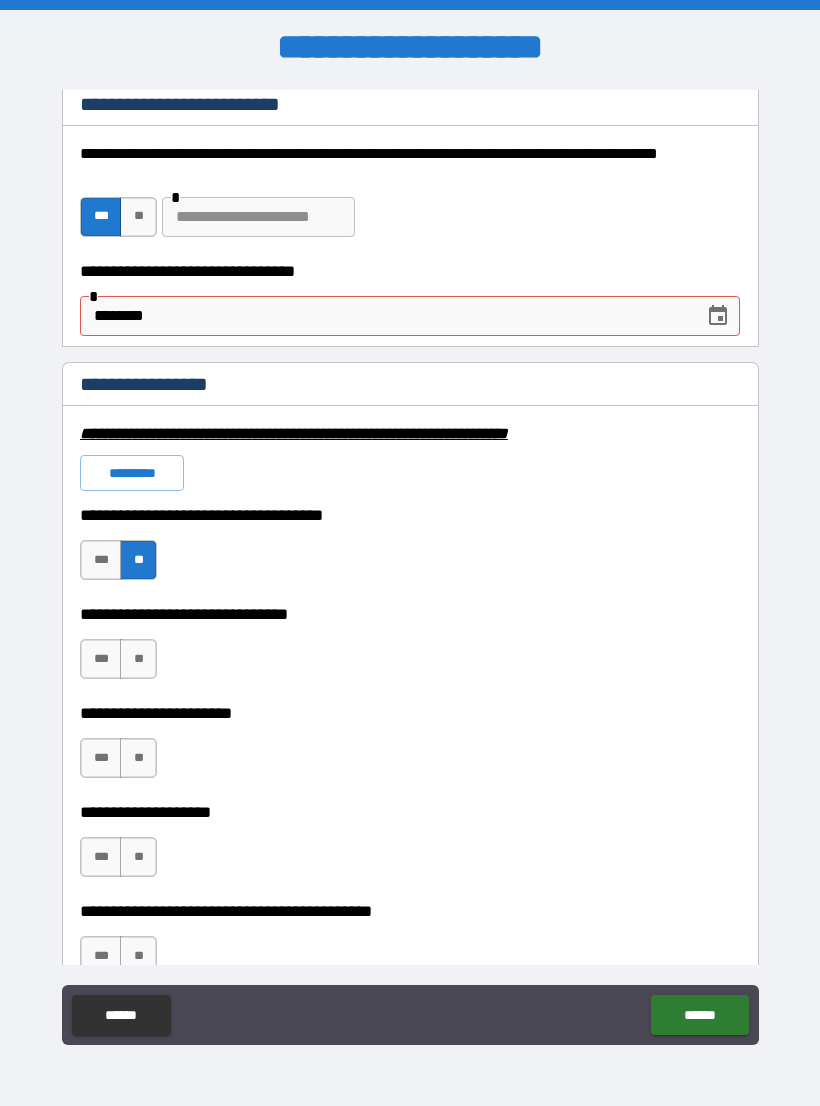 click on "**" at bounding box center [138, 659] 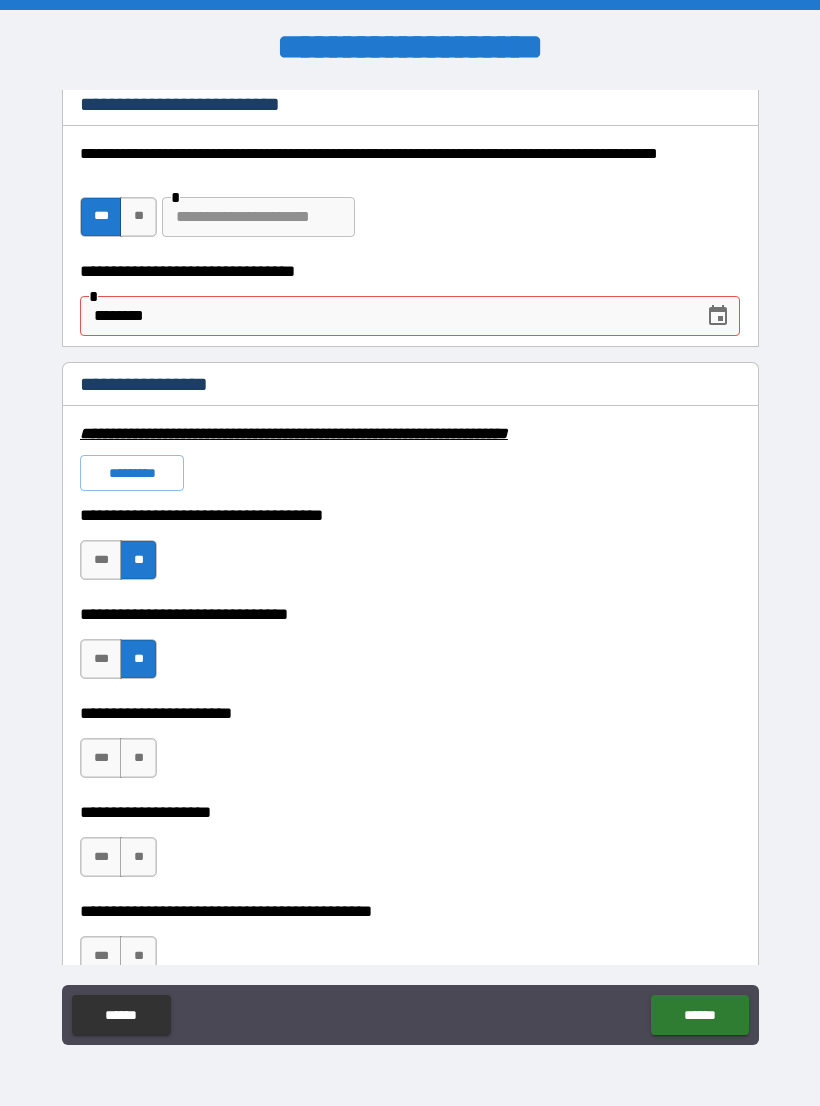 click on "**" at bounding box center [138, 758] 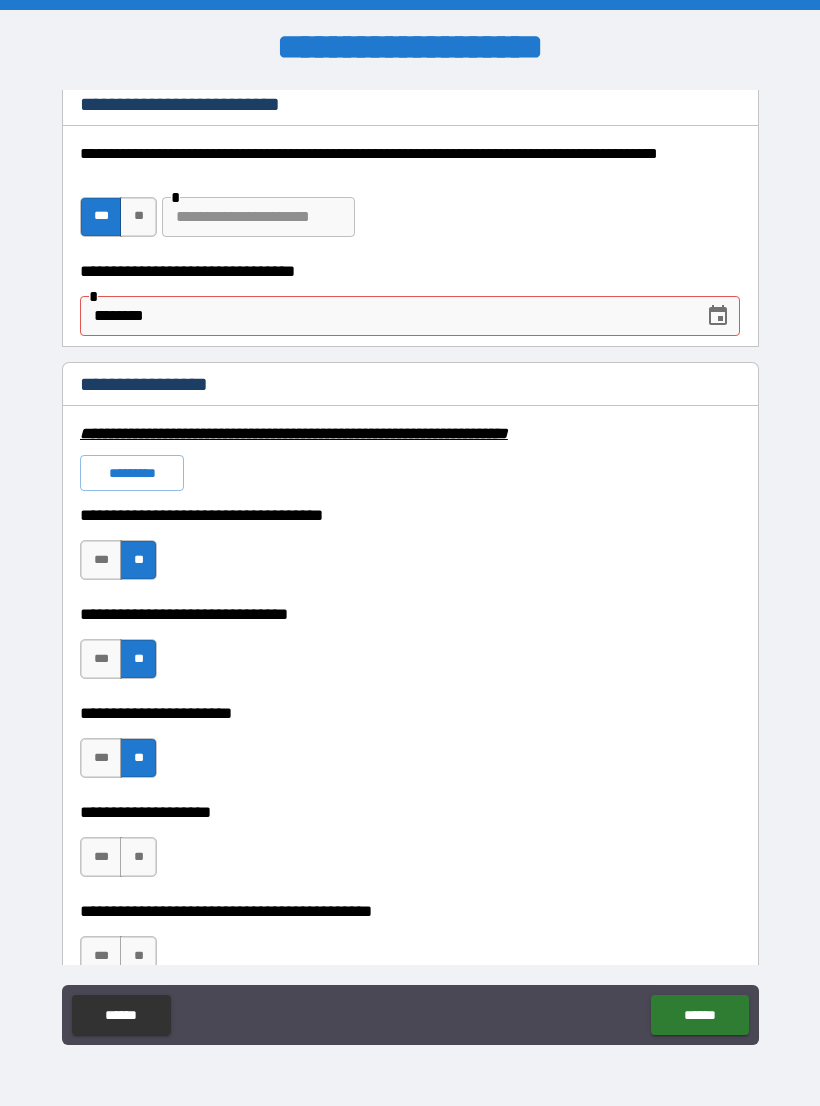 click on "**" at bounding box center (138, 857) 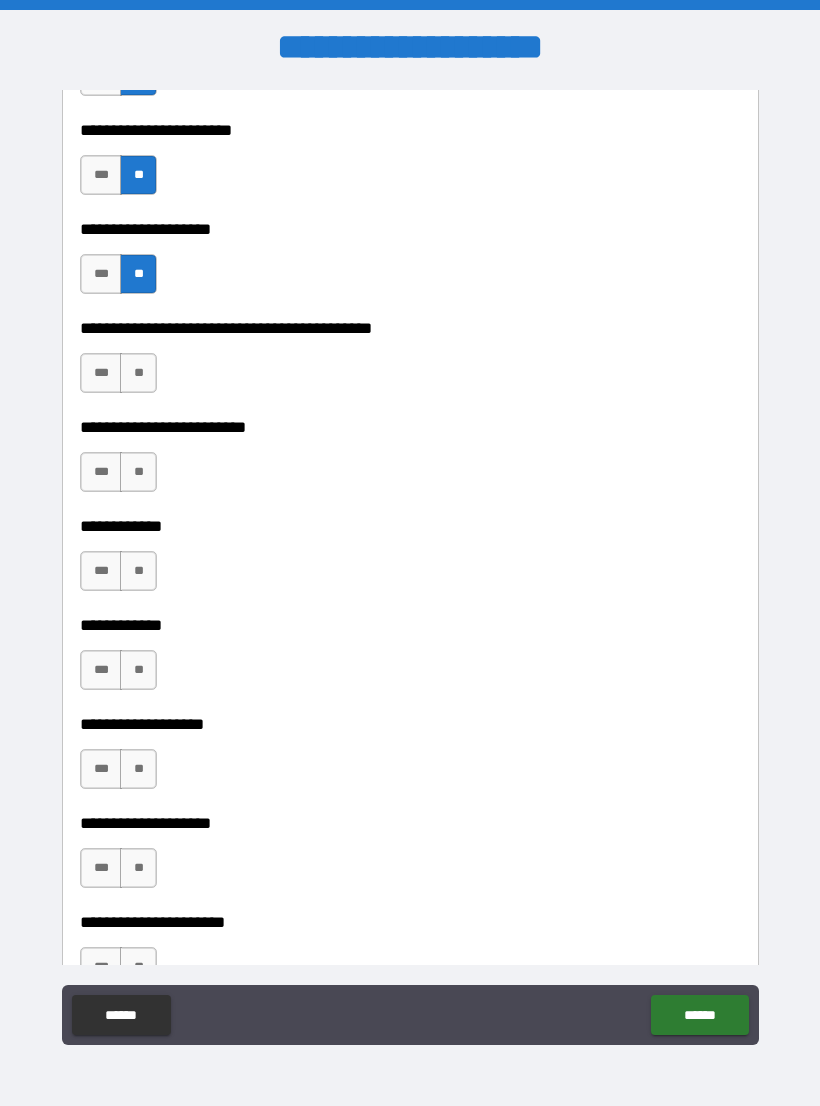 scroll, scrollTop: 4875, scrollLeft: 0, axis: vertical 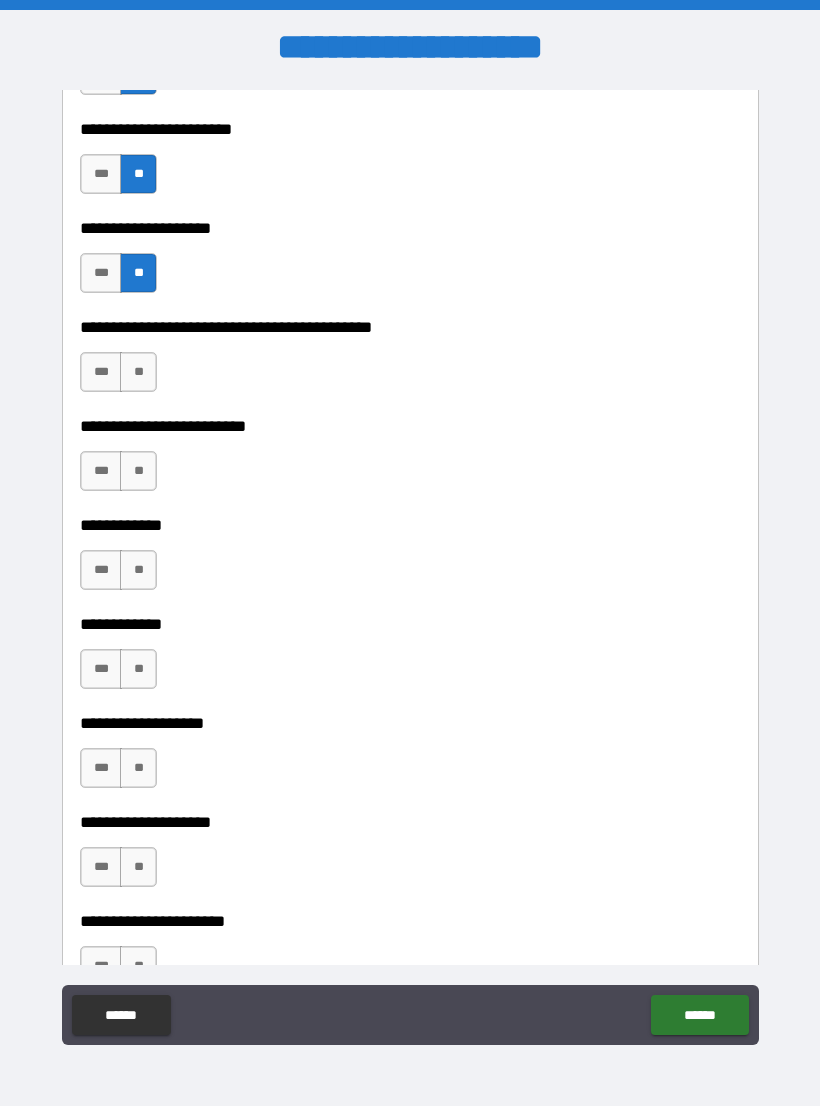 click on "******" 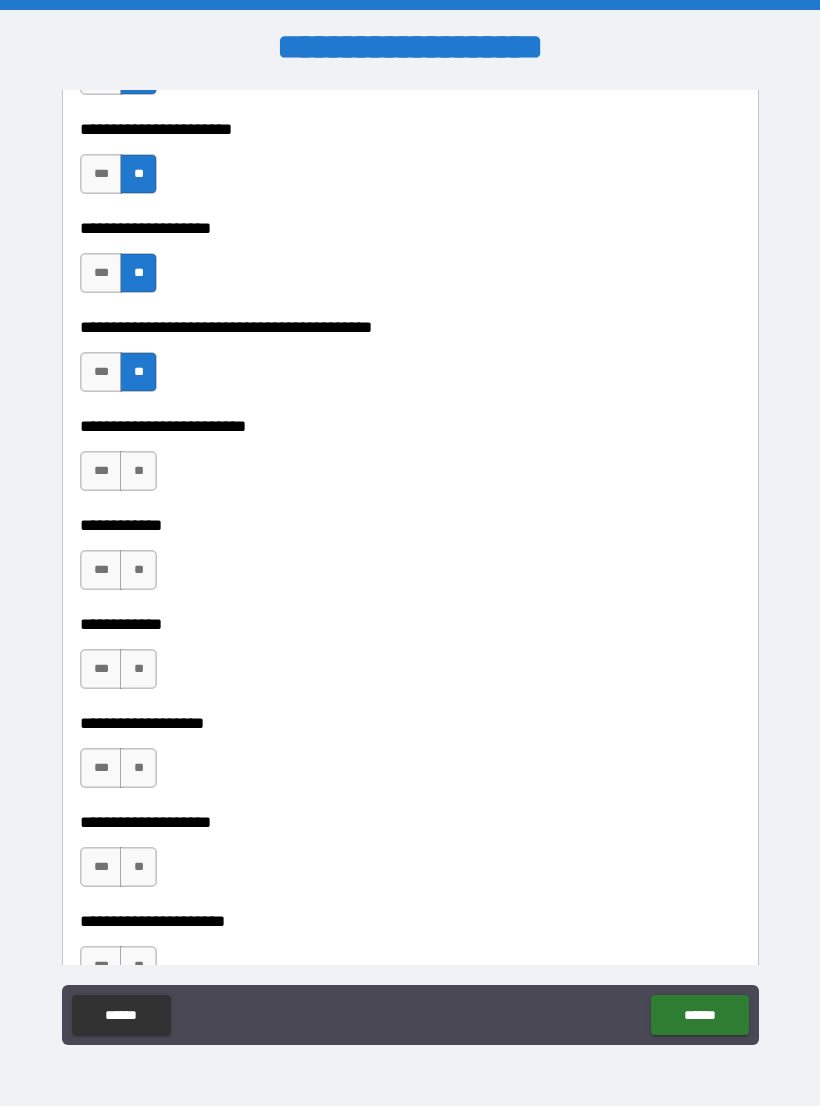 click on "**" at bounding box center (138, 471) 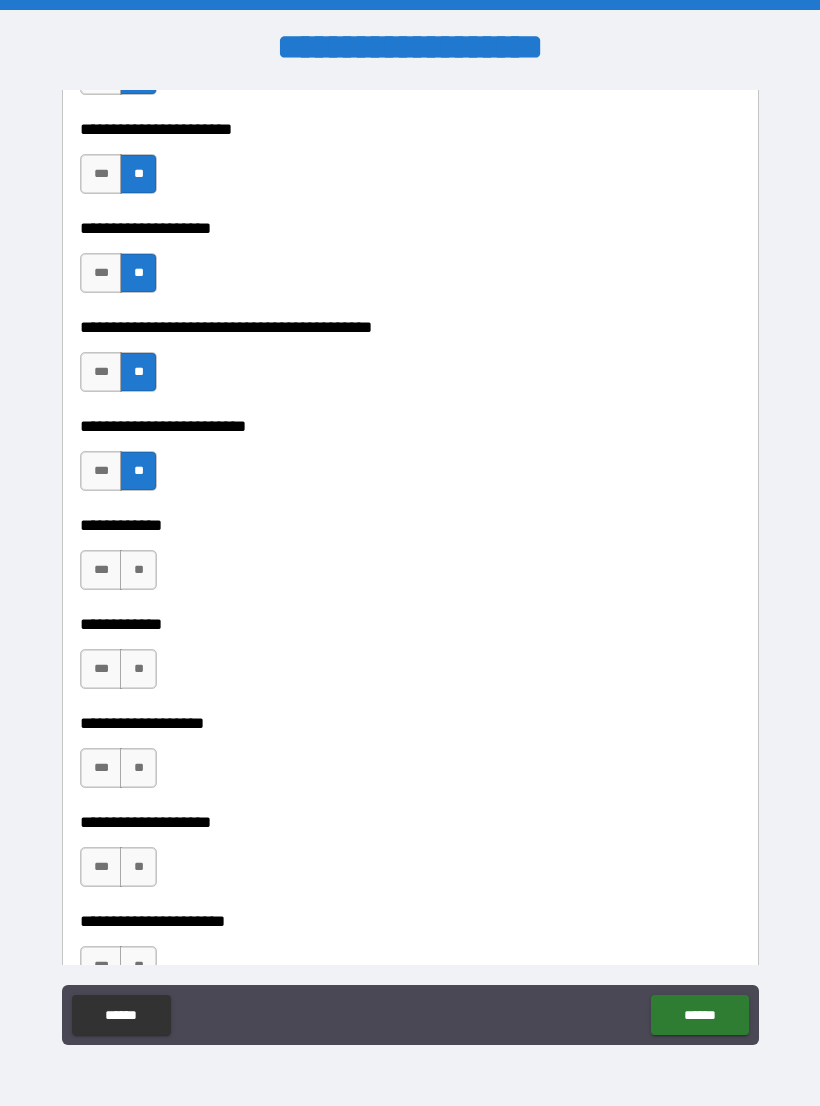 click on "**" at bounding box center (138, 570) 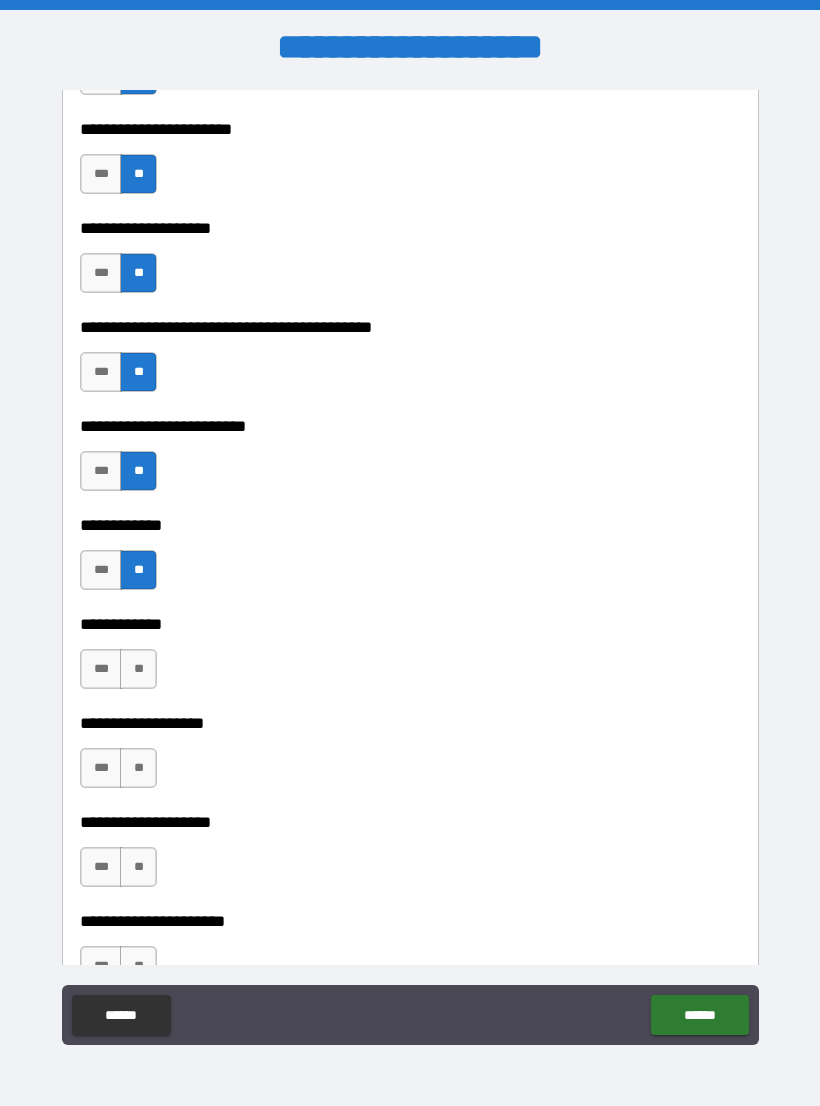 click on "**" at bounding box center (138, 669) 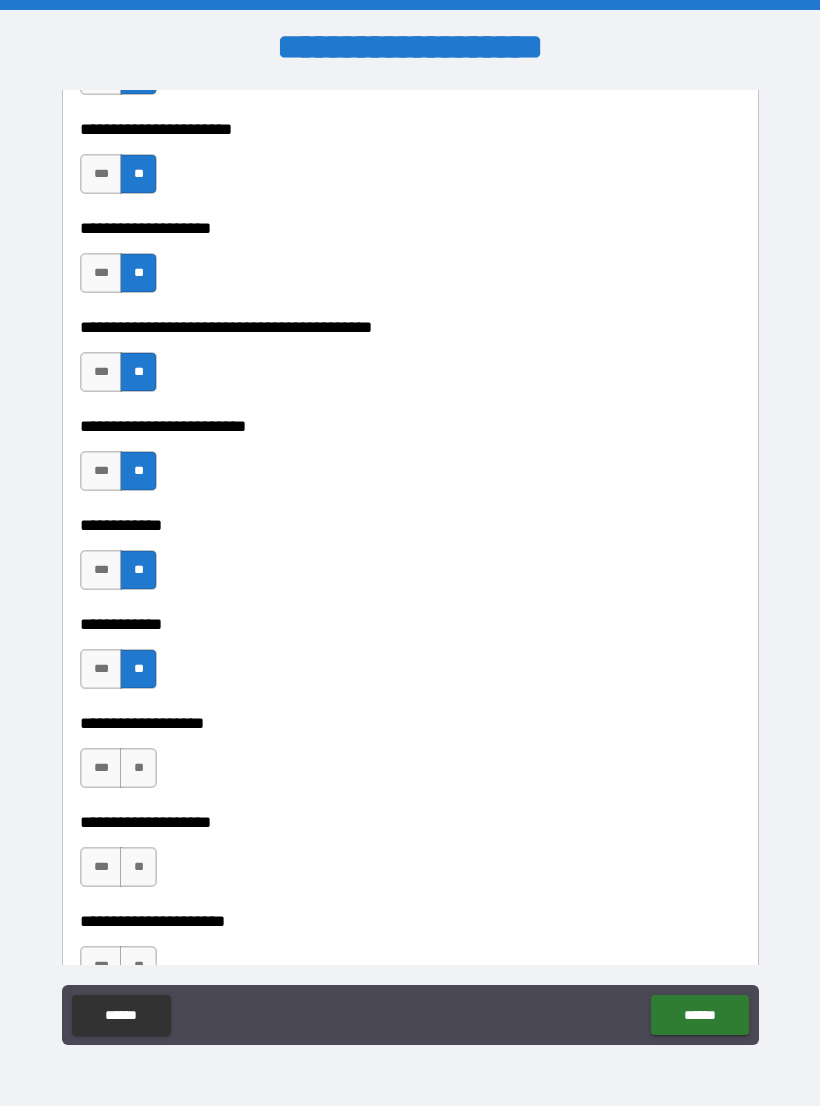 click on "**" at bounding box center (138, 768) 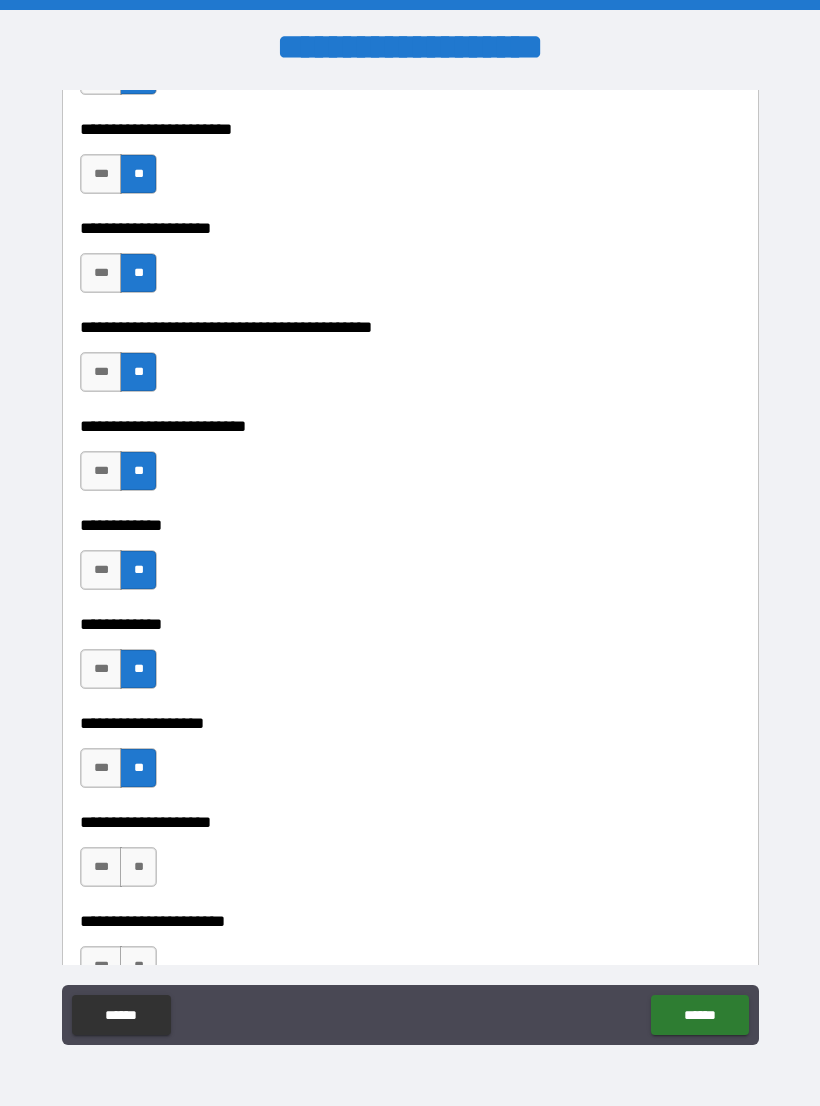 click on "**" at bounding box center [138, 867] 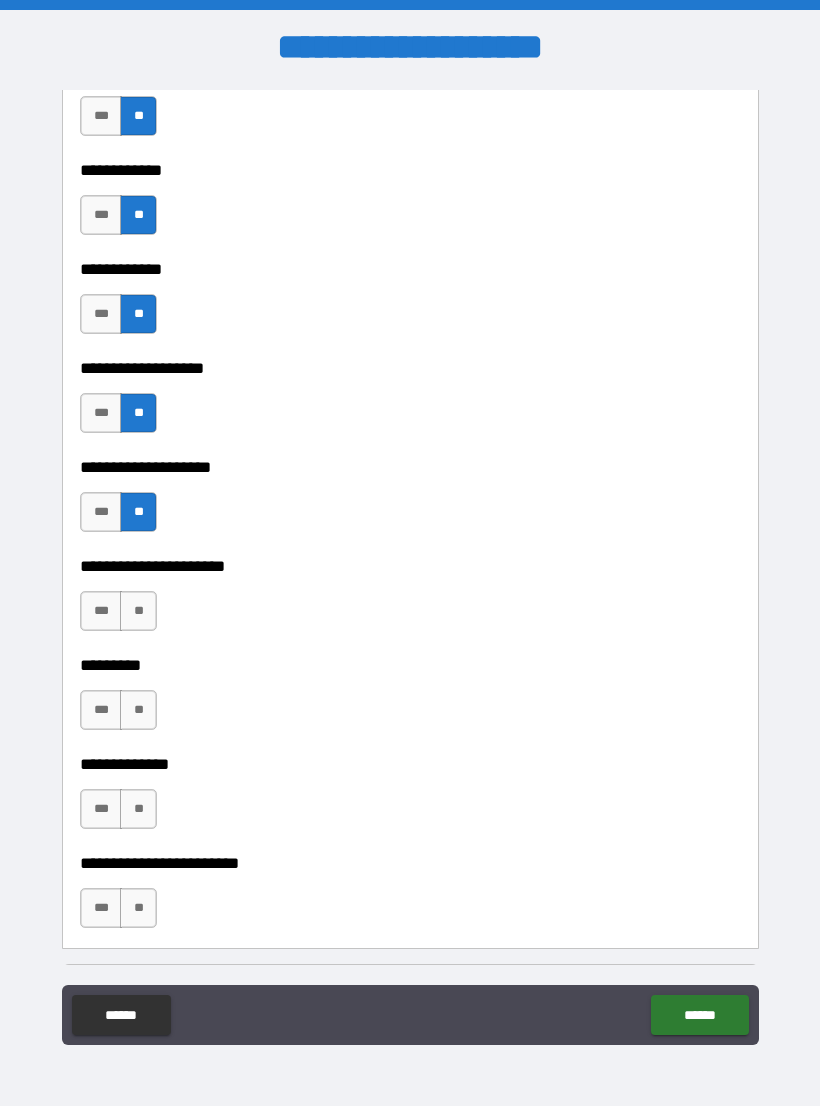 scroll, scrollTop: 5232, scrollLeft: 0, axis: vertical 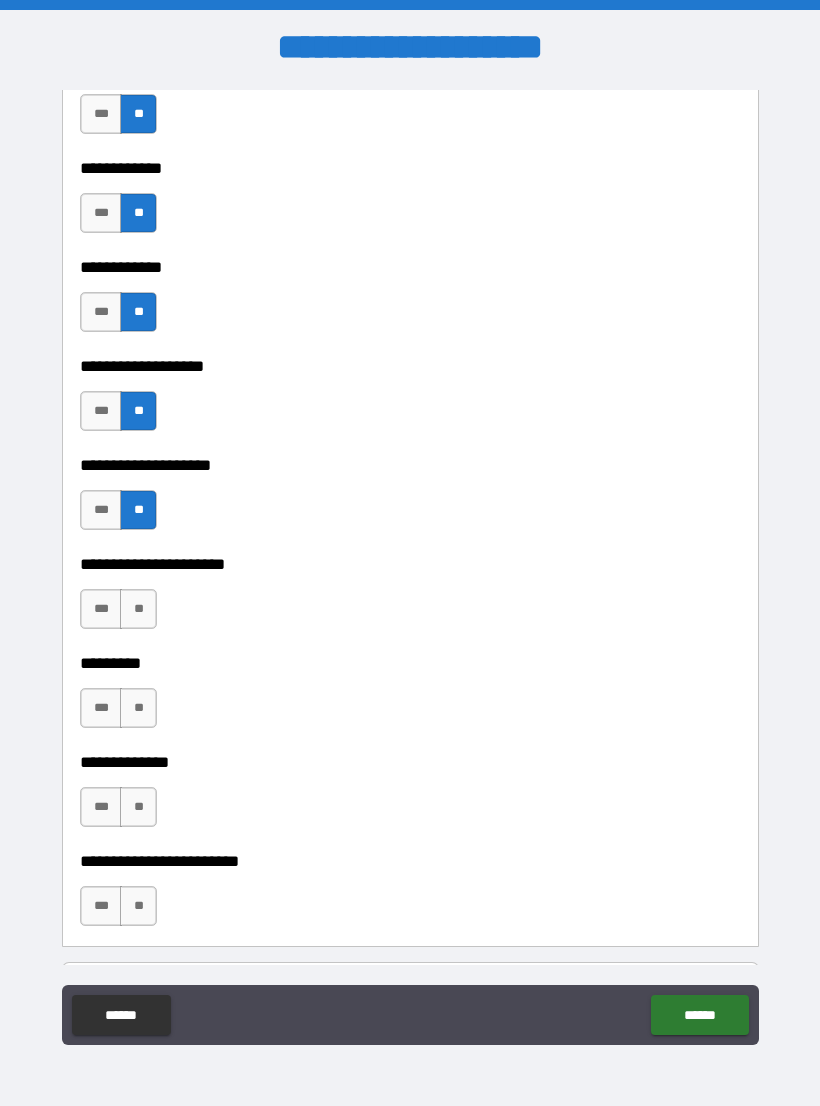 click on "**" at bounding box center (138, 708) 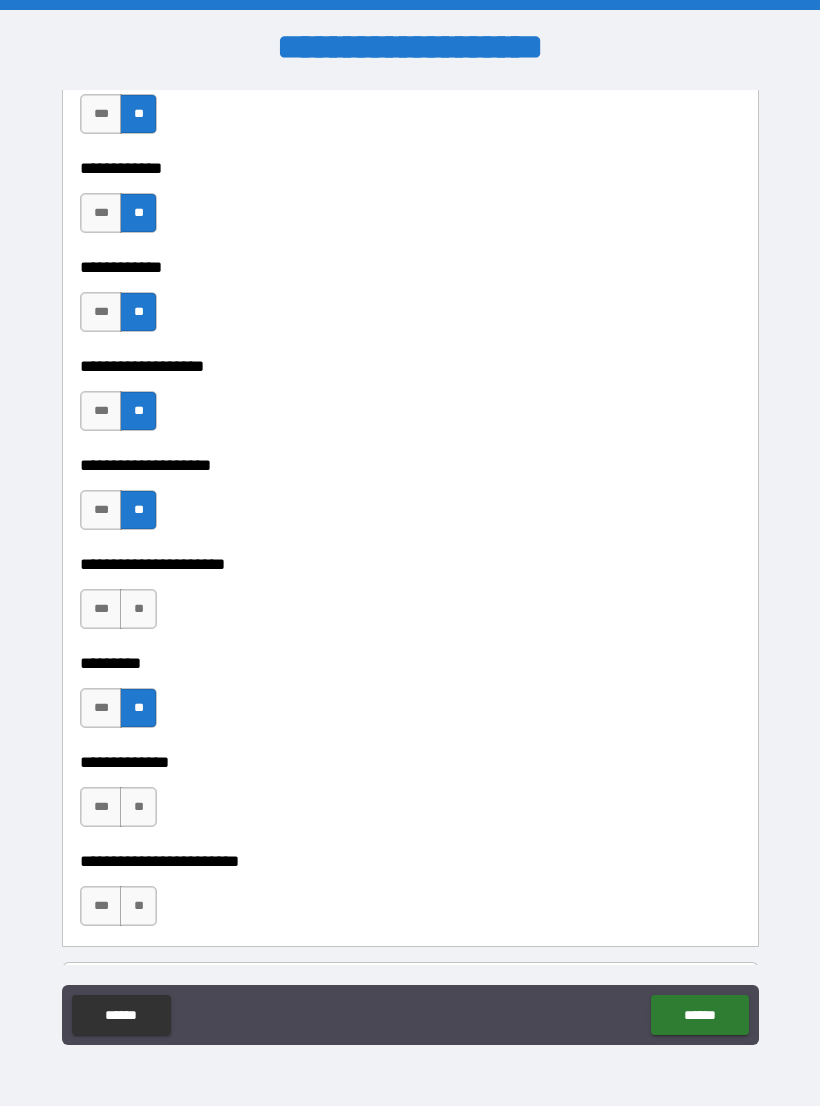 click on "**" at bounding box center (138, 609) 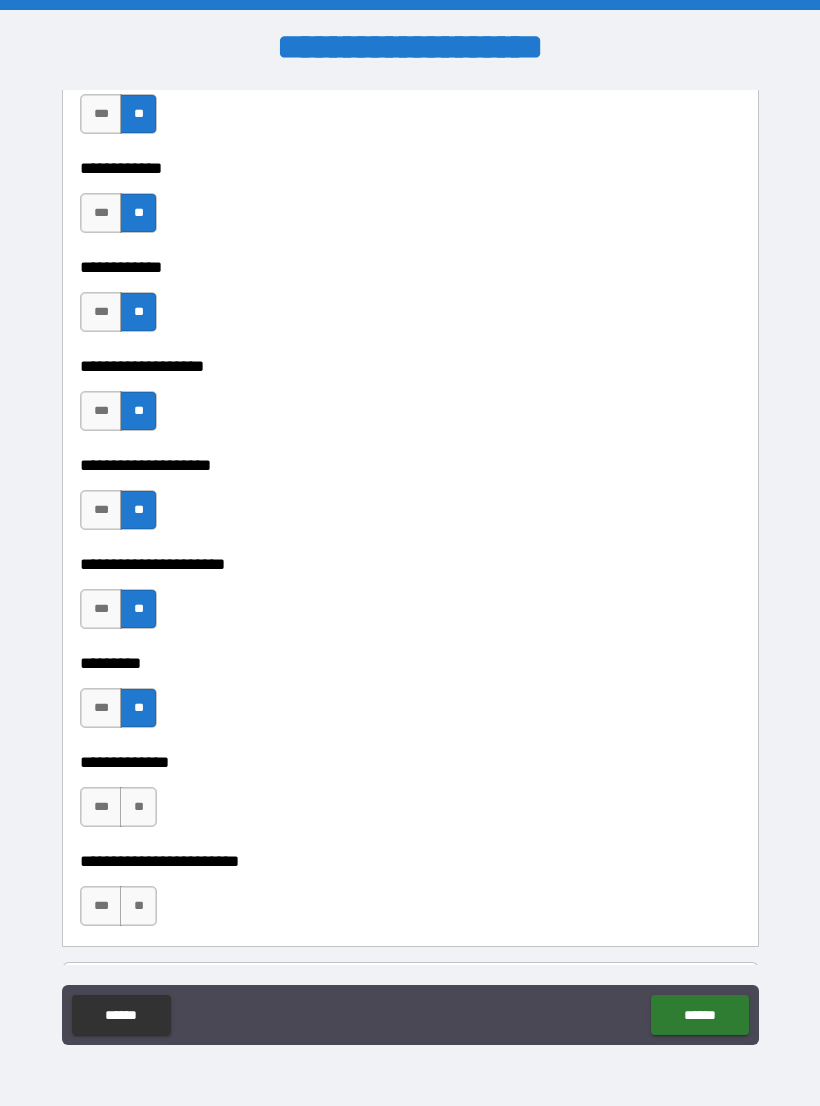 click on "***" at bounding box center [101, 807] 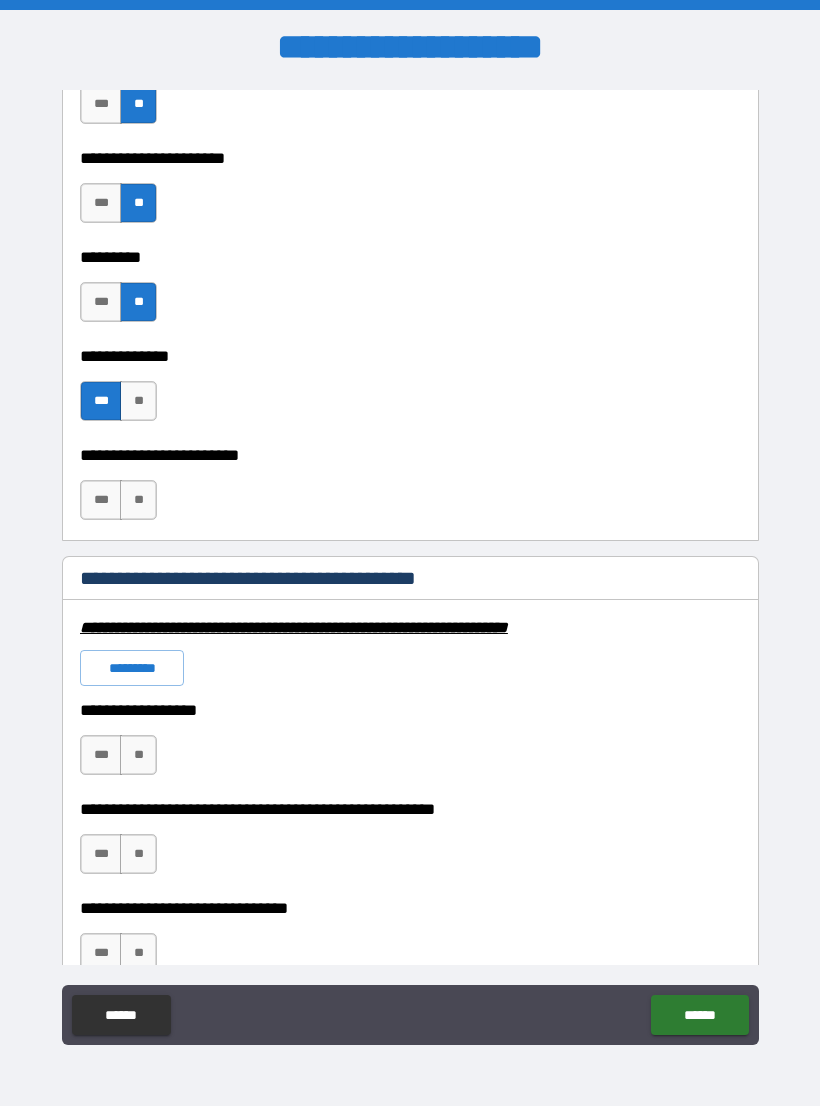scroll, scrollTop: 5639, scrollLeft: 0, axis: vertical 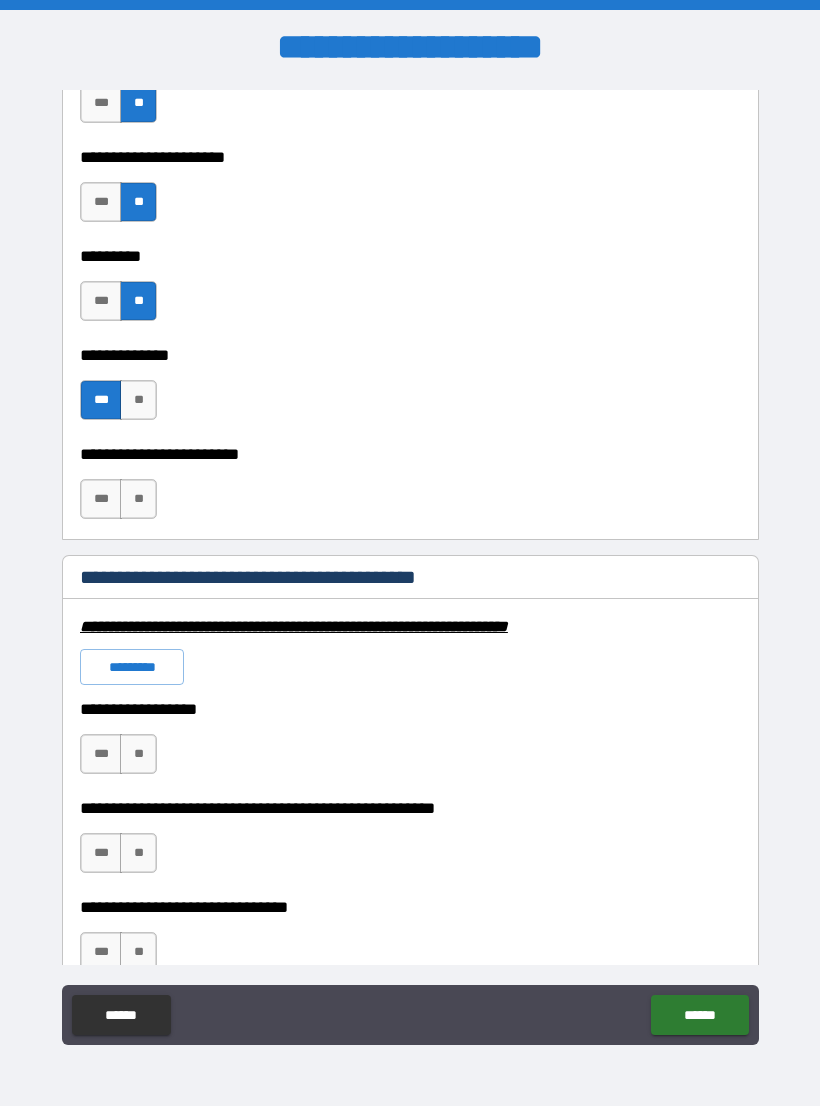 click on "**" at bounding box center (138, 499) 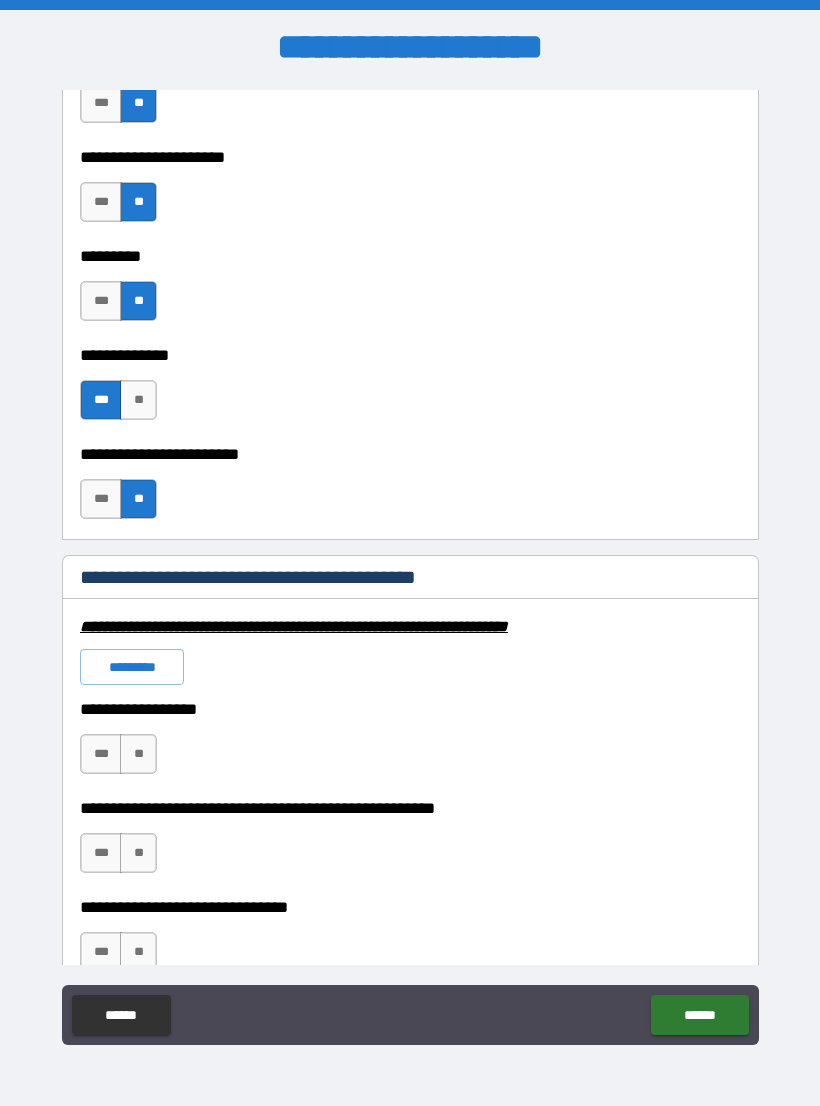 click on "**" at bounding box center (138, 754) 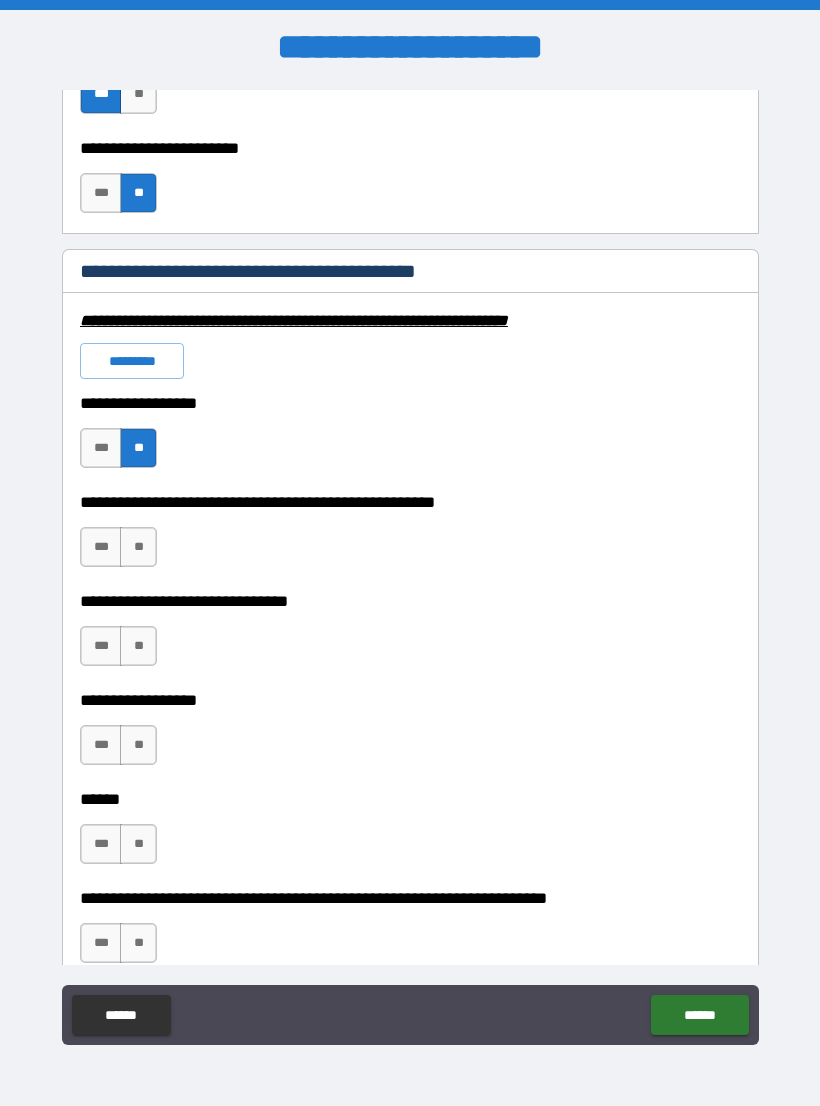 scroll, scrollTop: 5946, scrollLeft: 0, axis: vertical 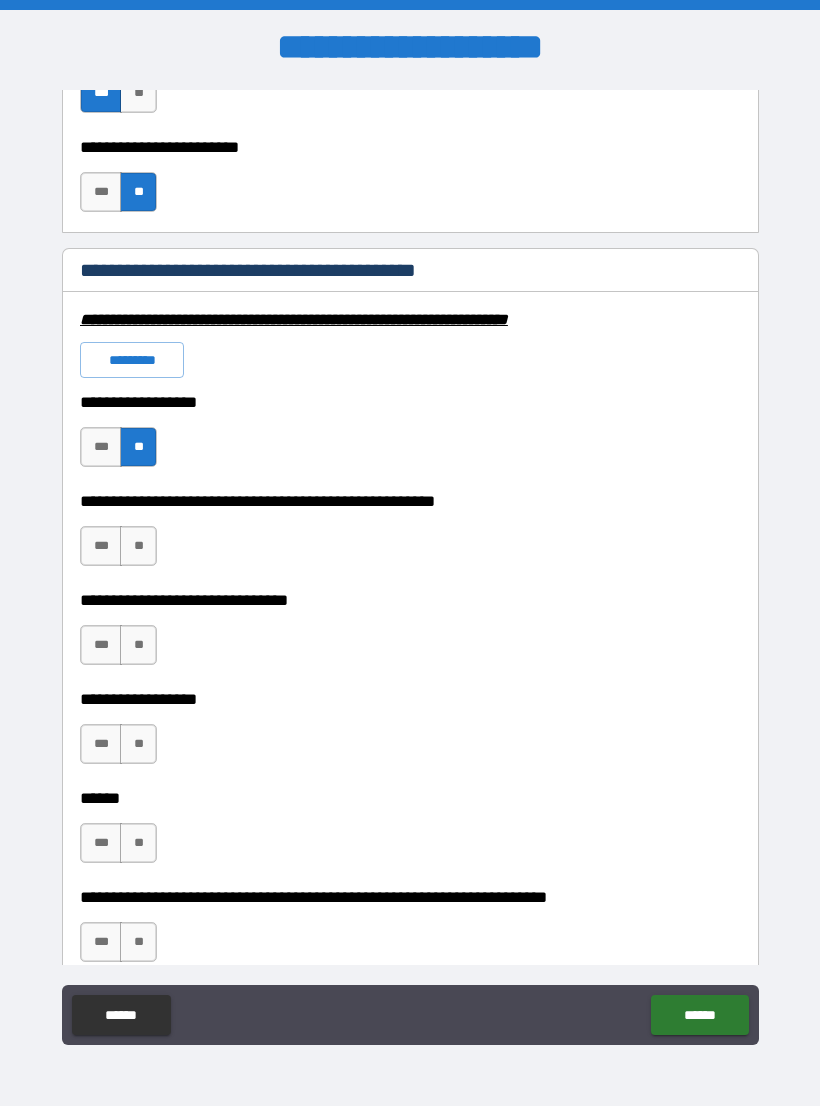 click on "**" at bounding box center (138, 546) 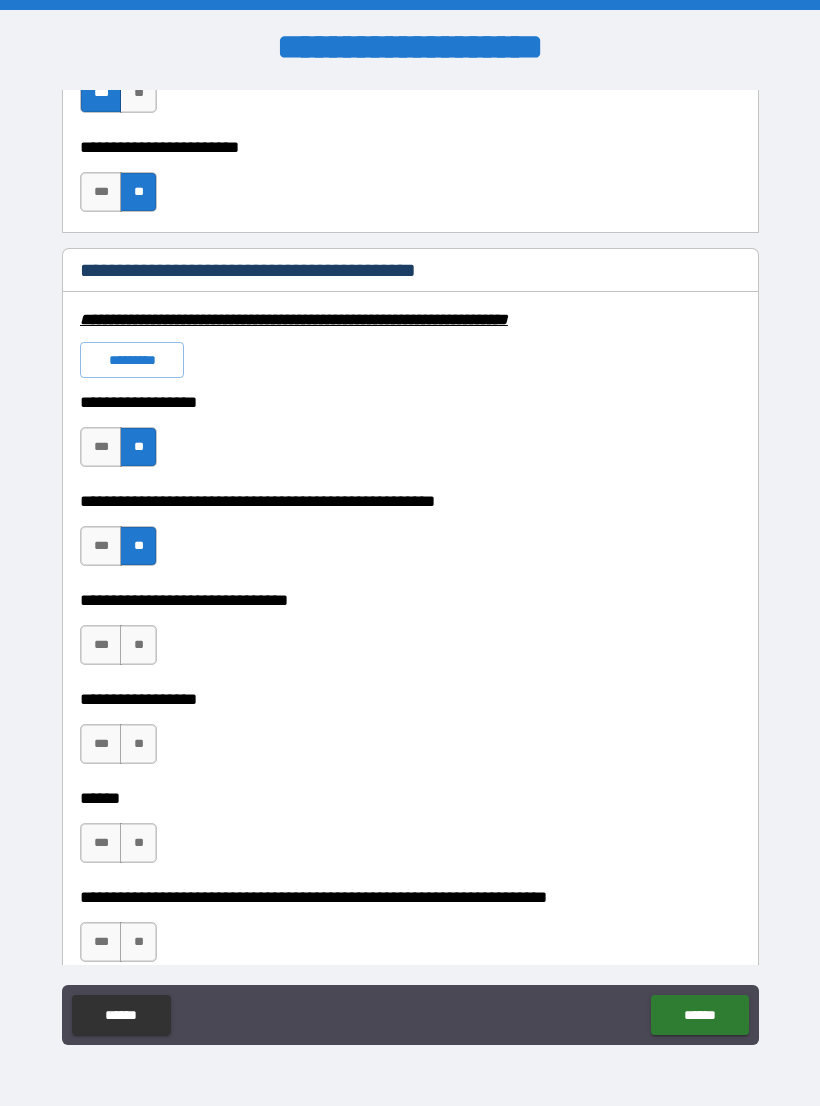 click on "**" at bounding box center [138, 645] 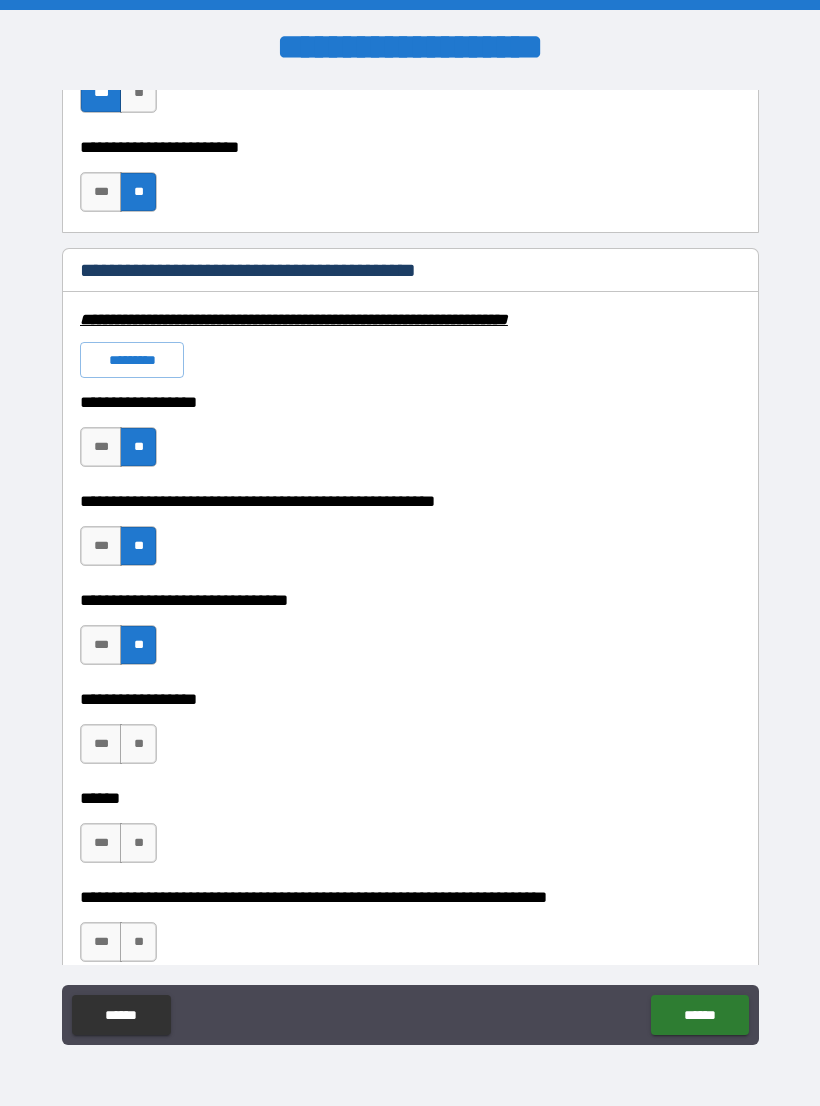 click on "**" at bounding box center [138, 744] 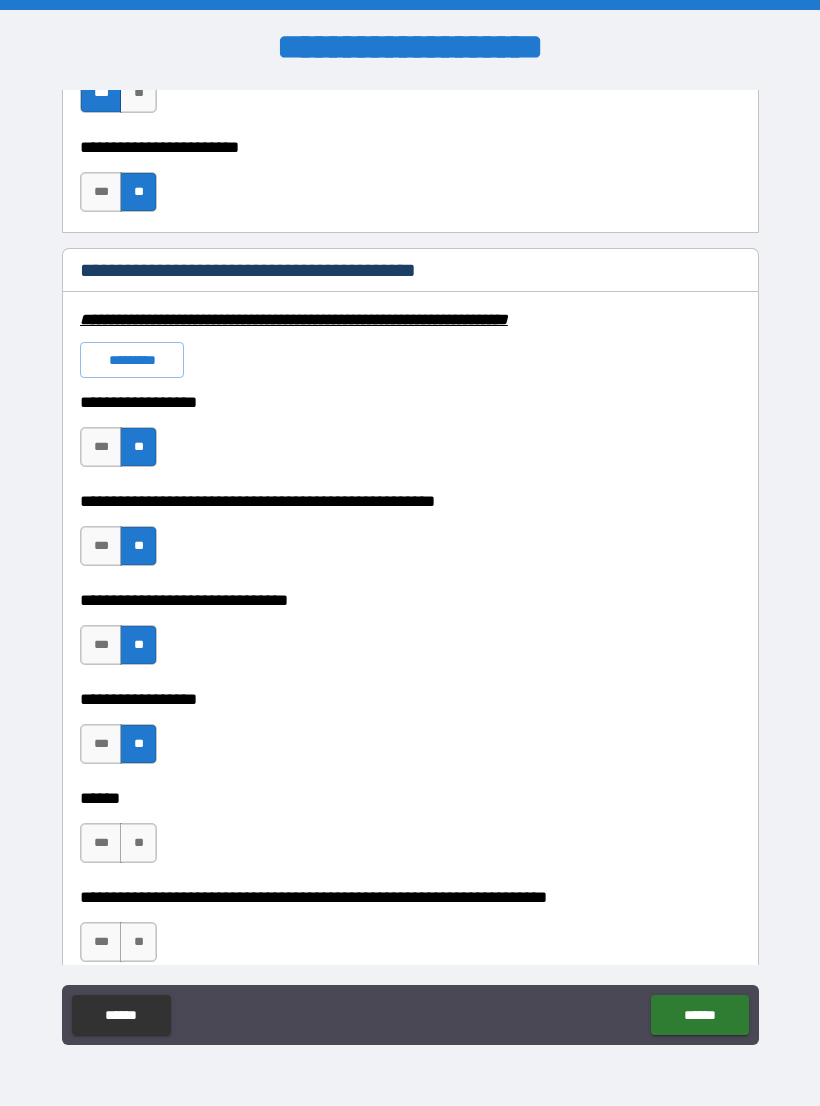 click on "**" at bounding box center (138, 843) 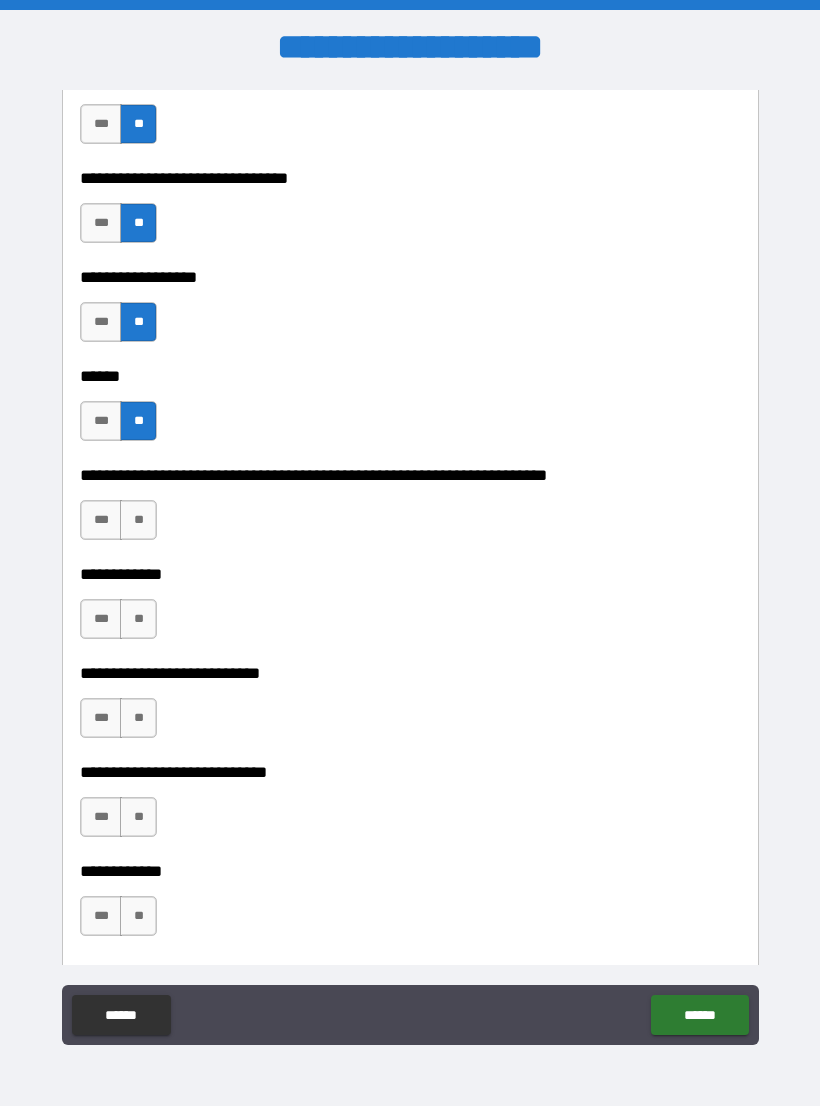 scroll, scrollTop: 6370, scrollLeft: 0, axis: vertical 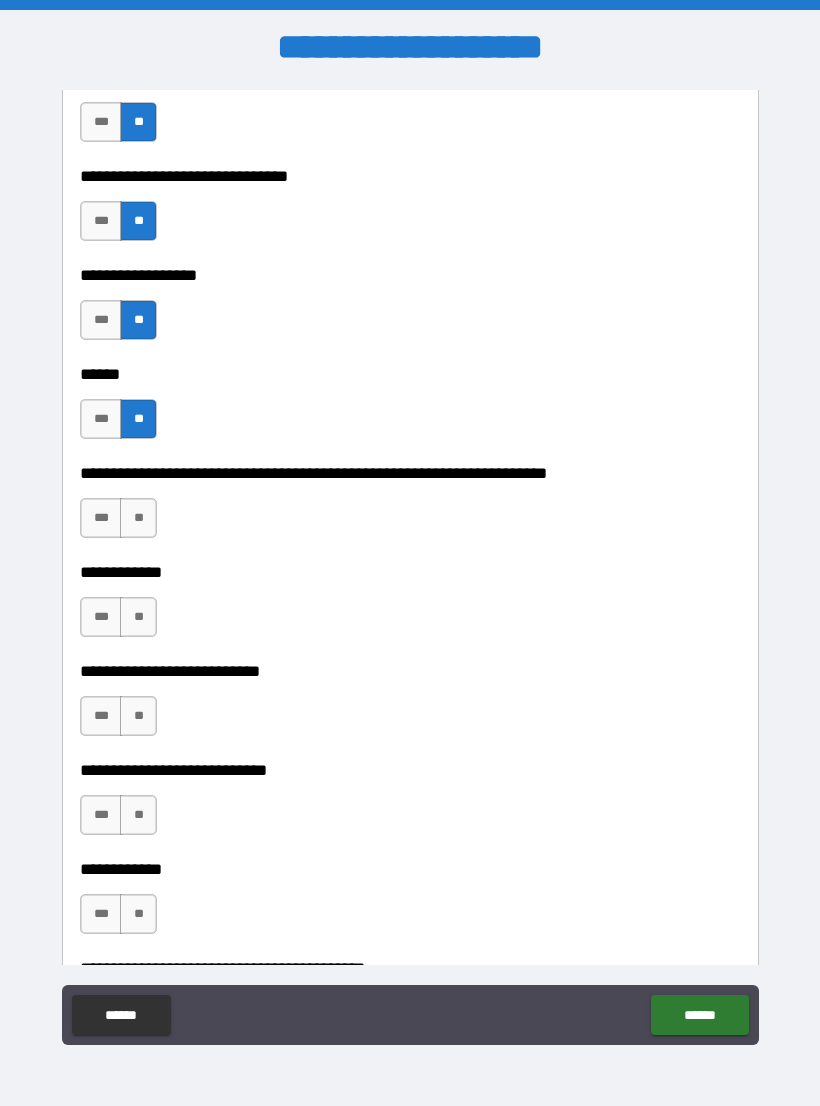 click on "**" at bounding box center [138, 518] 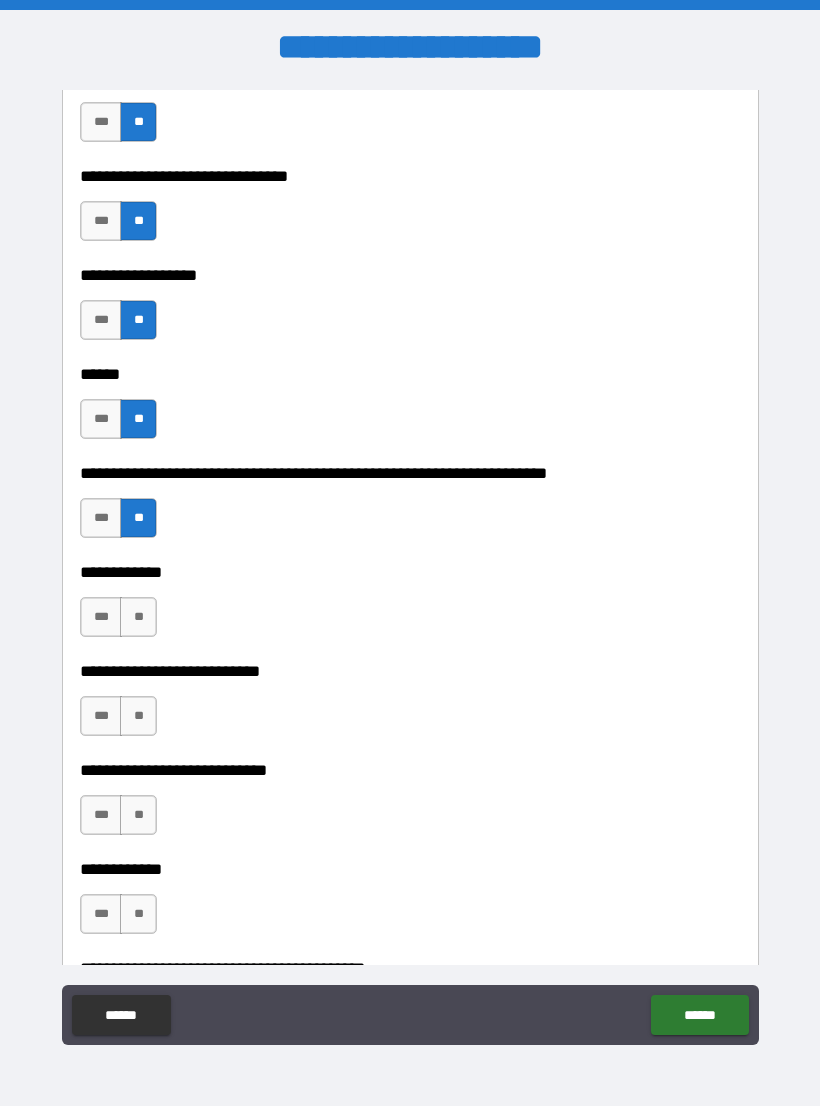 click on "**" at bounding box center [138, 617] 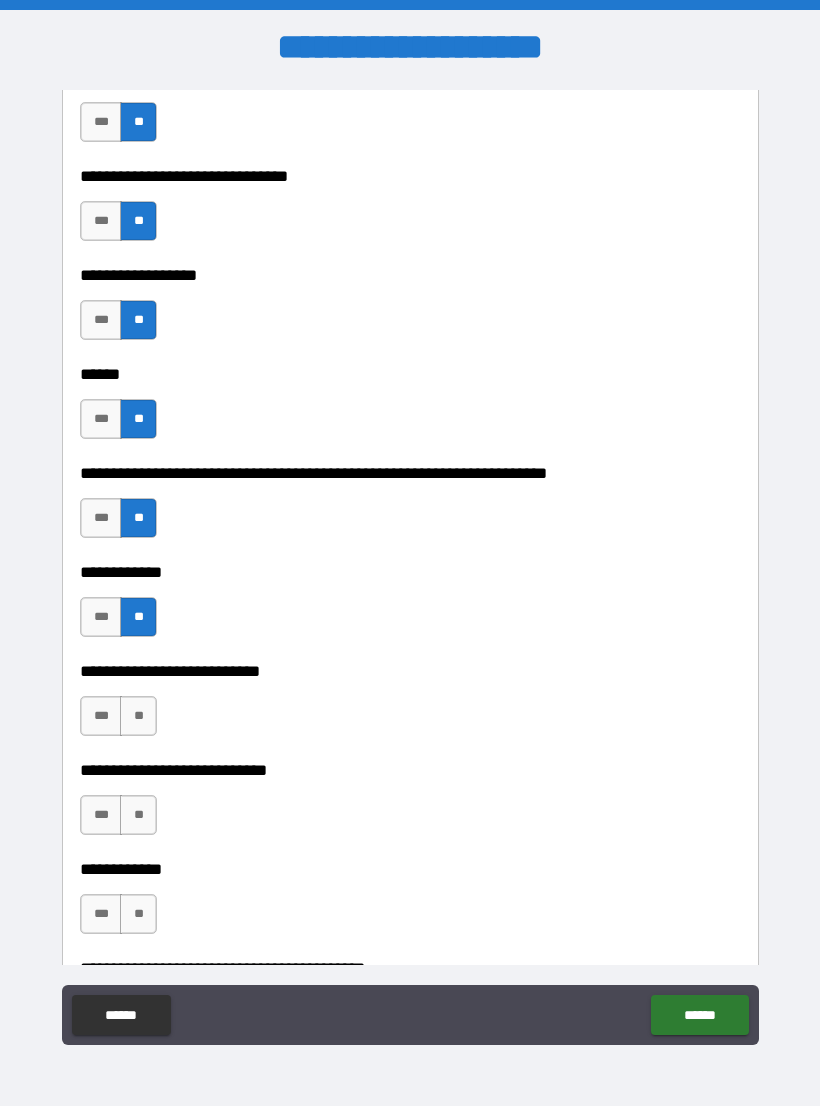 click on "**" at bounding box center (138, 716) 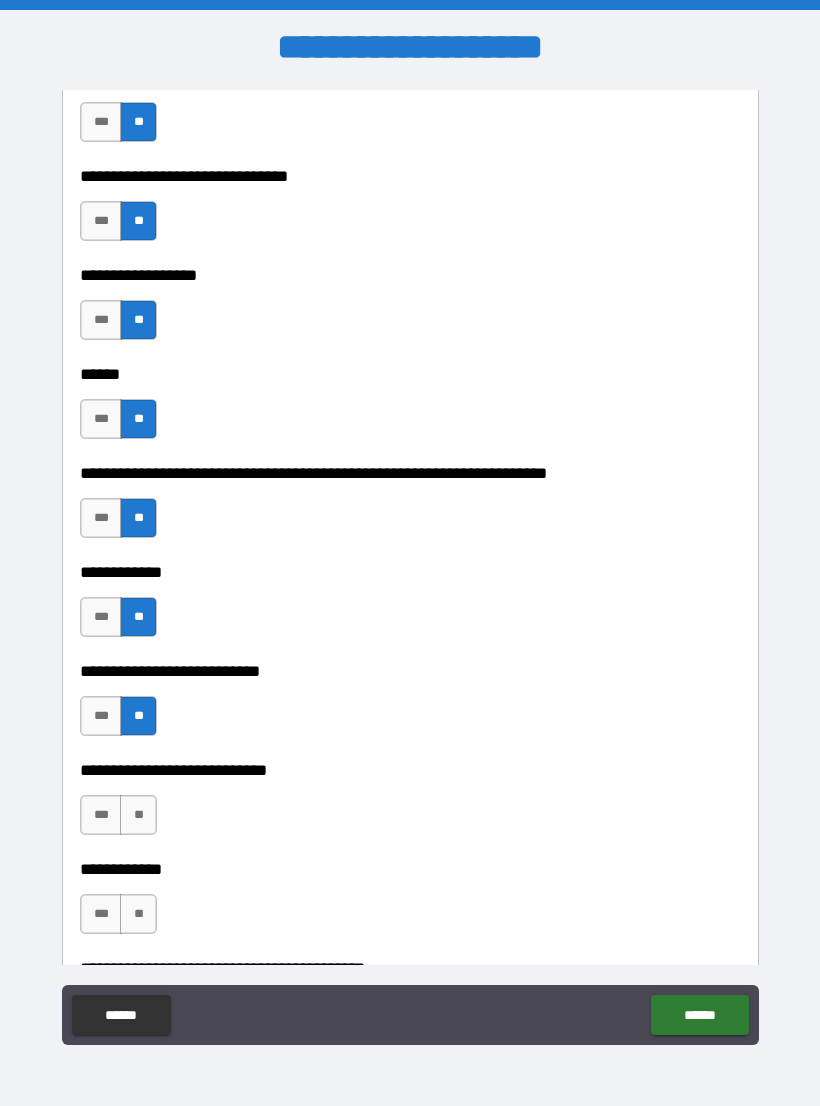 click on "**" at bounding box center [138, 815] 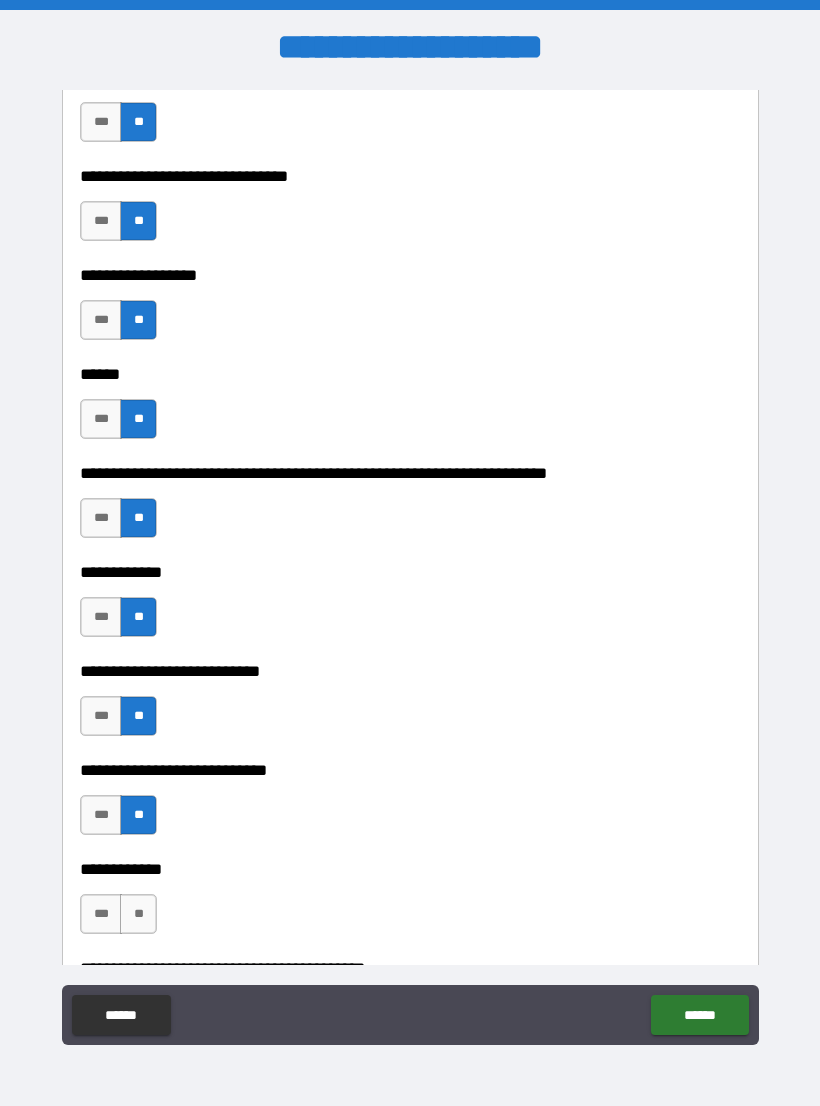 click on "**" at bounding box center (138, 914) 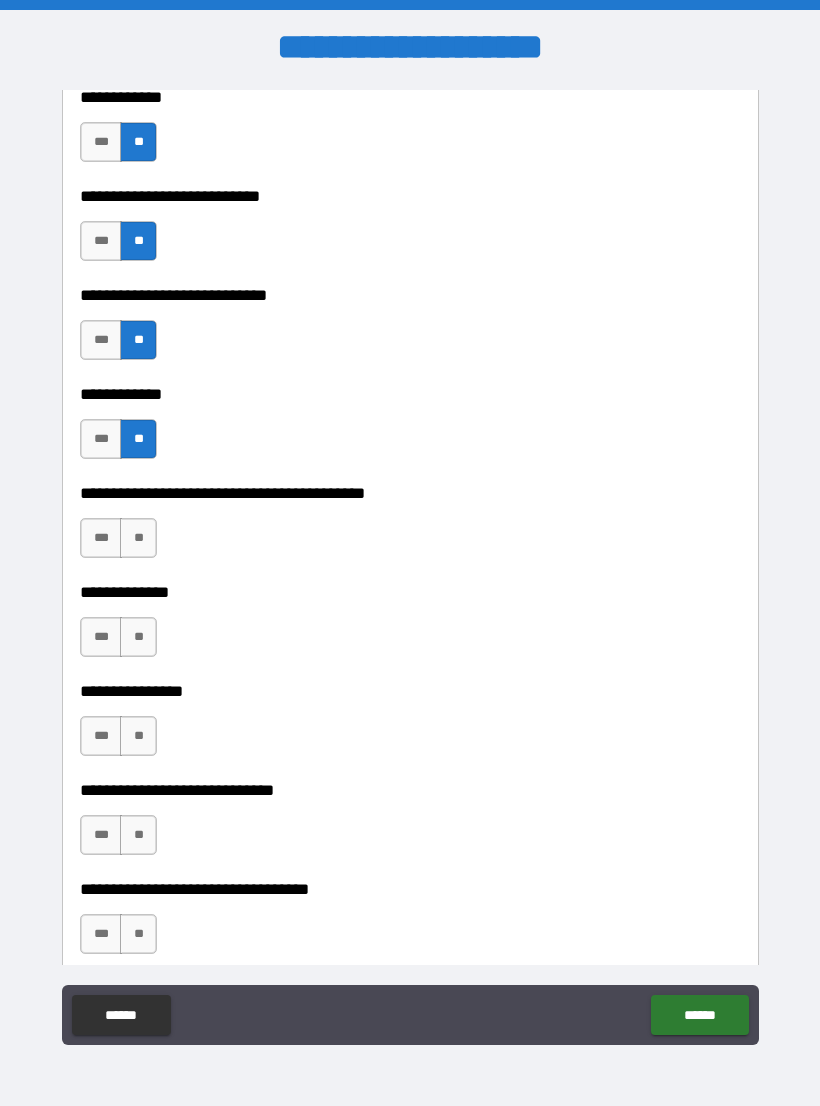 scroll, scrollTop: 6846, scrollLeft: 0, axis: vertical 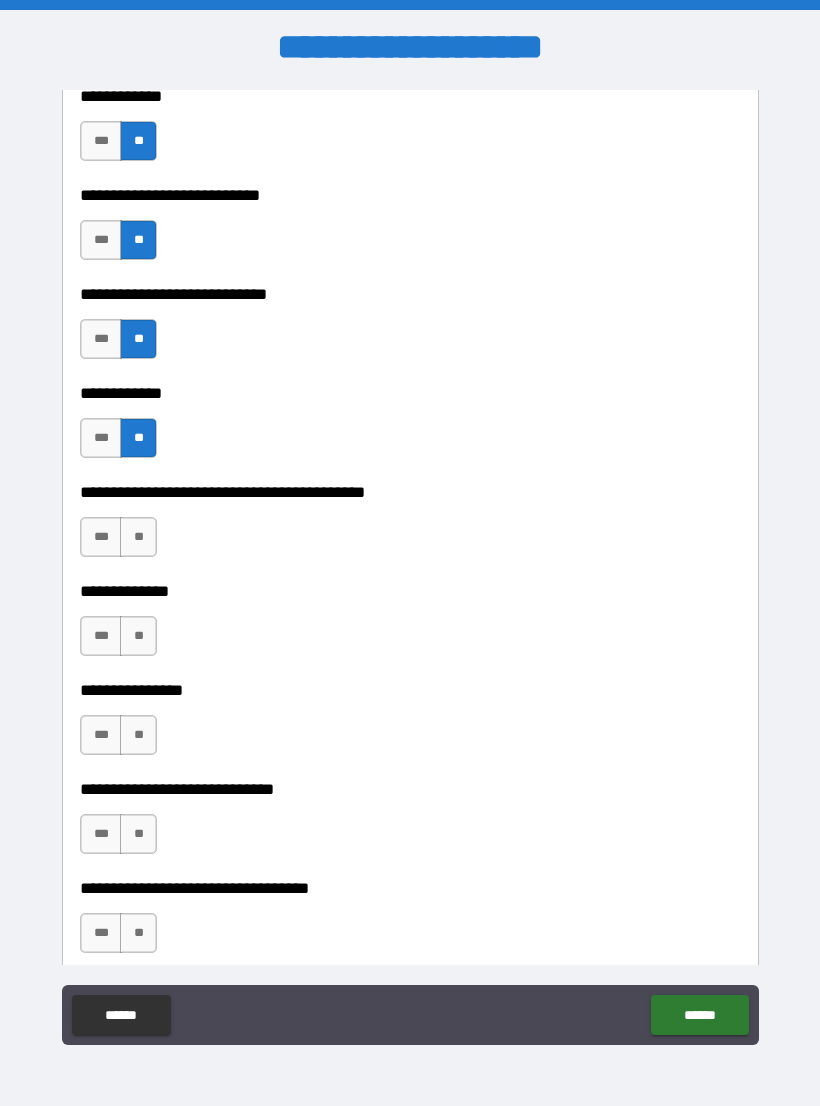 click on "**" at bounding box center [138, 537] 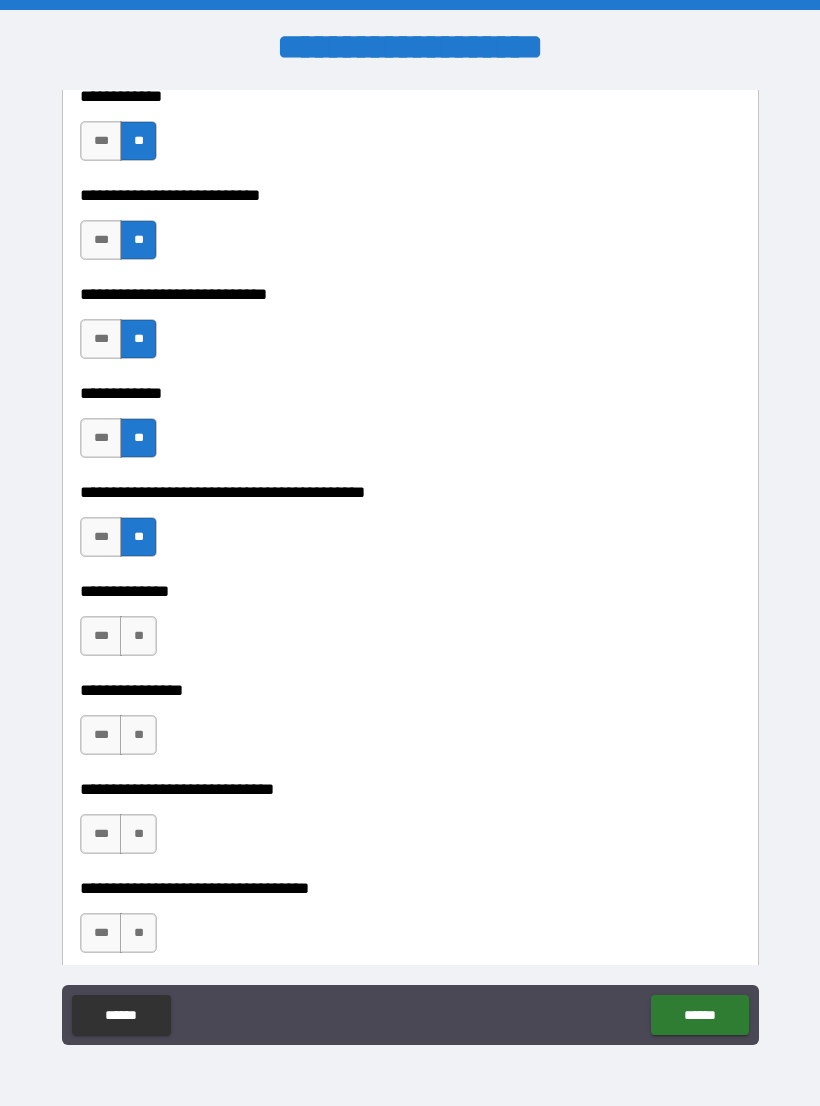 click on "**" at bounding box center [138, 636] 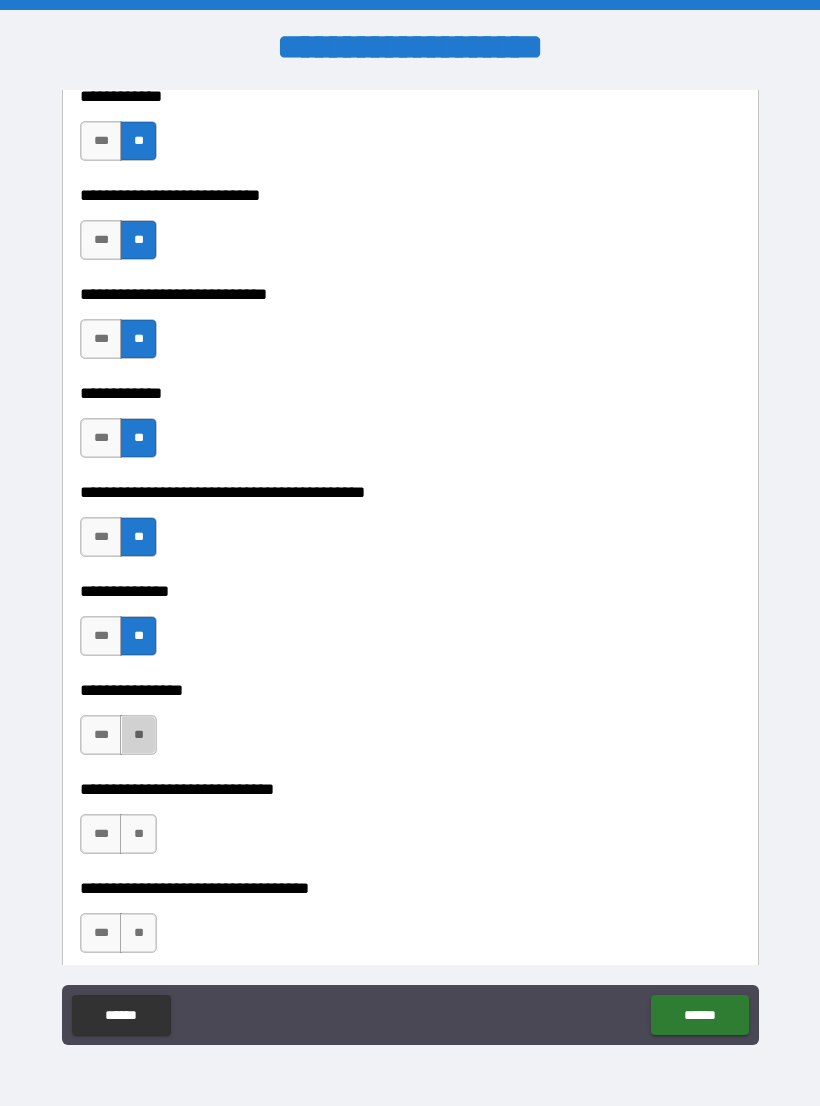 click on "**" at bounding box center (138, 735) 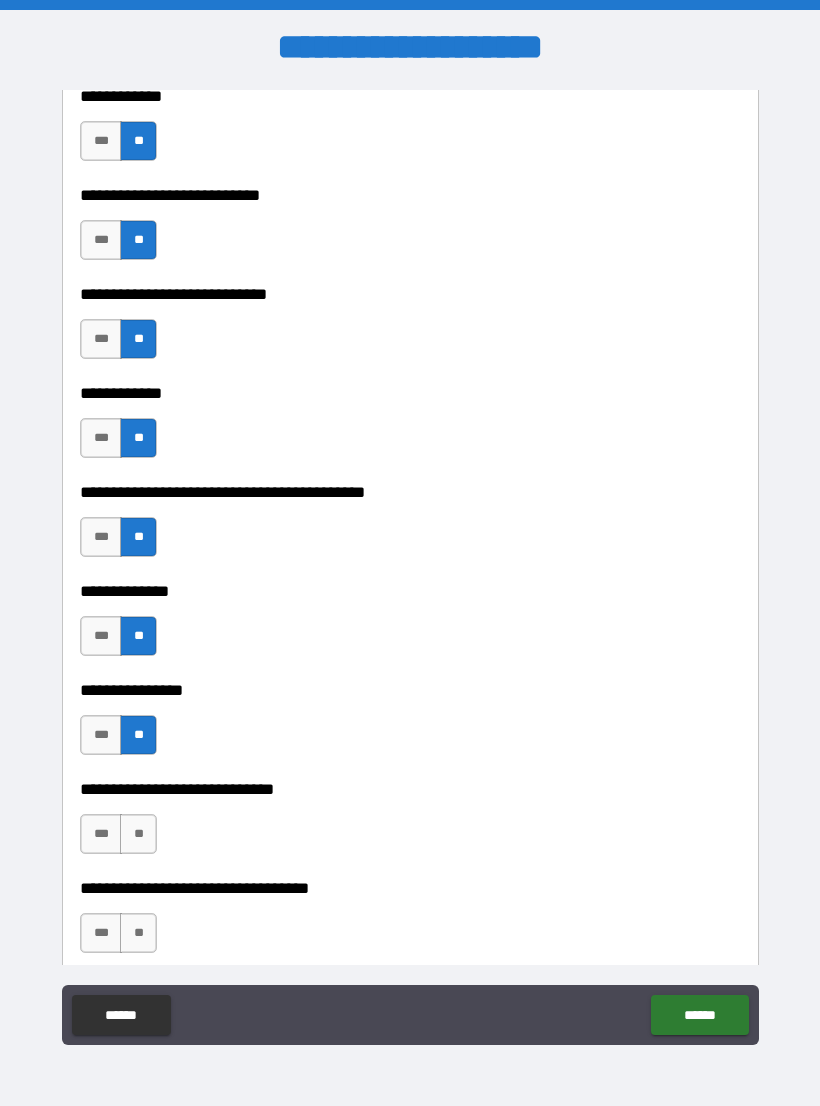 click on "**" at bounding box center [138, 834] 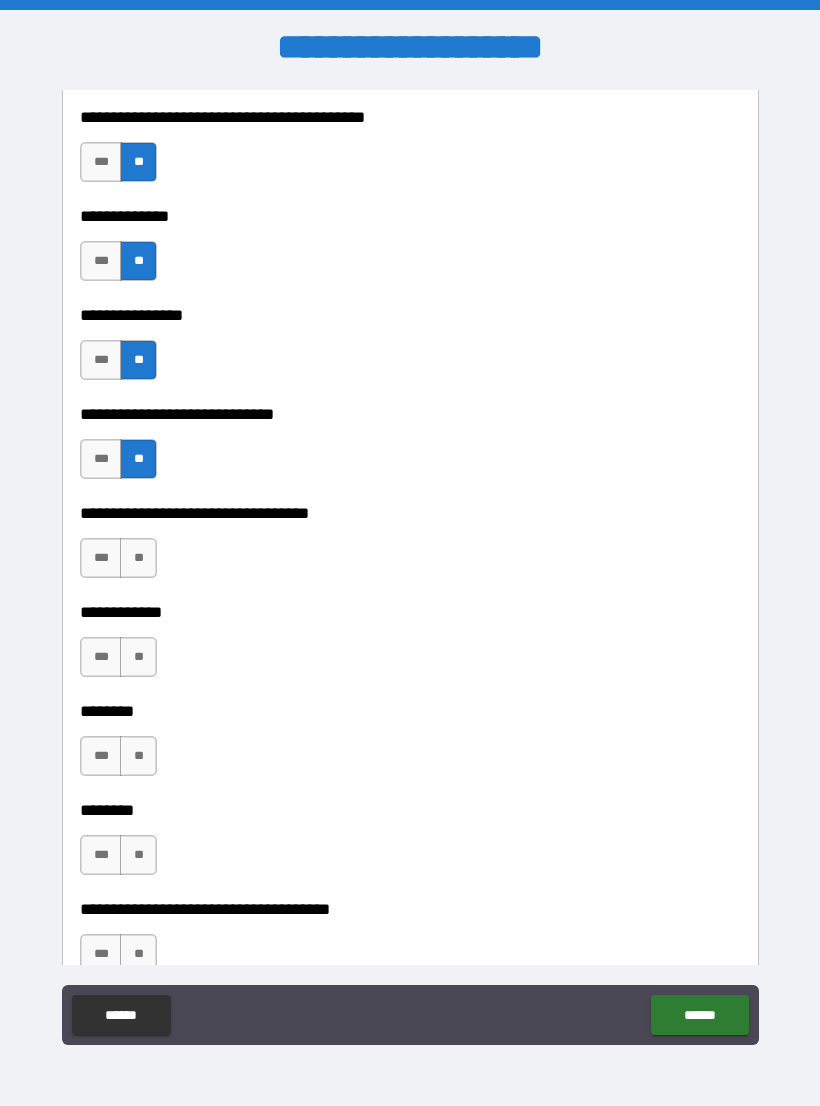 scroll, scrollTop: 7223, scrollLeft: 0, axis: vertical 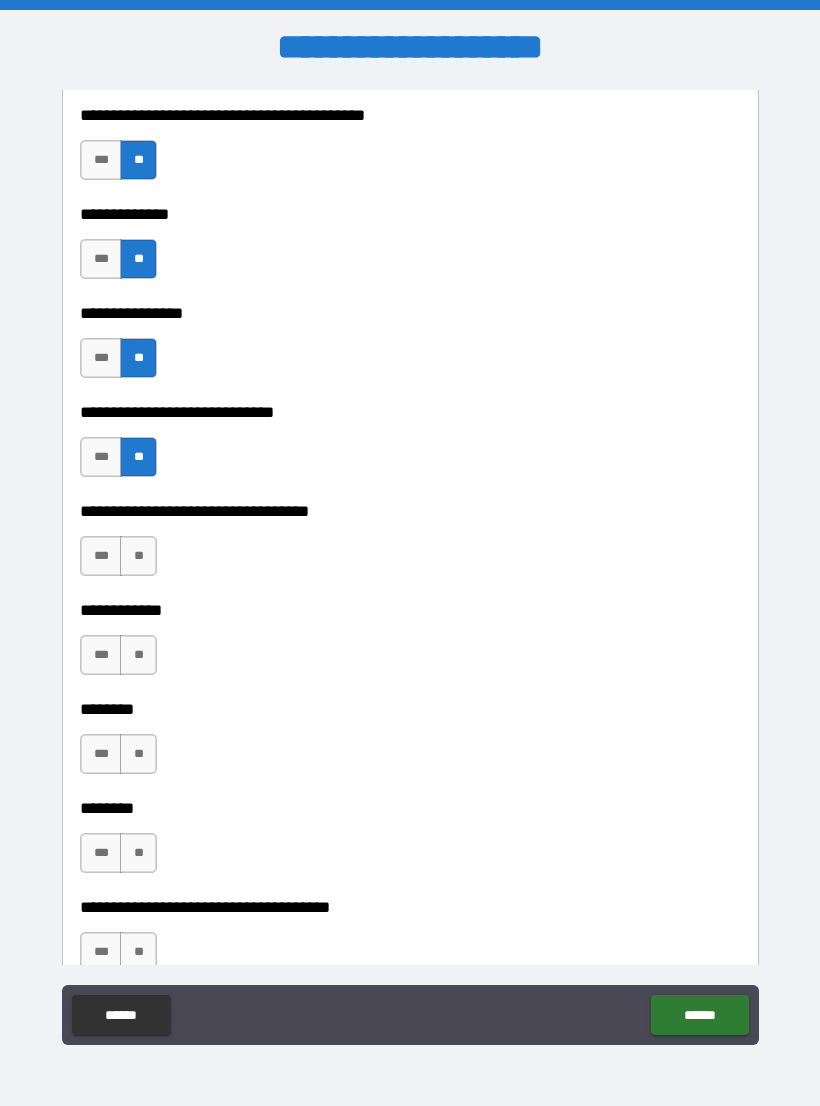 click on "**" at bounding box center [138, 556] 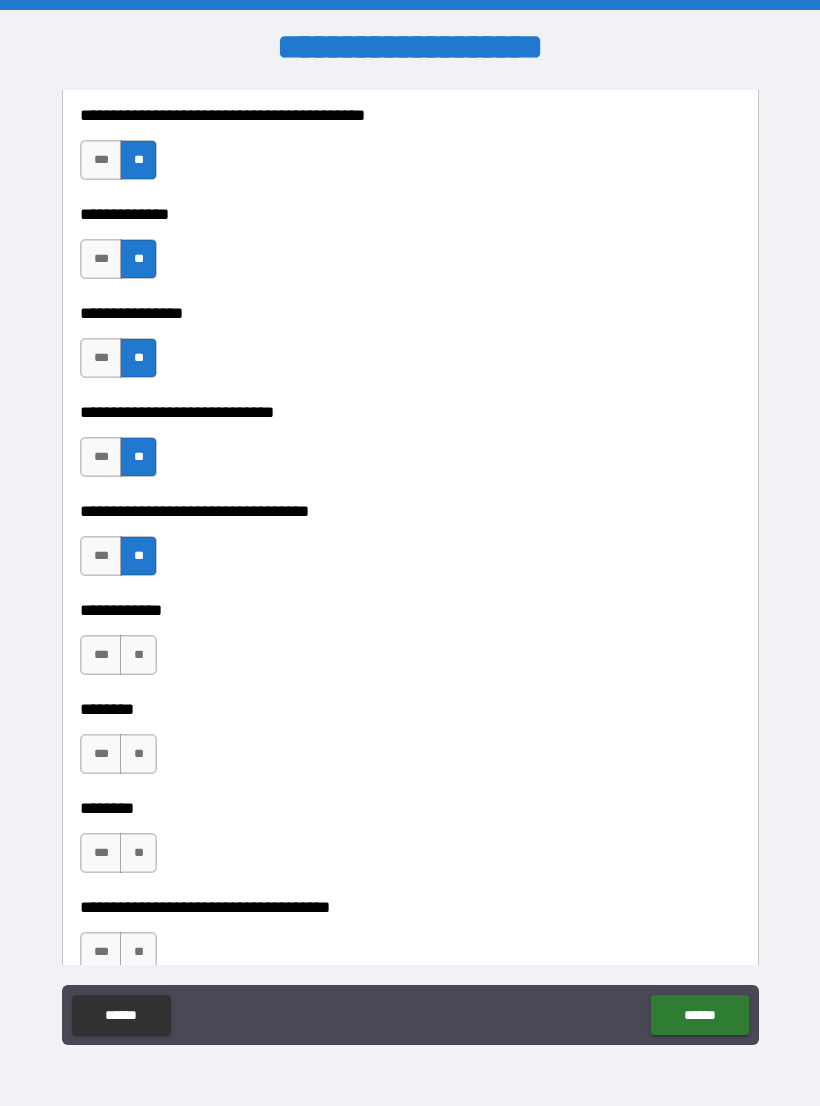 click on "**" at bounding box center (138, 655) 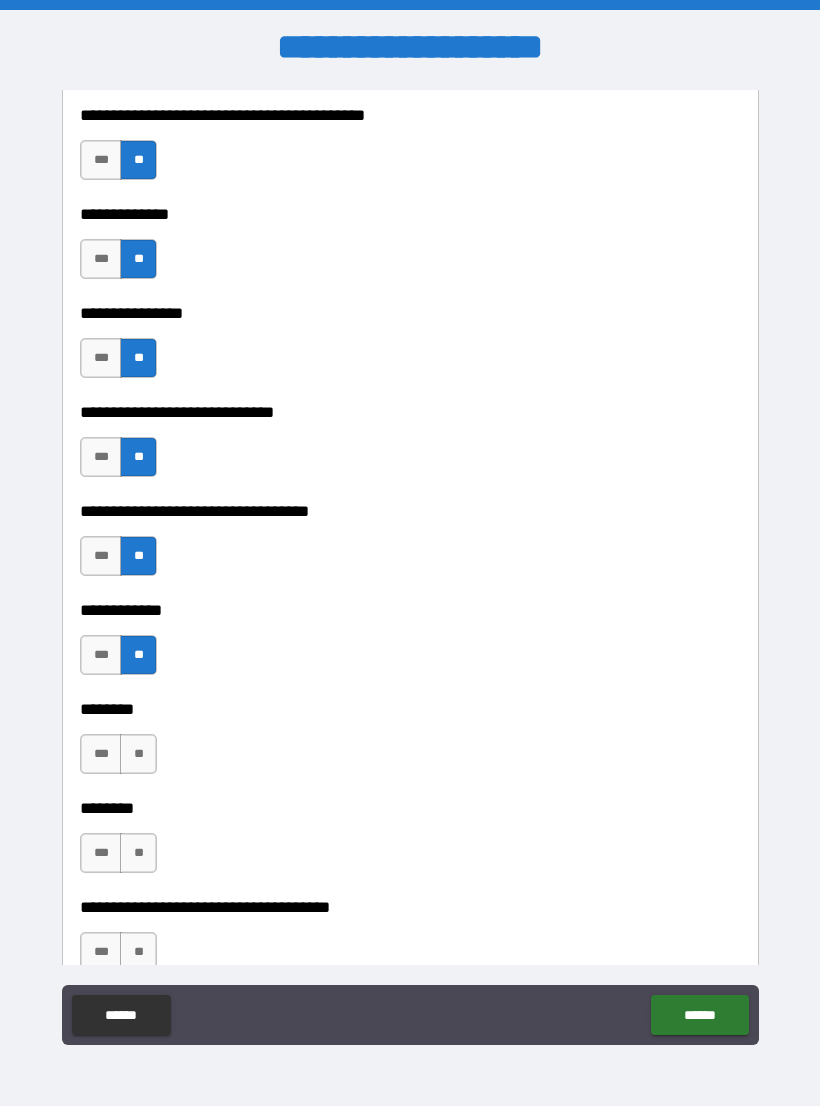click on "**" at bounding box center (138, 754) 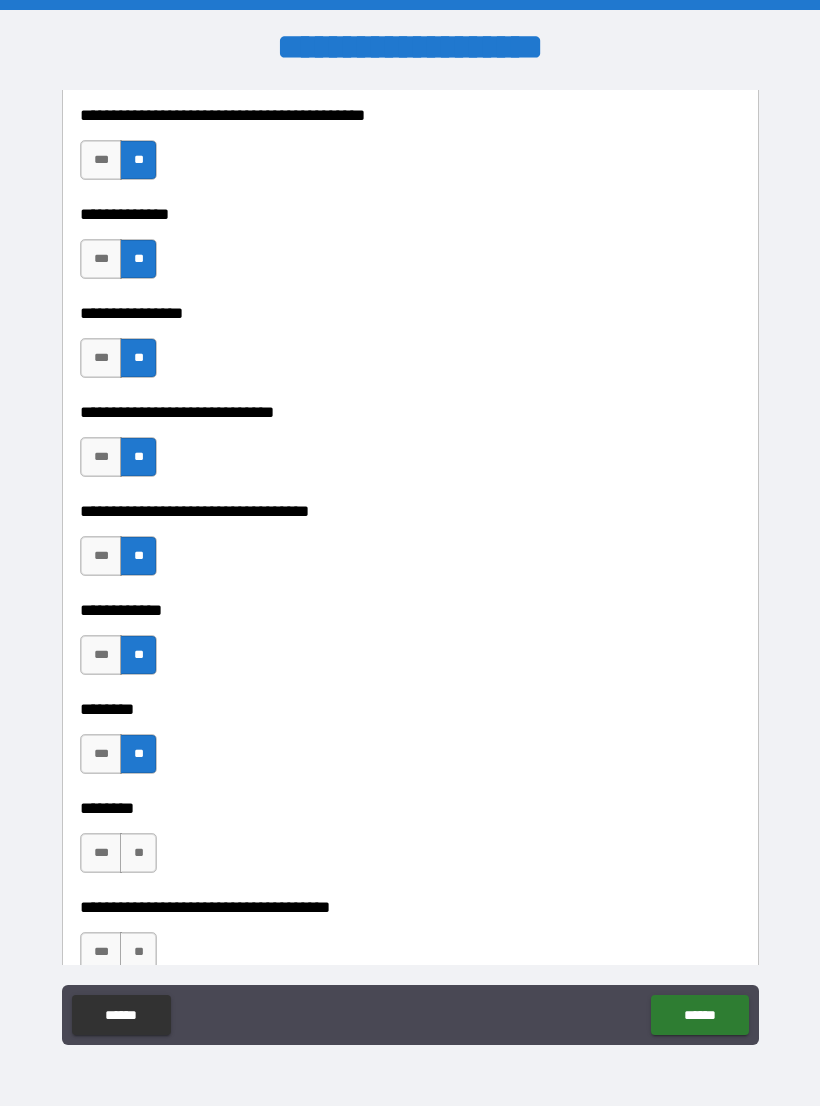 click on "**" at bounding box center [138, 853] 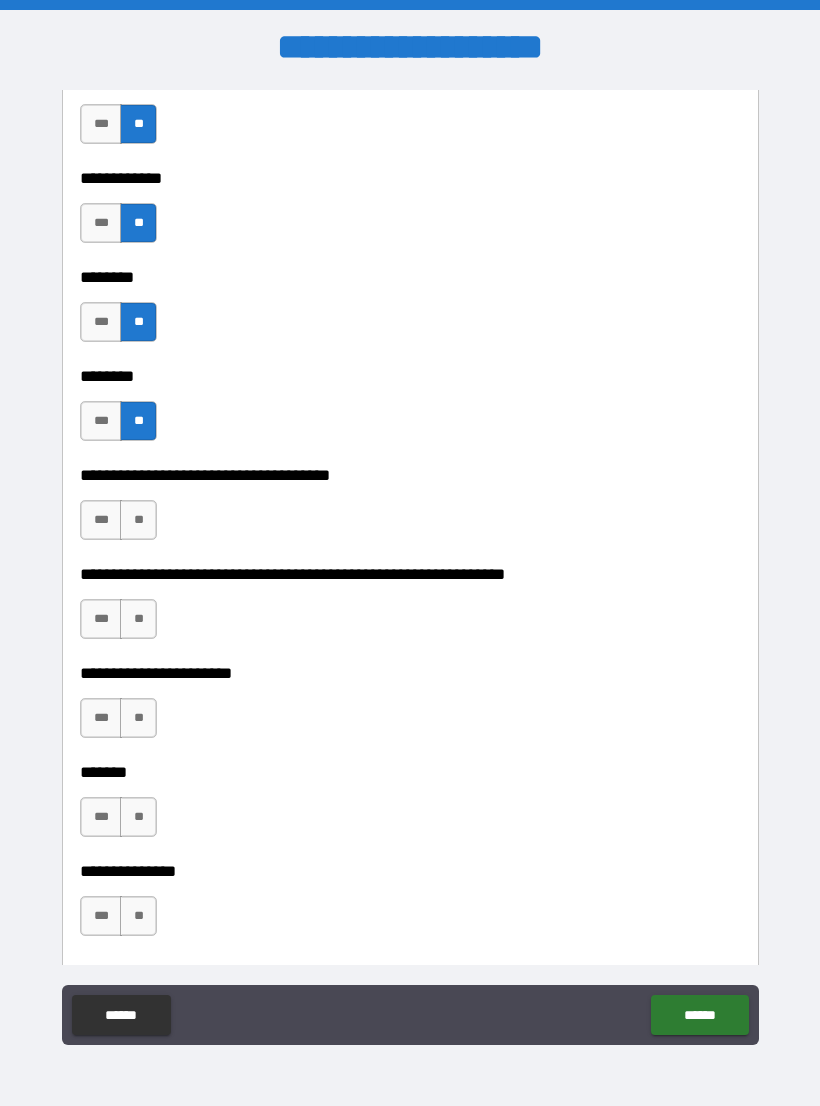 scroll, scrollTop: 7680, scrollLeft: 0, axis: vertical 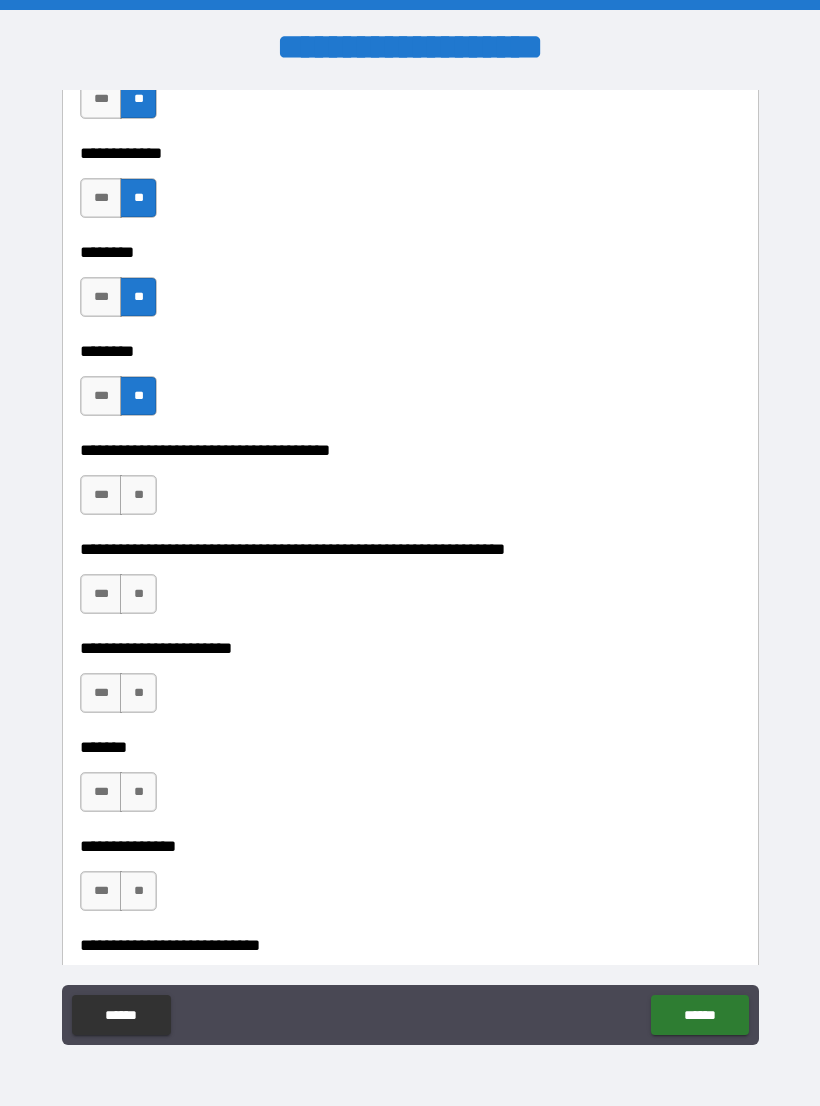click on "**" at bounding box center (138, 495) 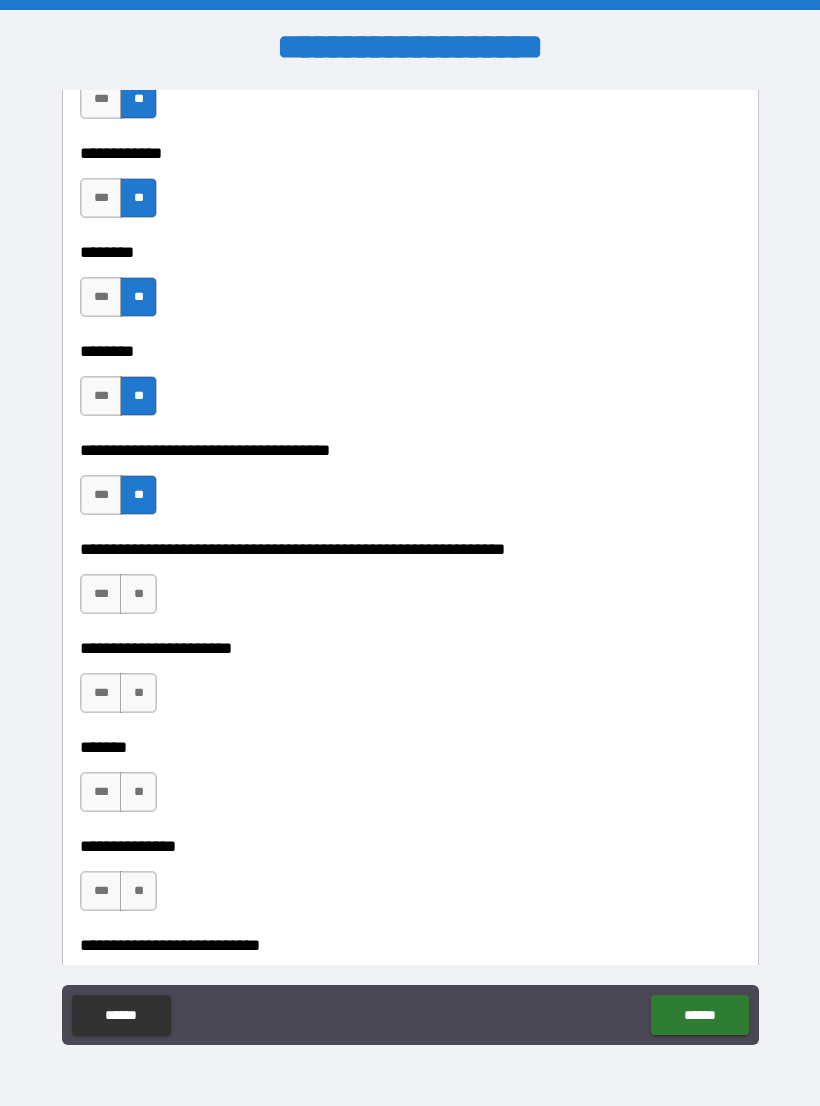 click on "**" at bounding box center [138, 594] 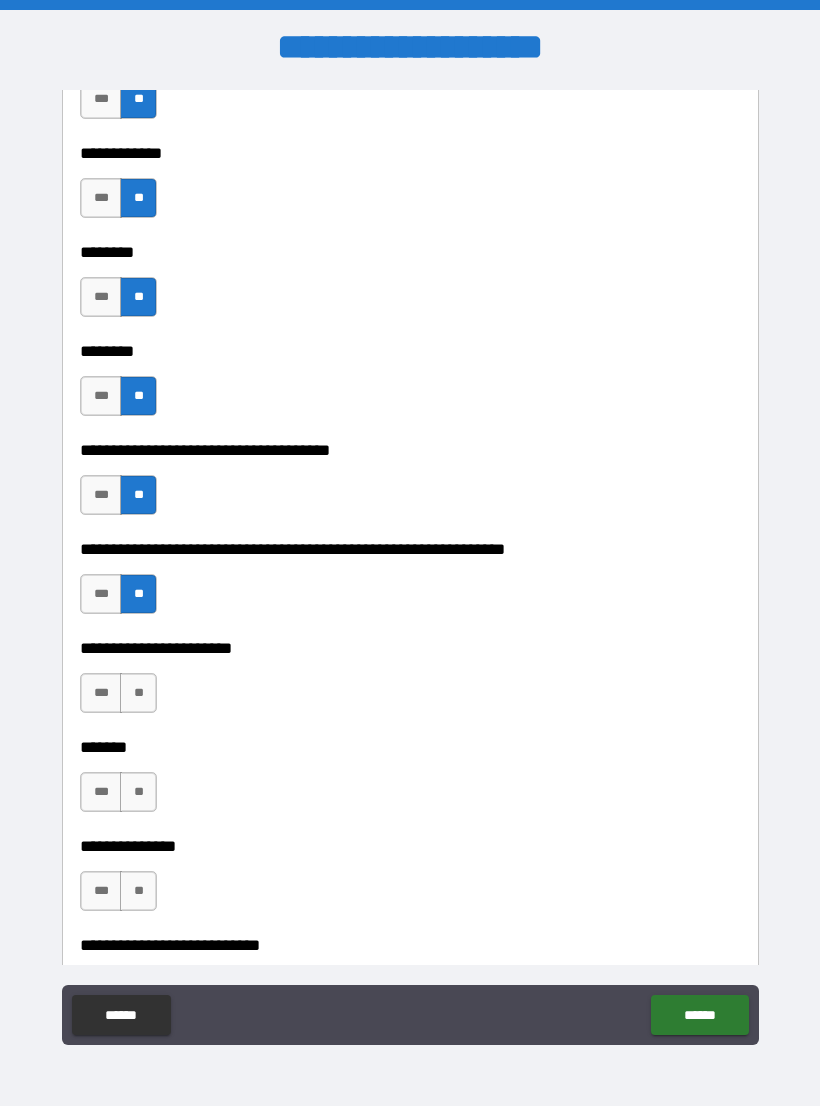 click on "**" at bounding box center (138, 693) 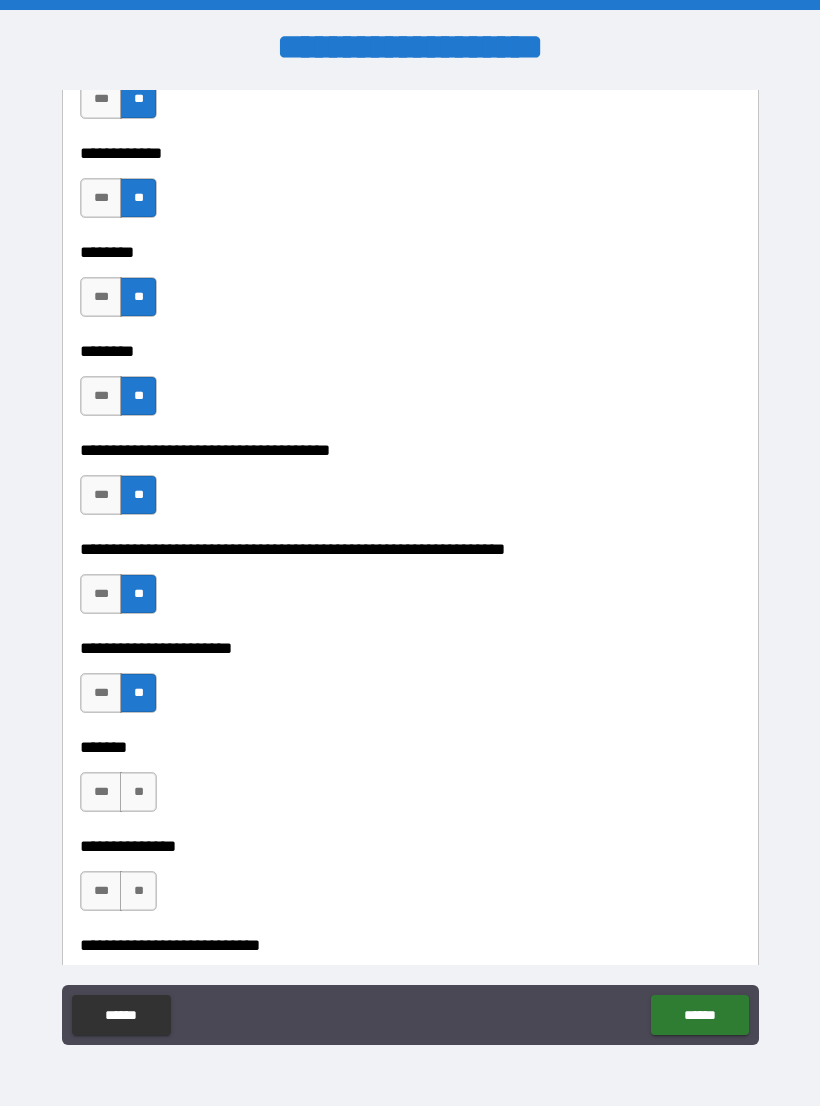 click on "**" at bounding box center [138, 792] 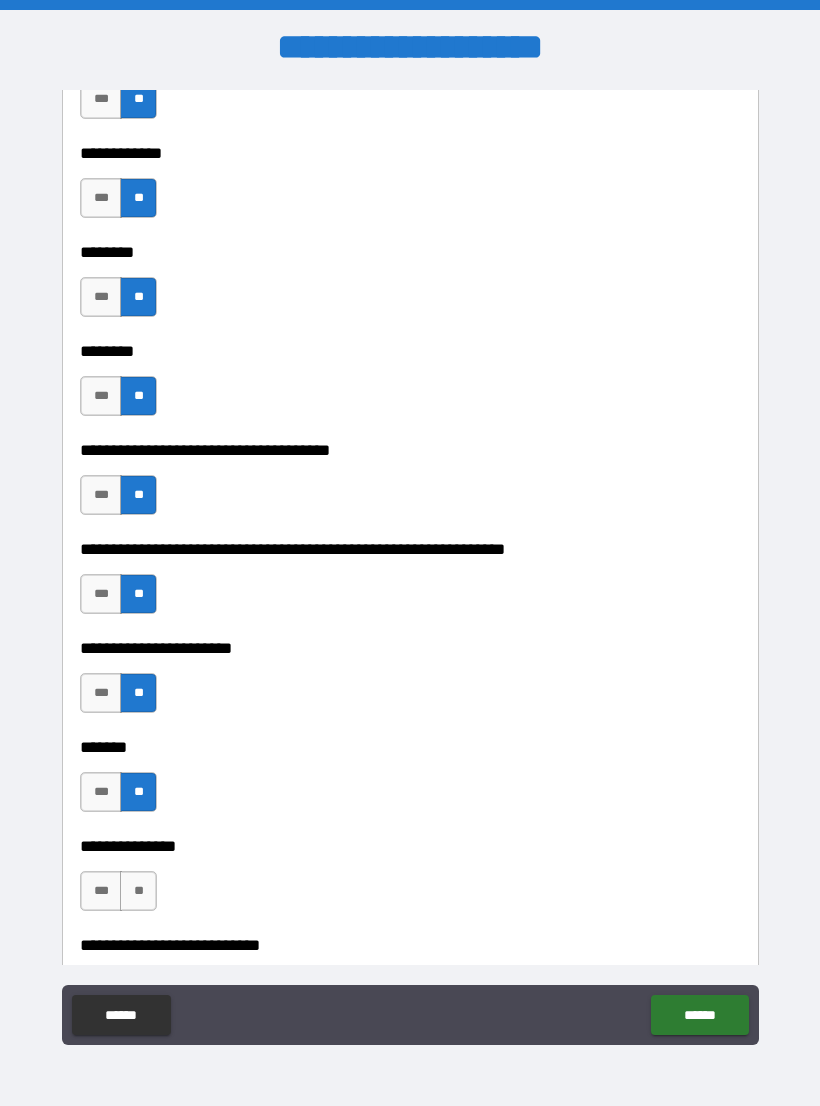click on "**" at bounding box center (138, 891) 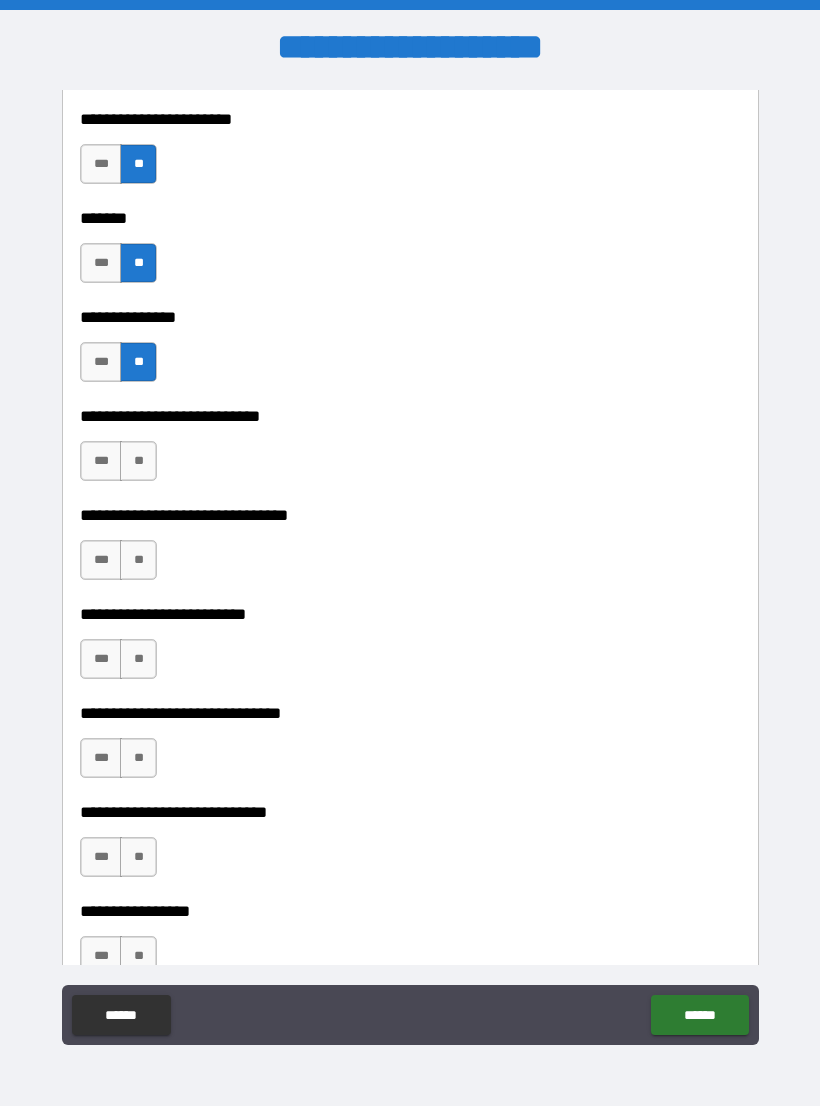 scroll, scrollTop: 8210, scrollLeft: 0, axis: vertical 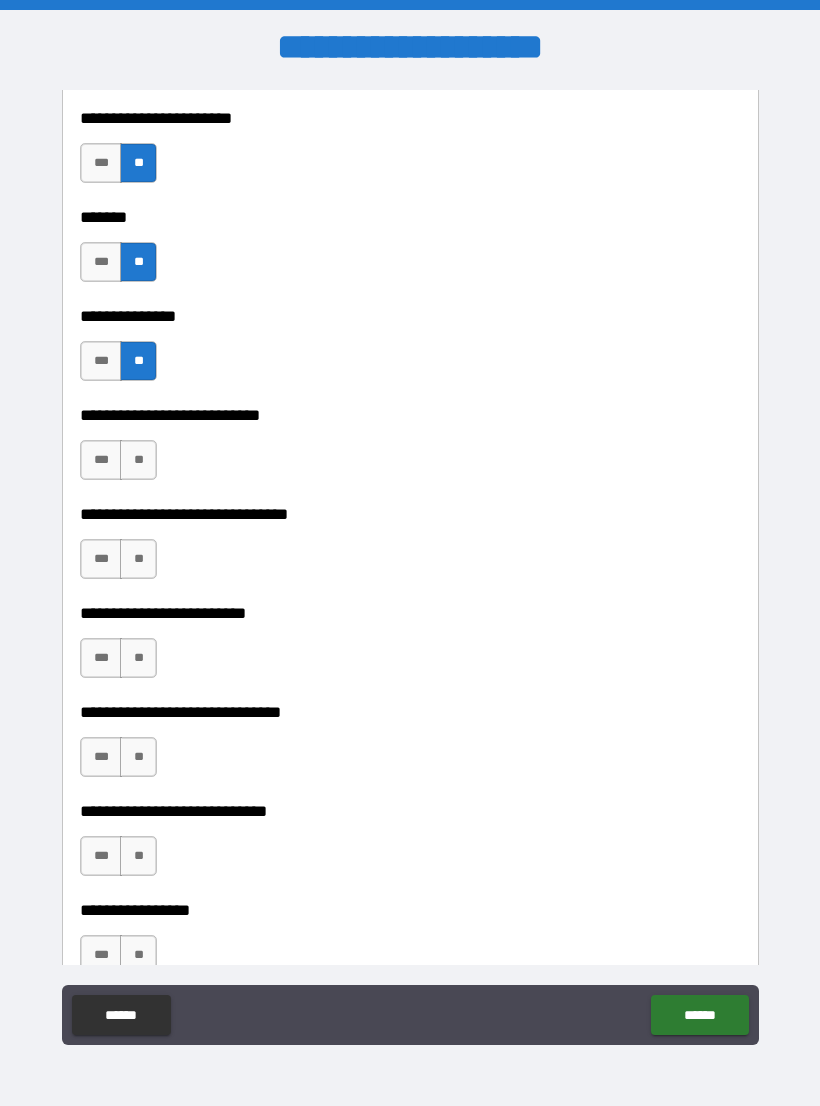 click on "**" at bounding box center [138, 460] 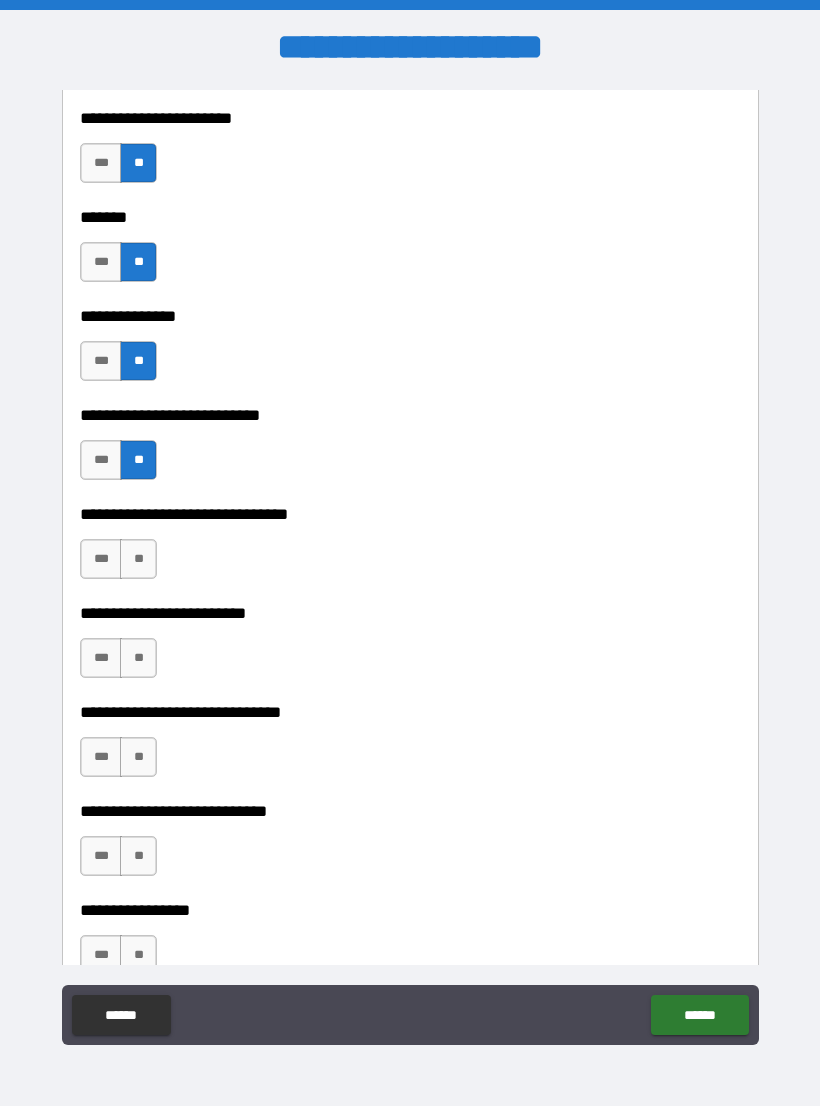 click on "**" at bounding box center [138, 559] 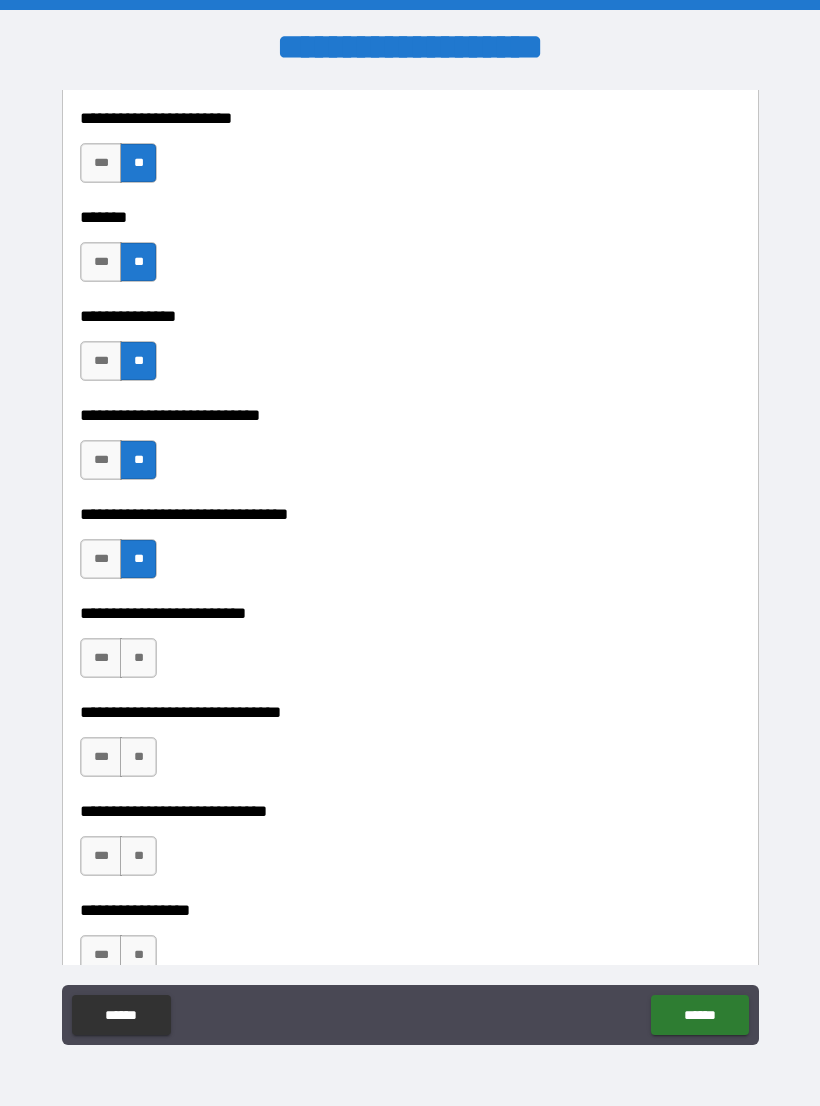 click on "**" at bounding box center [138, 658] 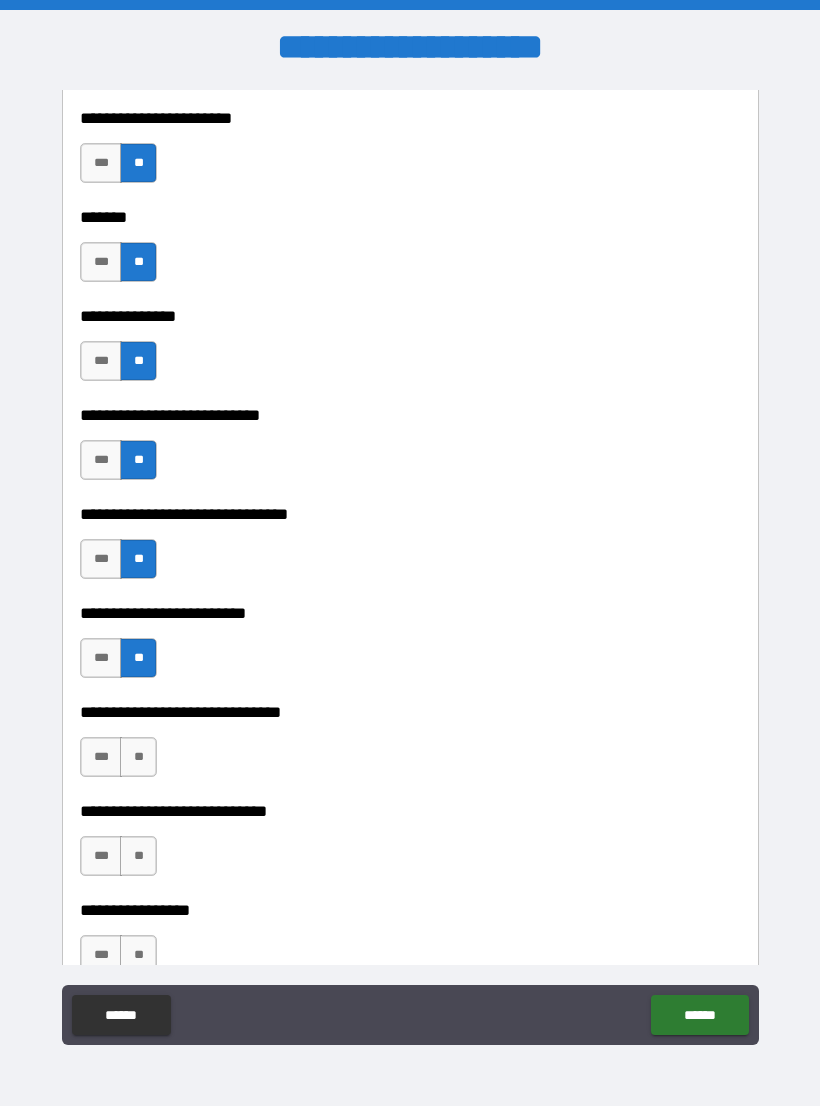click on "**" at bounding box center [138, 757] 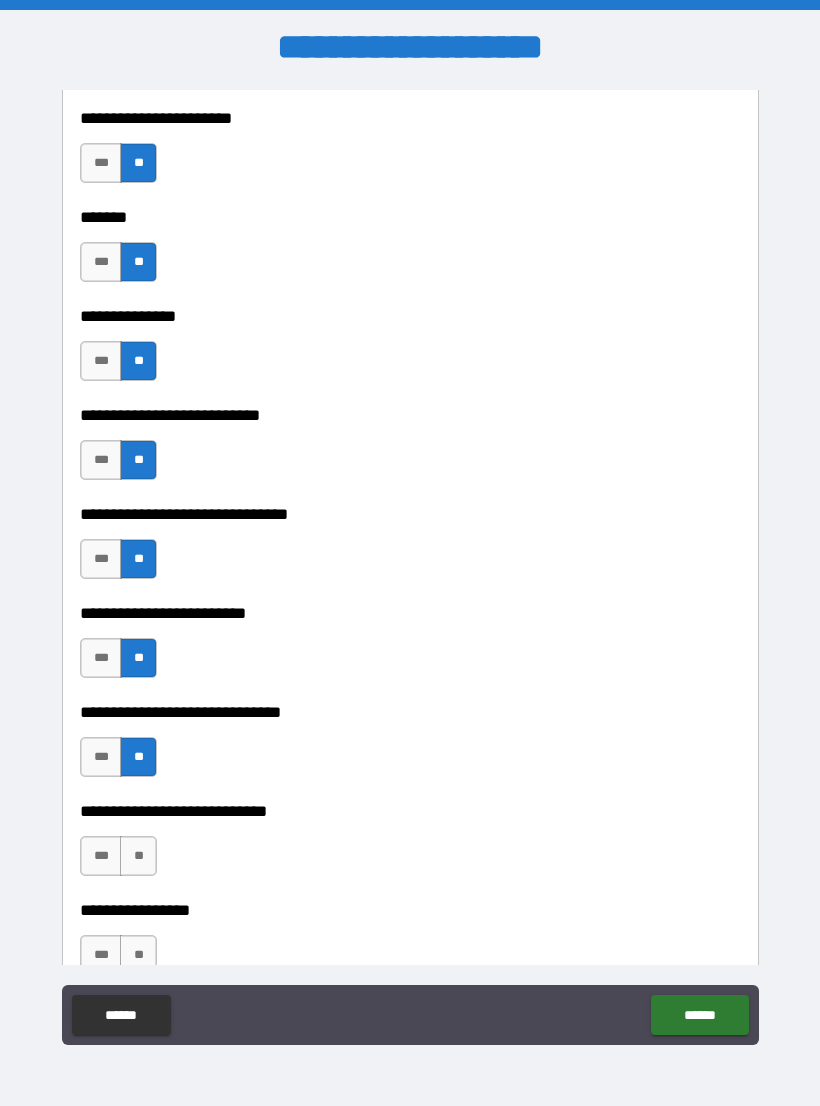 click on "**" at bounding box center (138, 856) 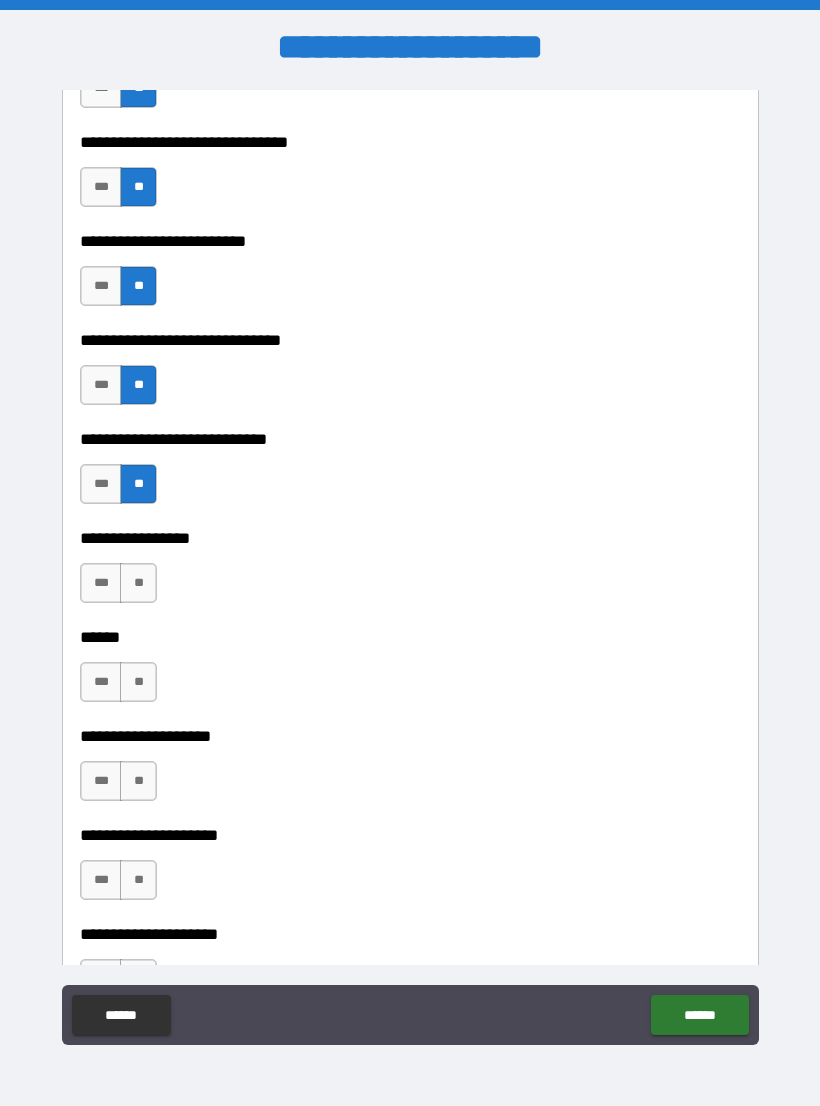 scroll, scrollTop: 8584, scrollLeft: 0, axis: vertical 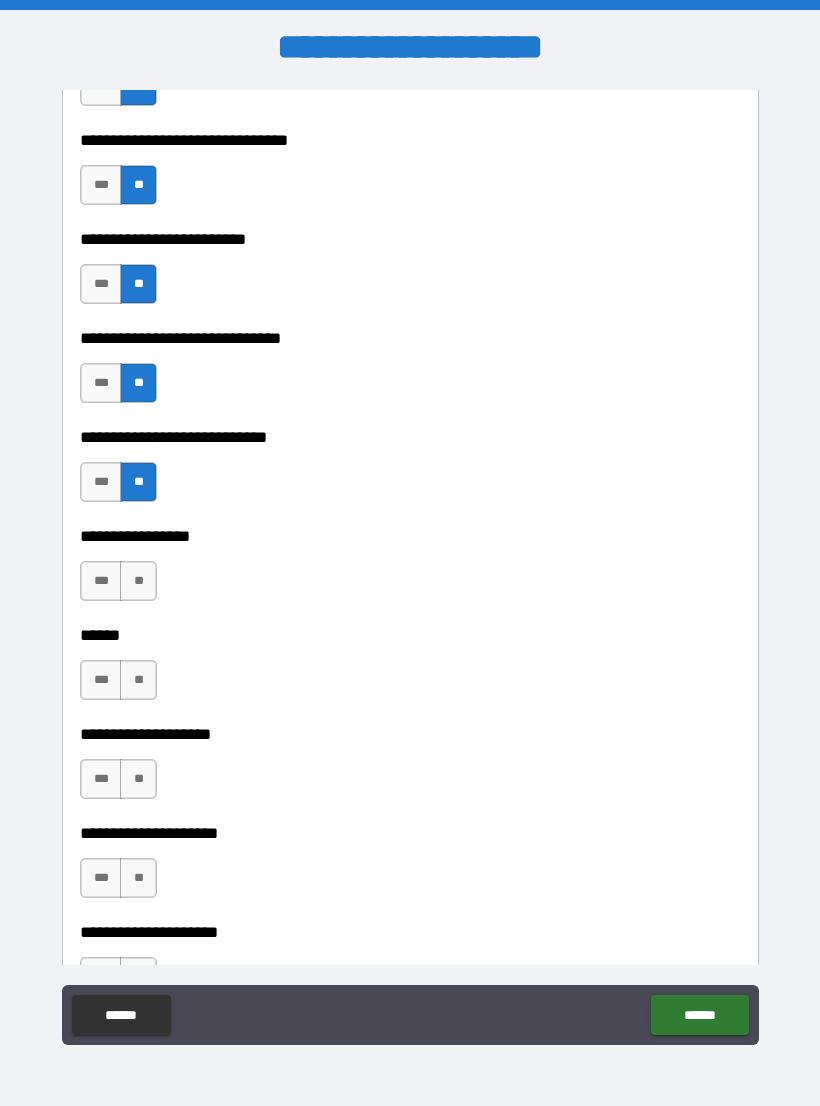 click on "**" at bounding box center (138, 581) 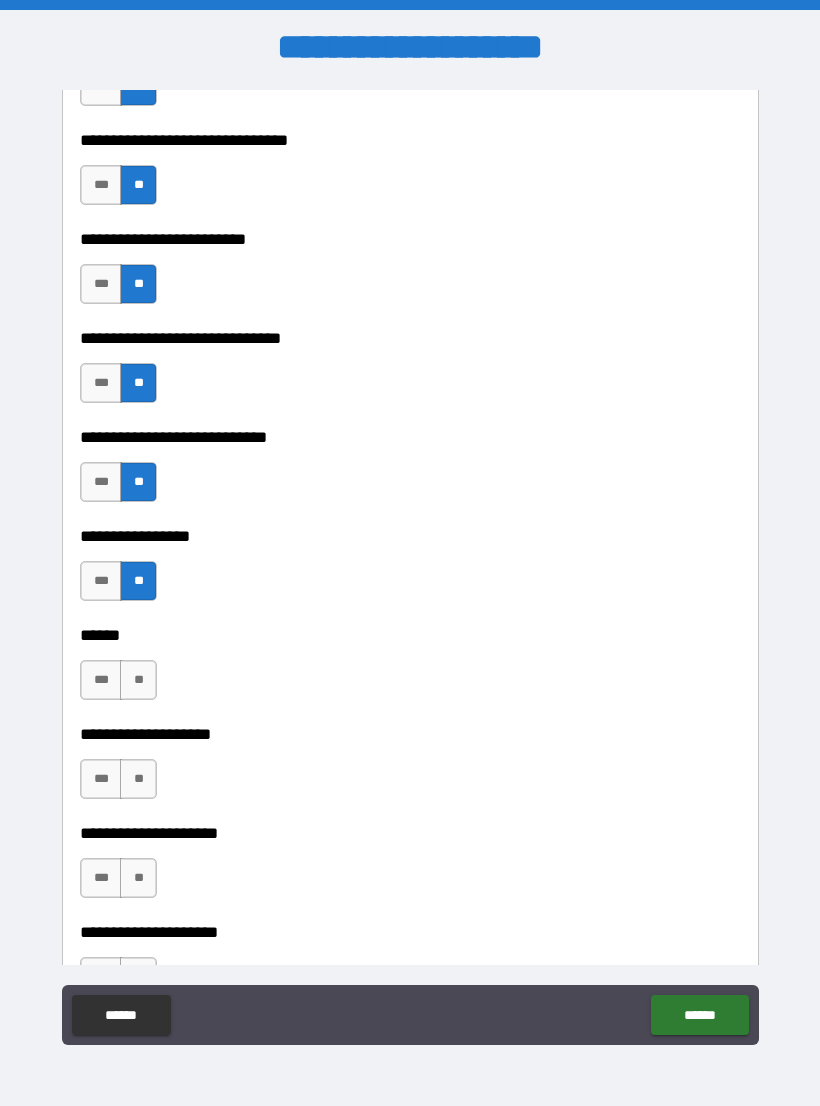 click on "**" at bounding box center (138, 680) 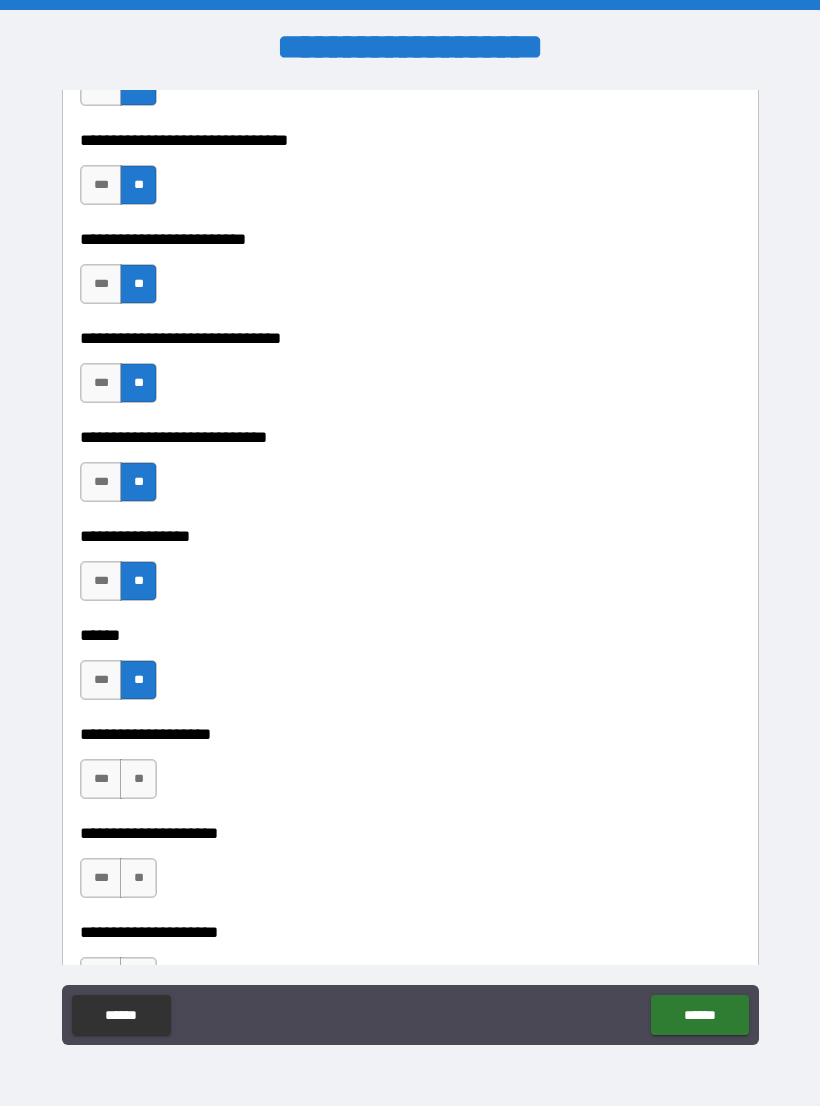 click on "**" at bounding box center (138, 779) 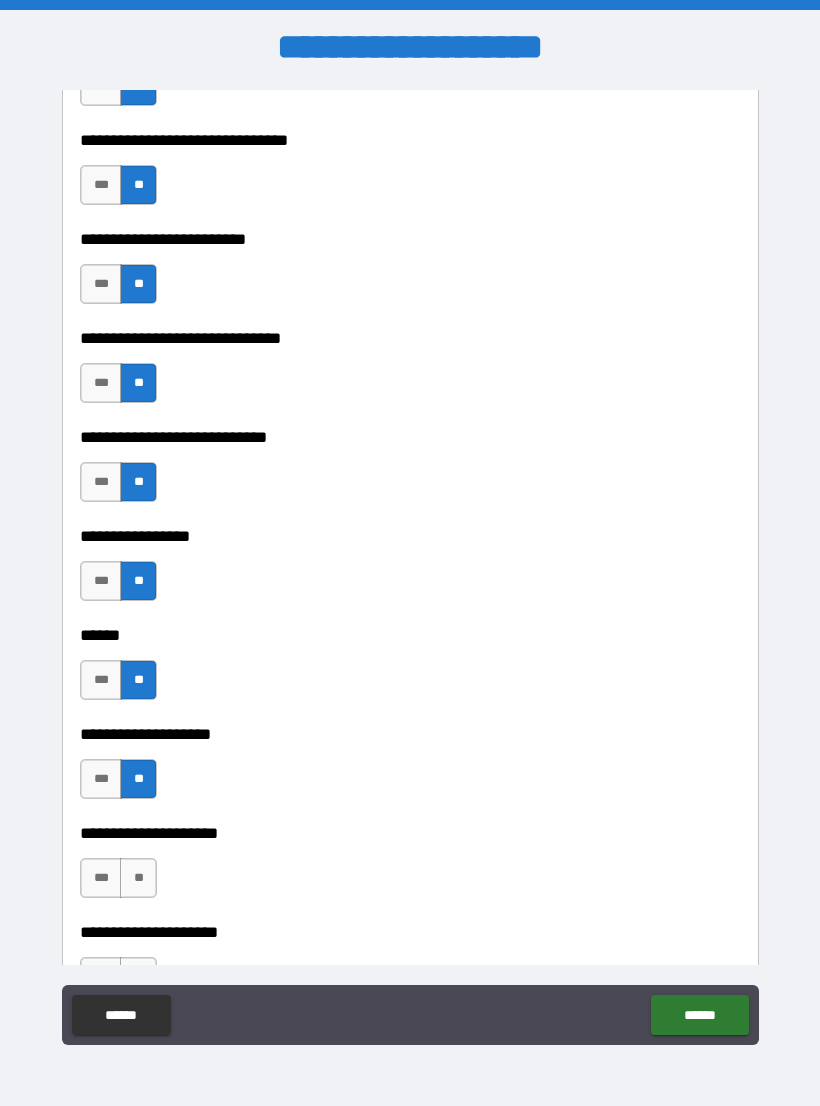 click on "**" at bounding box center [138, 878] 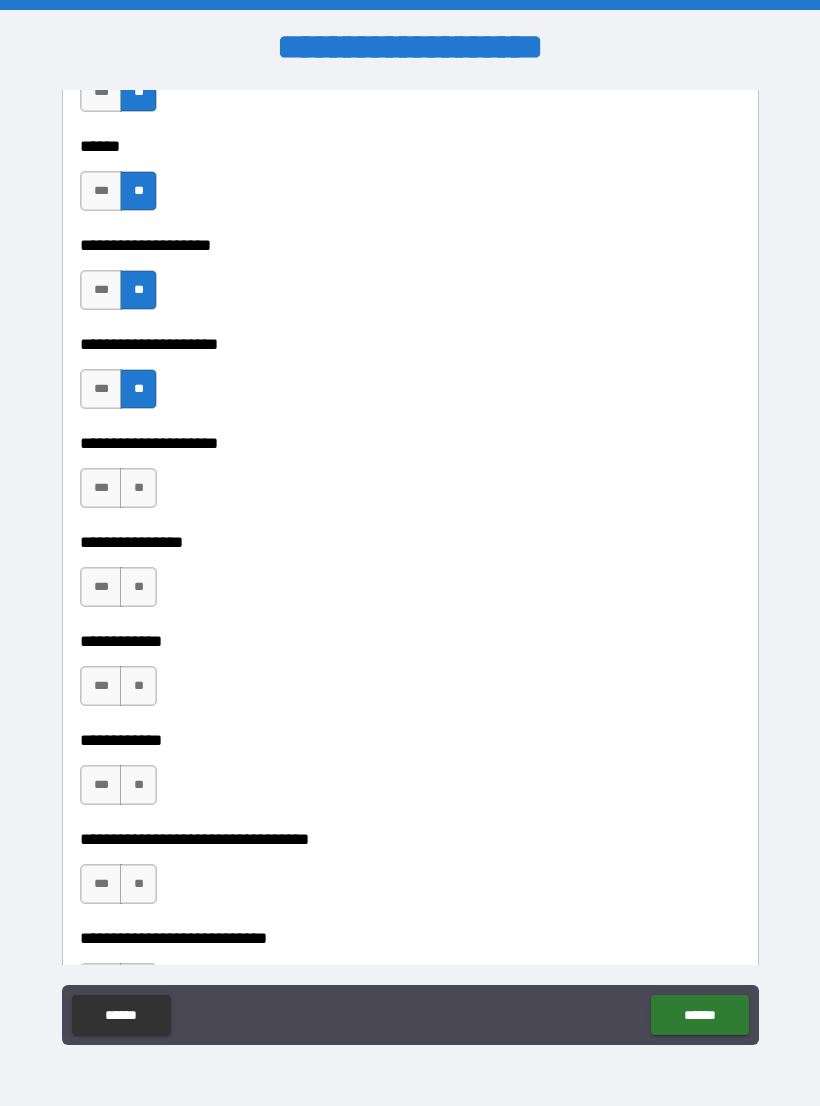 scroll, scrollTop: 9074, scrollLeft: 0, axis: vertical 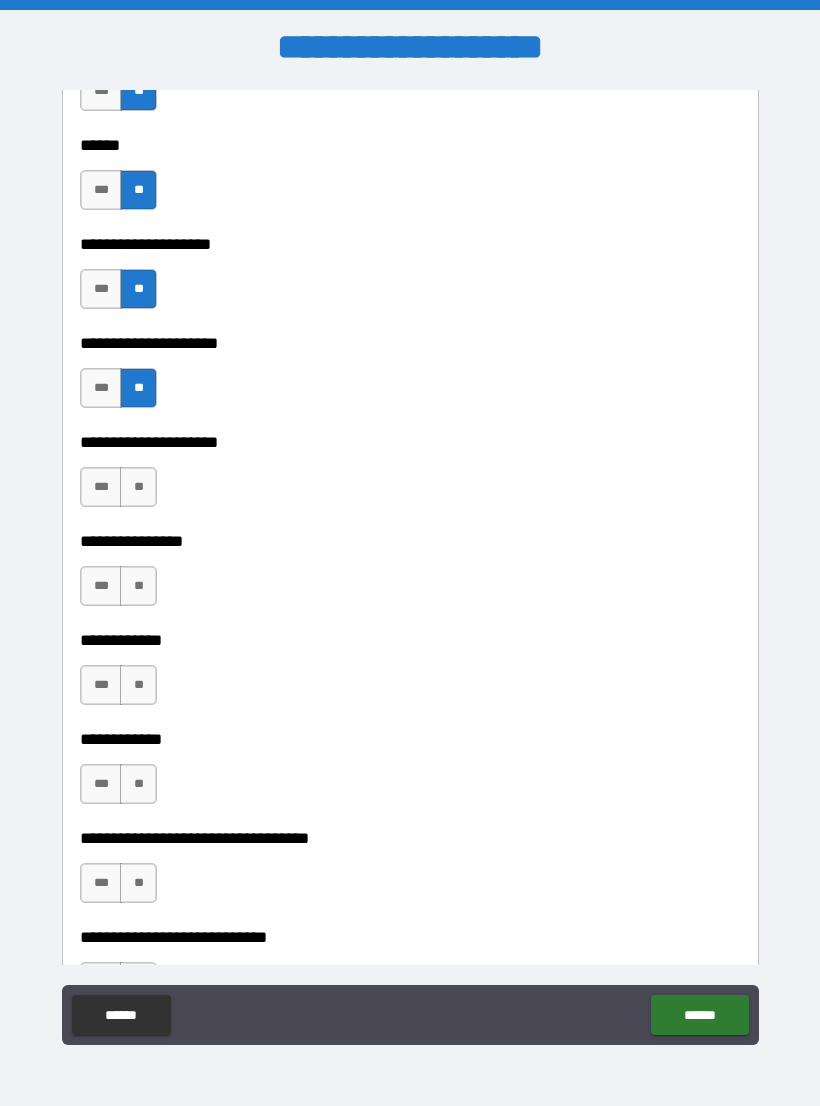 click on "**" at bounding box center [138, 487] 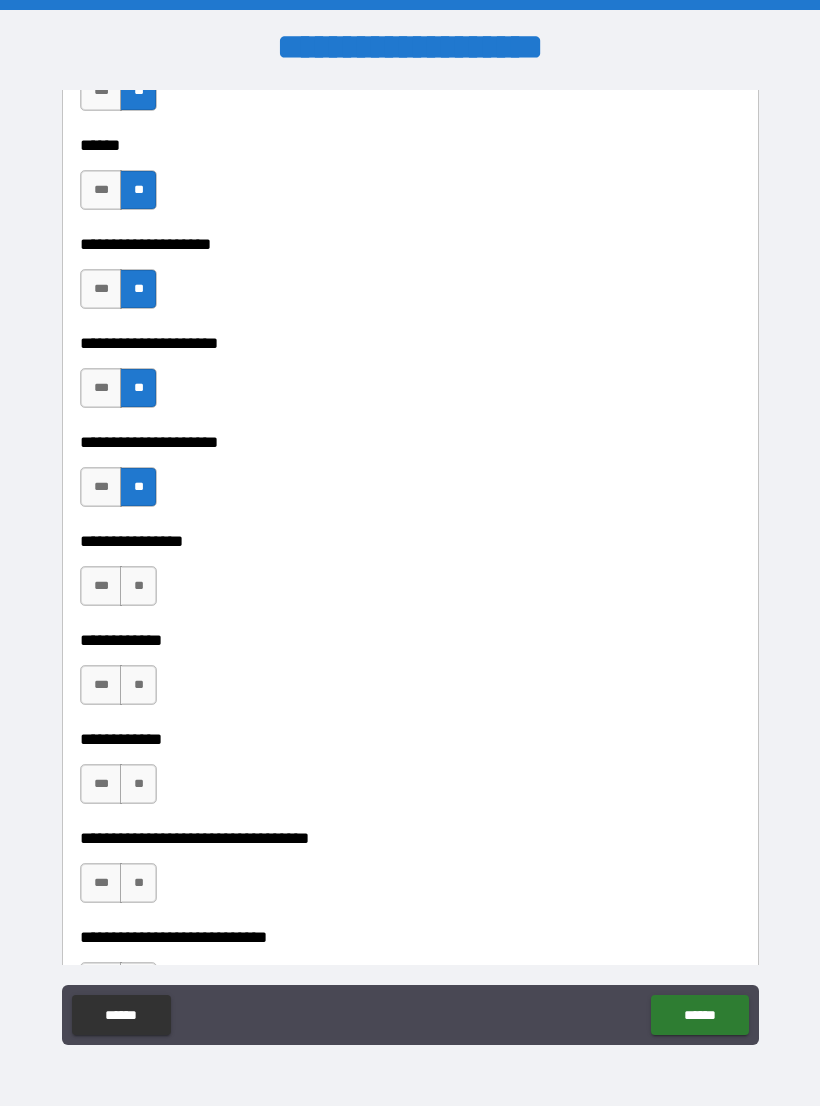 click on "**" at bounding box center (138, 586) 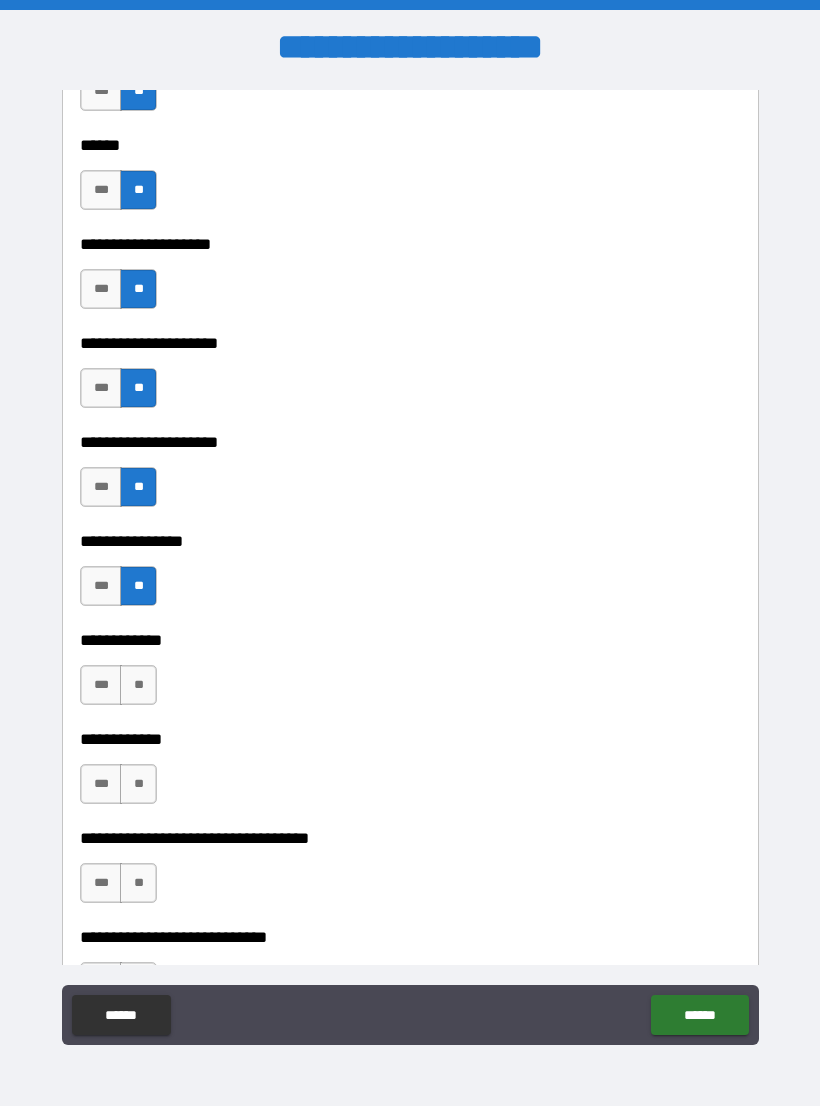 click on "**" at bounding box center (138, 685) 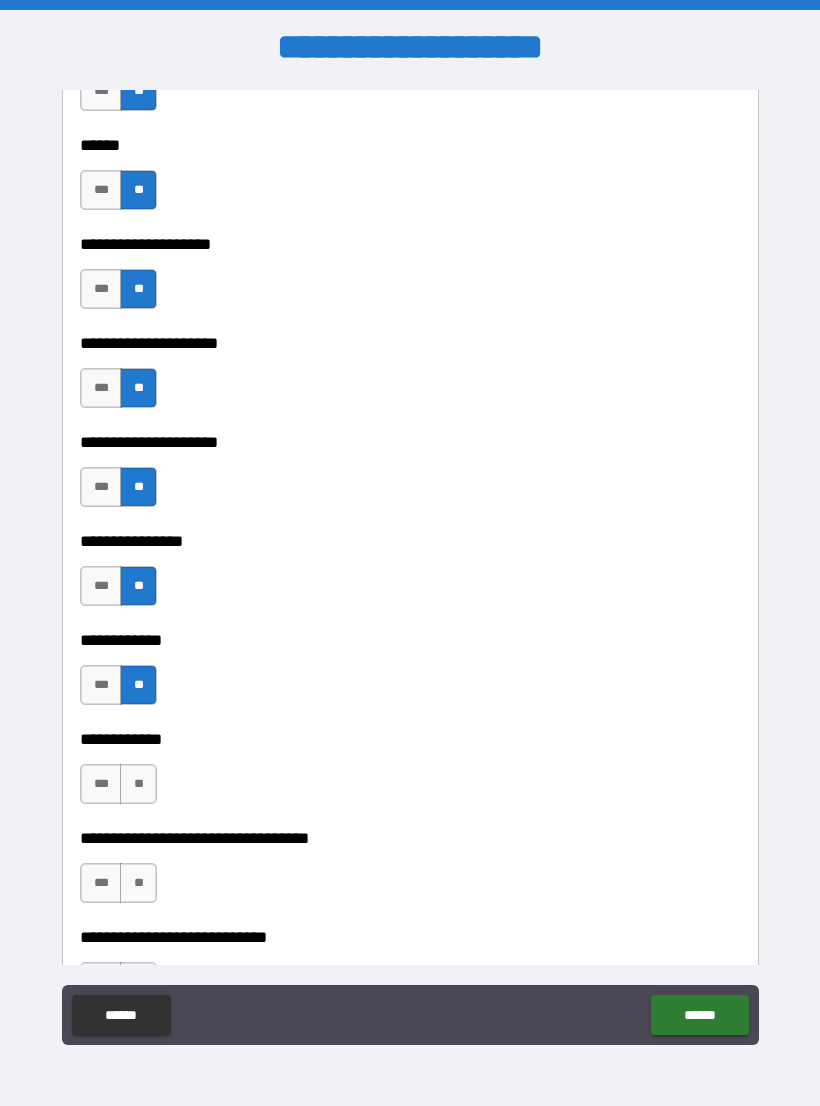click on "**" at bounding box center (138, 784) 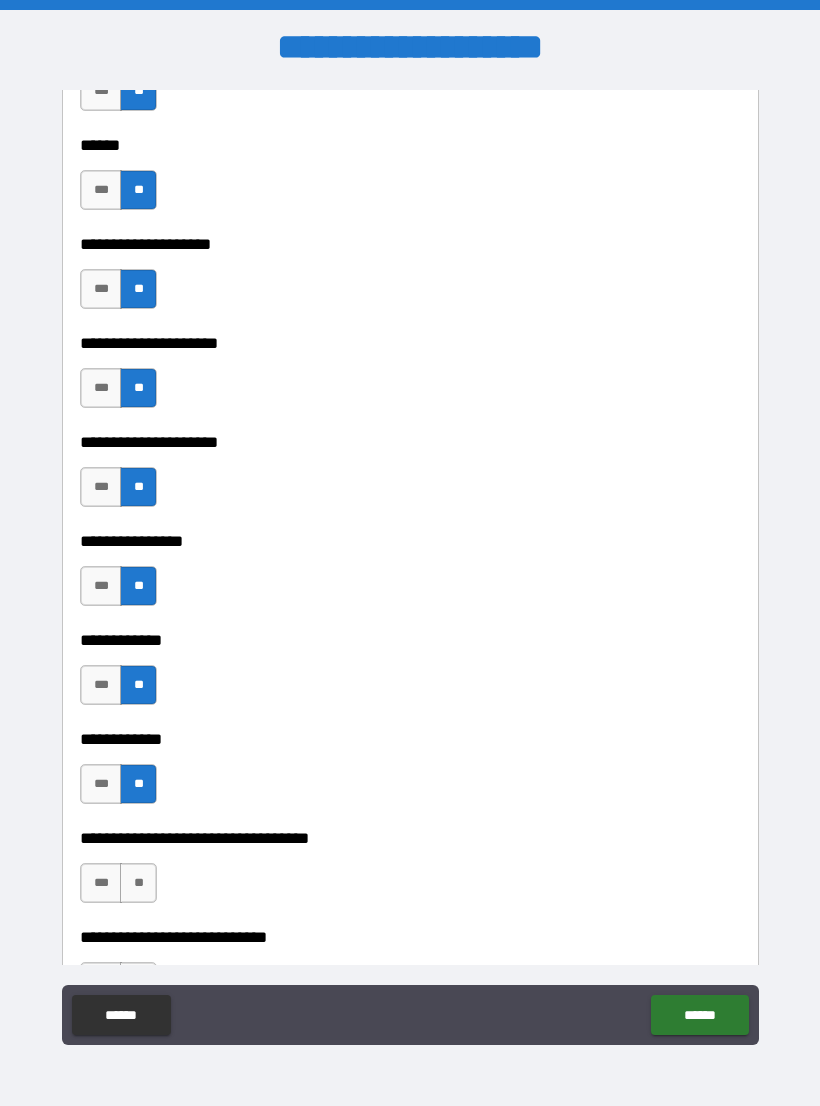 click on "**" at bounding box center (138, 883) 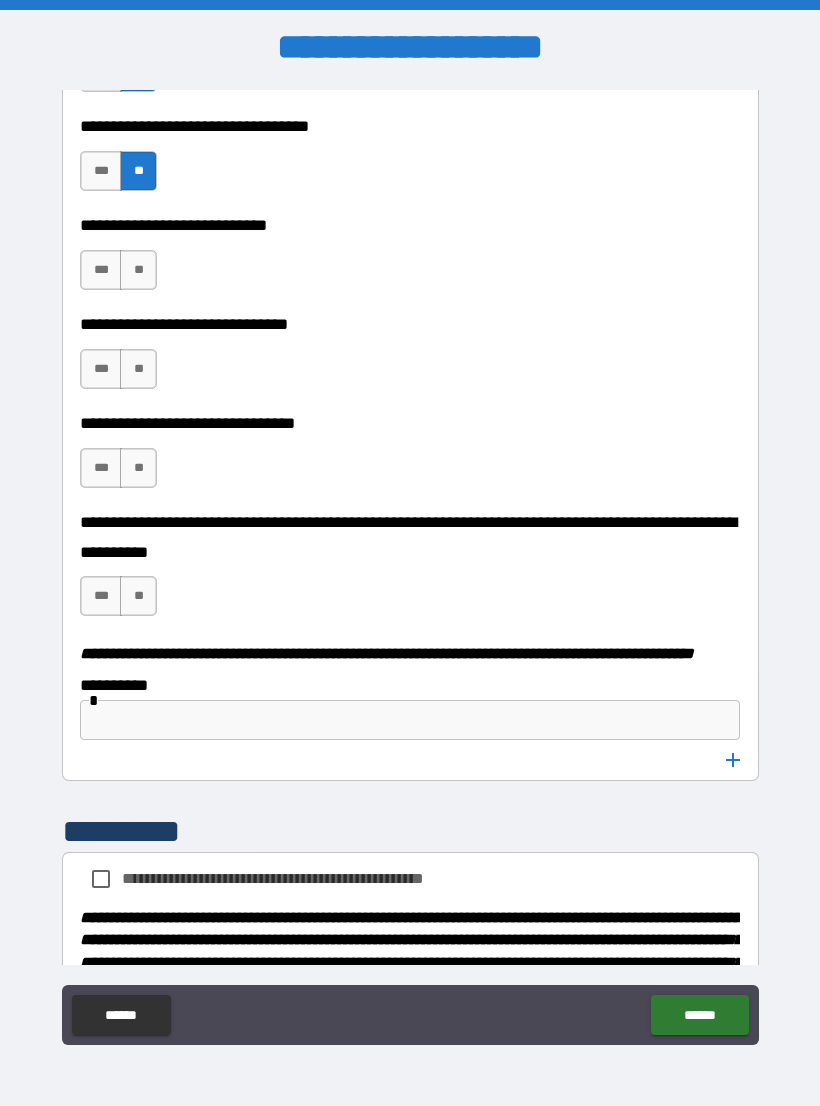 scroll, scrollTop: 9787, scrollLeft: 0, axis: vertical 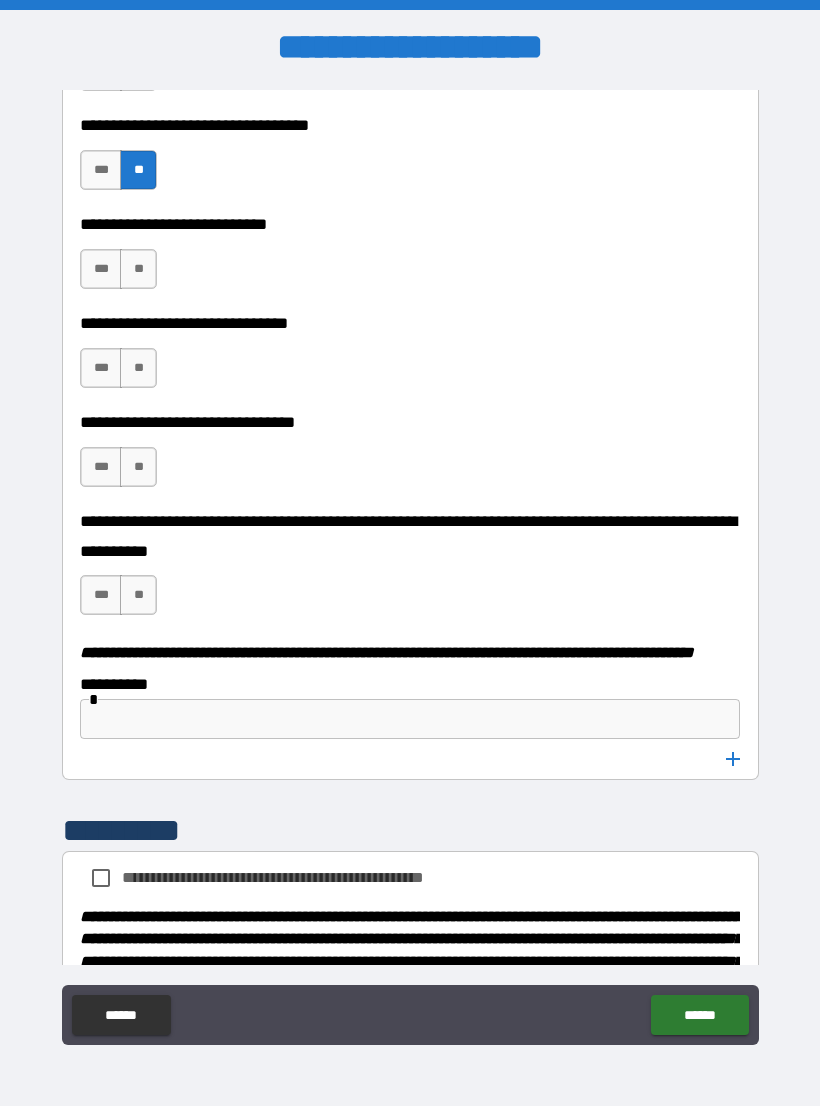 click on "**" at bounding box center [138, 269] 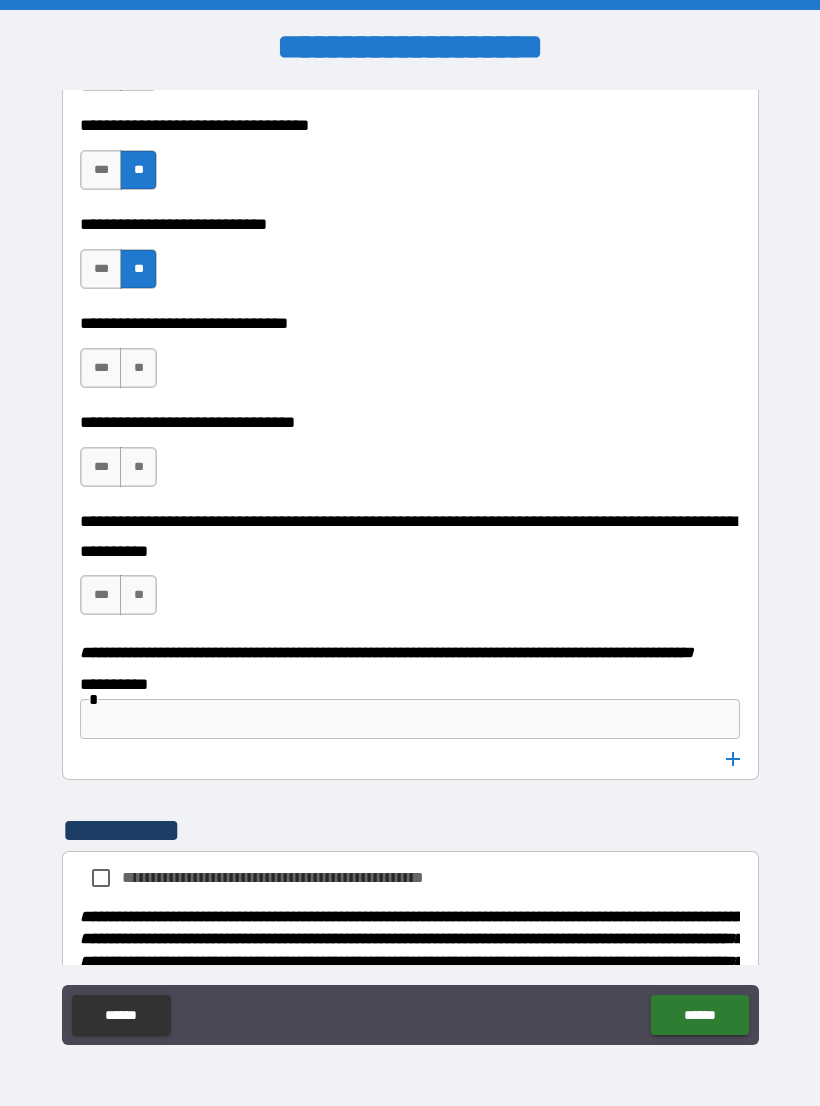 click on "**" at bounding box center [138, 368] 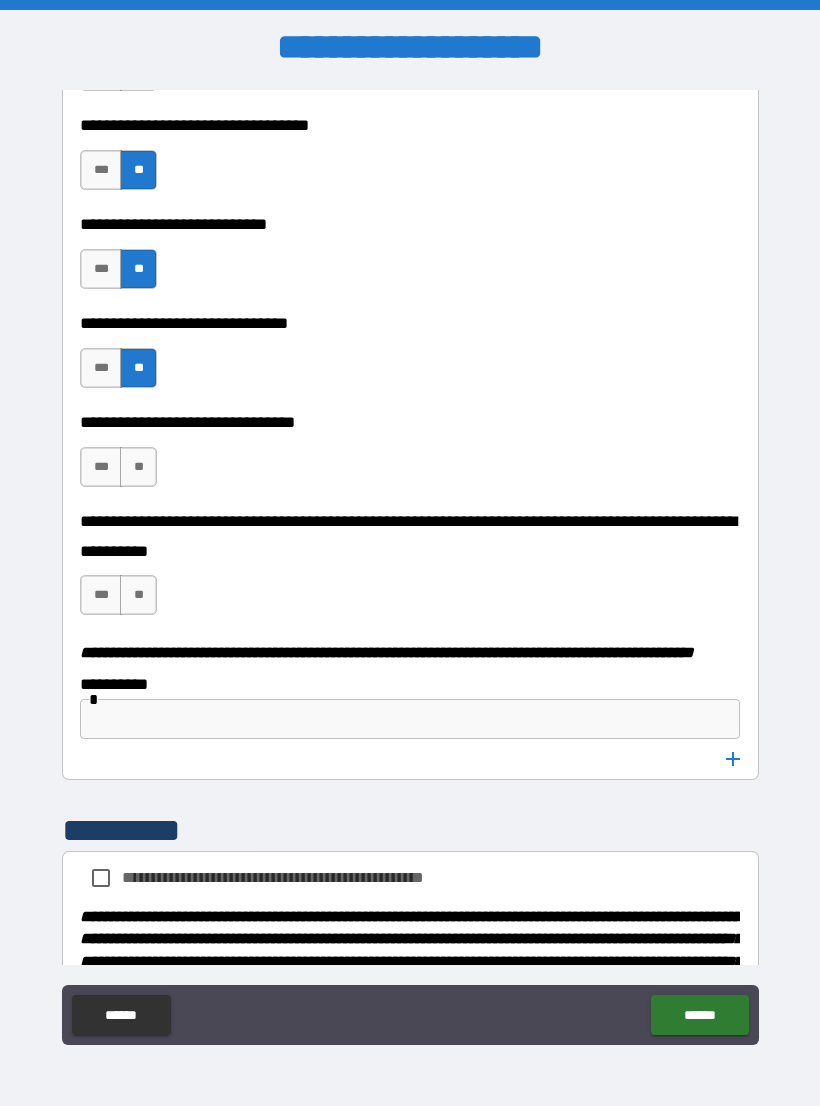 click on "**" at bounding box center (138, 467) 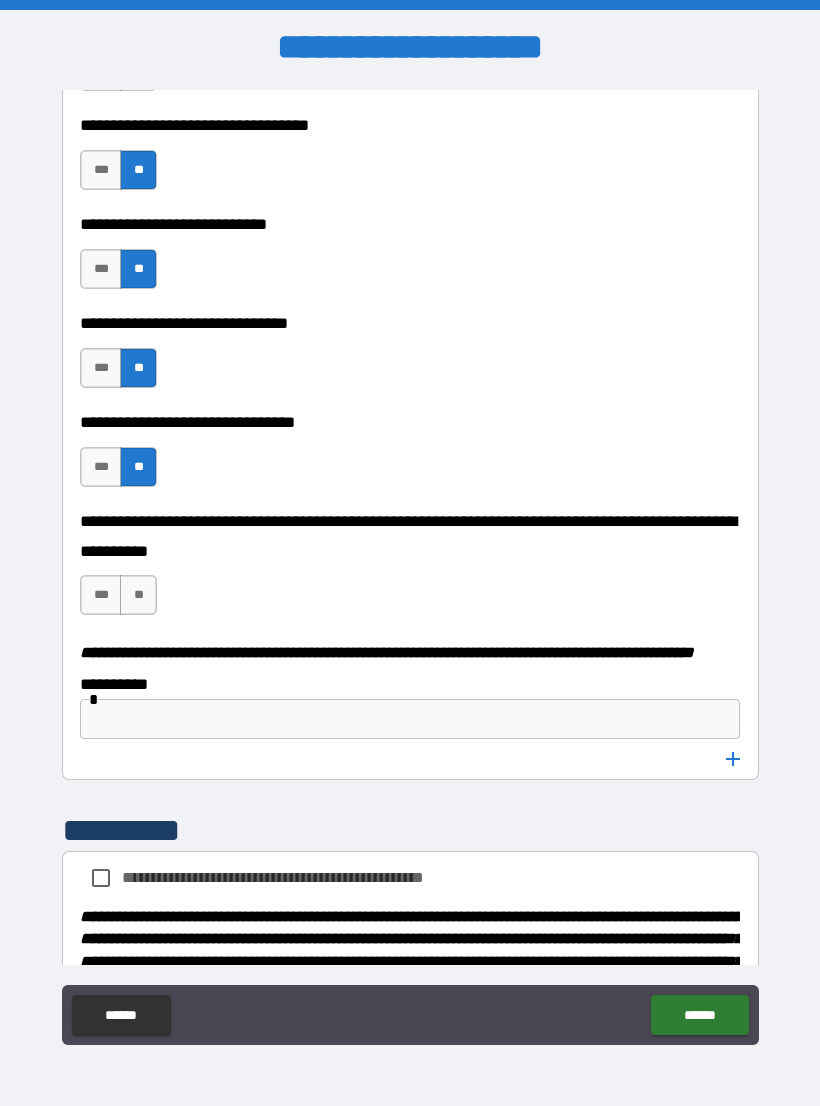 click on "**" at bounding box center [138, 595] 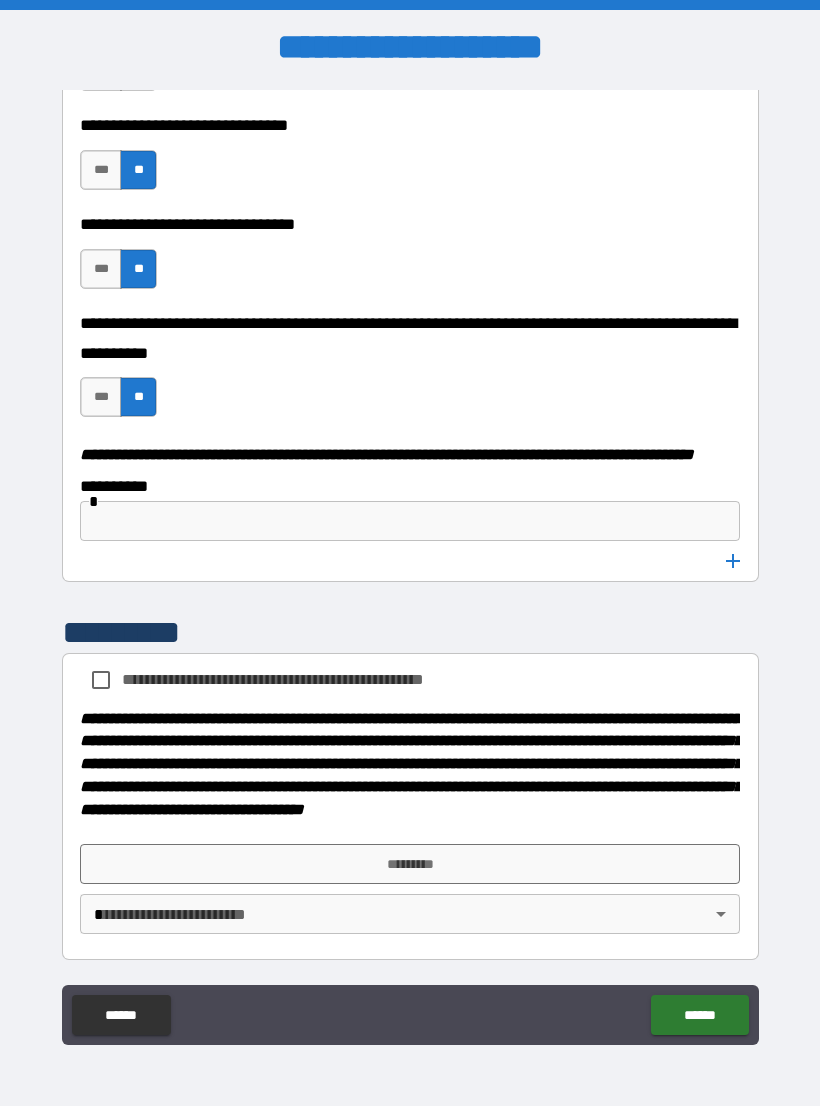 scroll, scrollTop: 10041, scrollLeft: 0, axis: vertical 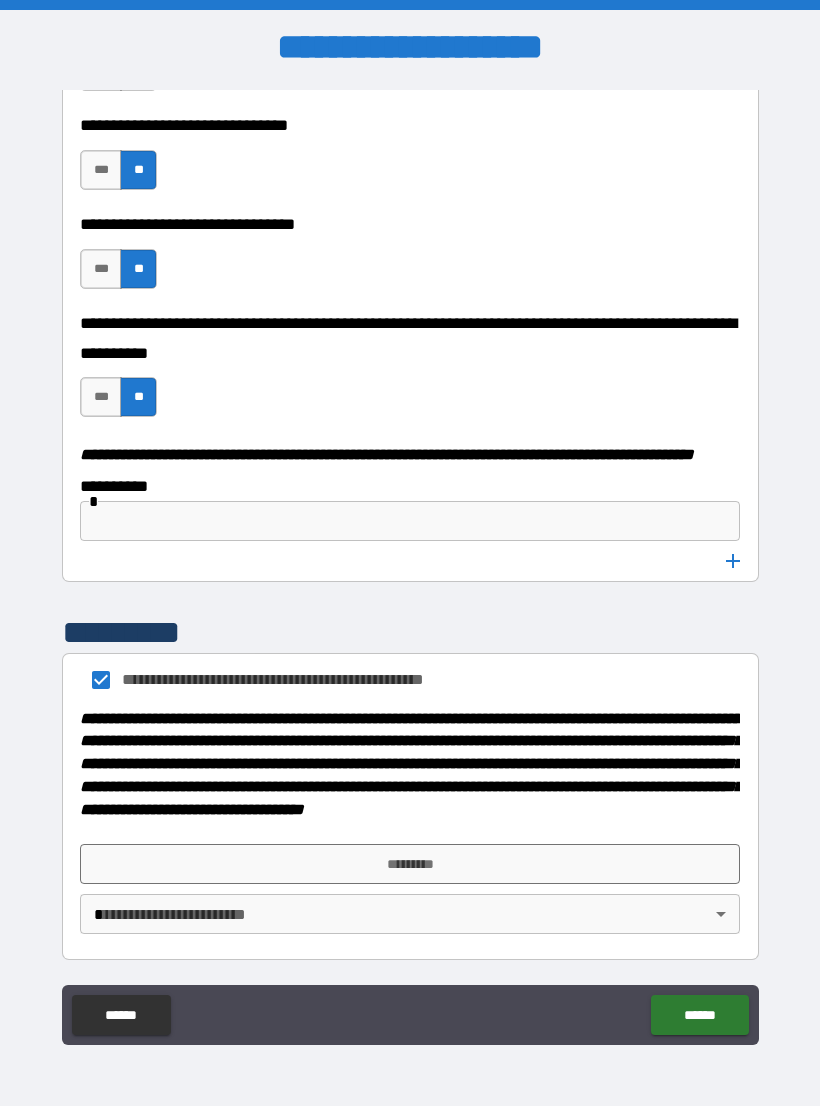 click on "*********" at bounding box center (410, 864) 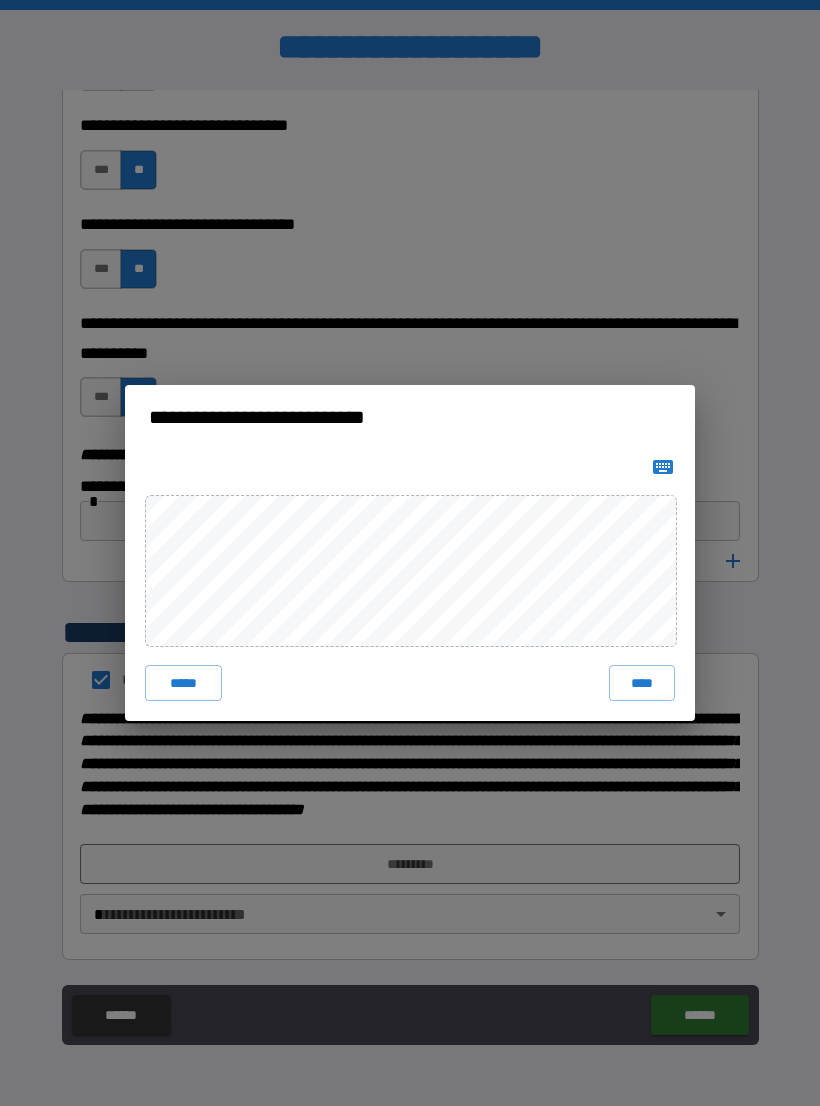 click on "**********" at bounding box center [410, 553] 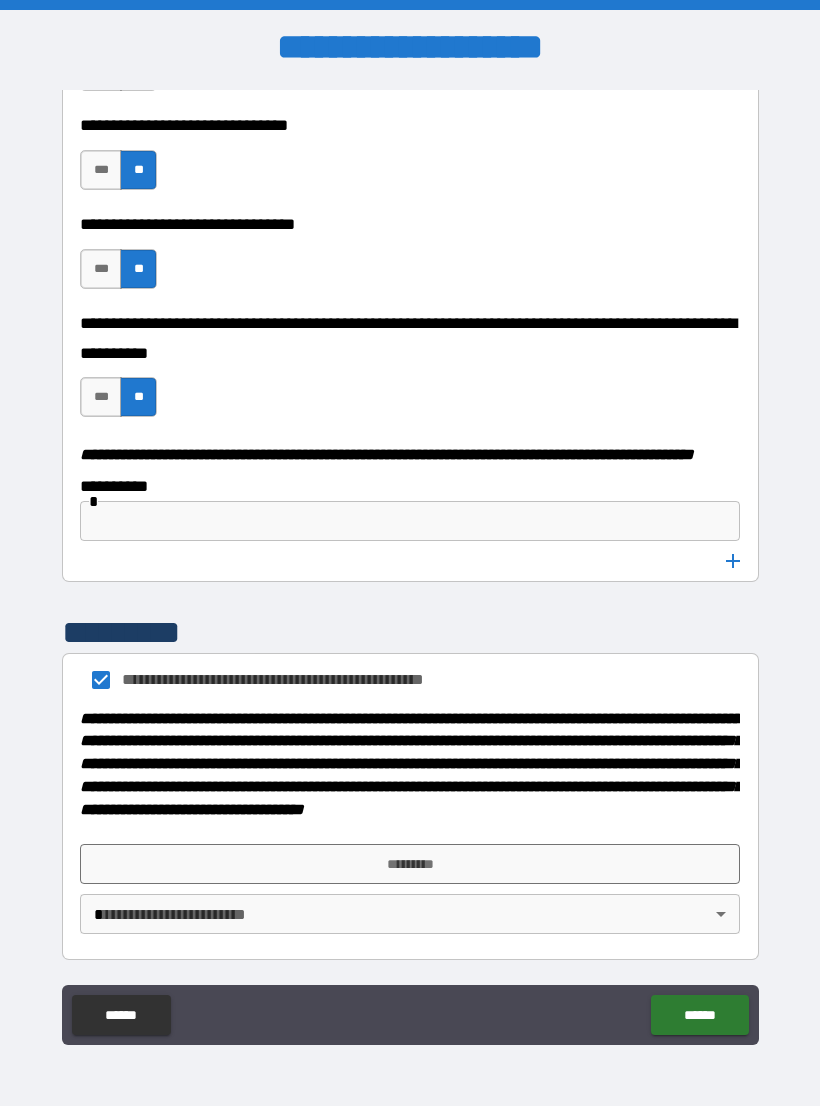click on "*********" at bounding box center [410, 864] 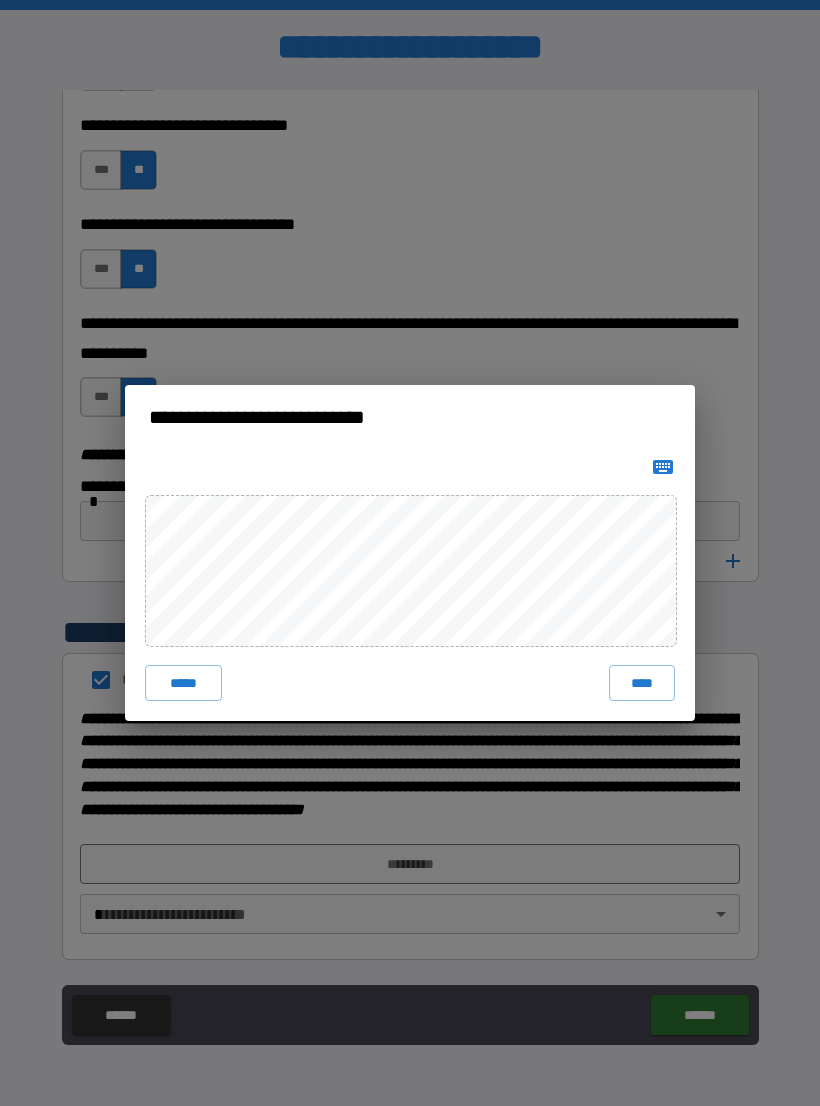 click on "**********" at bounding box center [410, 553] 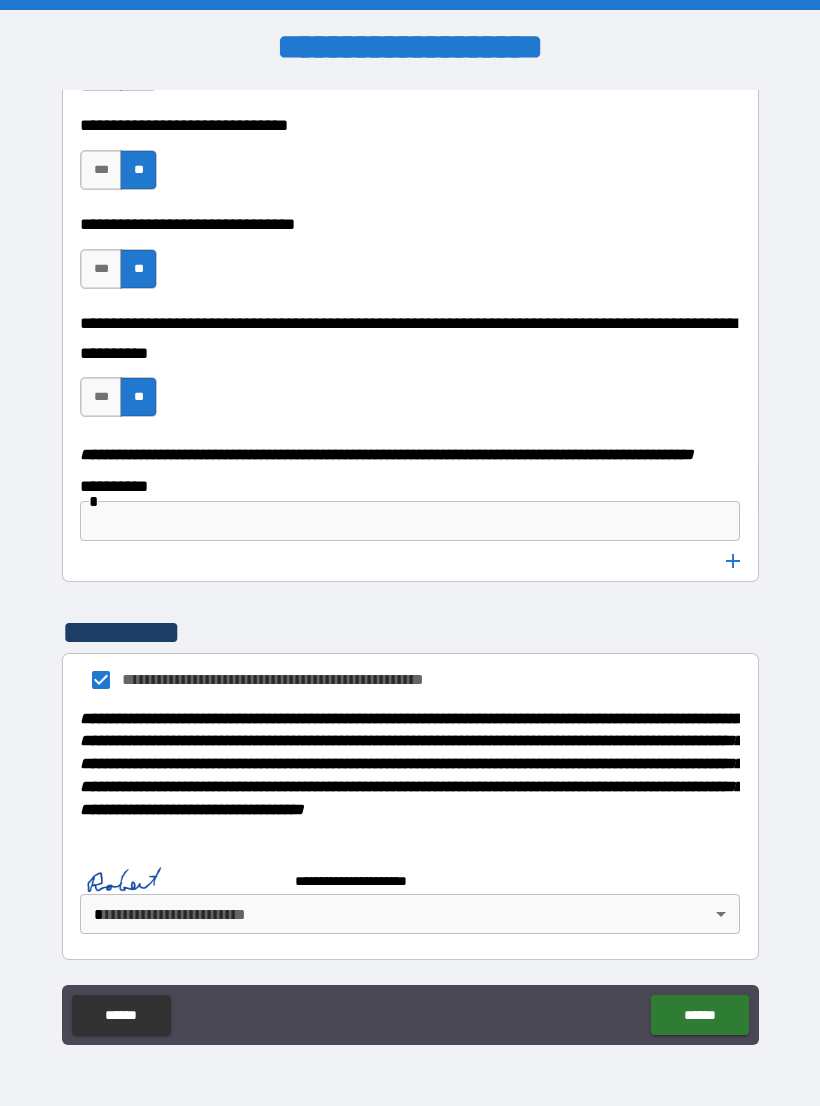 scroll, scrollTop: 10031, scrollLeft: 0, axis: vertical 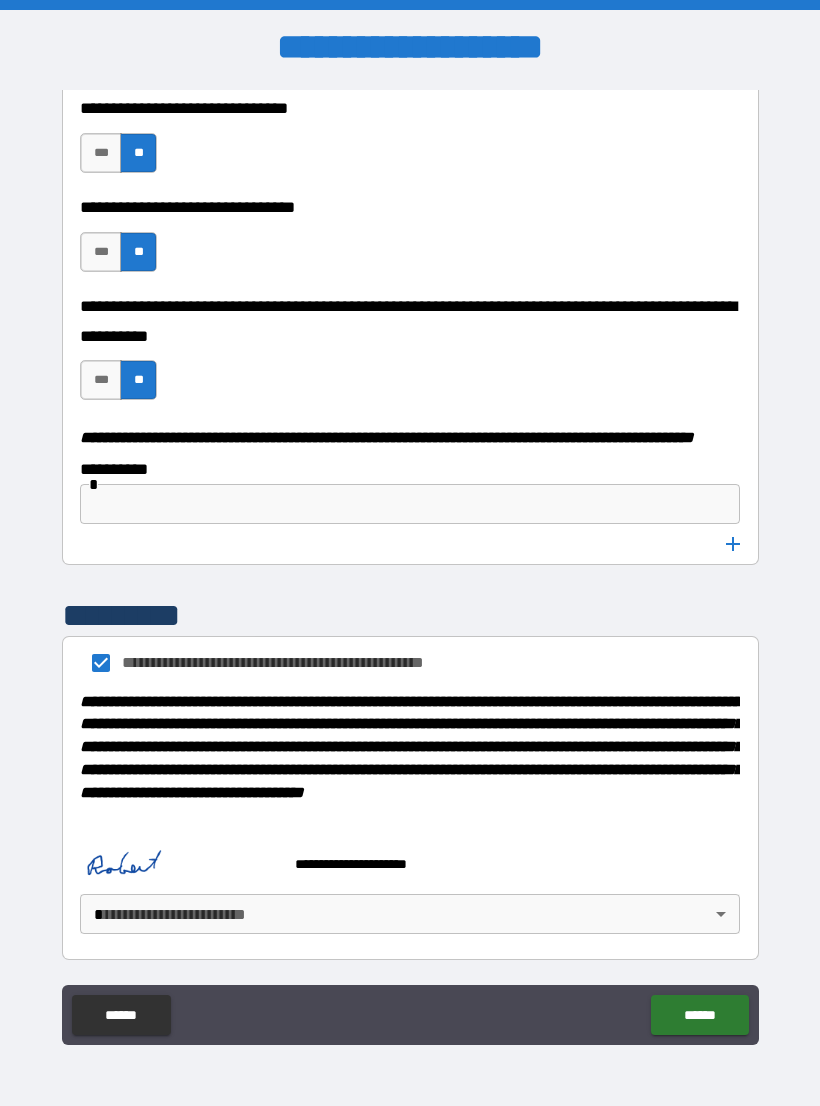 click on "**********" at bounding box center (410, 527) 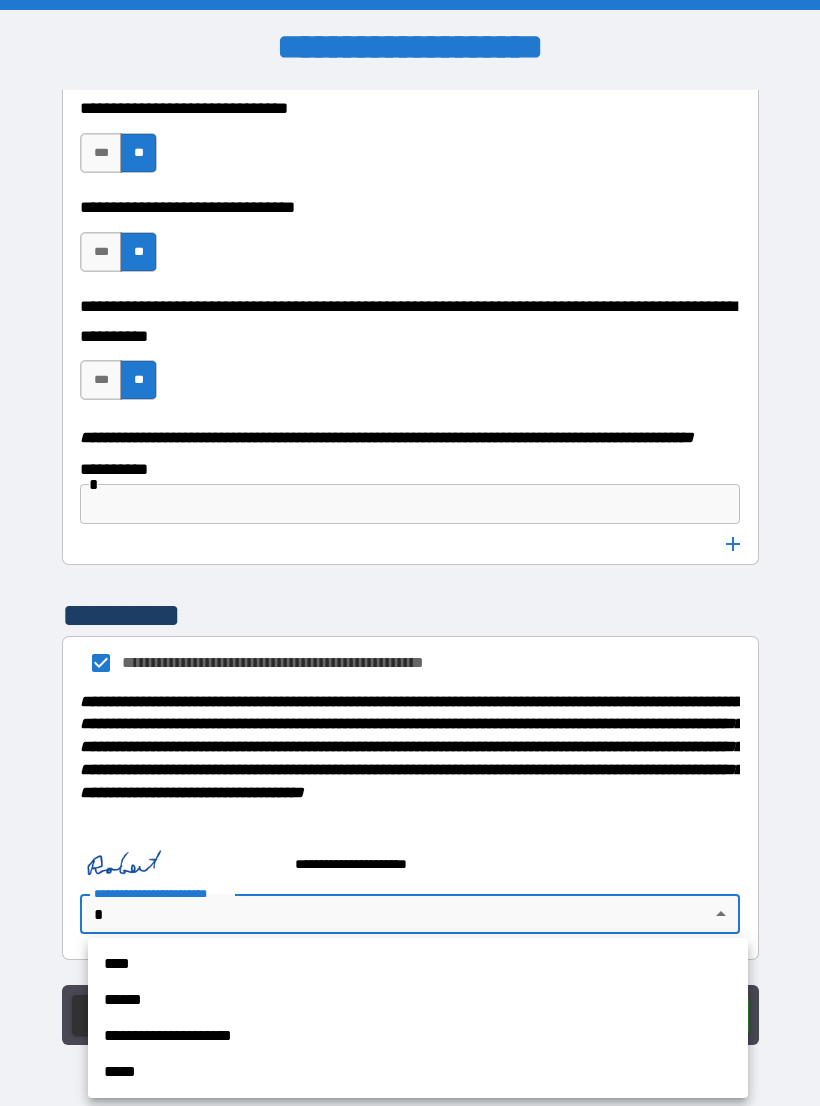 click on "****" at bounding box center [418, 964] 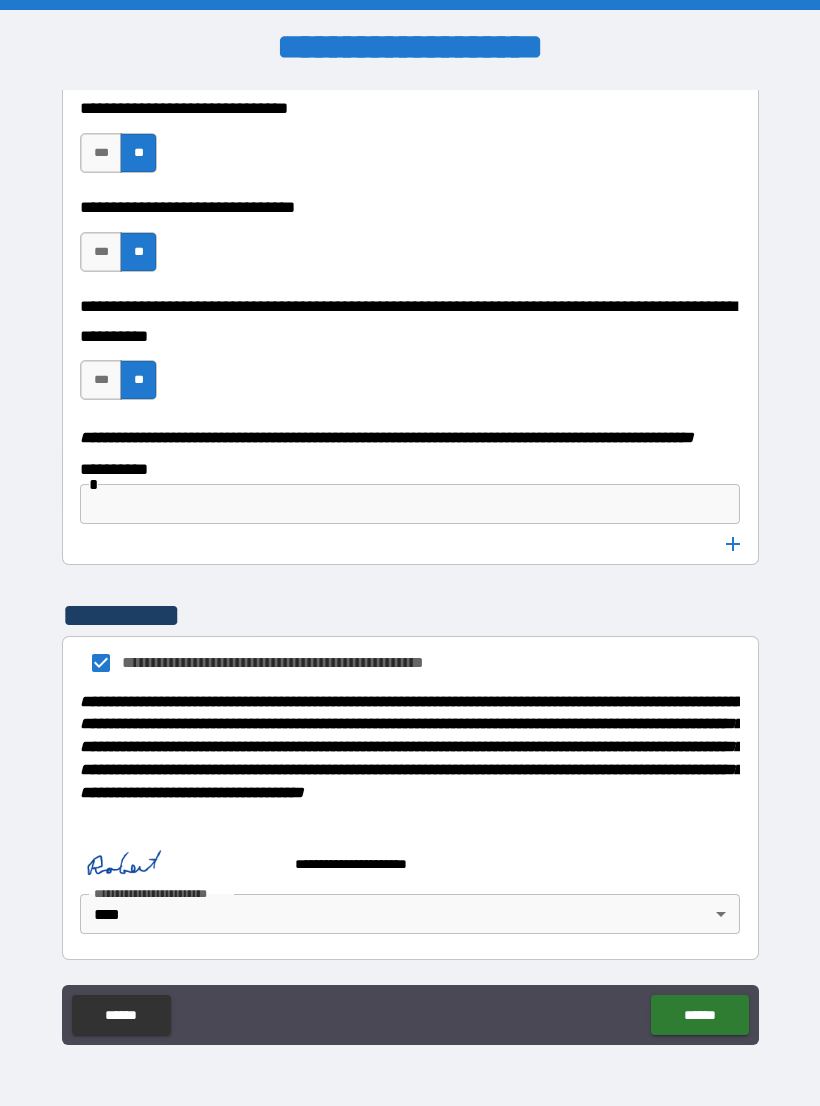 click on "**********" at bounding box center [411, 747] 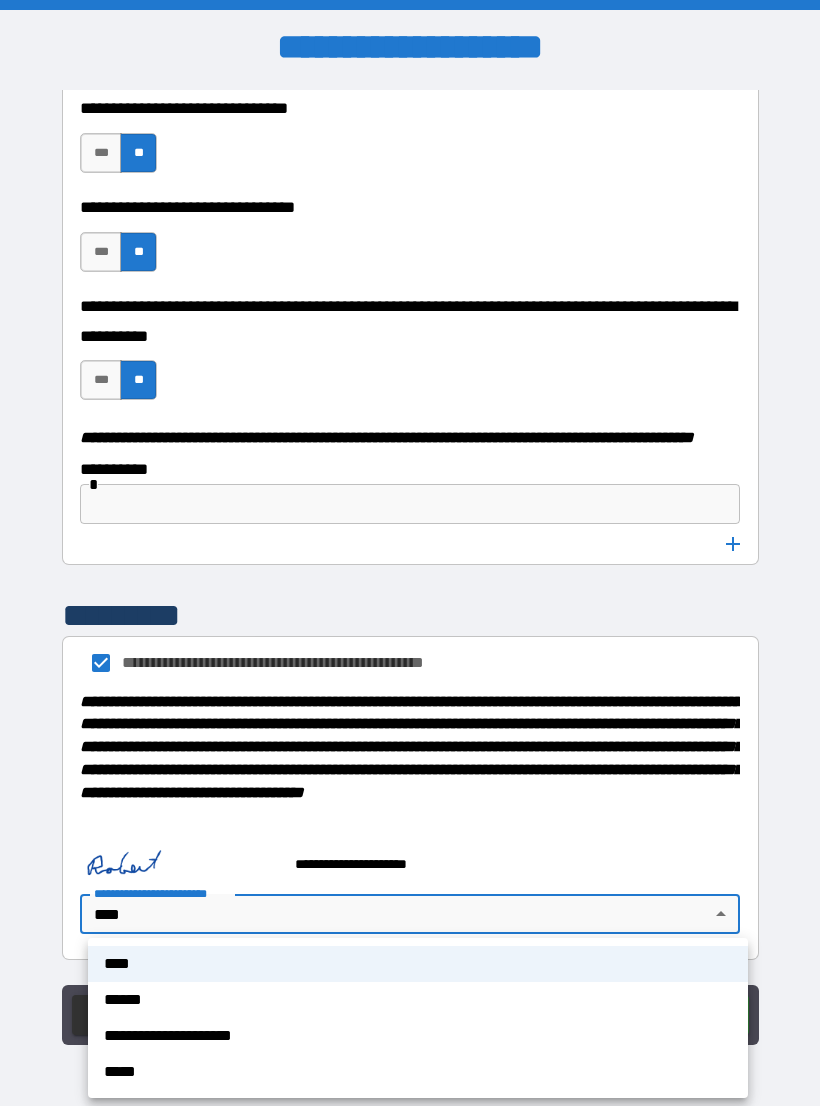 click at bounding box center (410, 553) 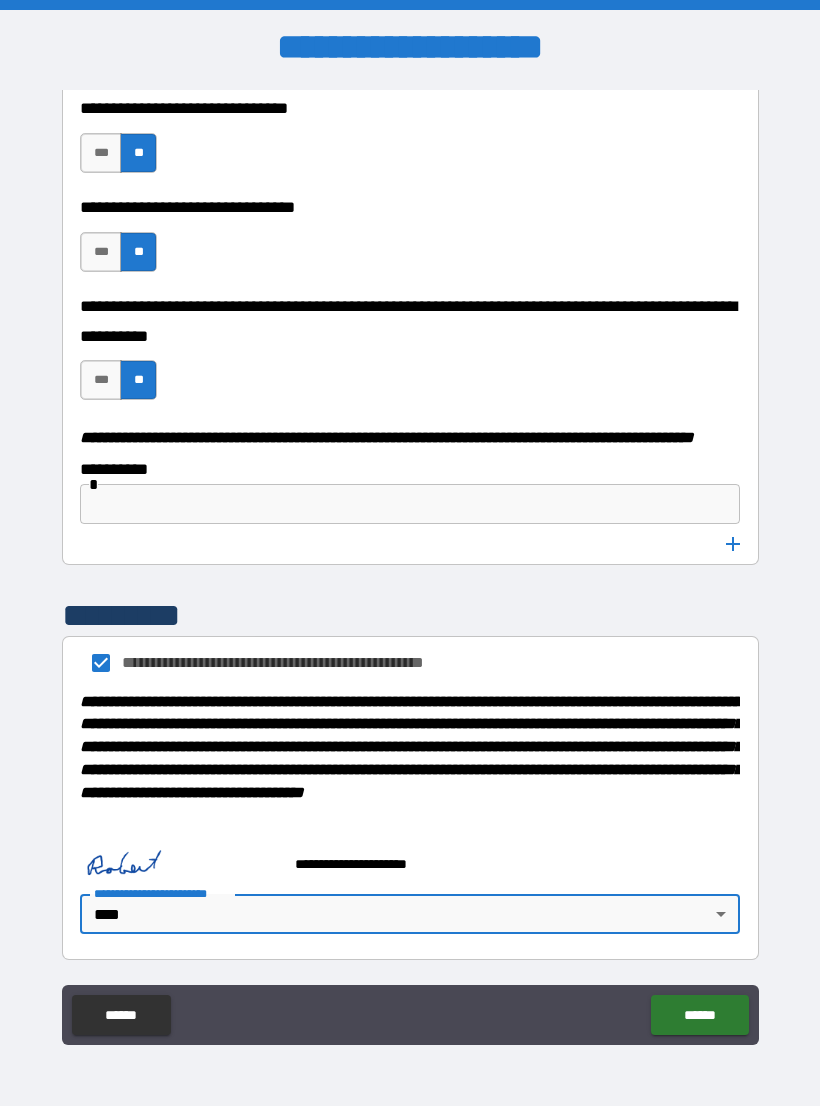 click on "******" at bounding box center (121, 1015) 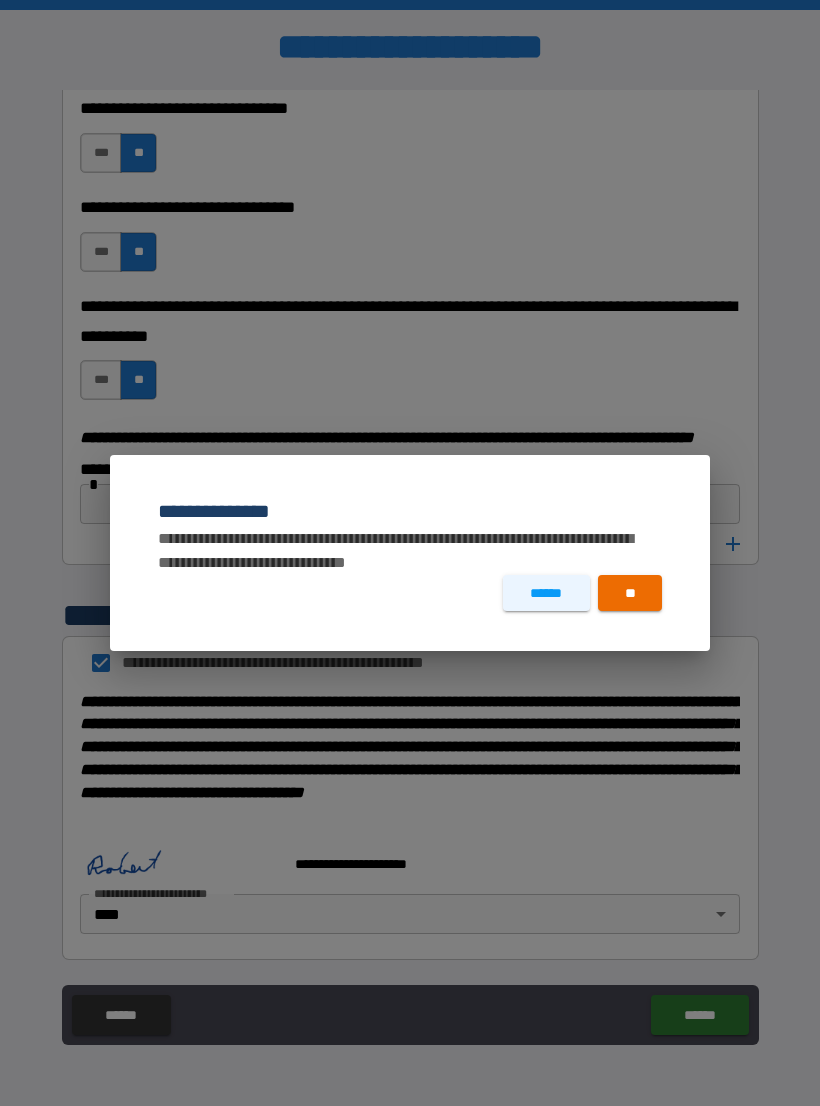 click on "**" at bounding box center (630, 593) 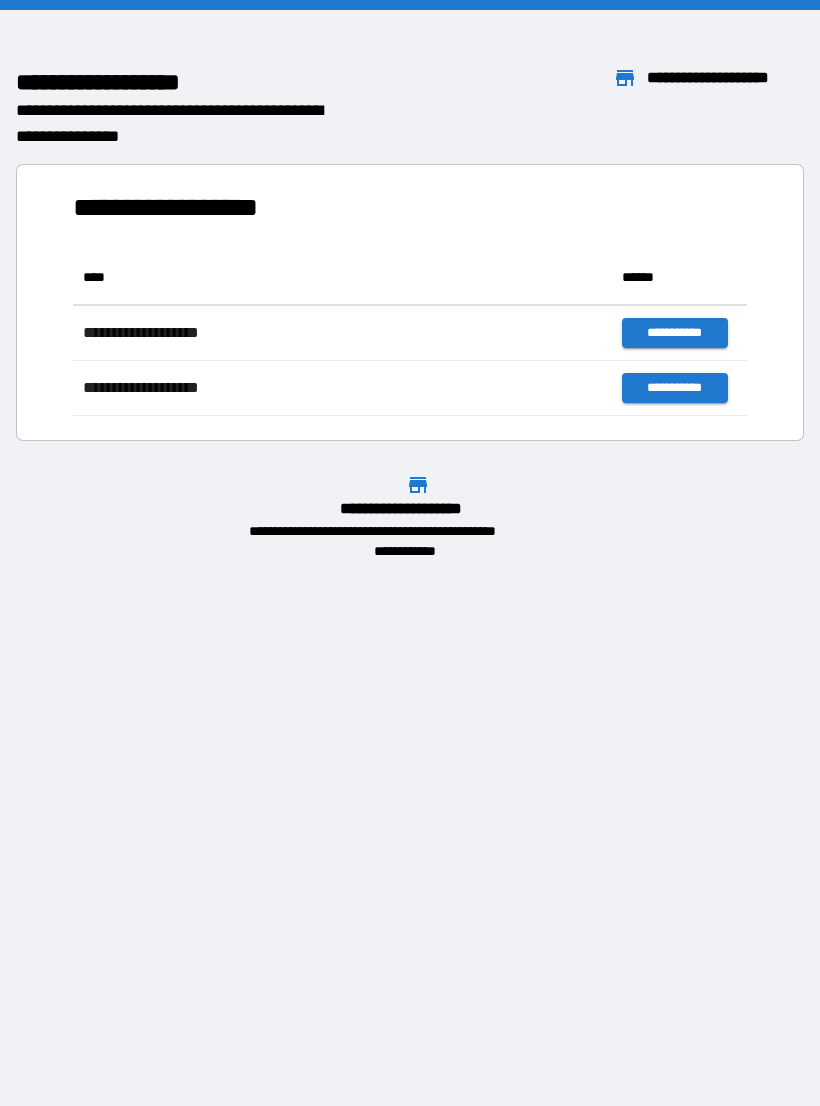 scroll, scrollTop: 1, scrollLeft: 1, axis: both 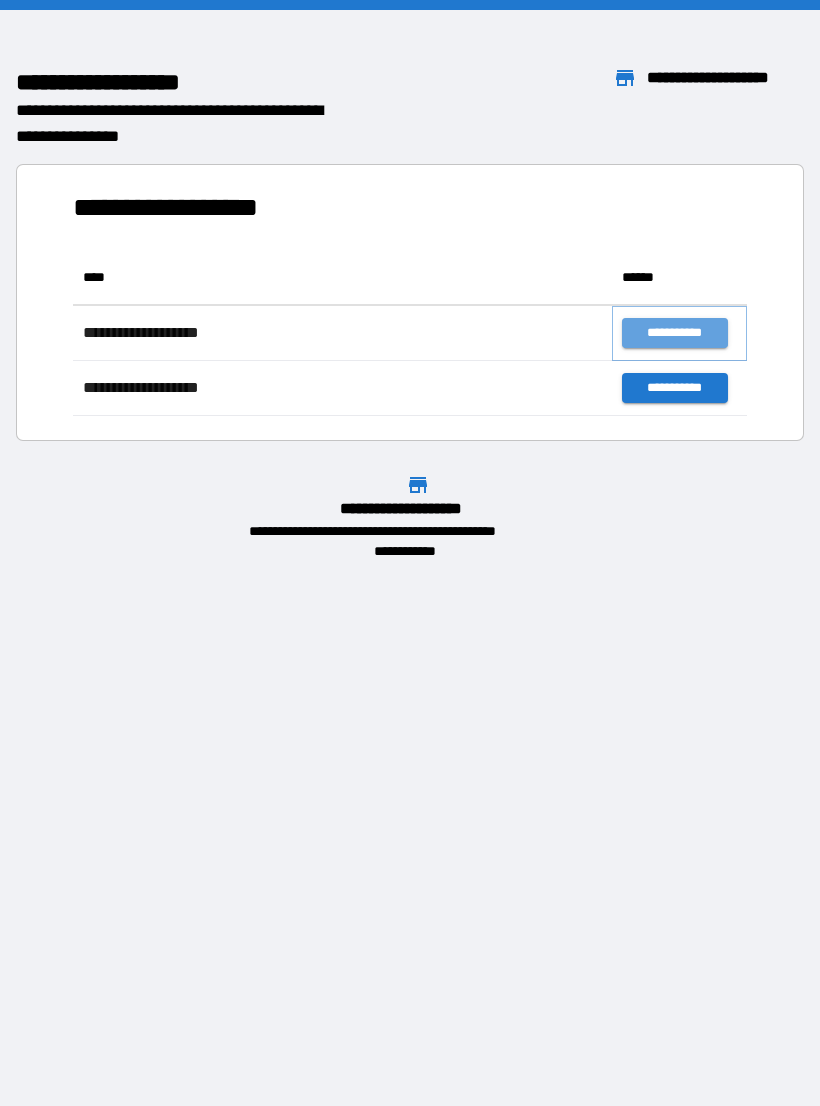 click on "**********" at bounding box center (674, 333) 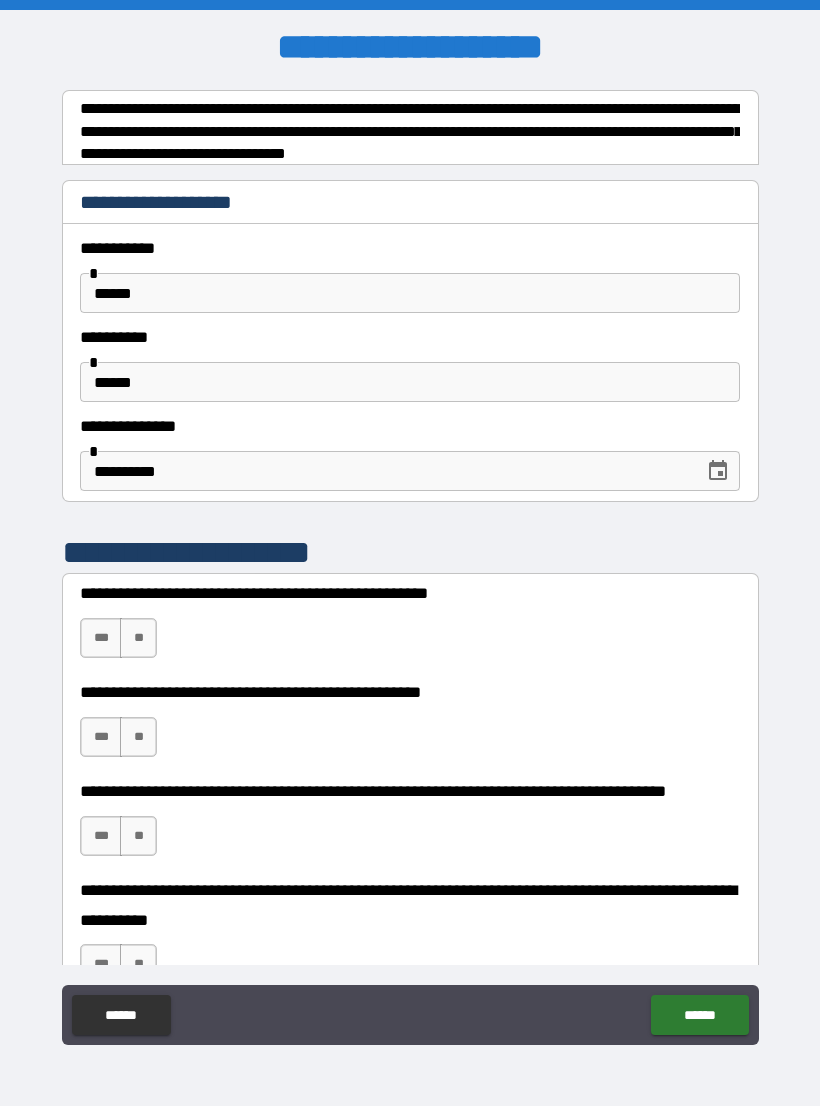 scroll, scrollTop: 0, scrollLeft: 0, axis: both 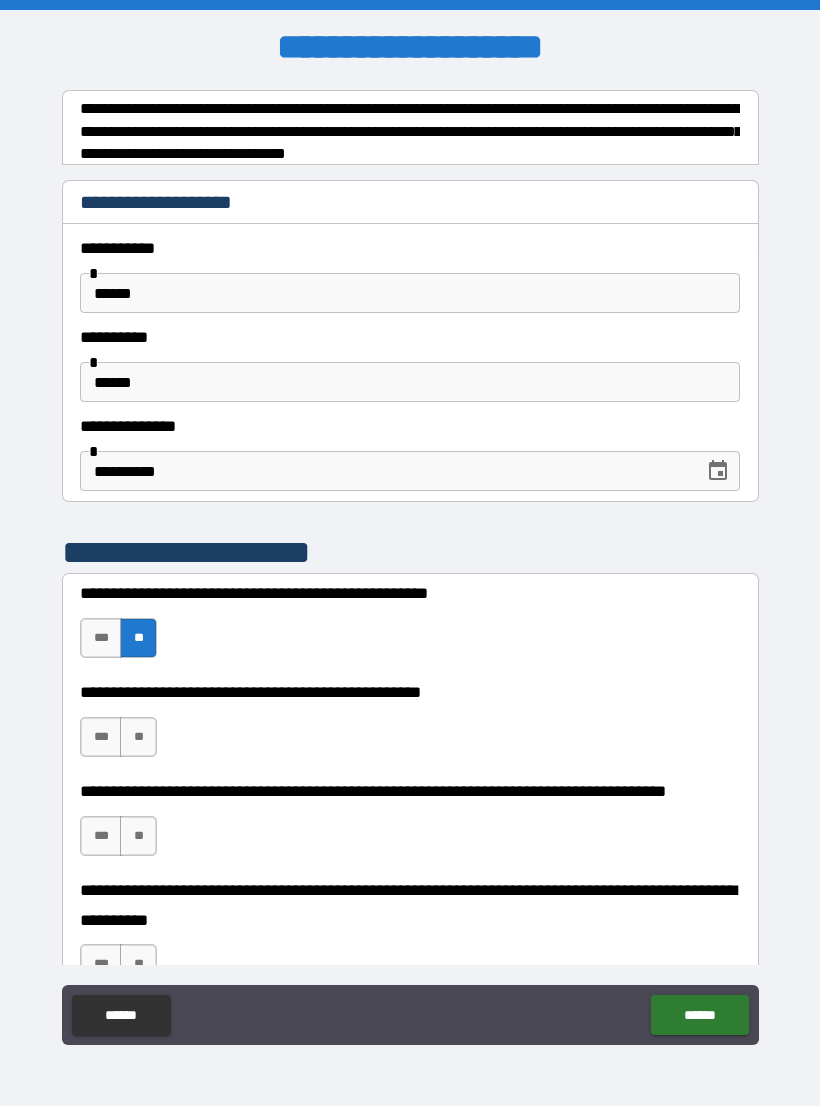 click on "**" at bounding box center (138, 737) 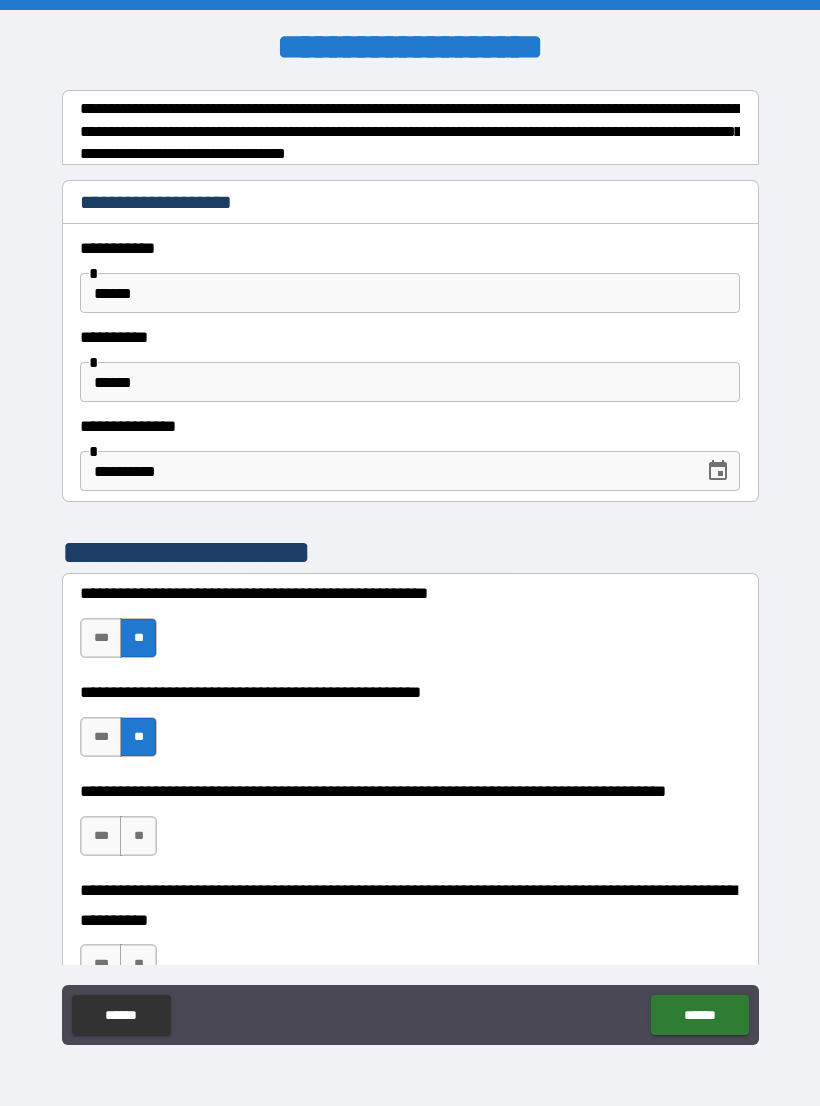 click on "**" at bounding box center (138, 836) 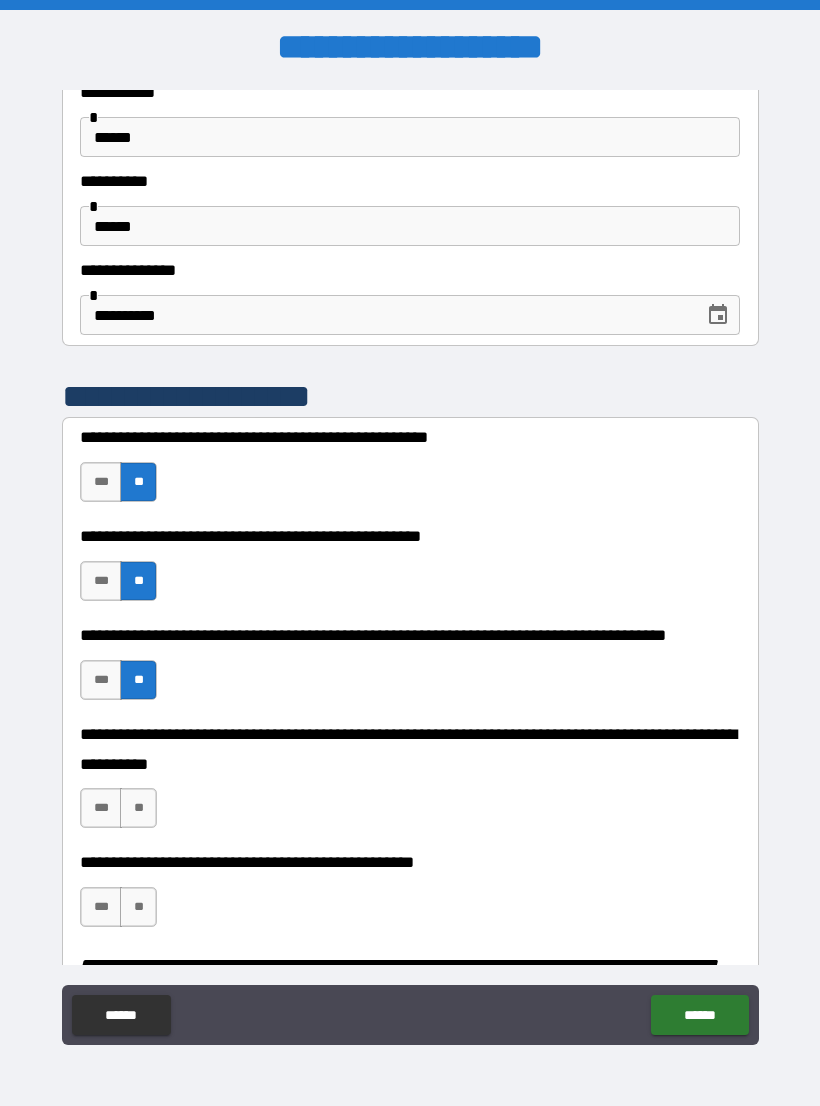 scroll, scrollTop: 203, scrollLeft: 0, axis: vertical 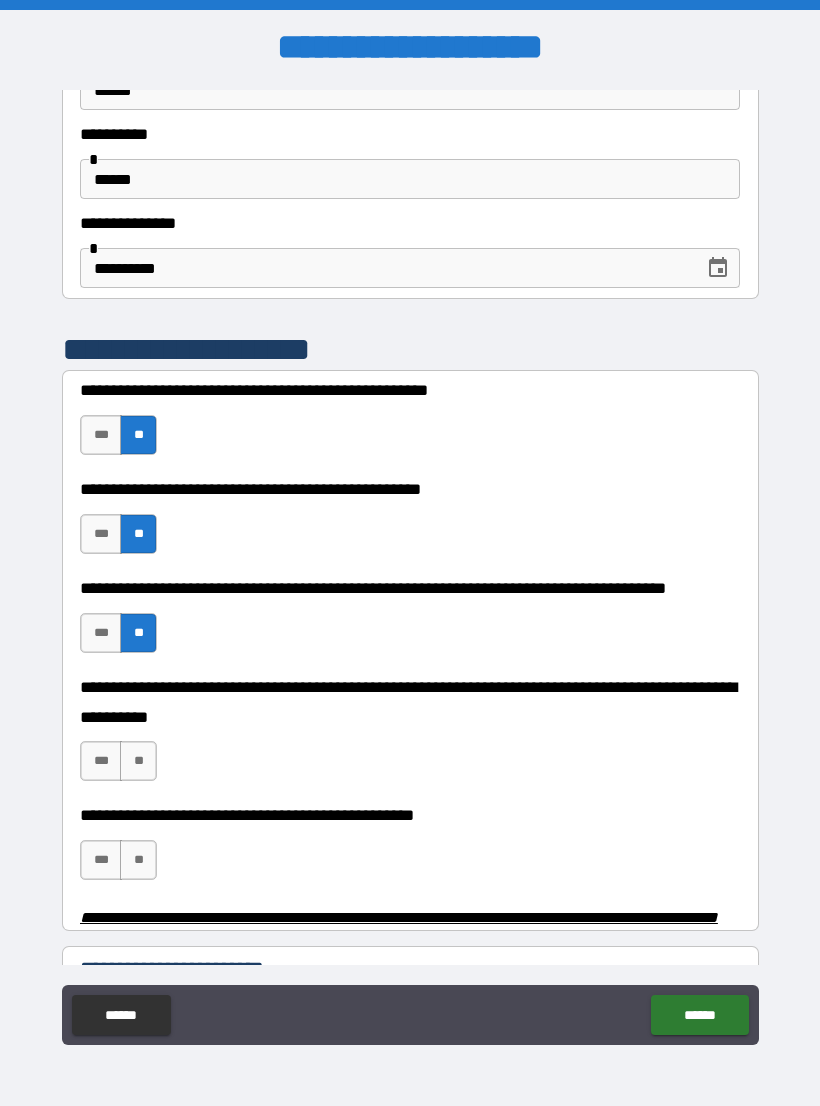click on "***" at bounding box center (101, 761) 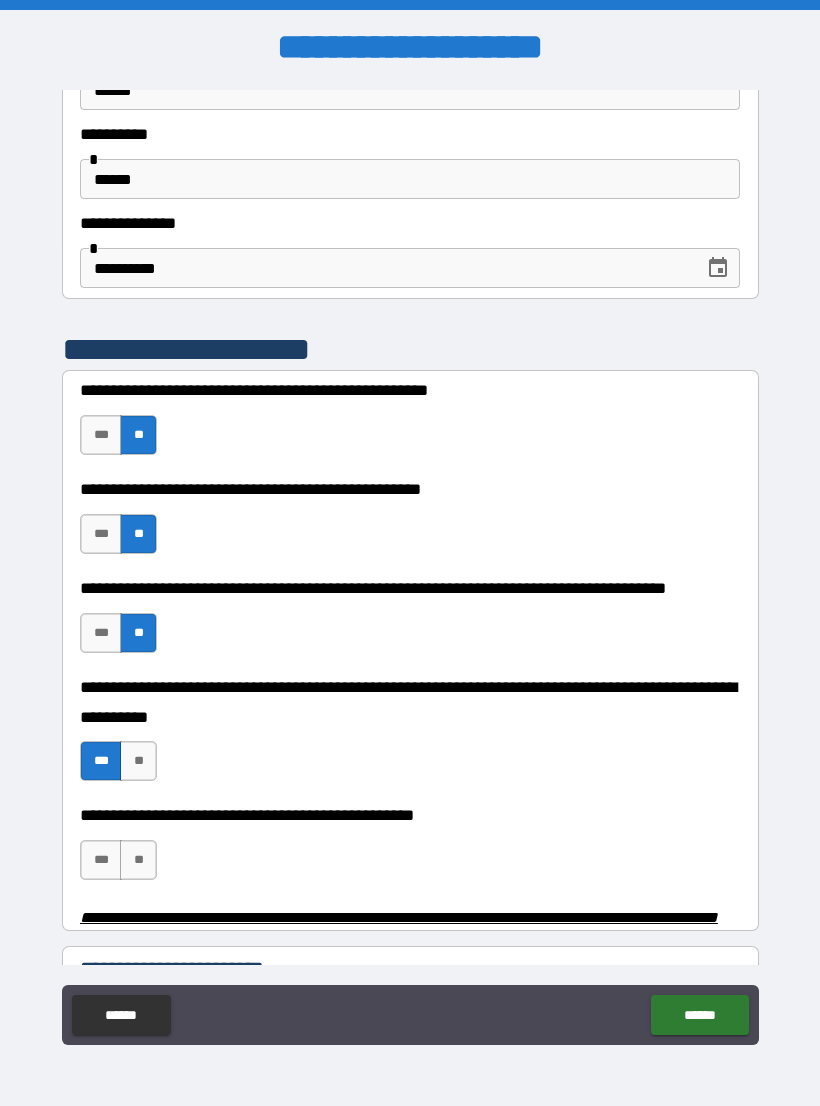 click on "***" at bounding box center (101, 860) 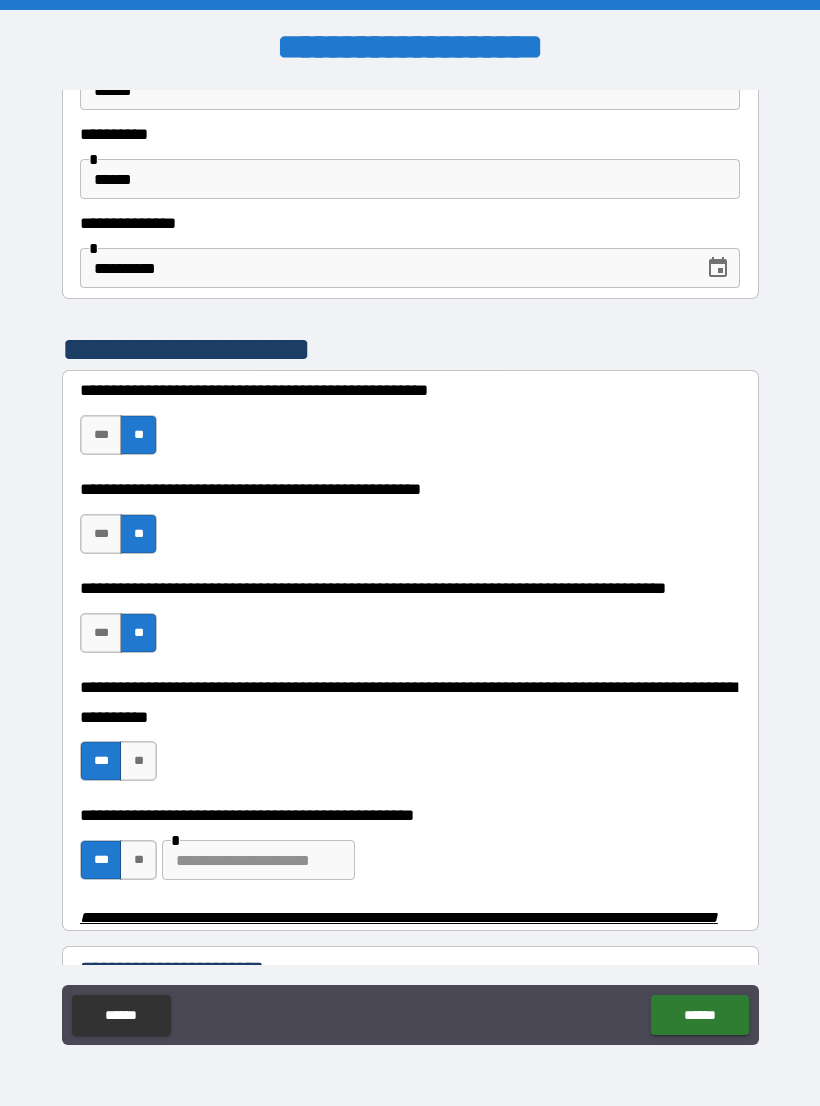 click on "**" at bounding box center (138, 761) 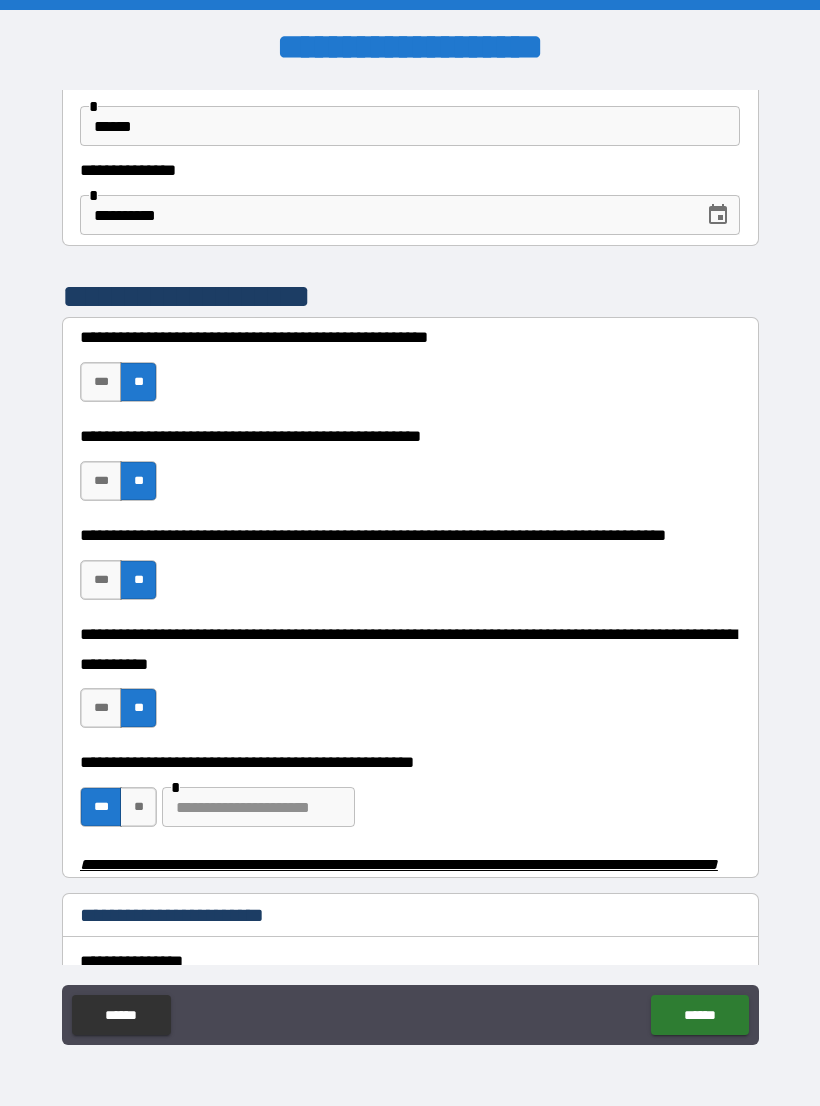 scroll, scrollTop: 286, scrollLeft: 0, axis: vertical 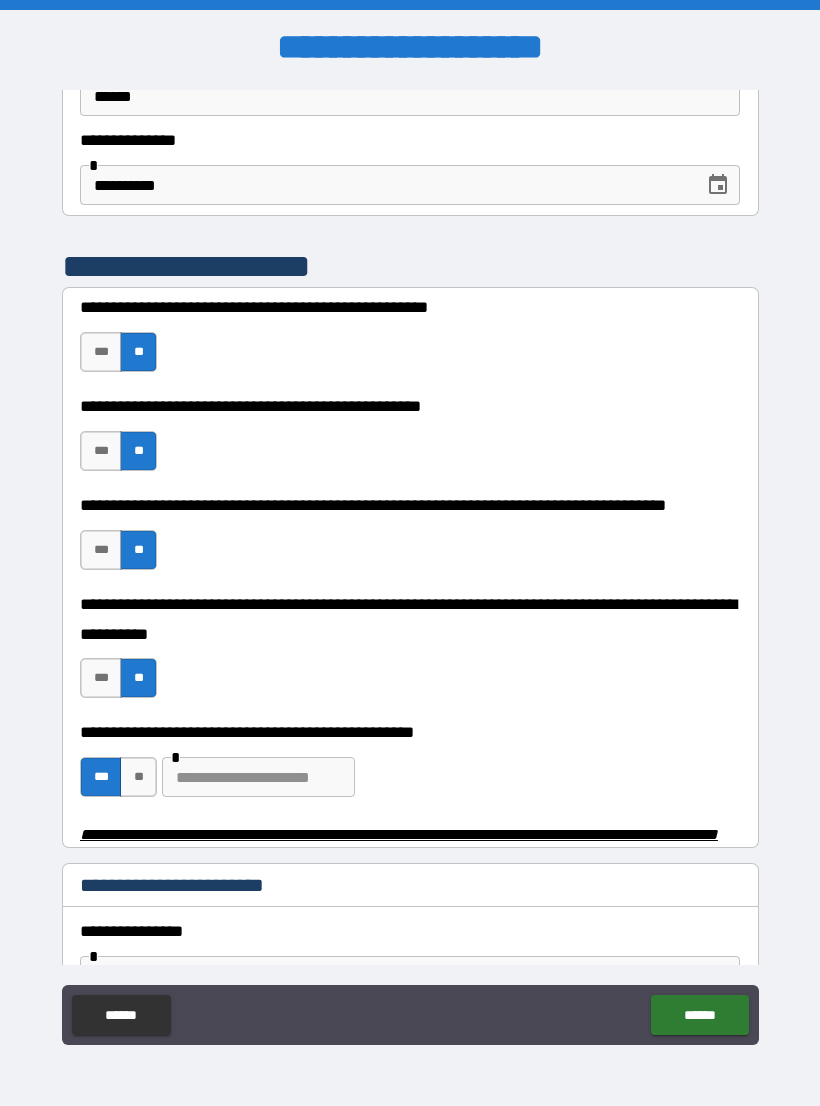 click at bounding box center (258, 777) 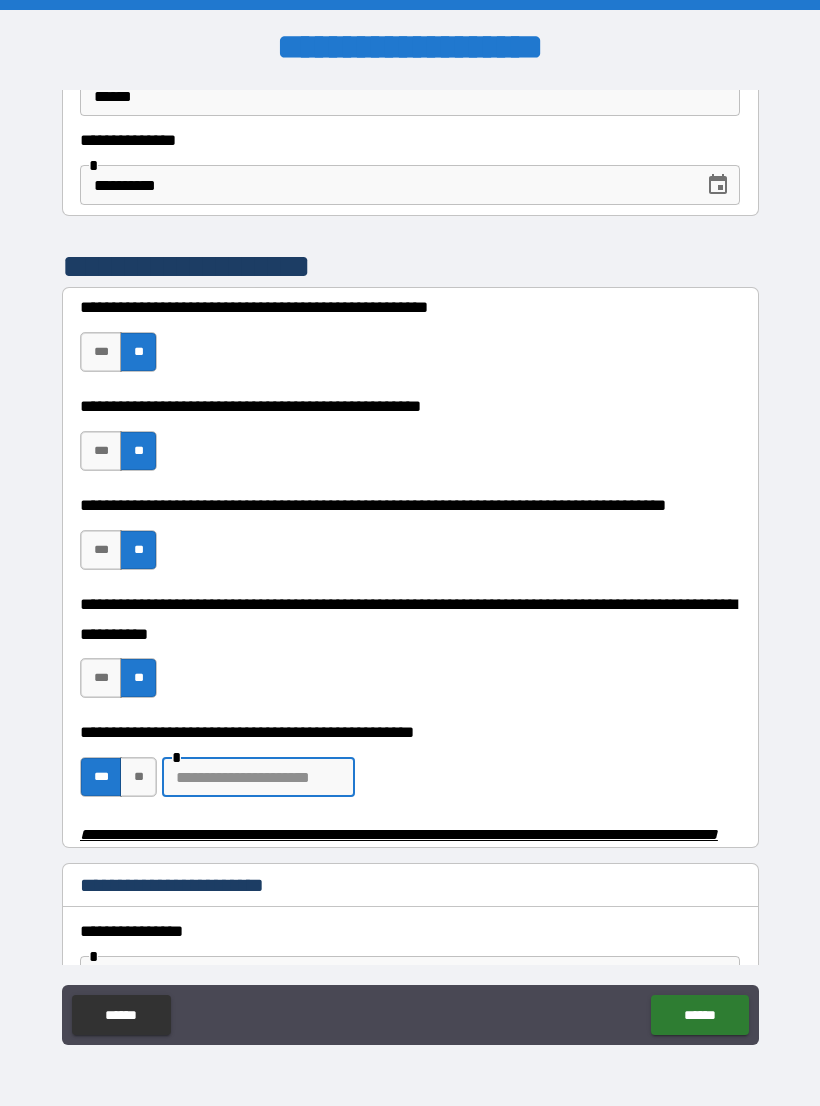 scroll, scrollTop: 31, scrollLeft: 0, axis: vertical 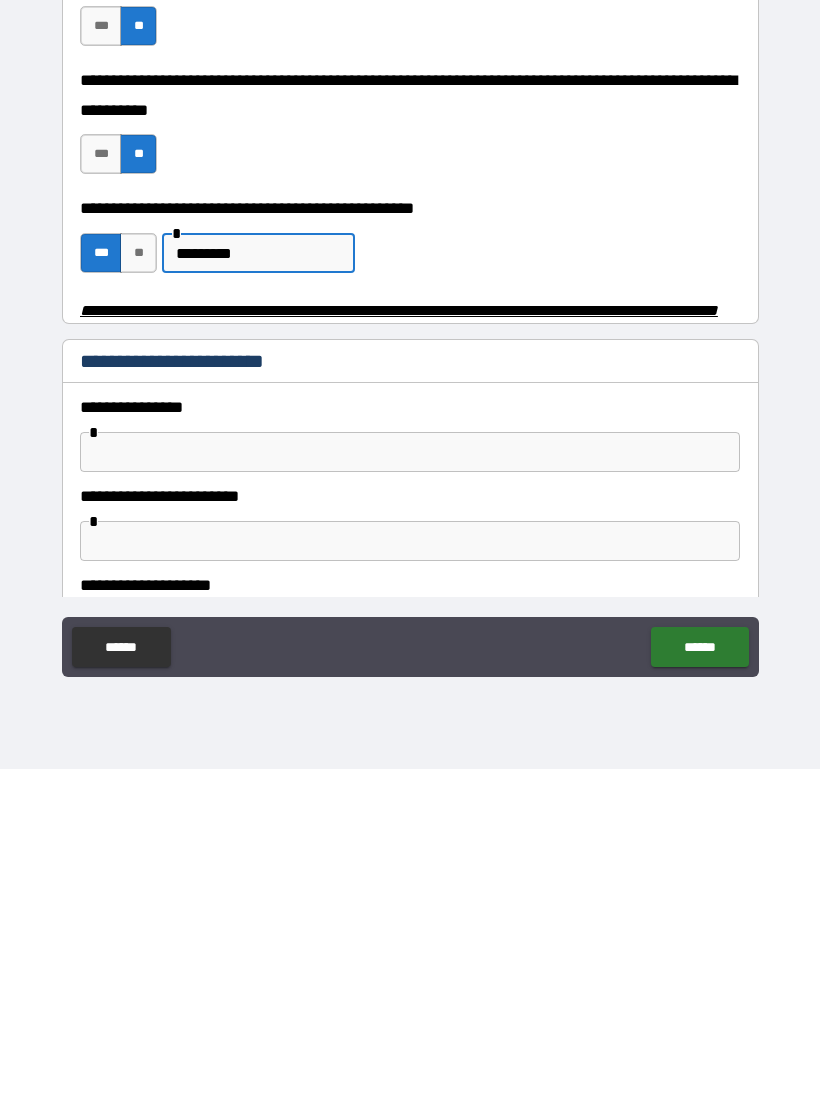 type on "*********" 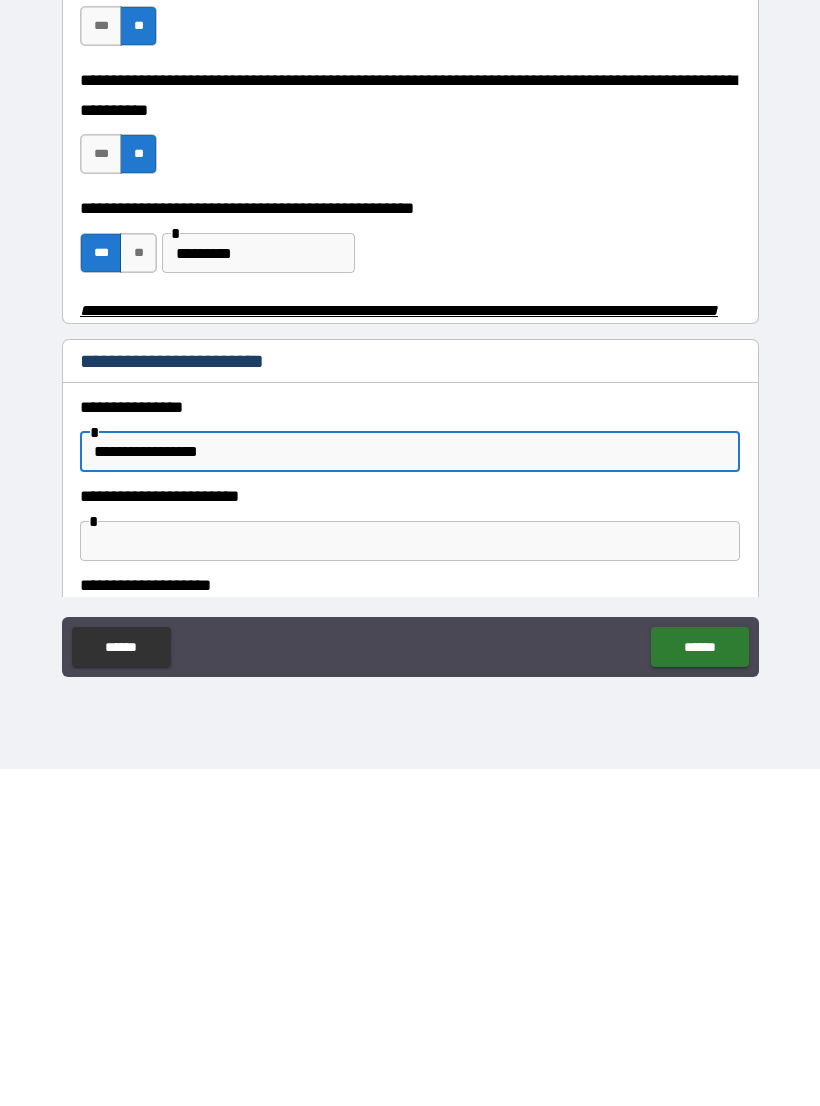 type on "**********" 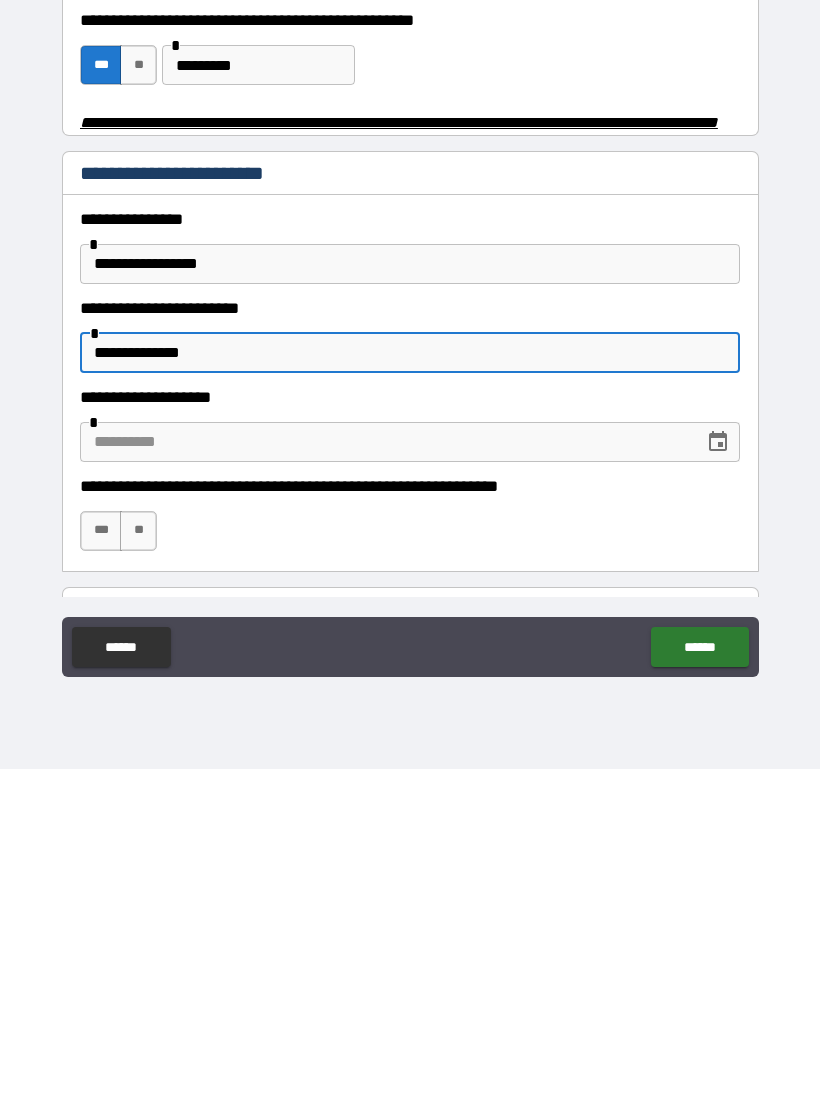 scroll, scrollTop: 633, scrollLeft: 0, axis: vertical 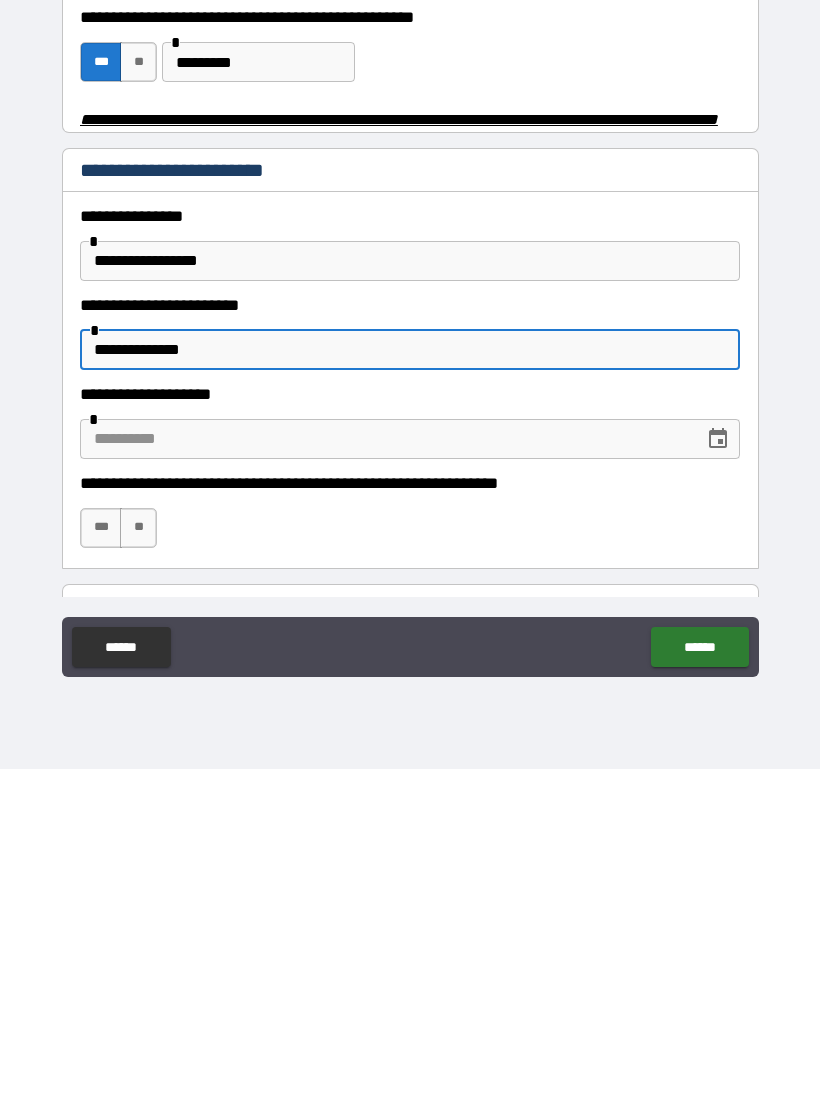 type on "**********" 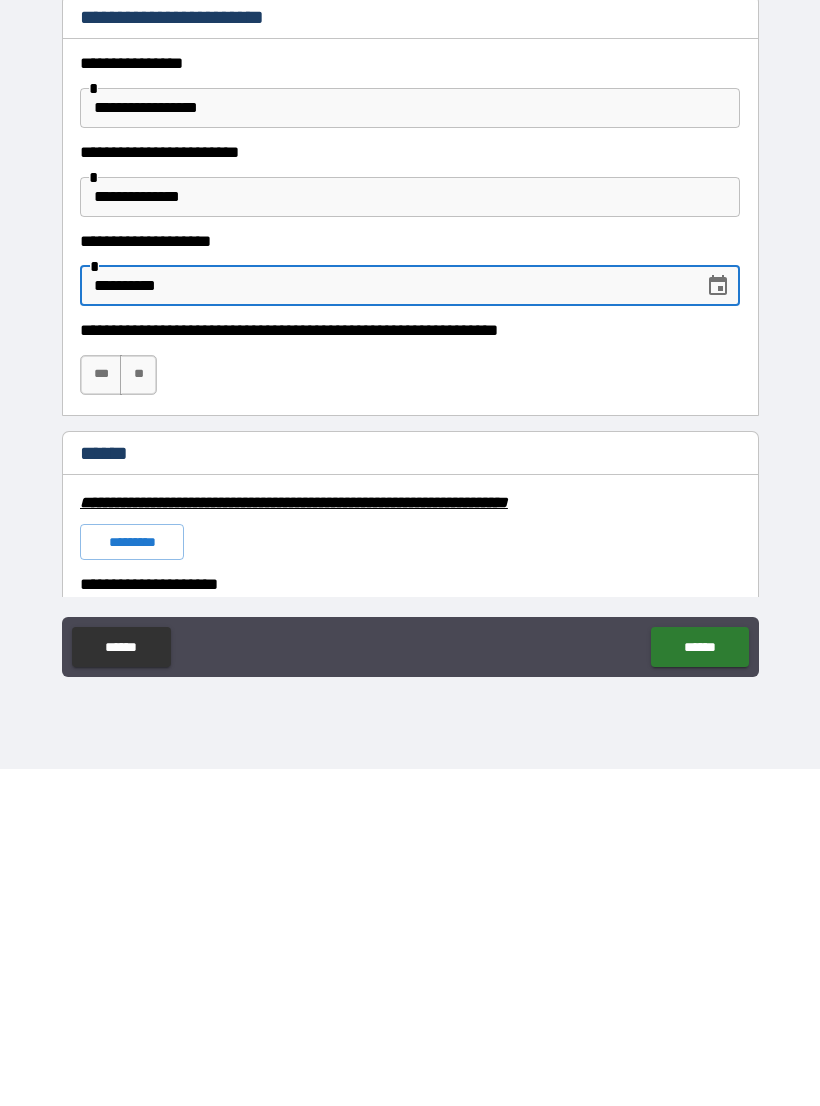 scroll, scrollTop: 781, scrollLeft: 0, axis: vertical 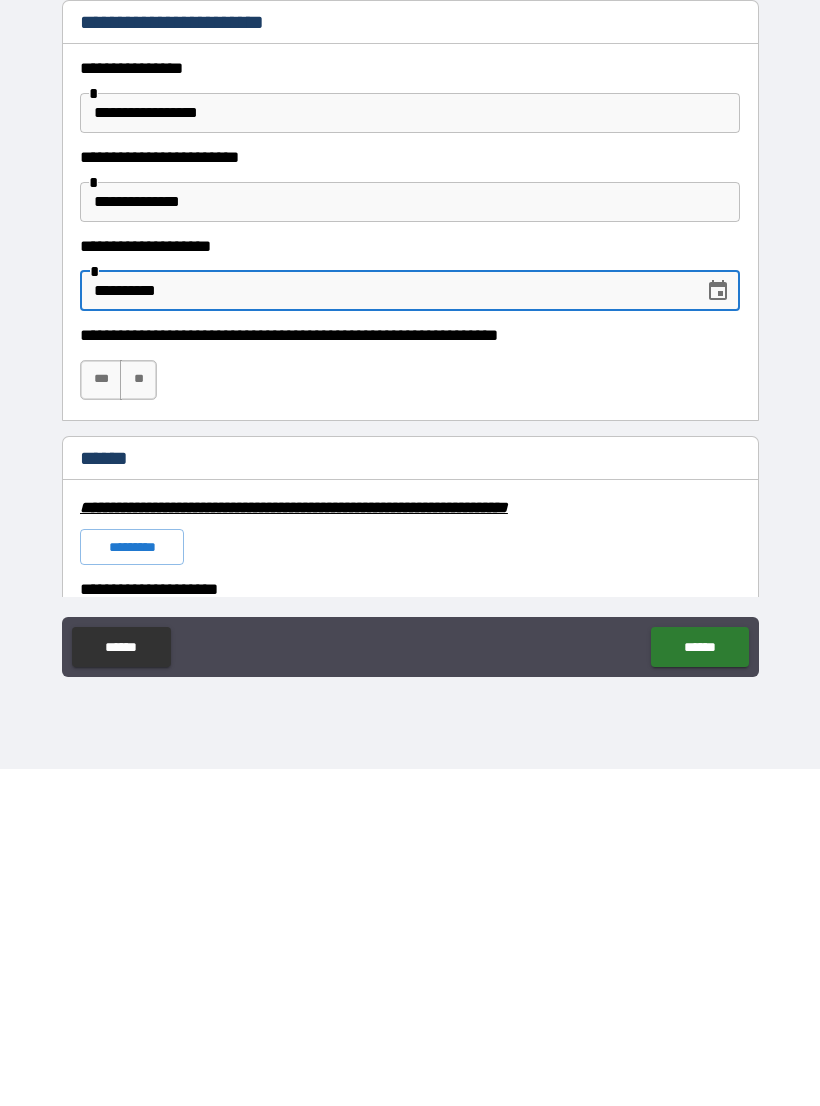 type on "**********" 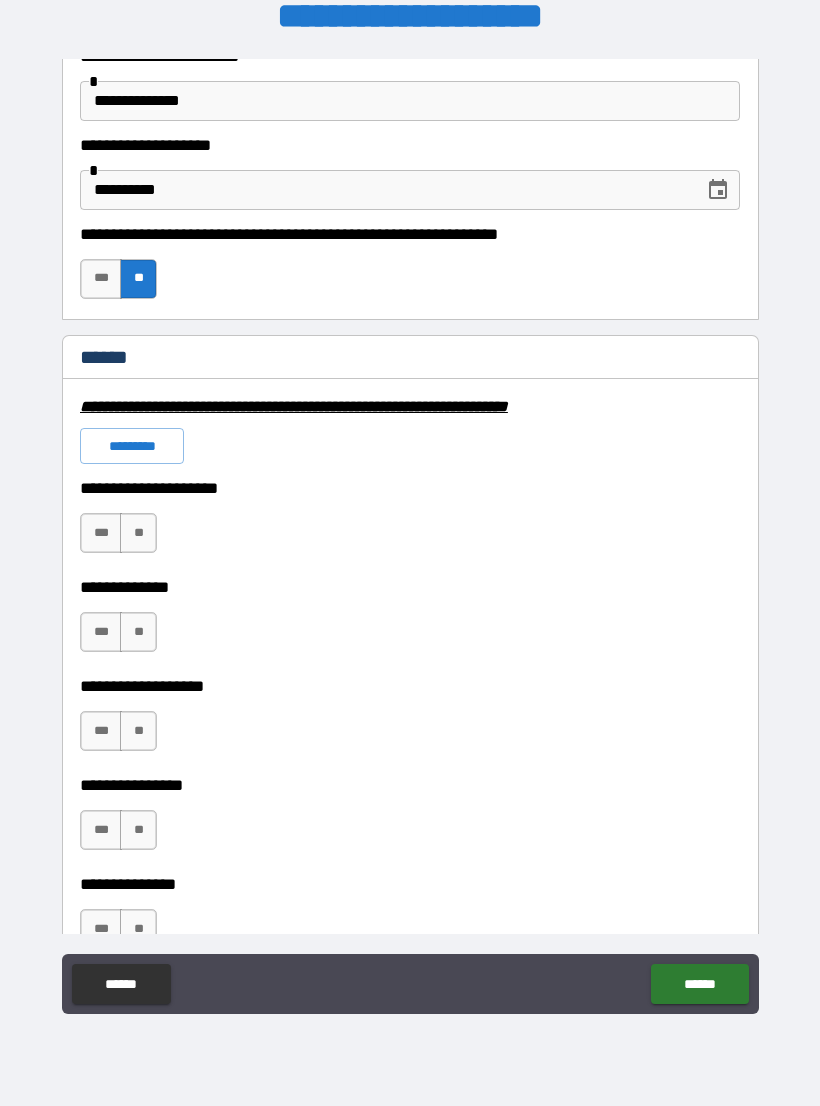scroll, scrollTop: 1226, scrollLeft: 0, axis: vertical 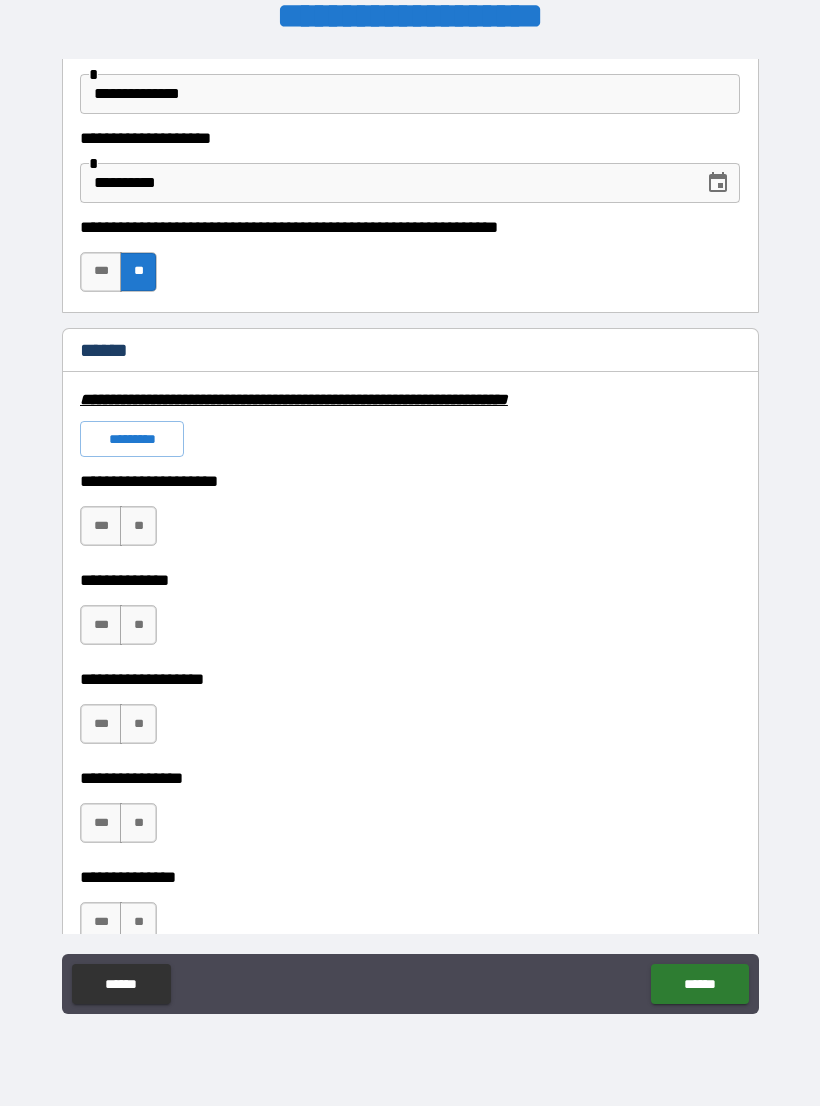 click on "**" at bounding box center (138, 526) 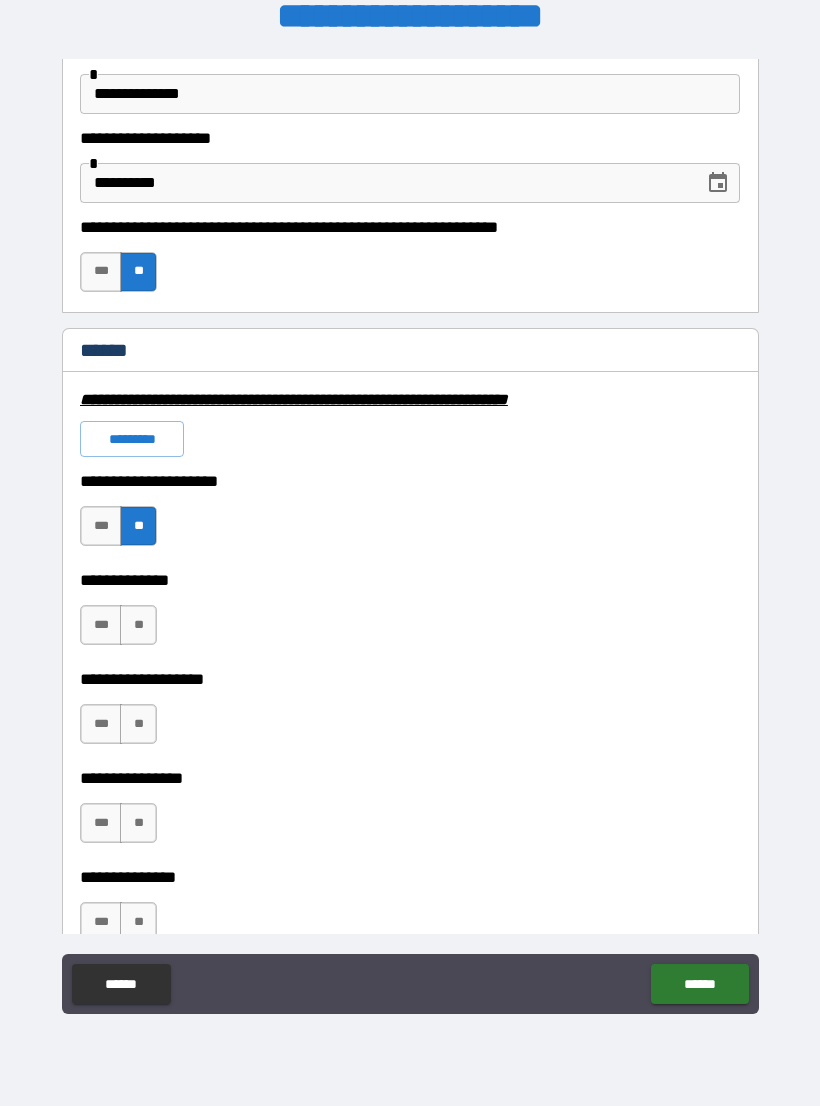 click on "**" at bounding box center (138, 625) 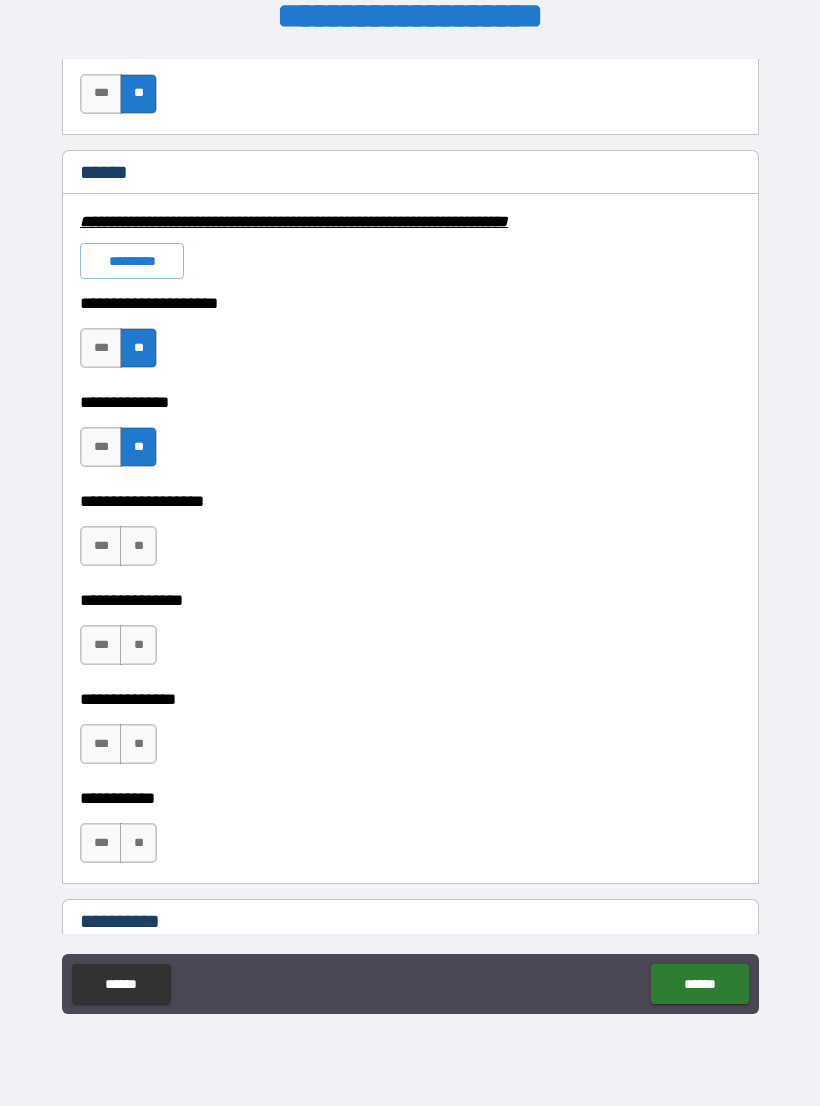 scroll, scrollTop: 1415, scrollLeft: 0, axis: vertical 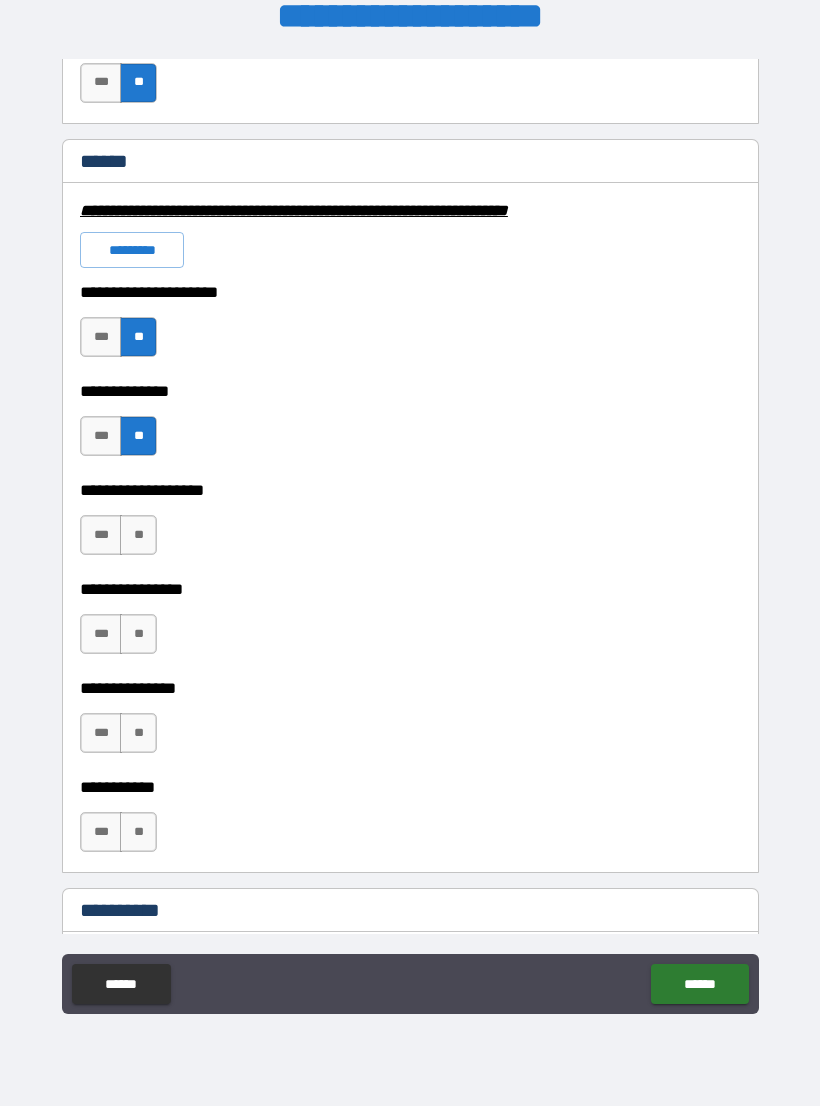 click on "**" at bounding box center [138, 535] 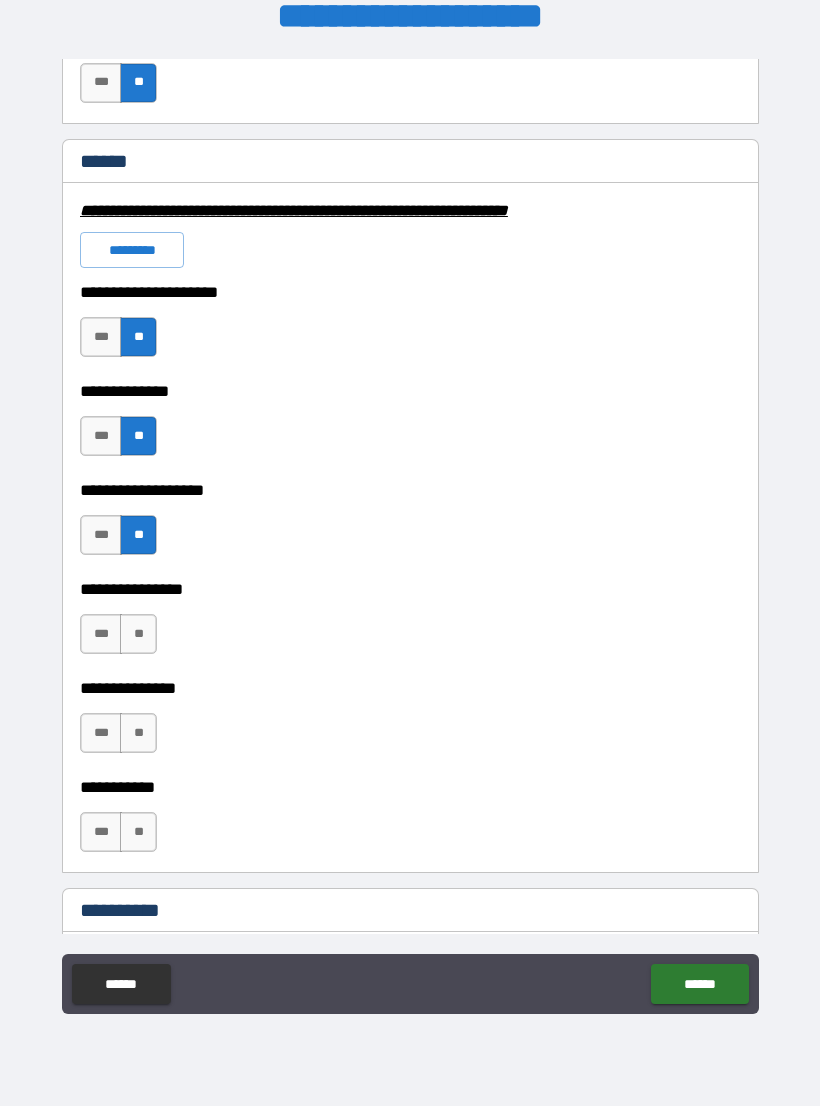 click on "**" at bounding box center (138, 634) 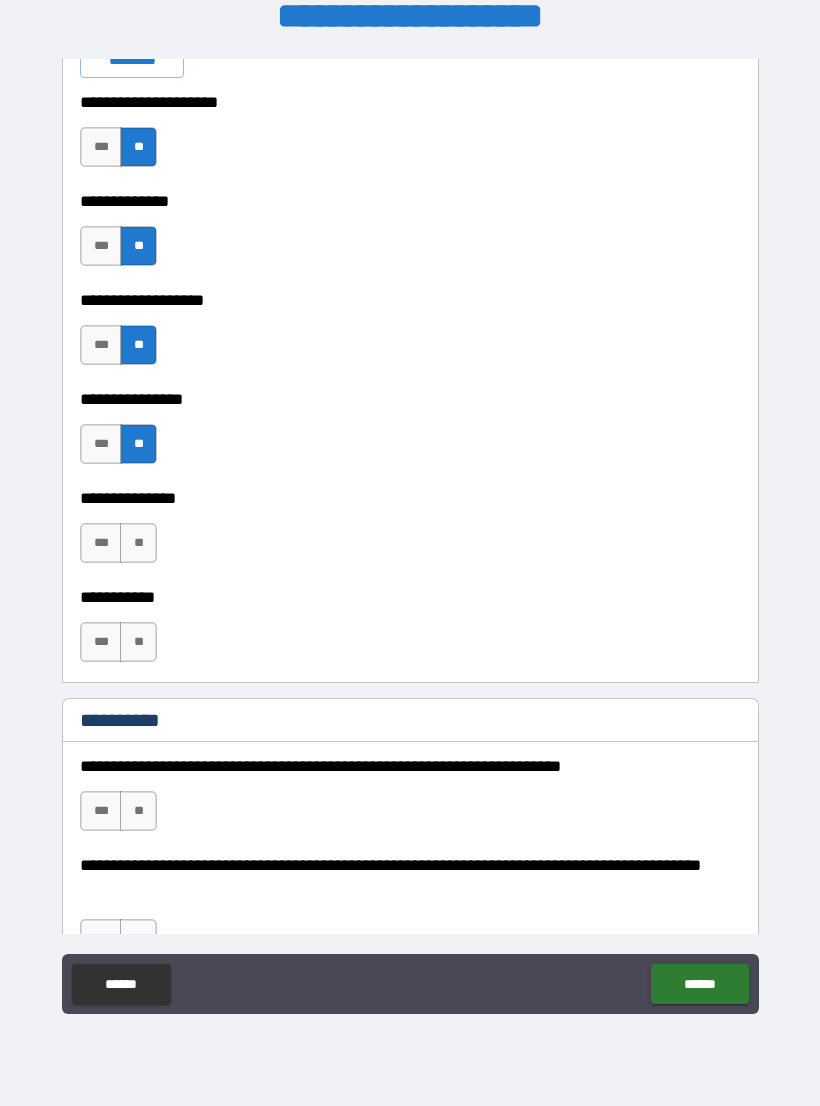 scroll, scrollTop: 1633, scrollLeft: 0, axis: vertical 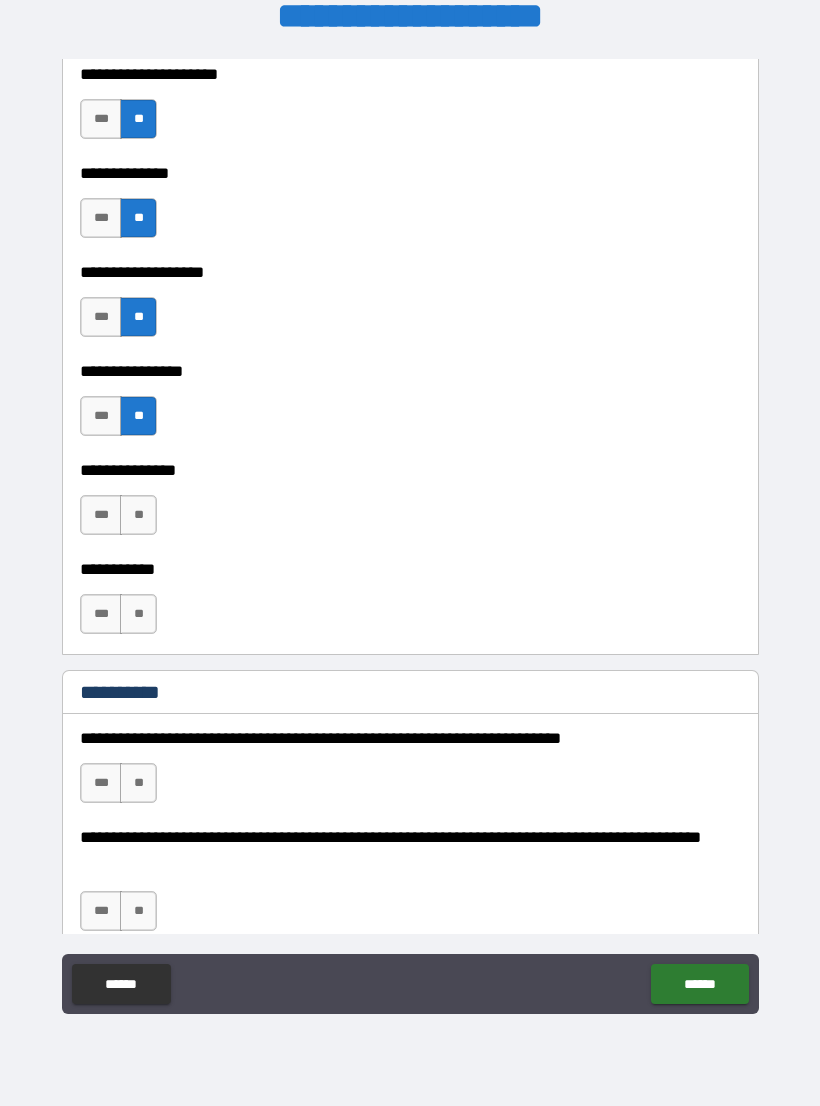 click on "***" at bounding box center [101, 515] 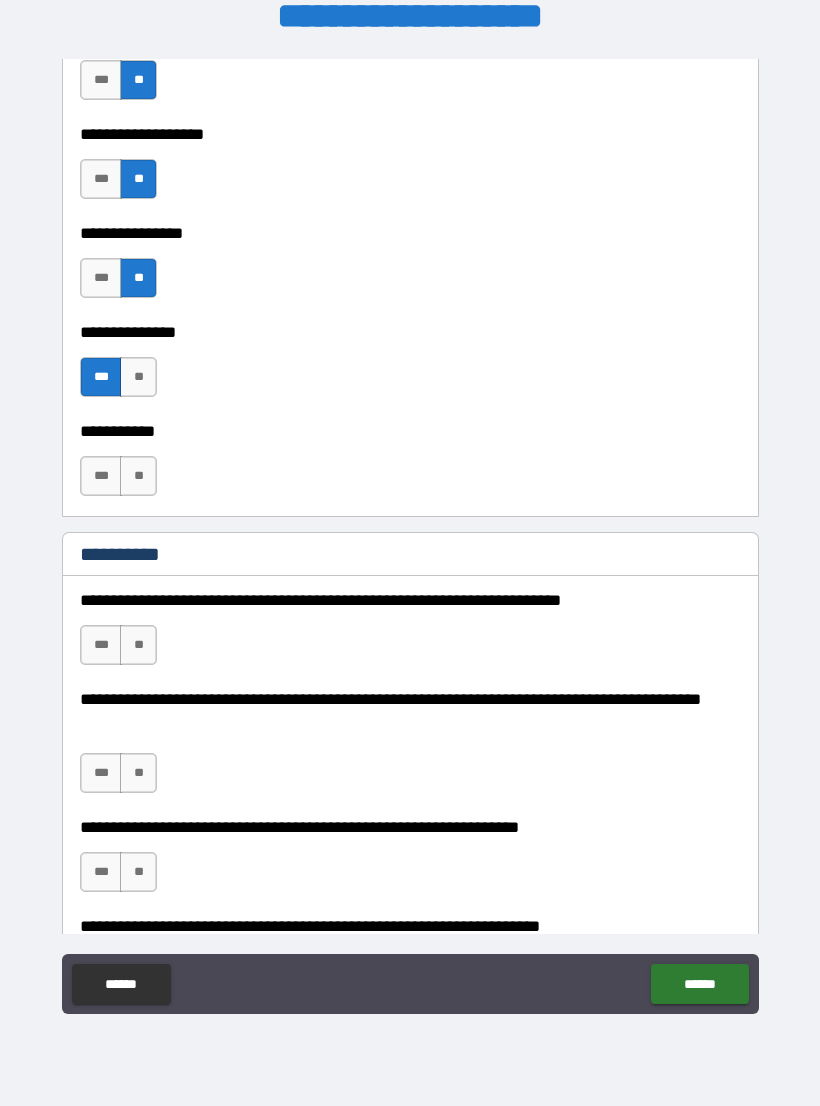scroll, scrollTop: 1794, scrollLeft: 0, axis: vertical 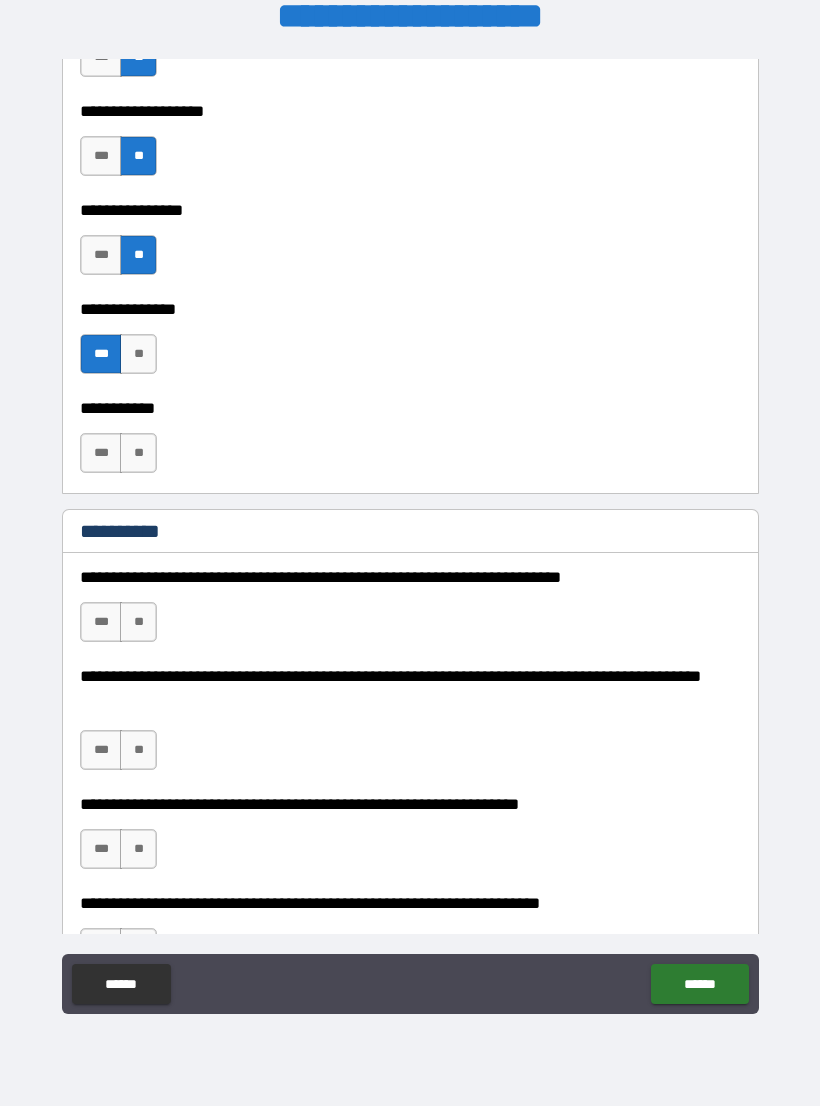 click on "**" at bounding box center [138, 453] 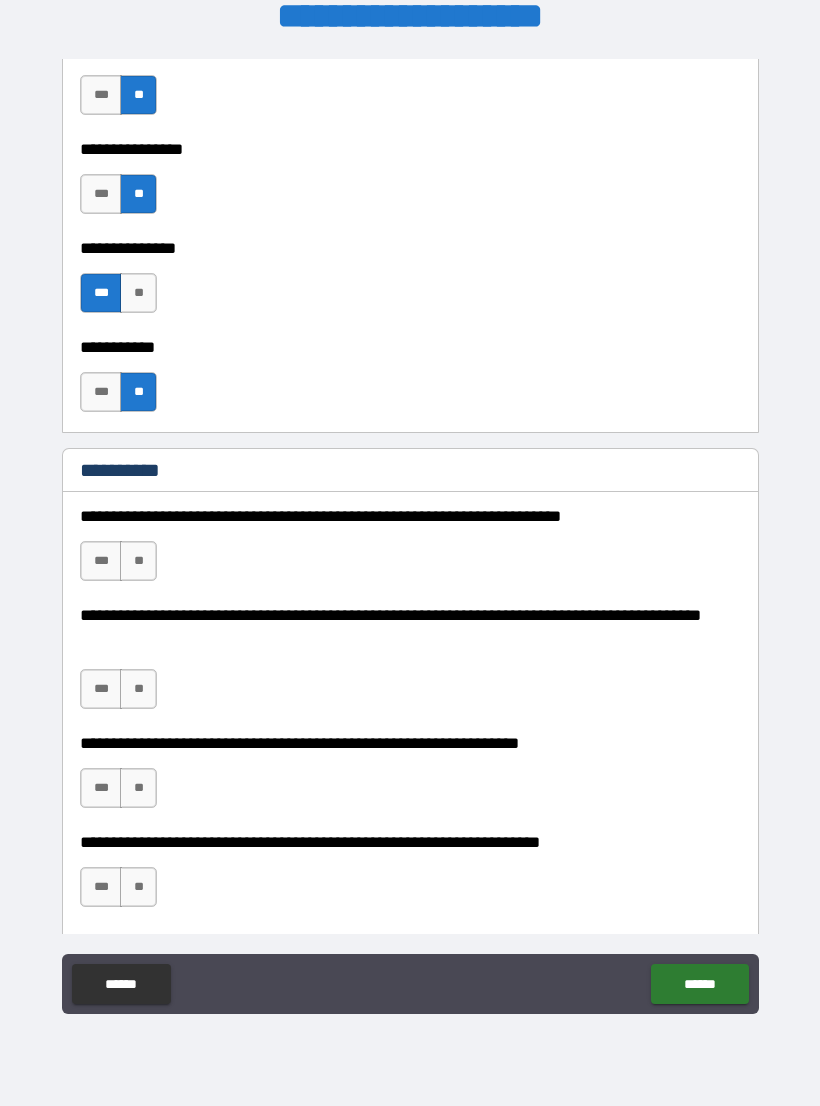 scroll, scrollTop: 1863, scrollLeft: 0, axis: vertical 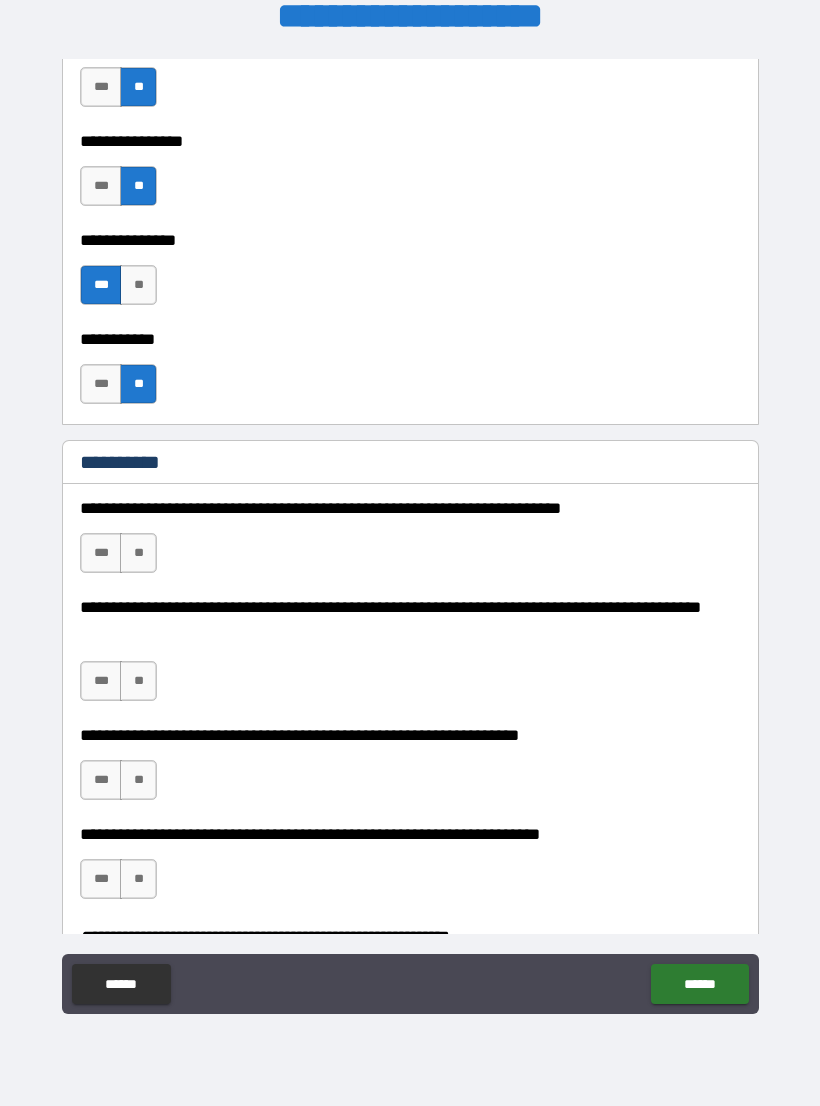 click on "**" at bounding box center [138, 553] 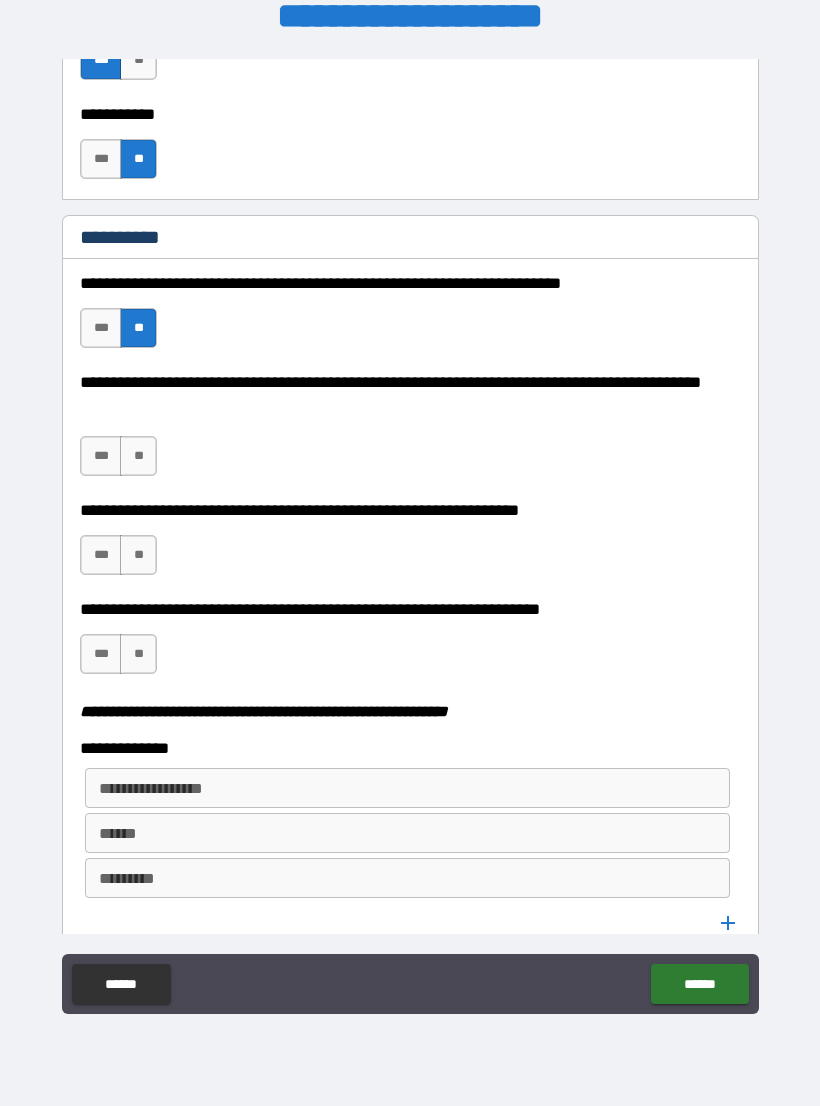 scroll, scrollTop: 2091, scrollLeft: 0, axis: vertical 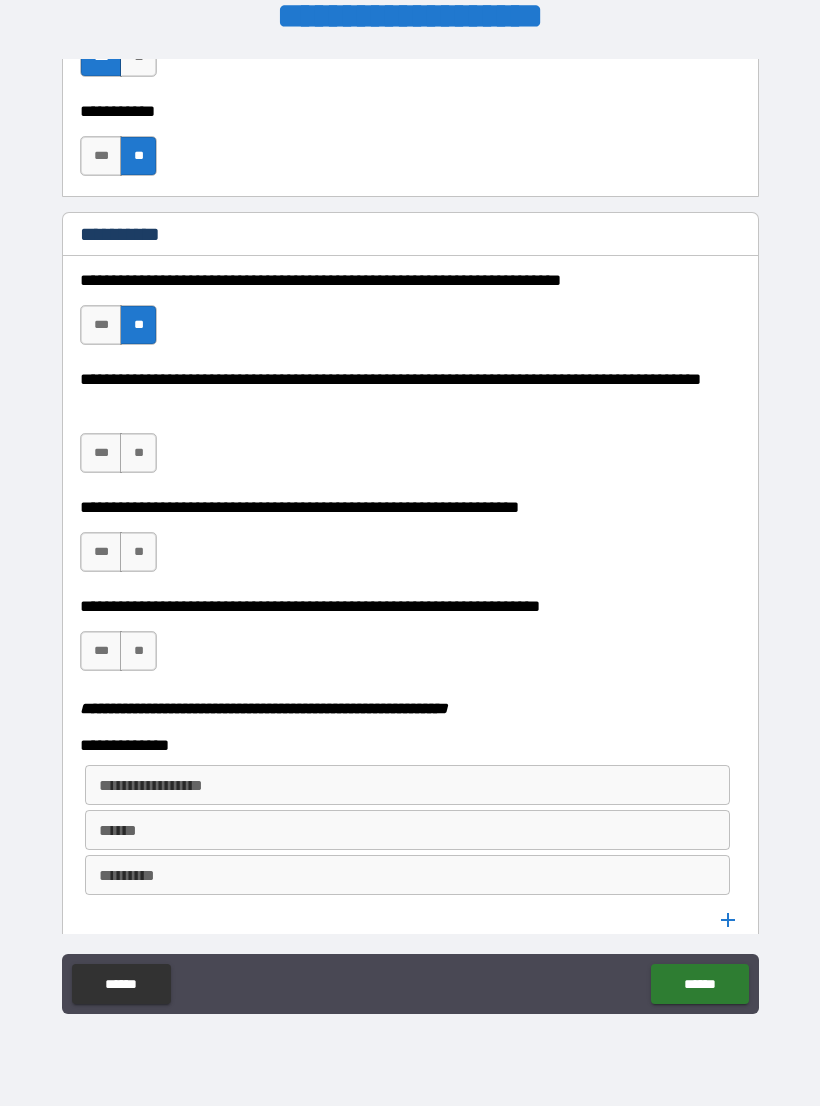 click on "**" at bounding box center [138, 453] 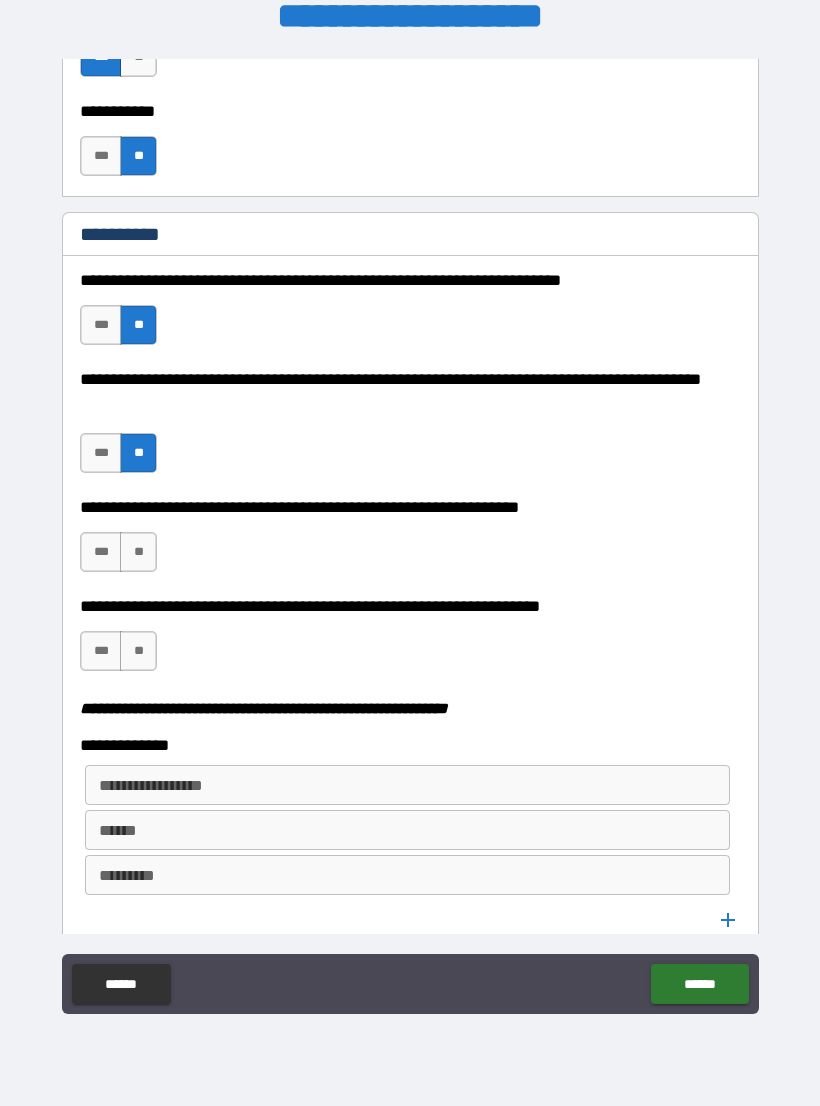 click on "**" at bounding box center (138, 552) 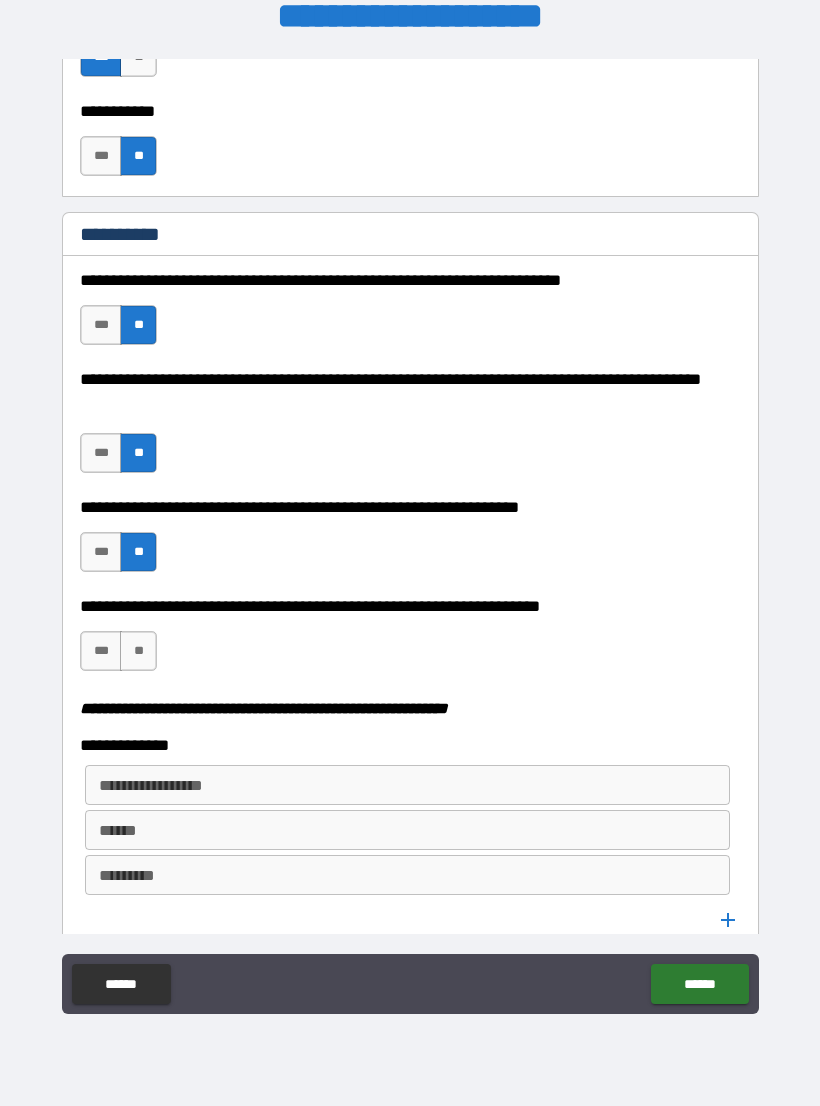 click on "***" at bounding box center (101, 453) 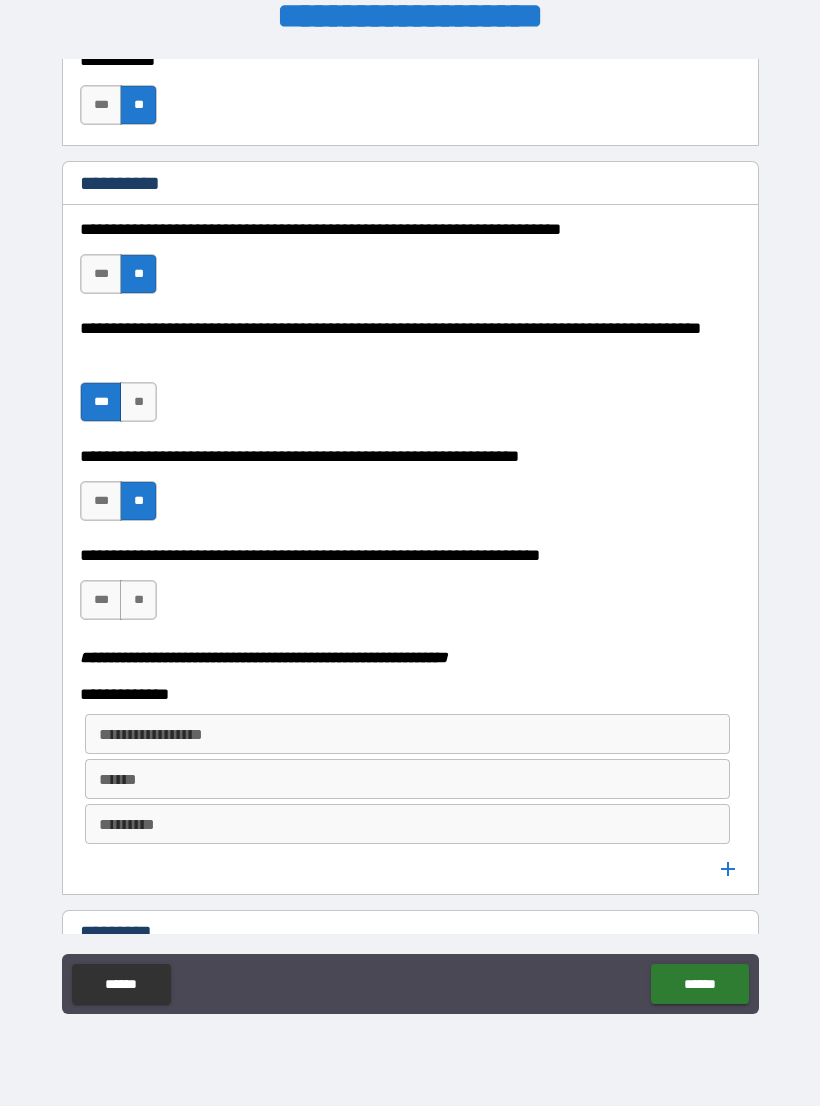 scroll, scrollTop: 2144, scrollLeft: 0, axis: vertical 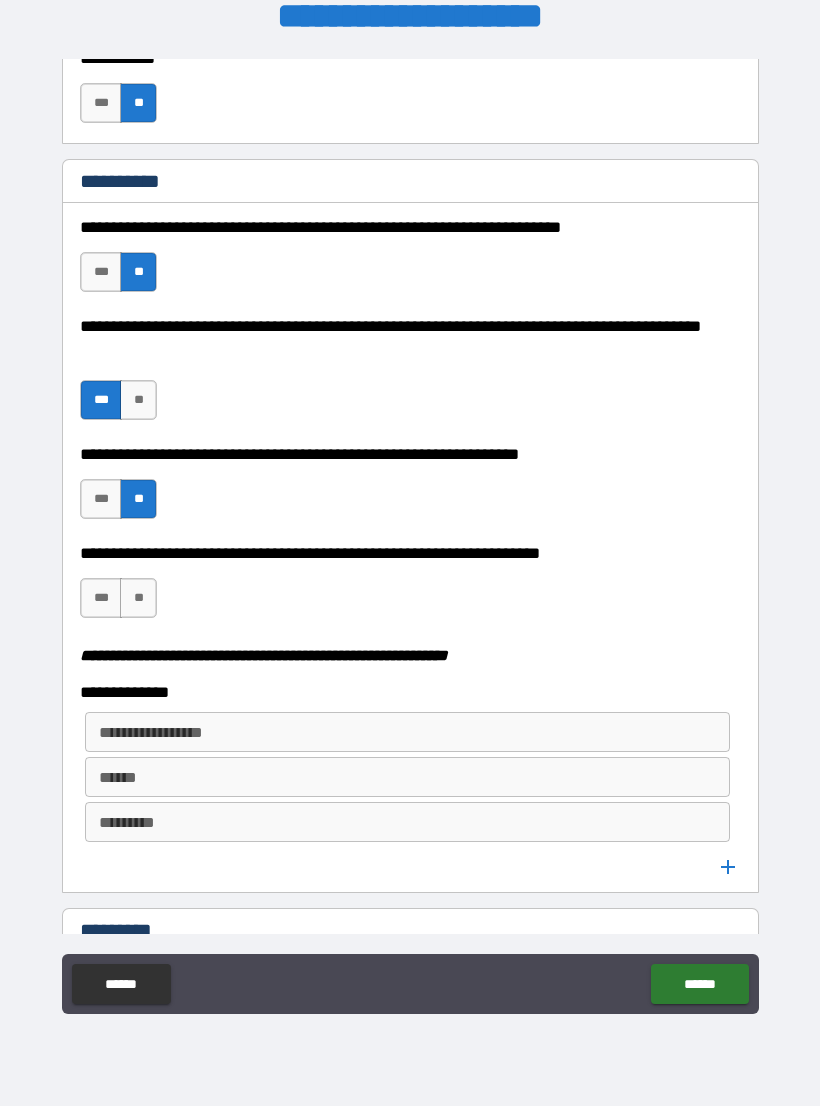 click on "***" at bounding box center (101, 598) 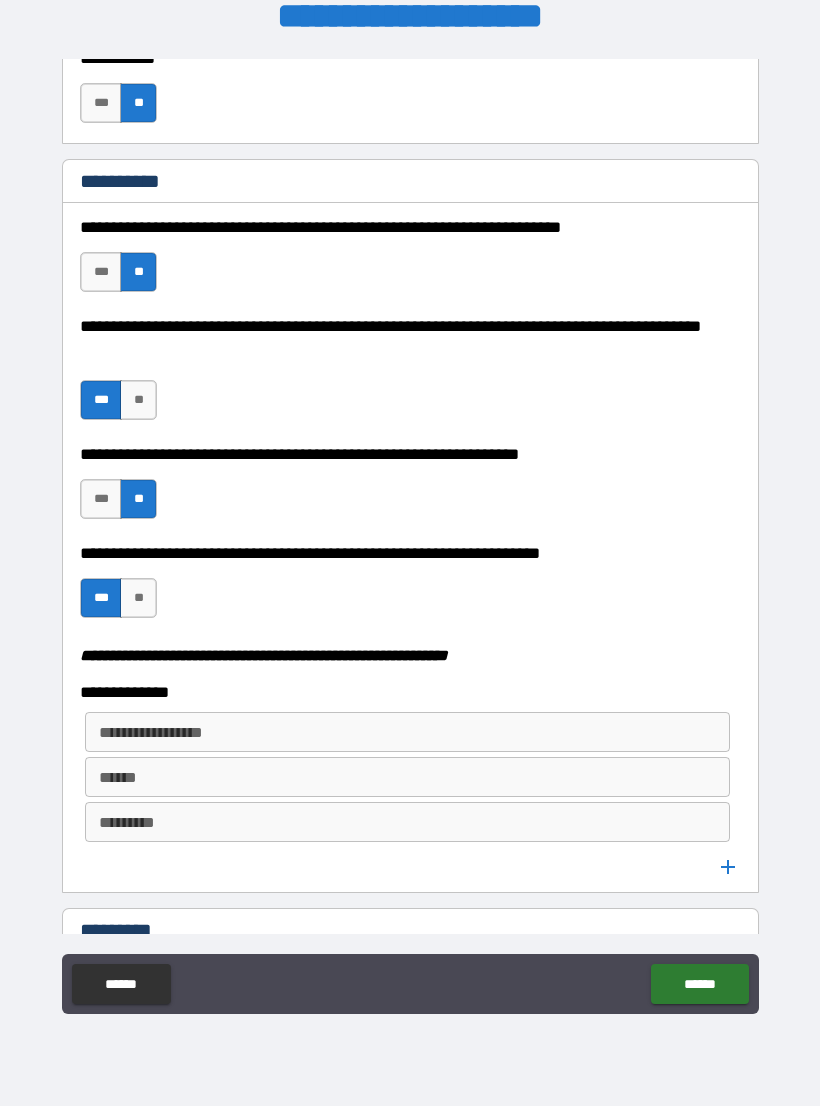 click on "**********" at bounding box center (407, 732) 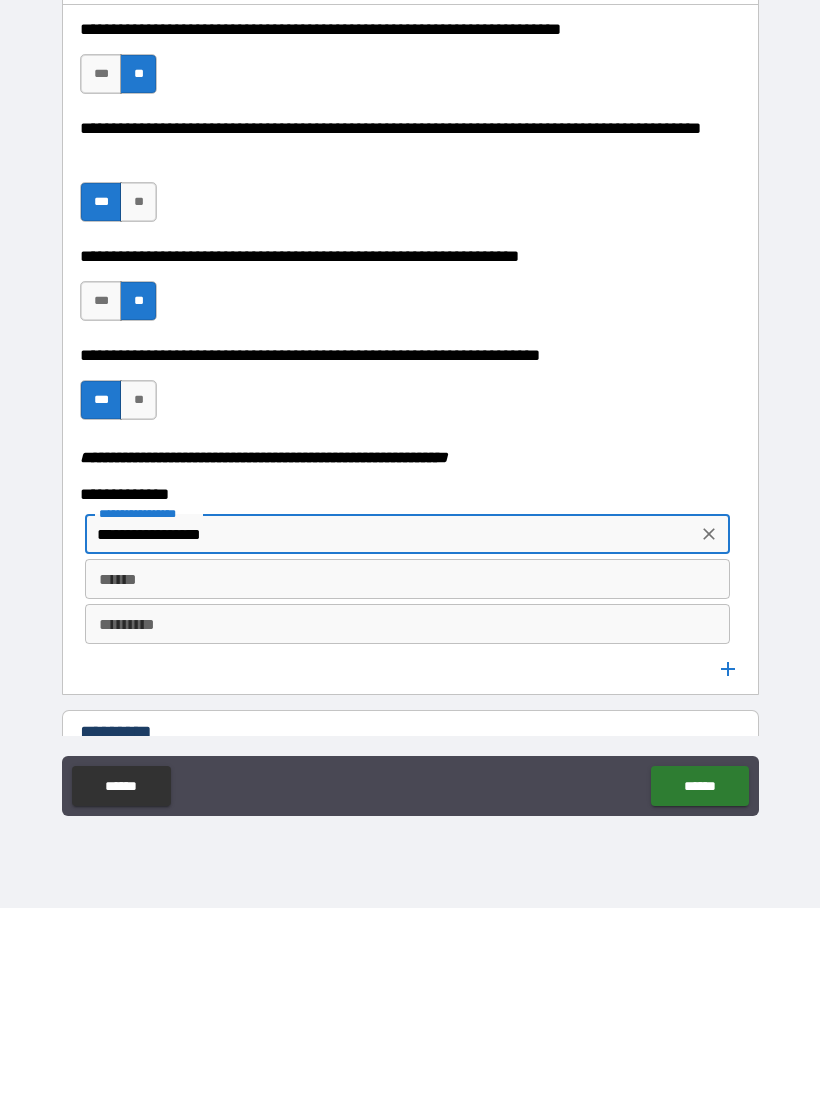 type on "**********" 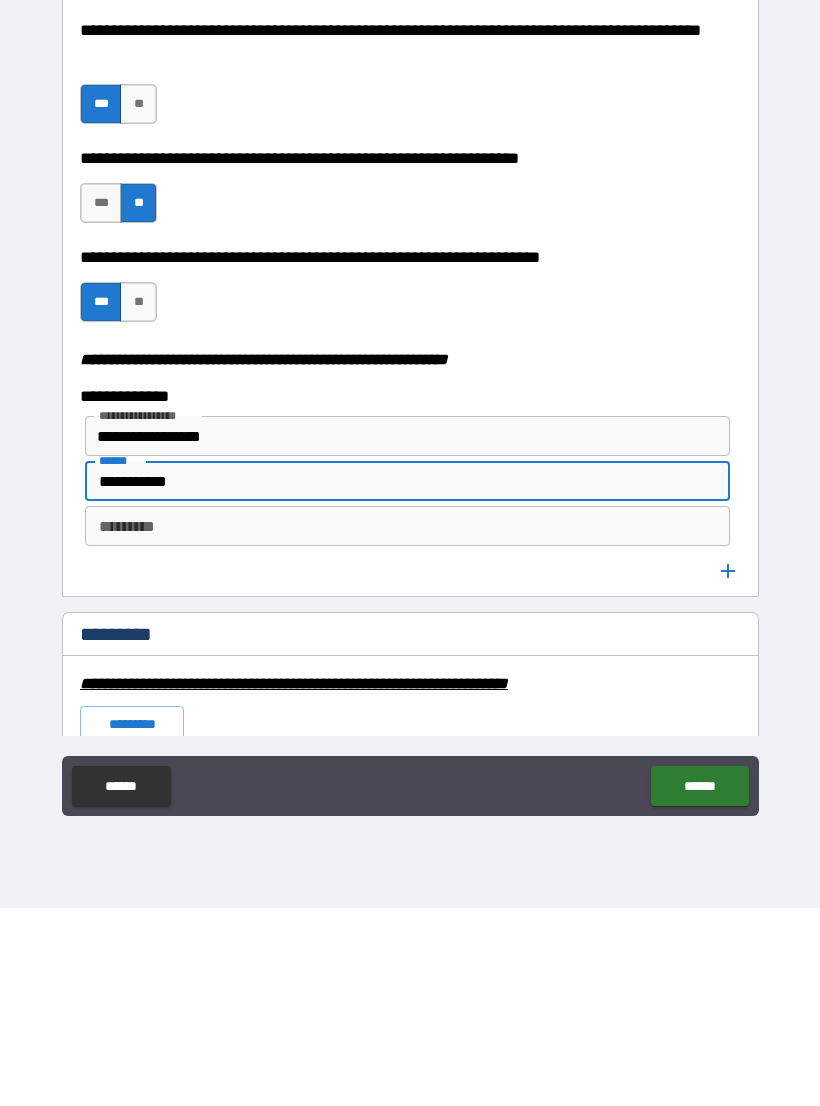scroll, scrollTop: 2244, scrollLeft: 0, axis: vertical 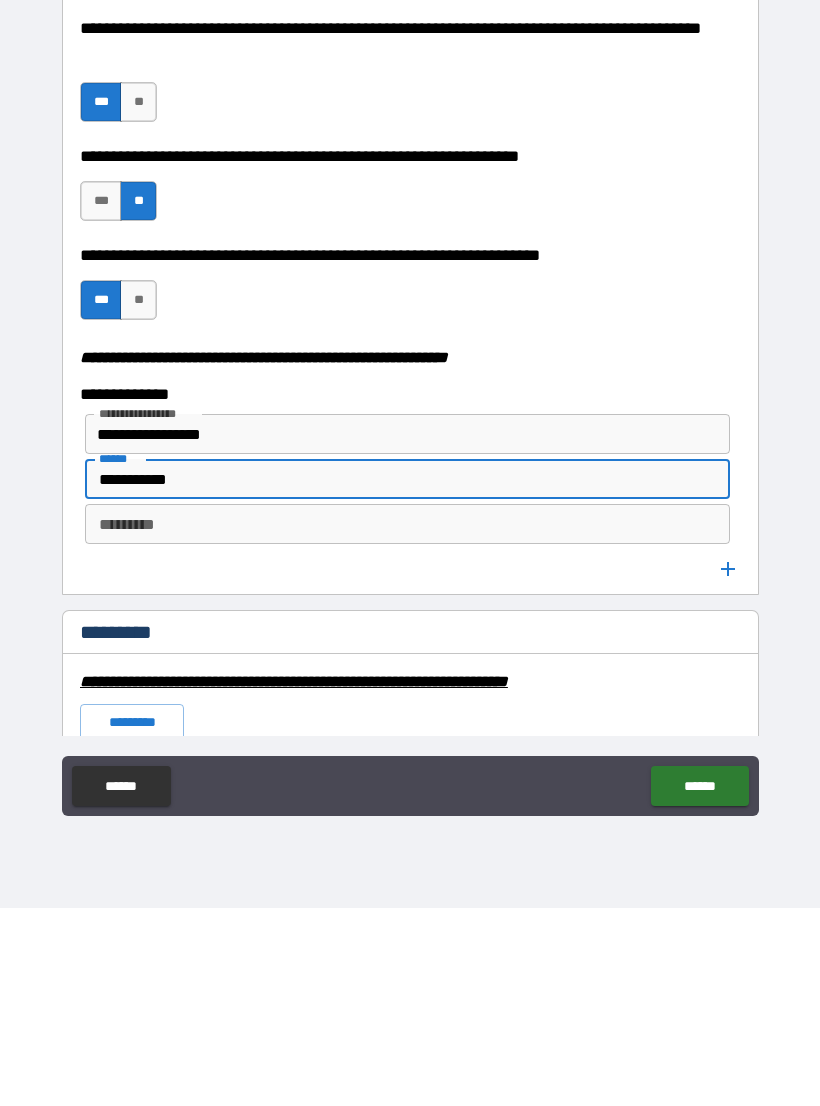 type on "**********" 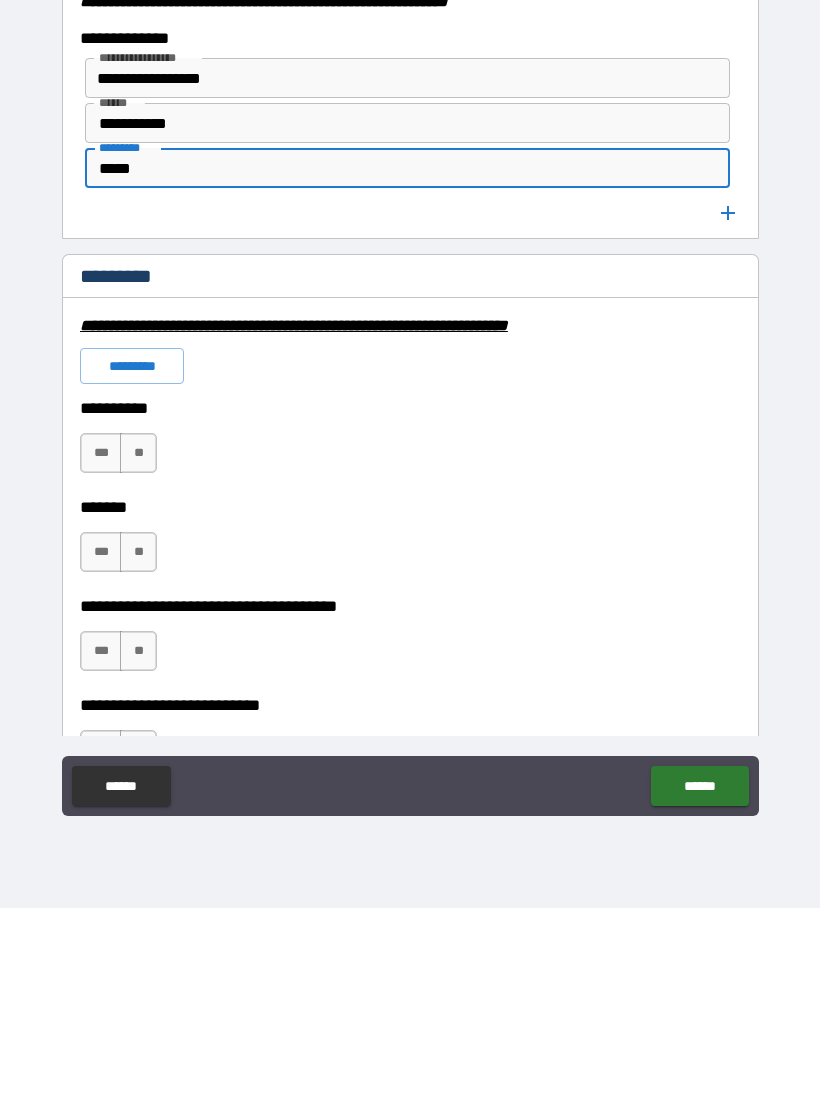 scroll, scrollTop: 2602, scrollLeft: 0, axis: vertical 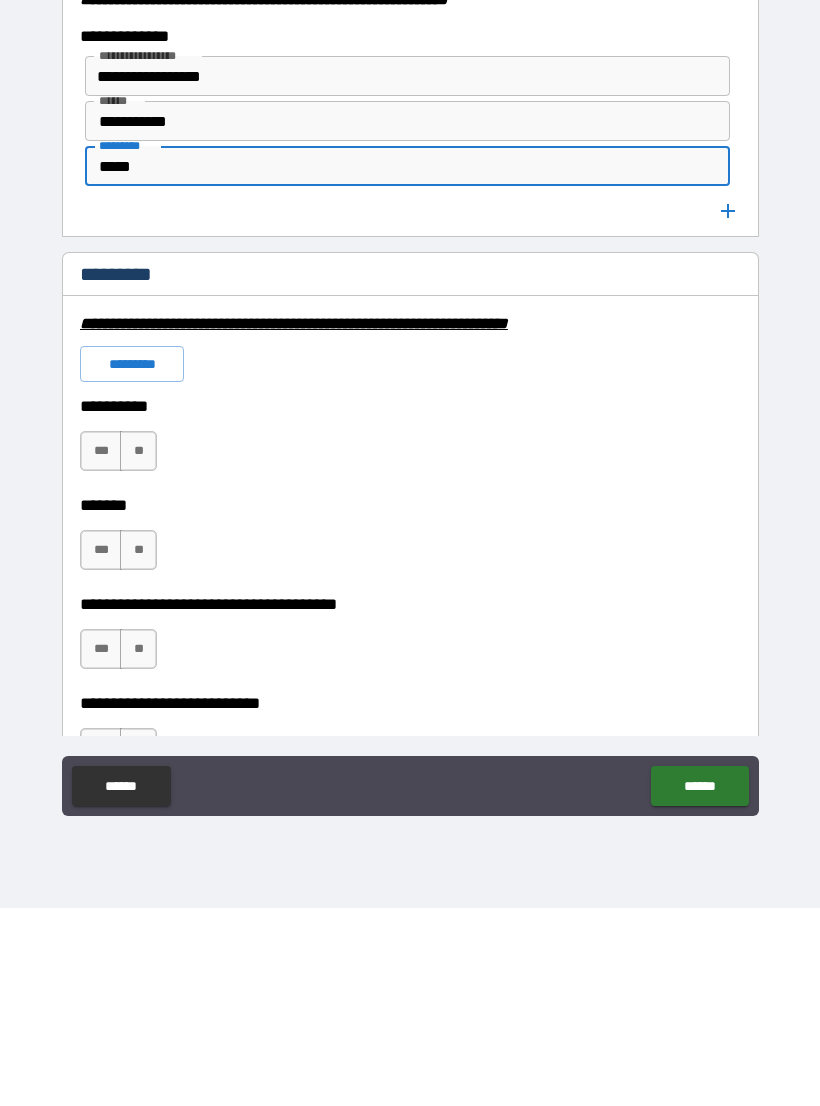 type on "*****" 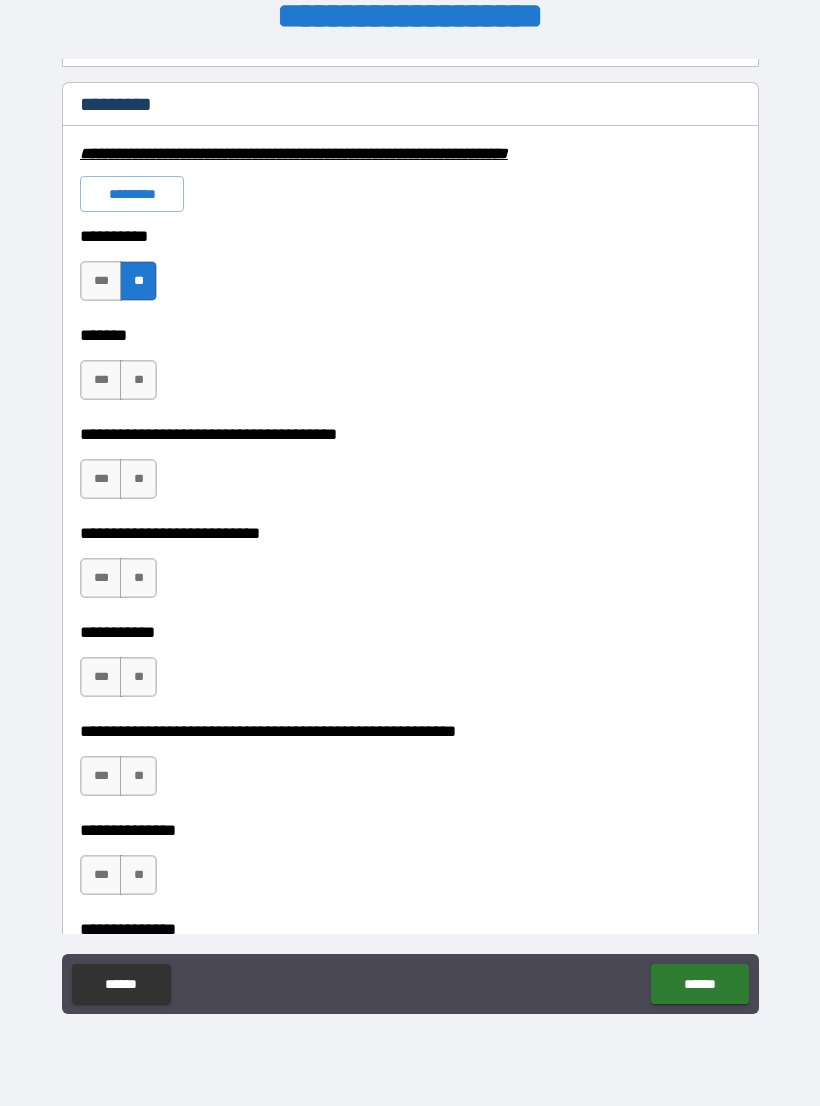 scroll, scrollTop: 2987, scrollLeft: 0, axis: vertical 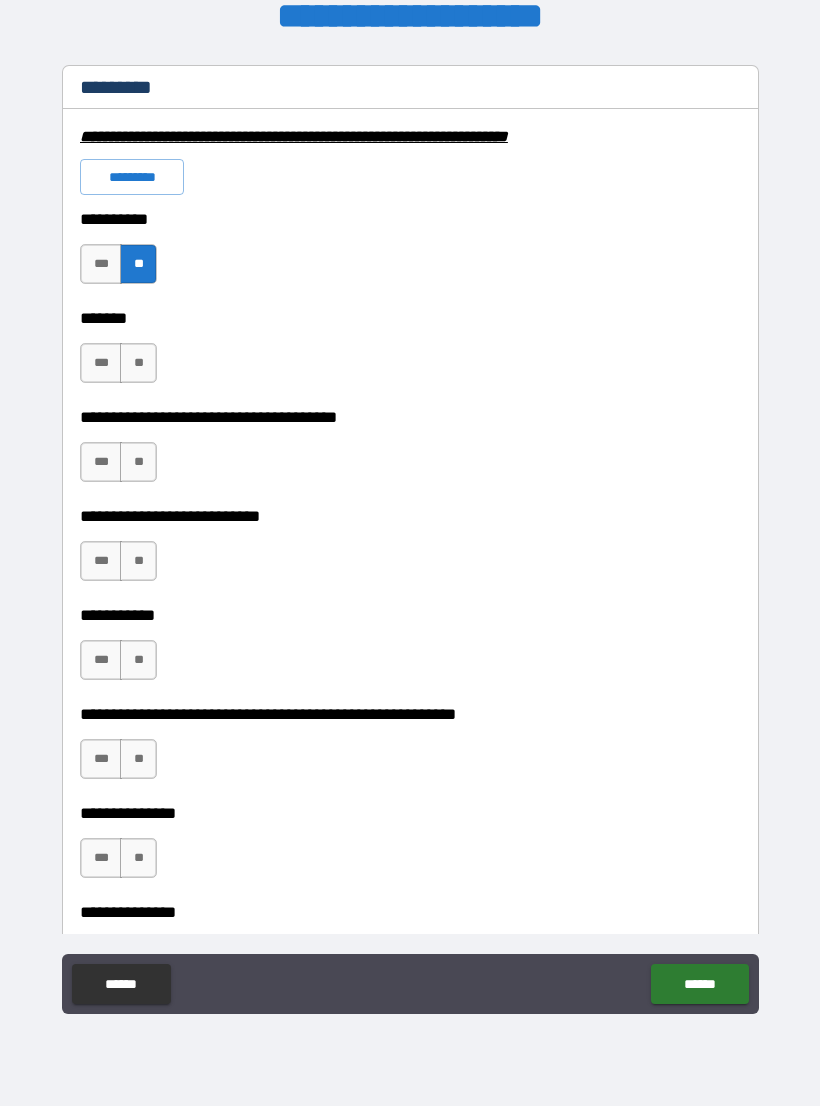 click on "***" at bounding box center [101, 363] 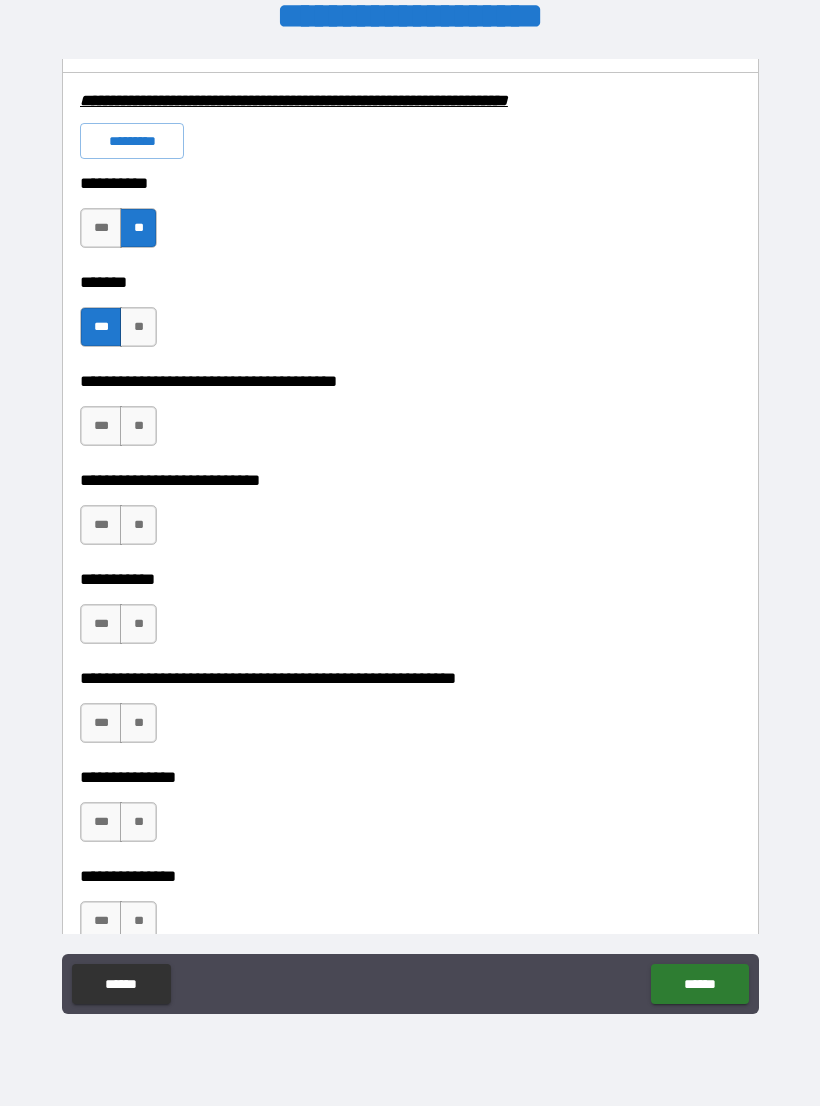scroll, scrollTop: 3024, scrollLeft: 0, axis: vertical 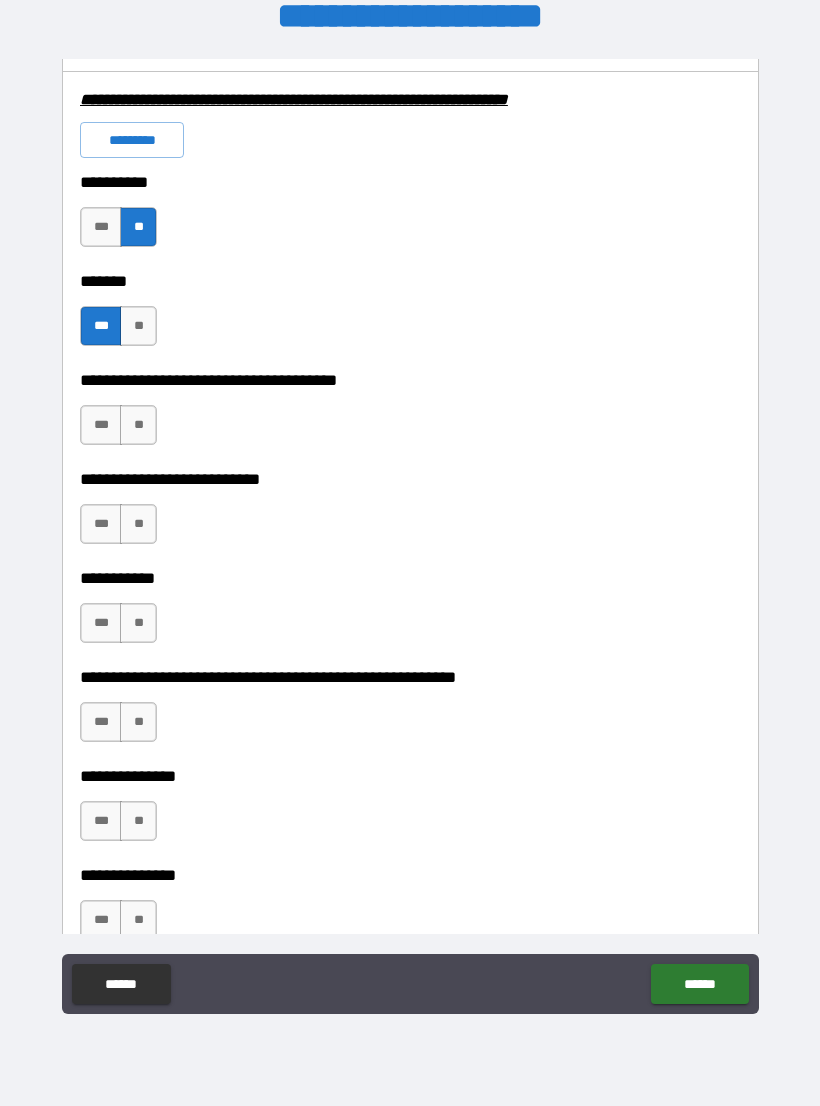 click on "**" at bounding box center (138, 425) 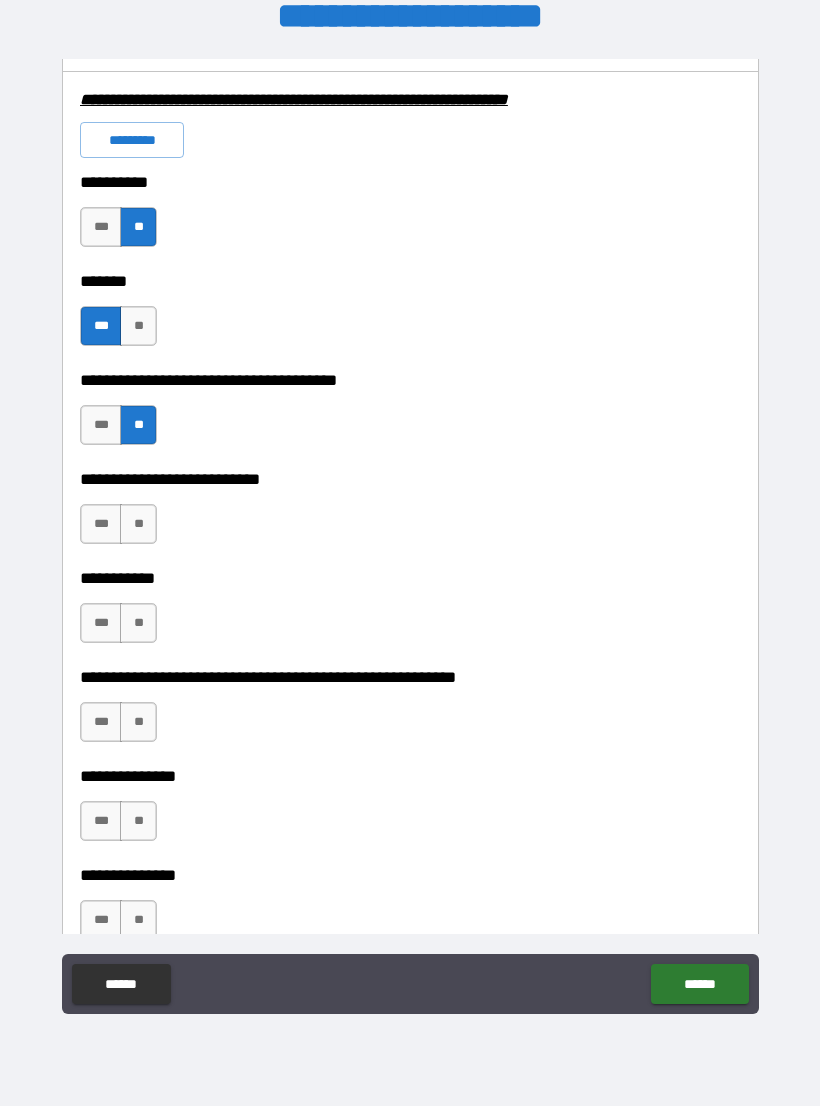click on "**" at bounding box center [138, 524] 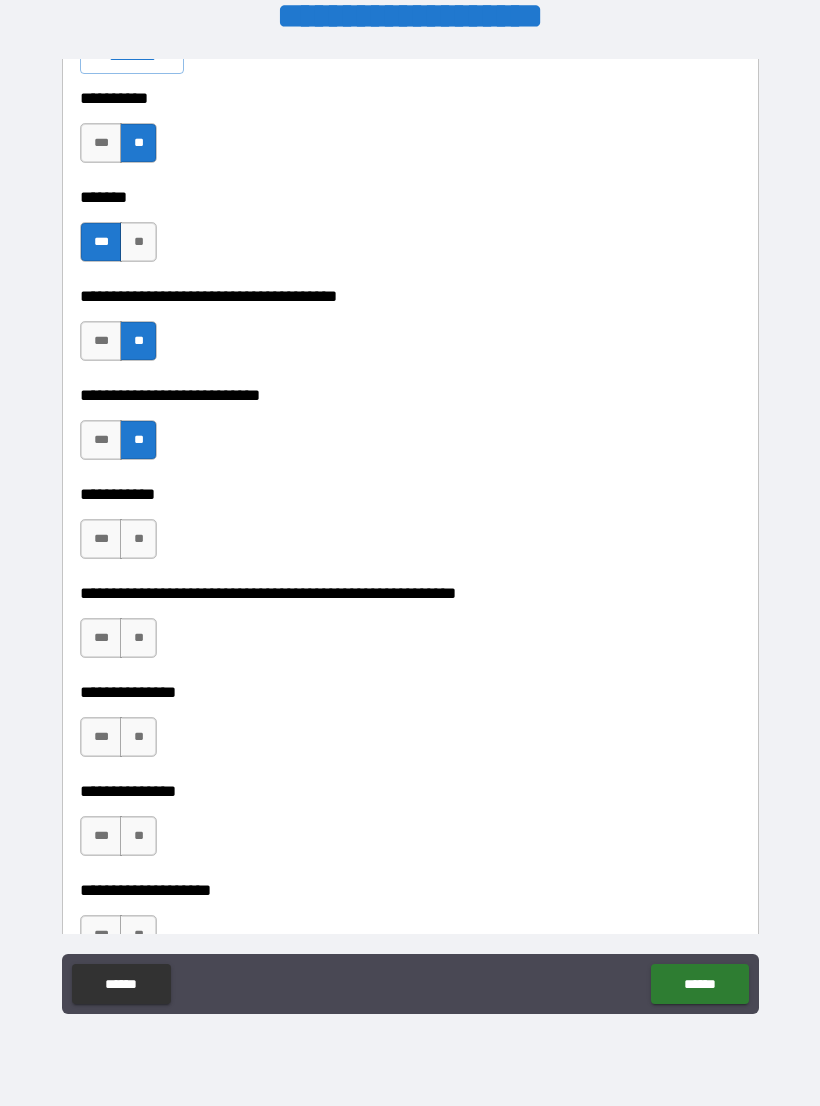 scroll, scrollTop: 3118, scrollLeft: 0, axis: vertical 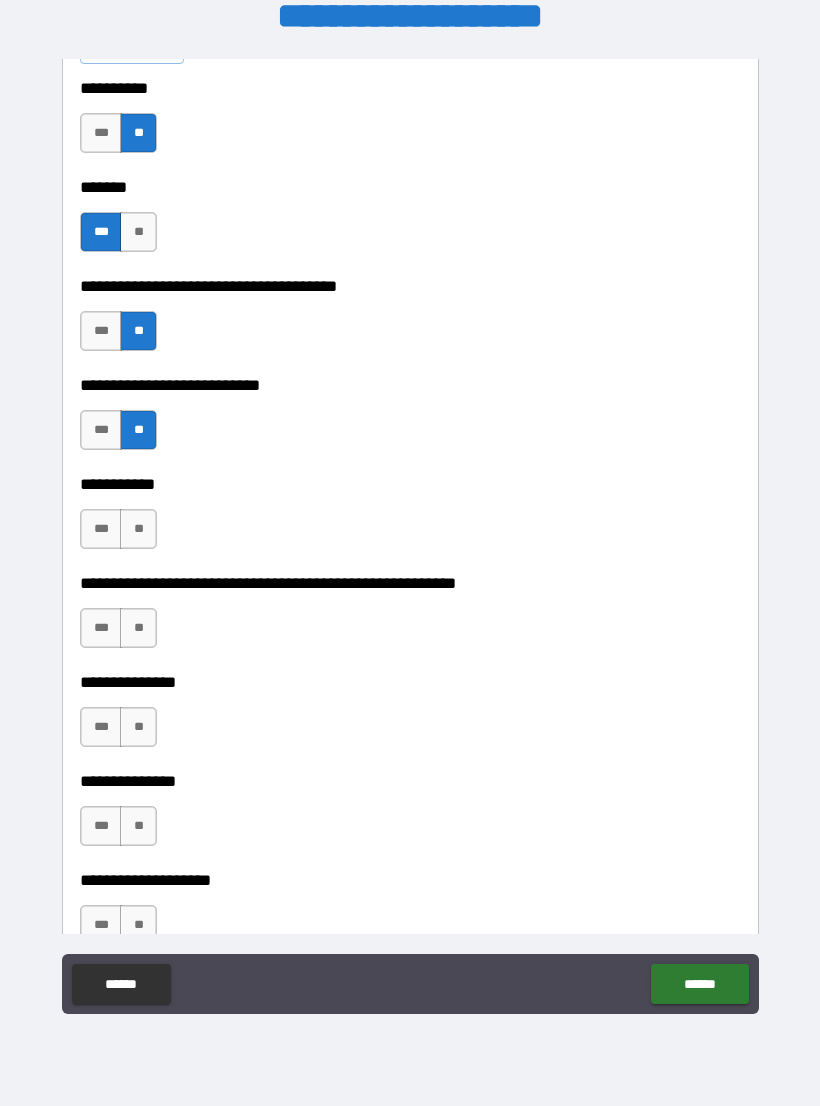 click on "**" at bounding box center (138, 529) 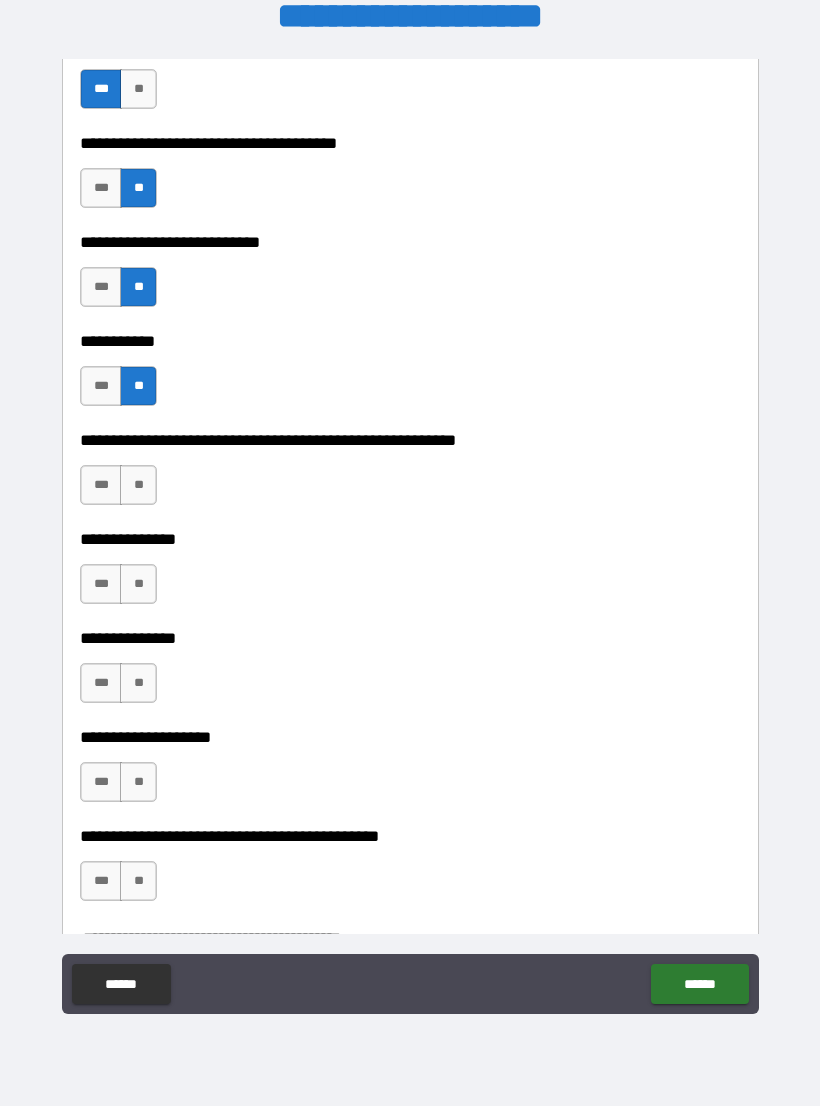 scroll, scrollTop: 3279, scrollLeft: 0, axis: vertical 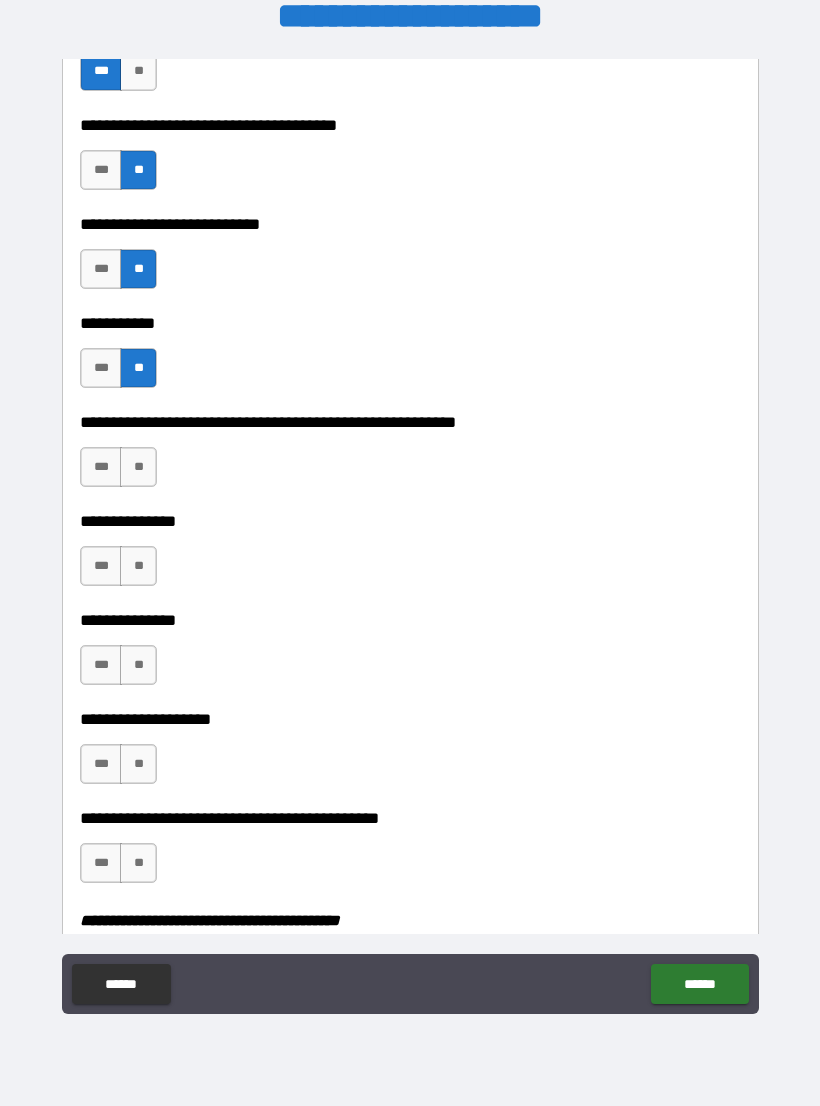 click on "**" at bounding box center [138, 467] 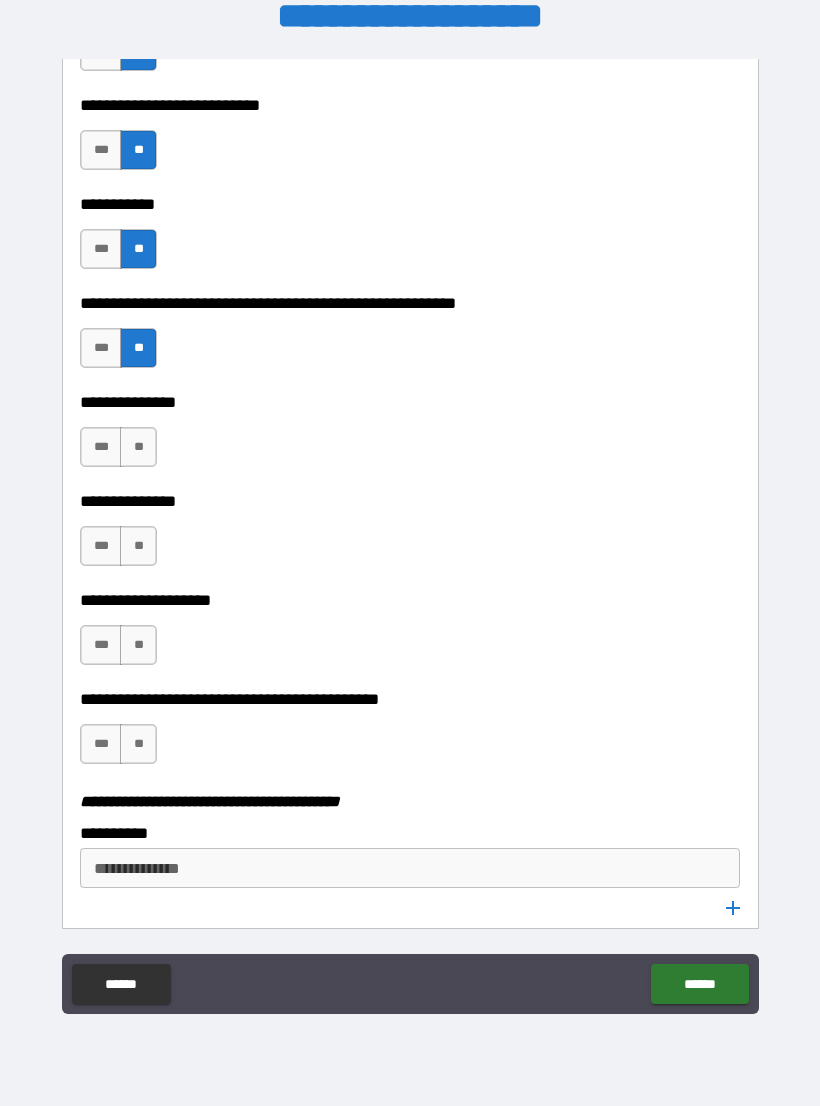 scroll, scrollTop: 3400, scrollLeft: 0, axis: vertical 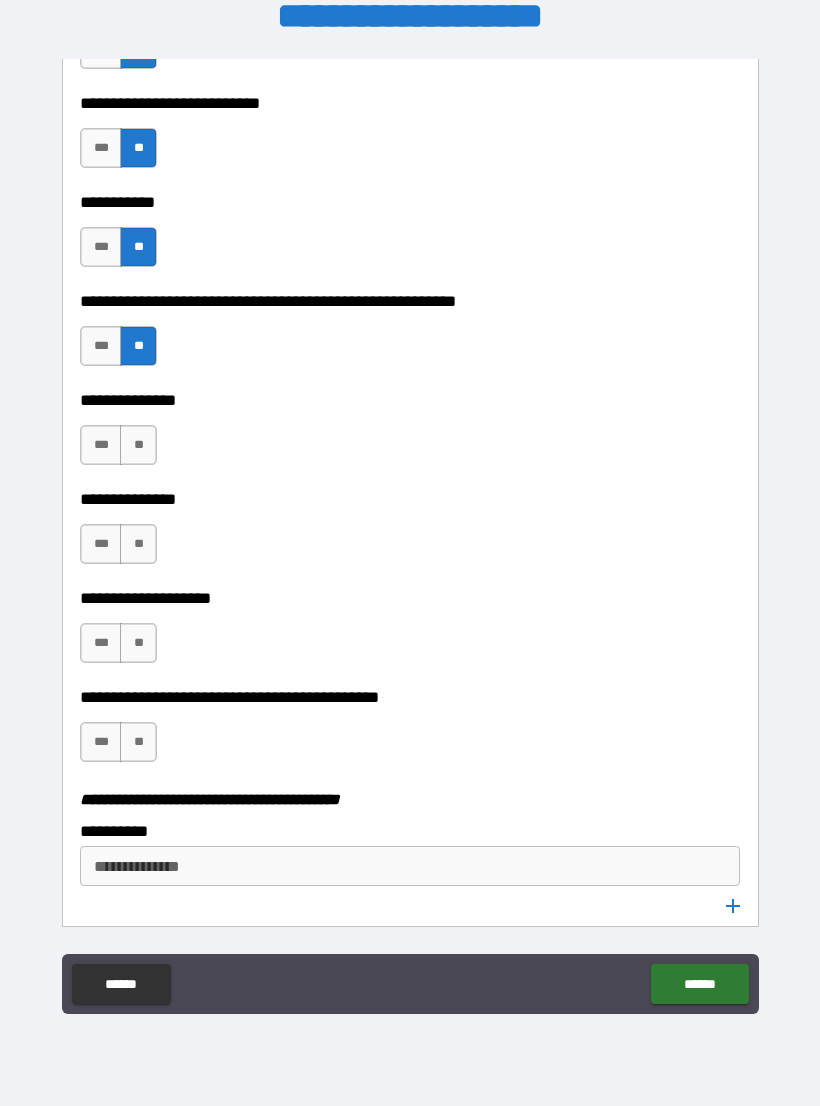 click on "**" at bounding box center [138, 445] 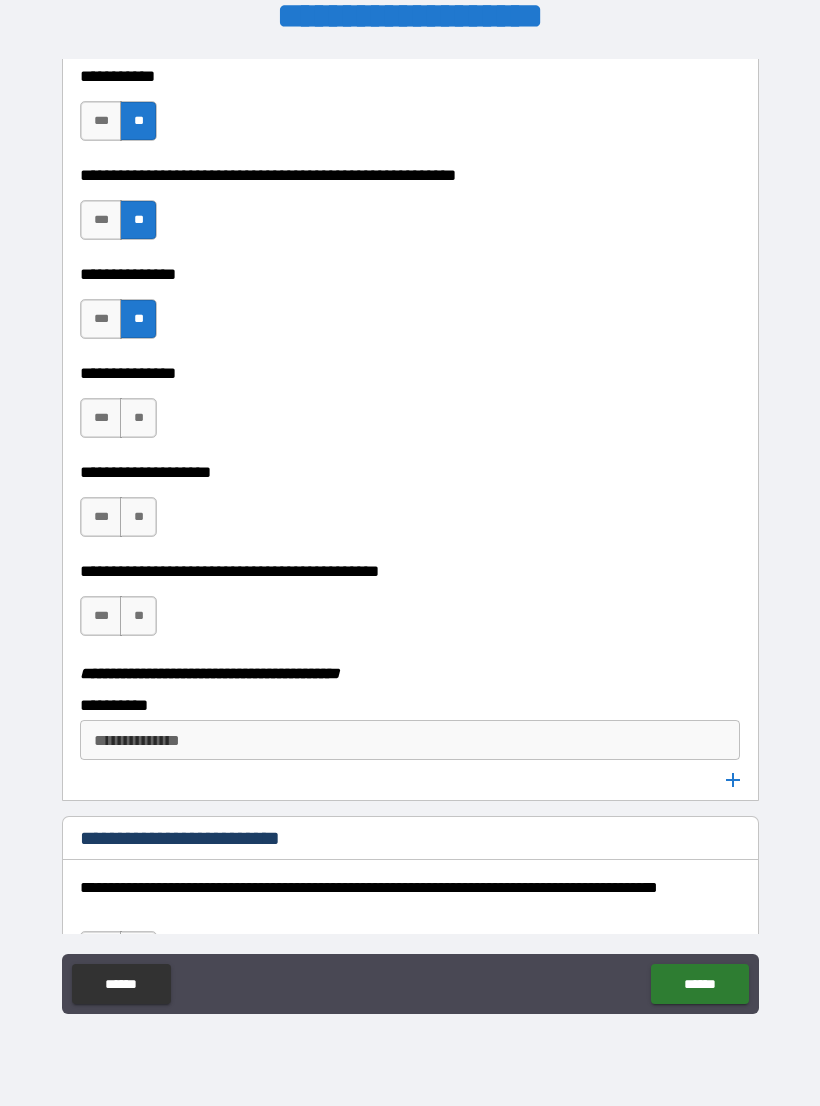 scroll, scrollTop: 3535, scrollLeft: 0, axis: vertical 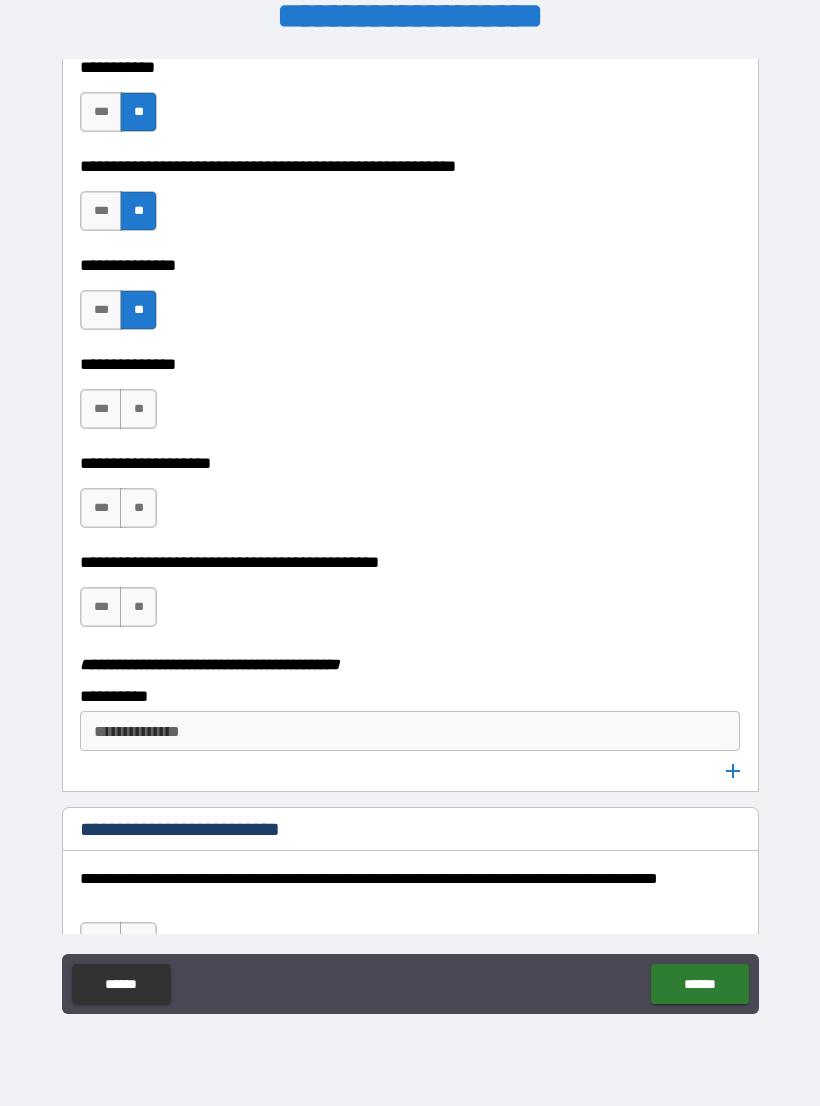 click on "**" at bounding box center [138, 409] 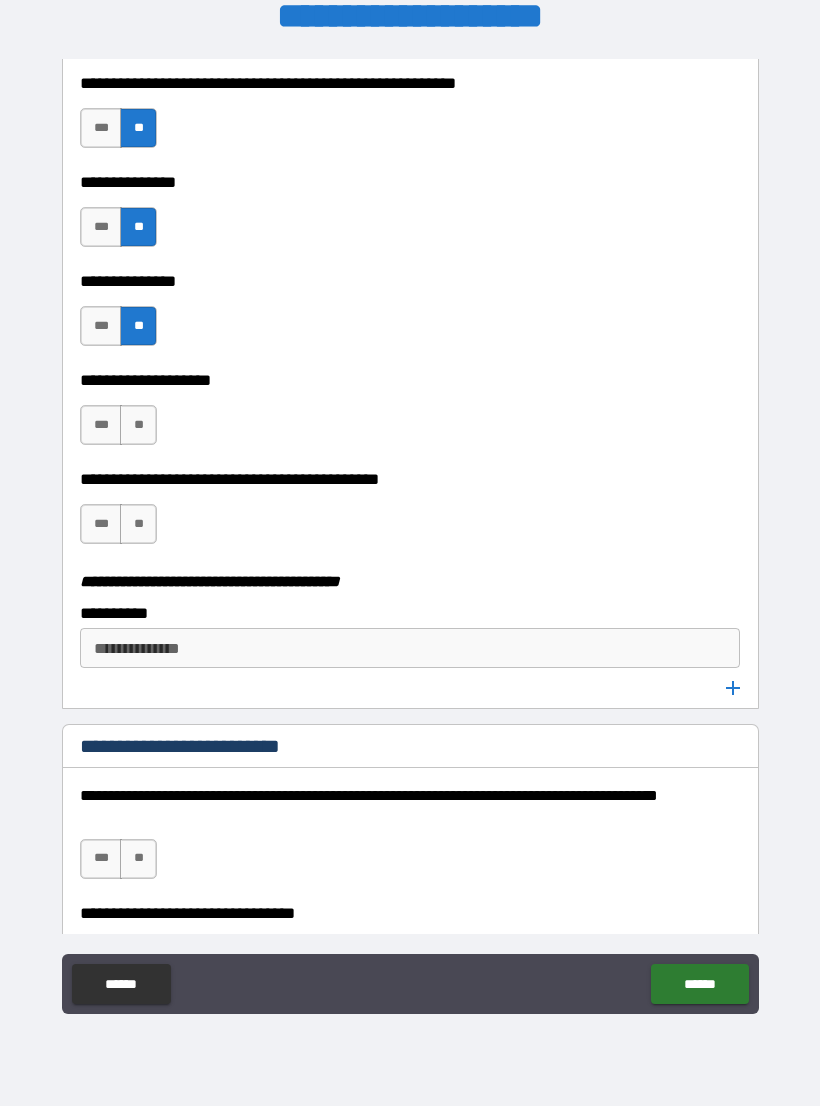 scroll, scrollTop: 3626, scrollLeft: 0, axis: vertical 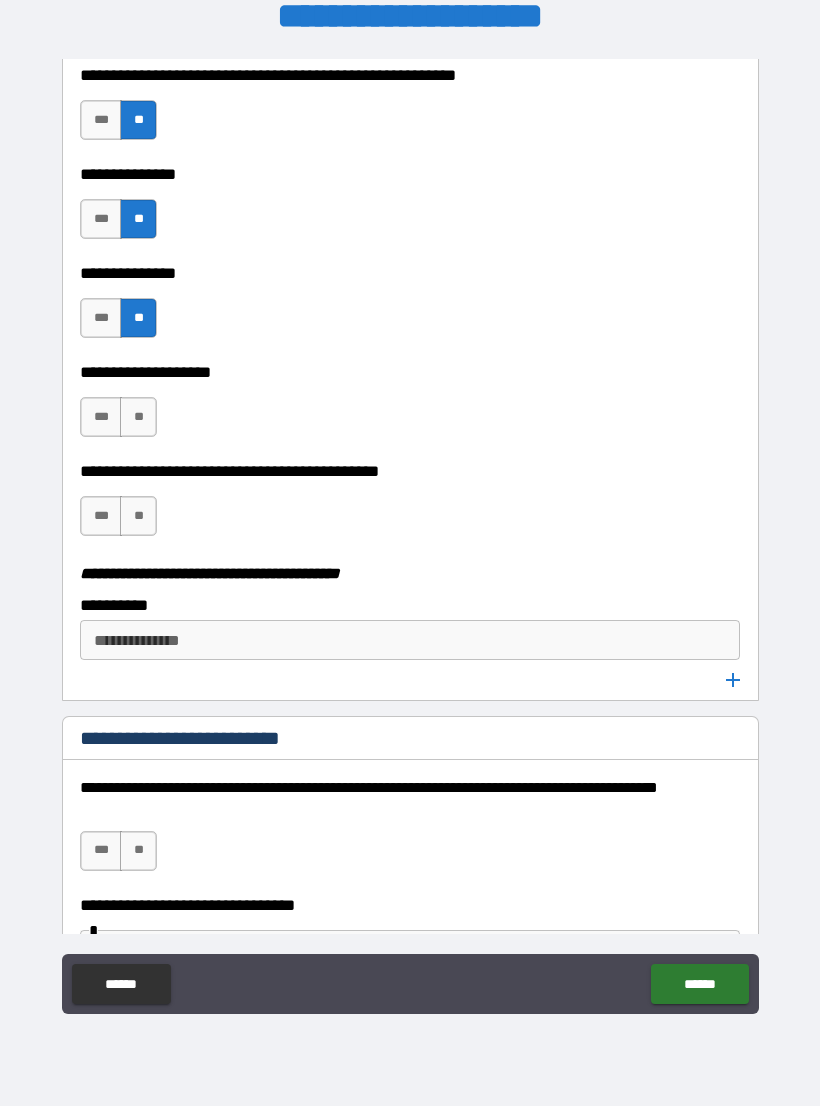 click on "**" at bounding box center [138, 417] 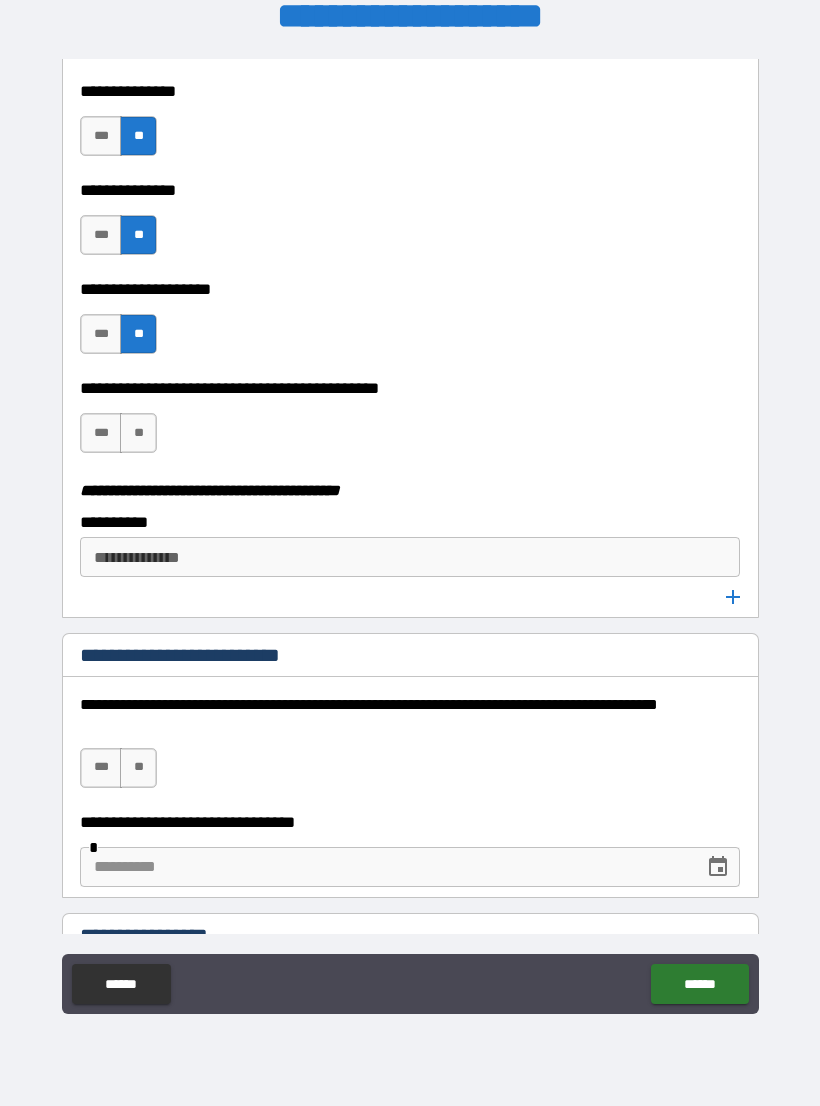 scroll, scrollTop: 3716, scrollLeft: 0, axis: vertical 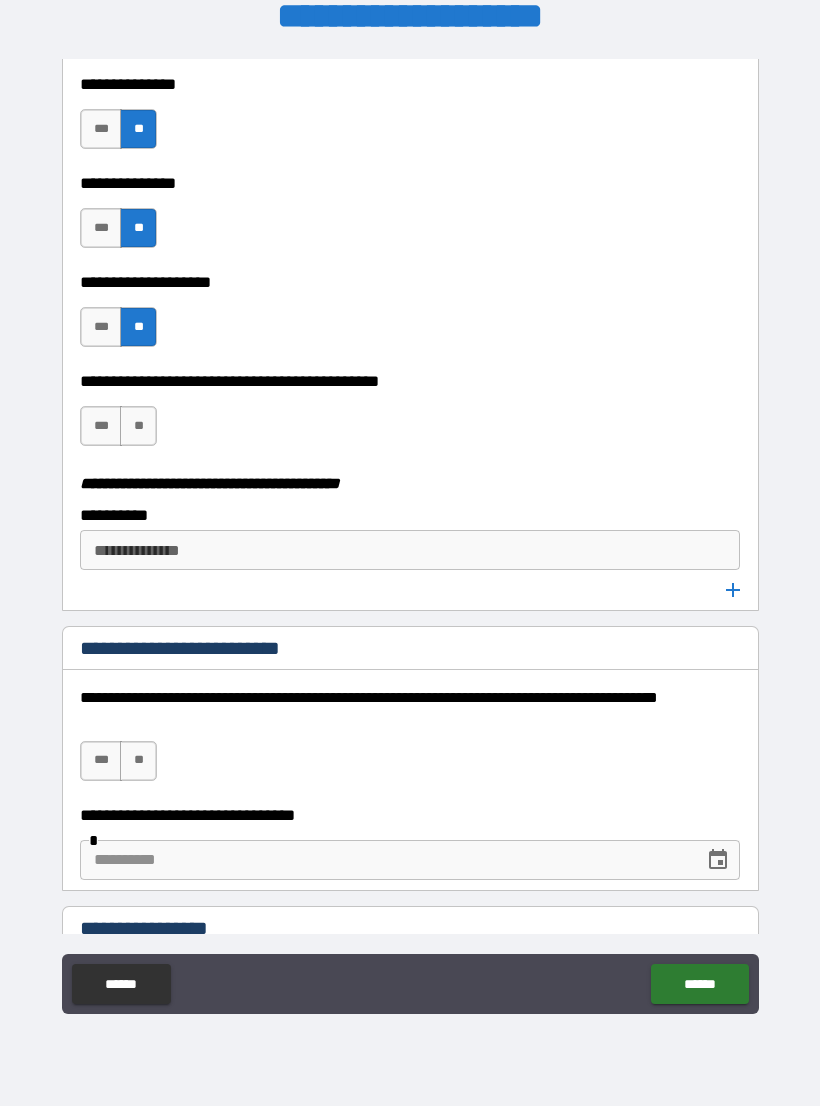 click on "**" at bounding box center (138, 426) 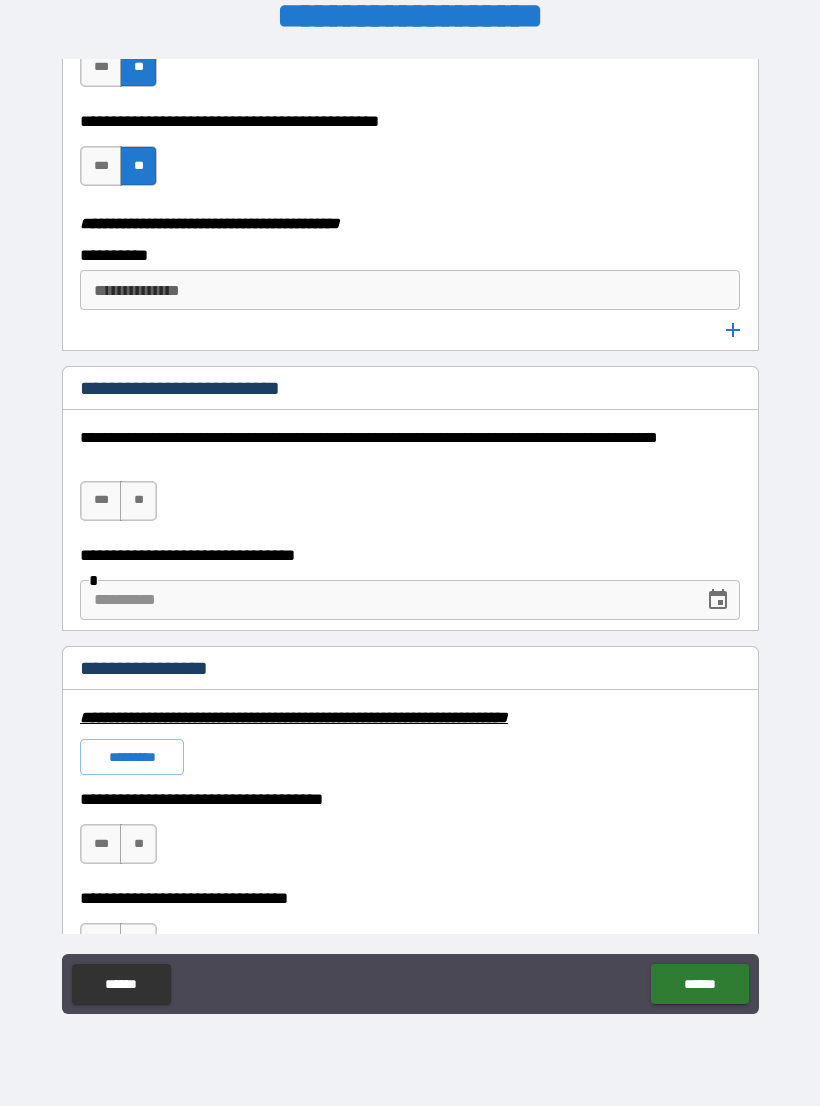 scroll, scrollTop: 4025, scrollLeft: 0, axis: vertical 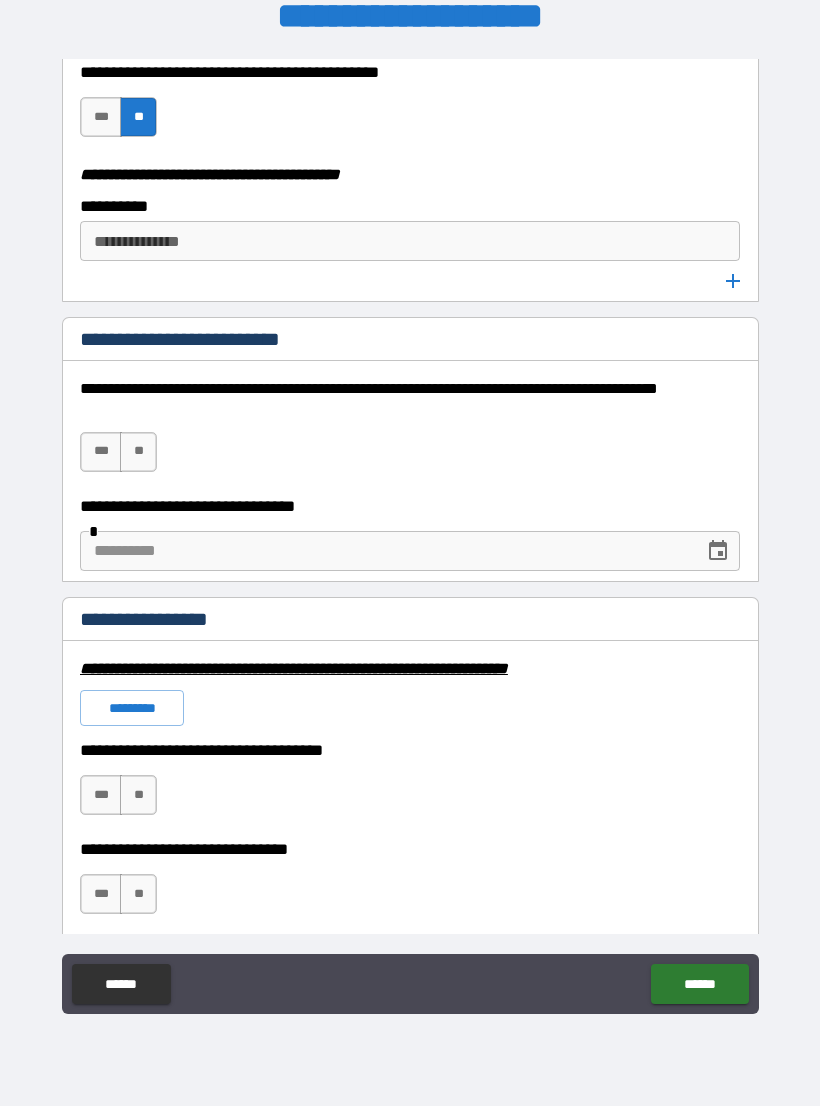 click on "***" at bounding box center (101, 452) 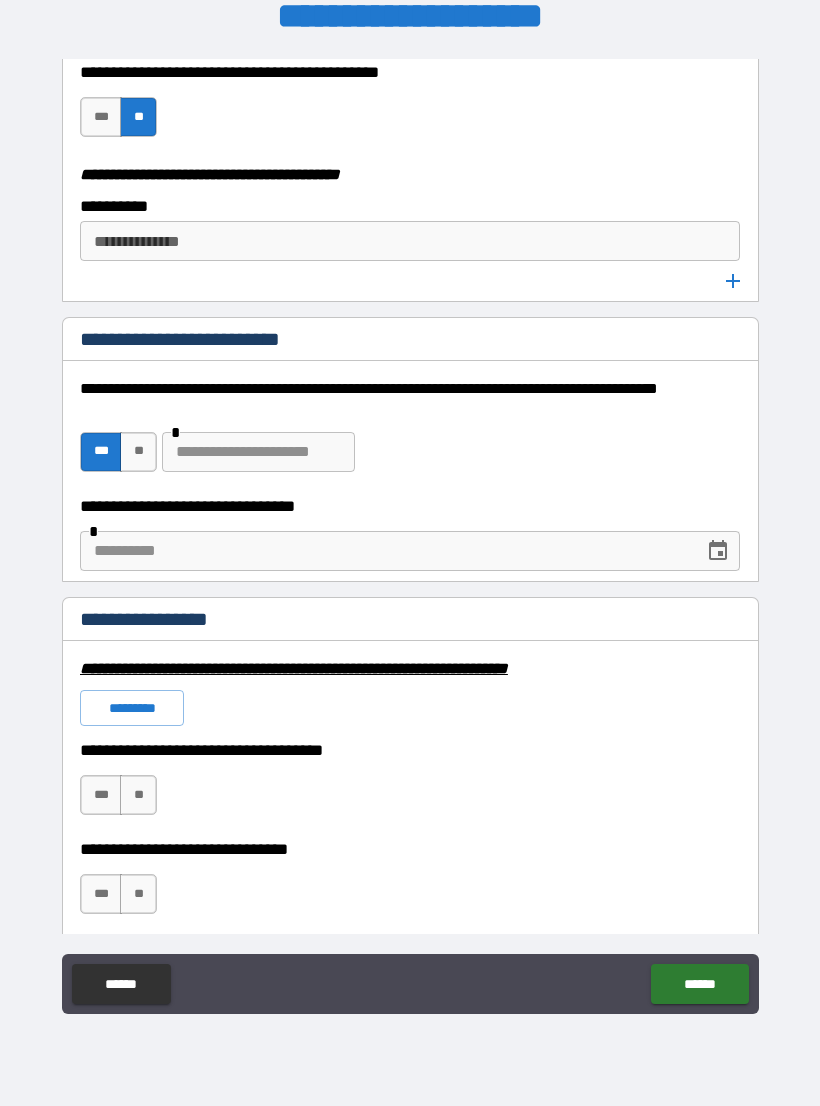 click at bounding box center (258, 452) 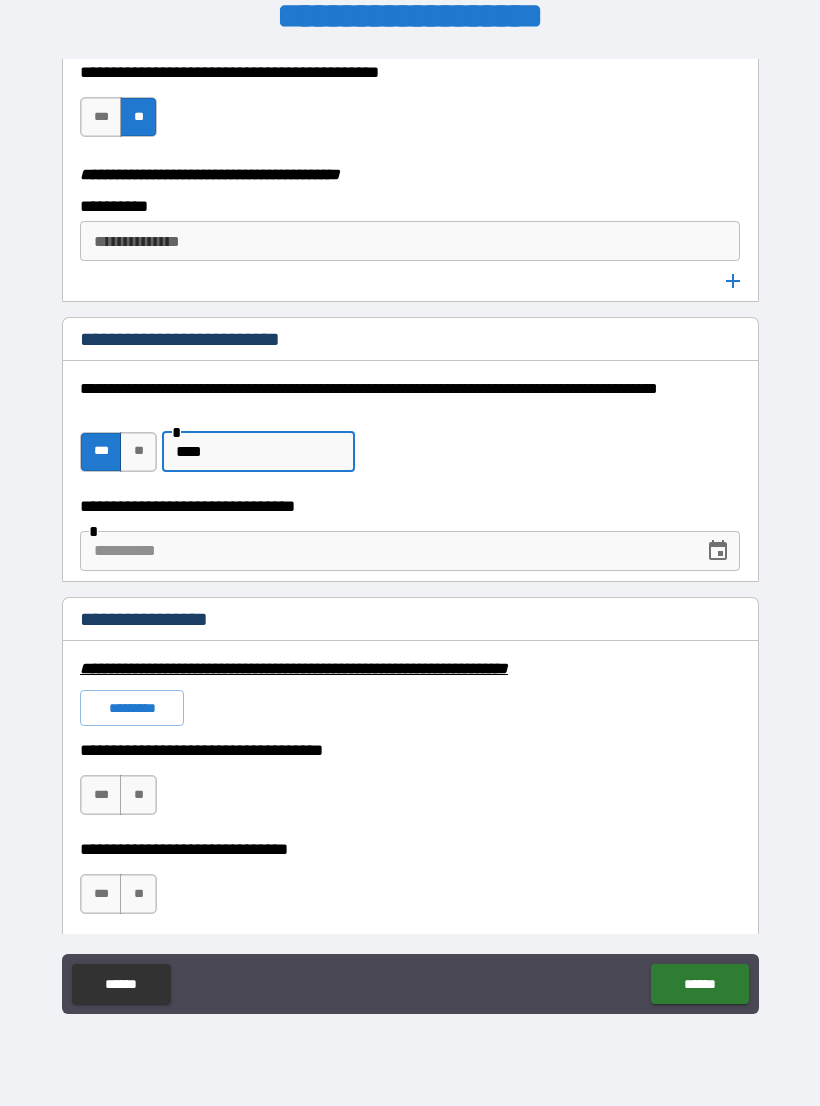 type on "****" 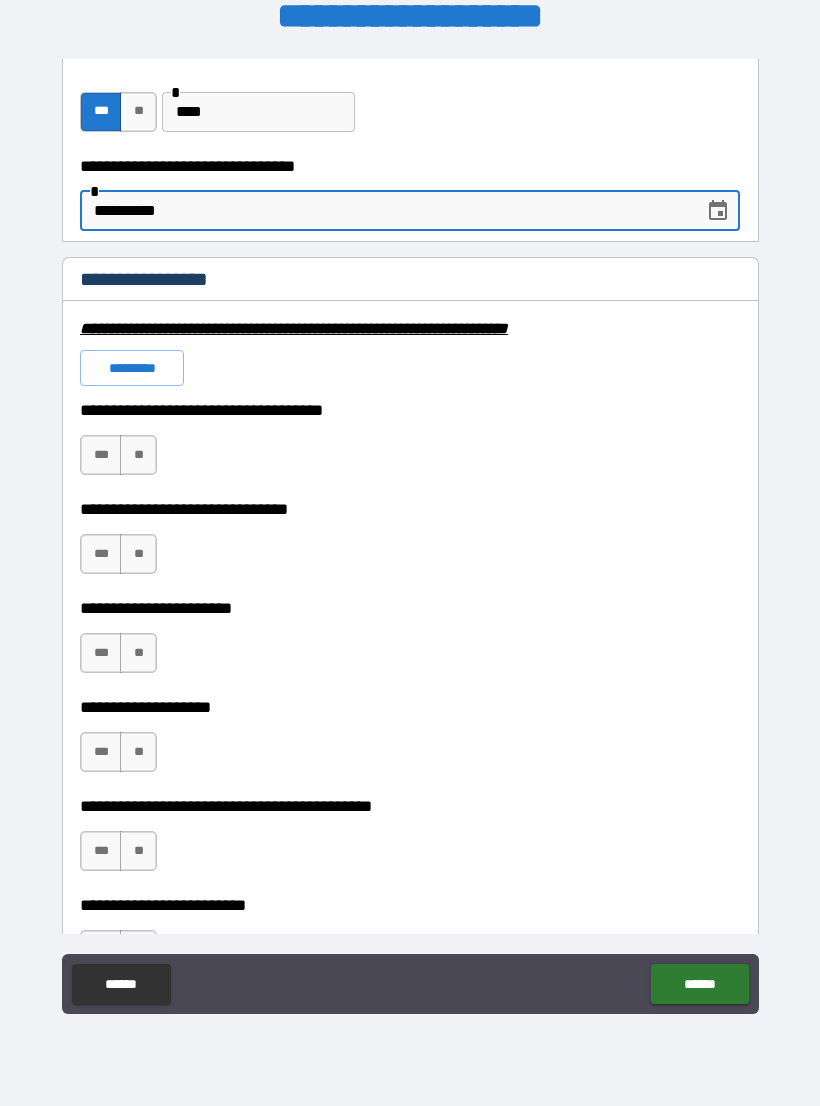 scroll, scrollTop: 4368, scrollLeft: 0, axis: vertical 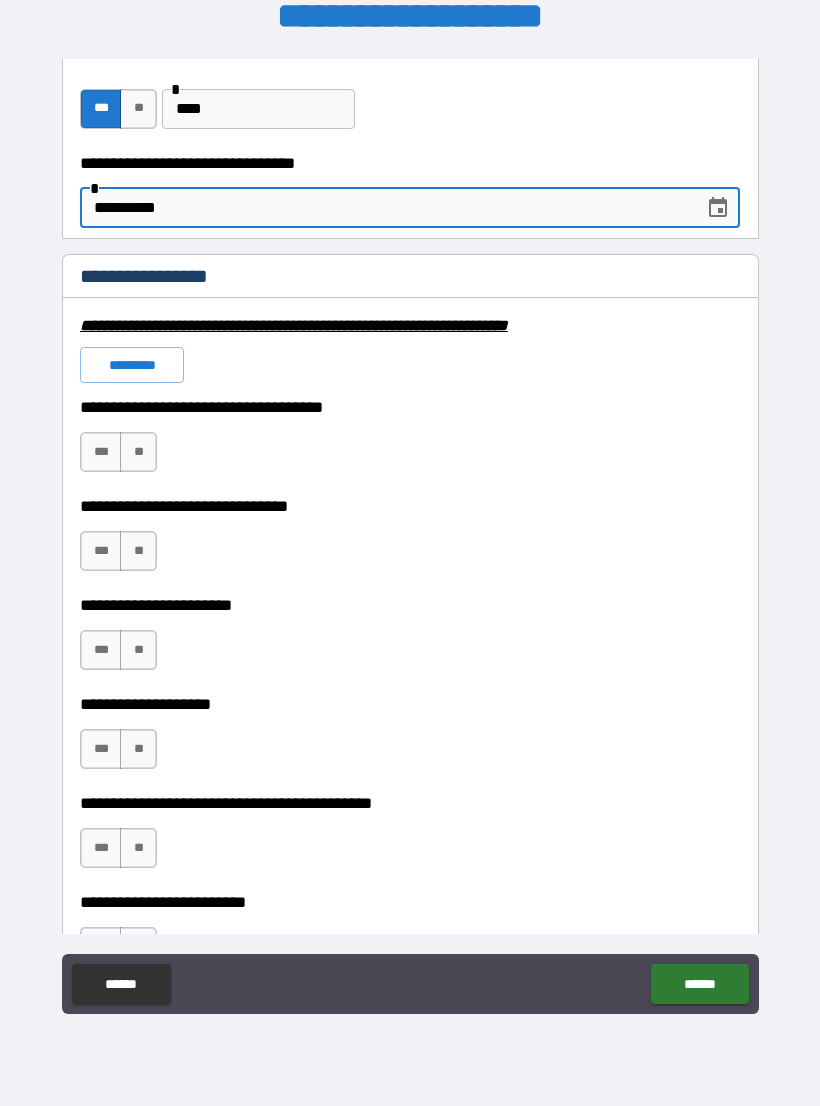type on "**********" 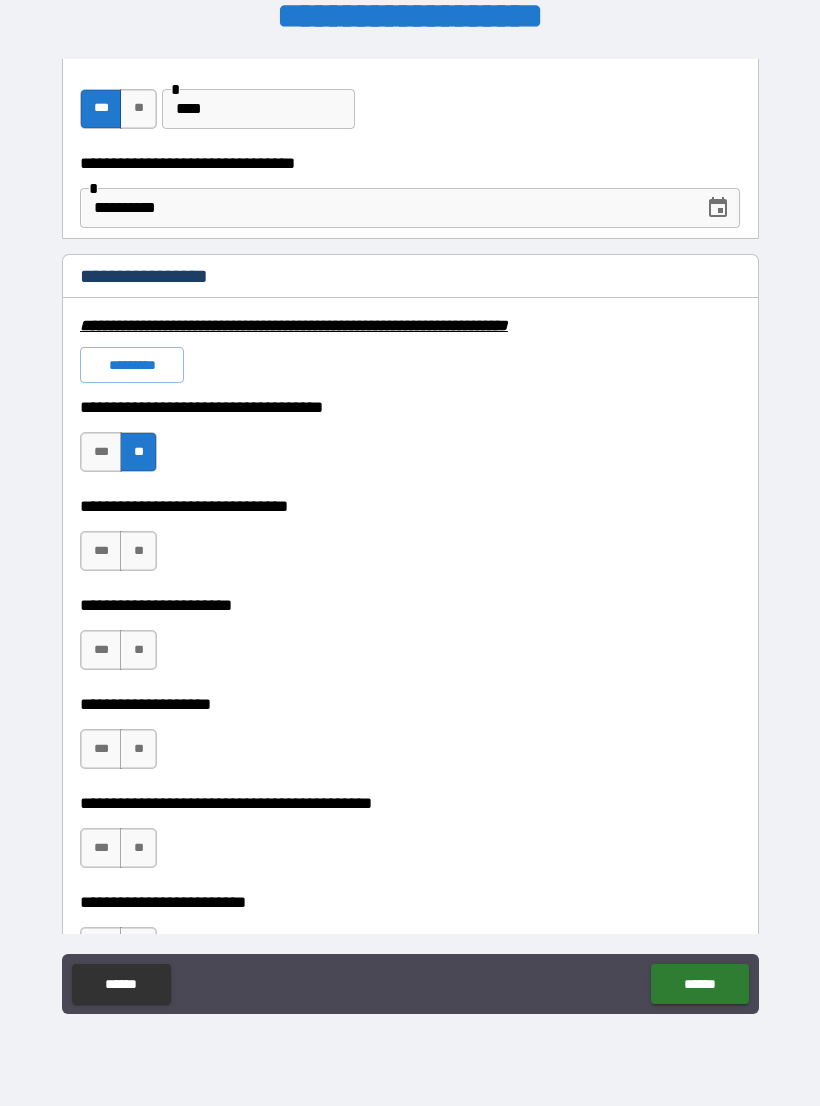 click on "**" at bounding box center [138, 551] 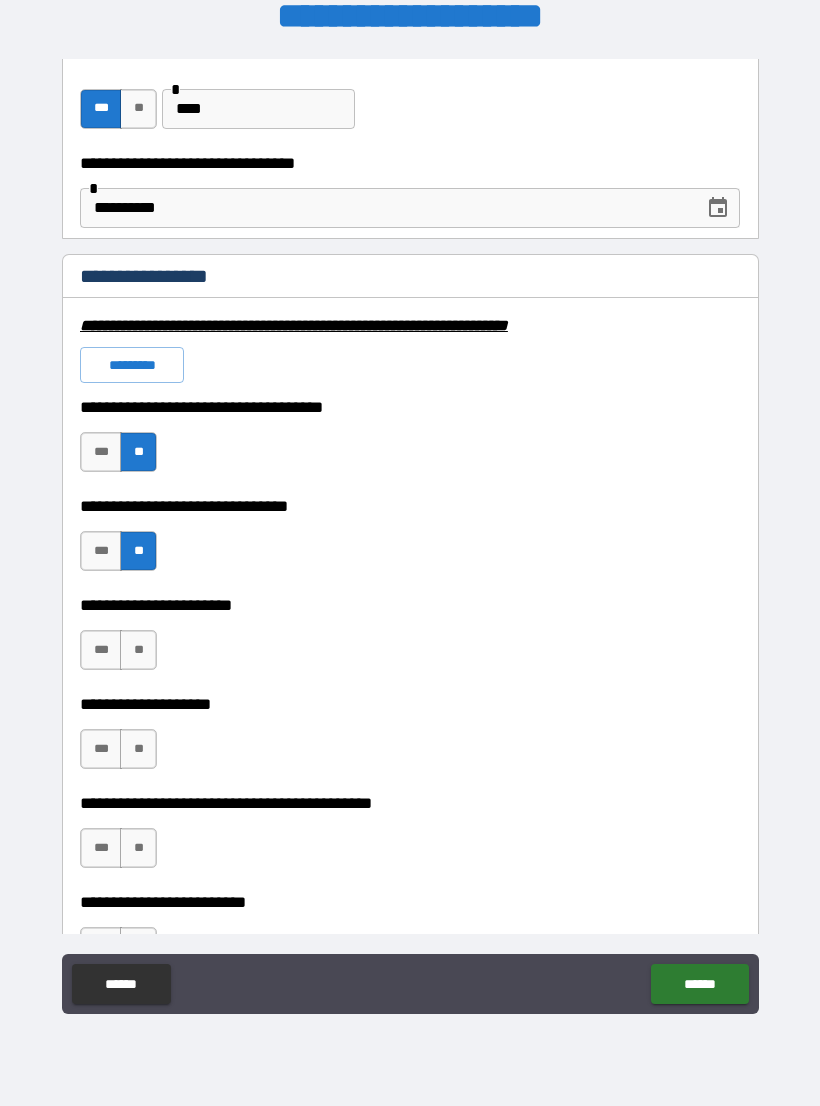 click on "**" at bounding box center (138, 650) 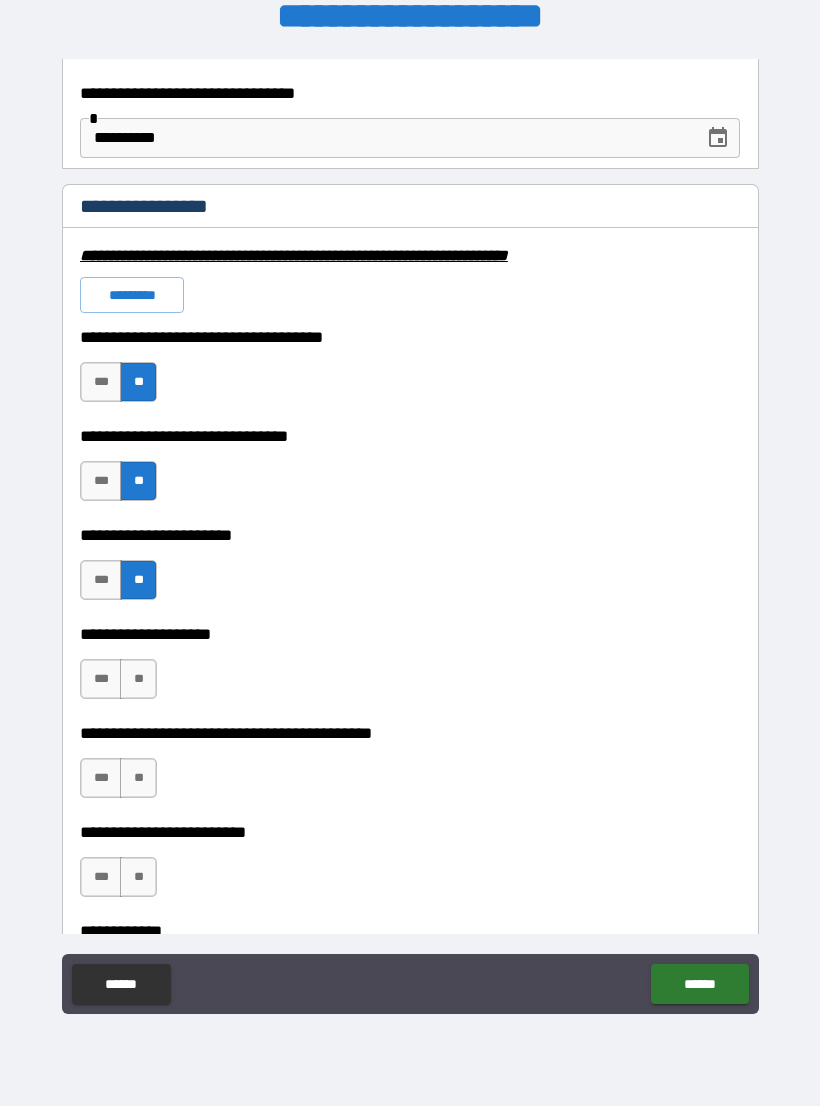 scroll, scrollTop: 4468, scrollLeft: 0, axis: vertical 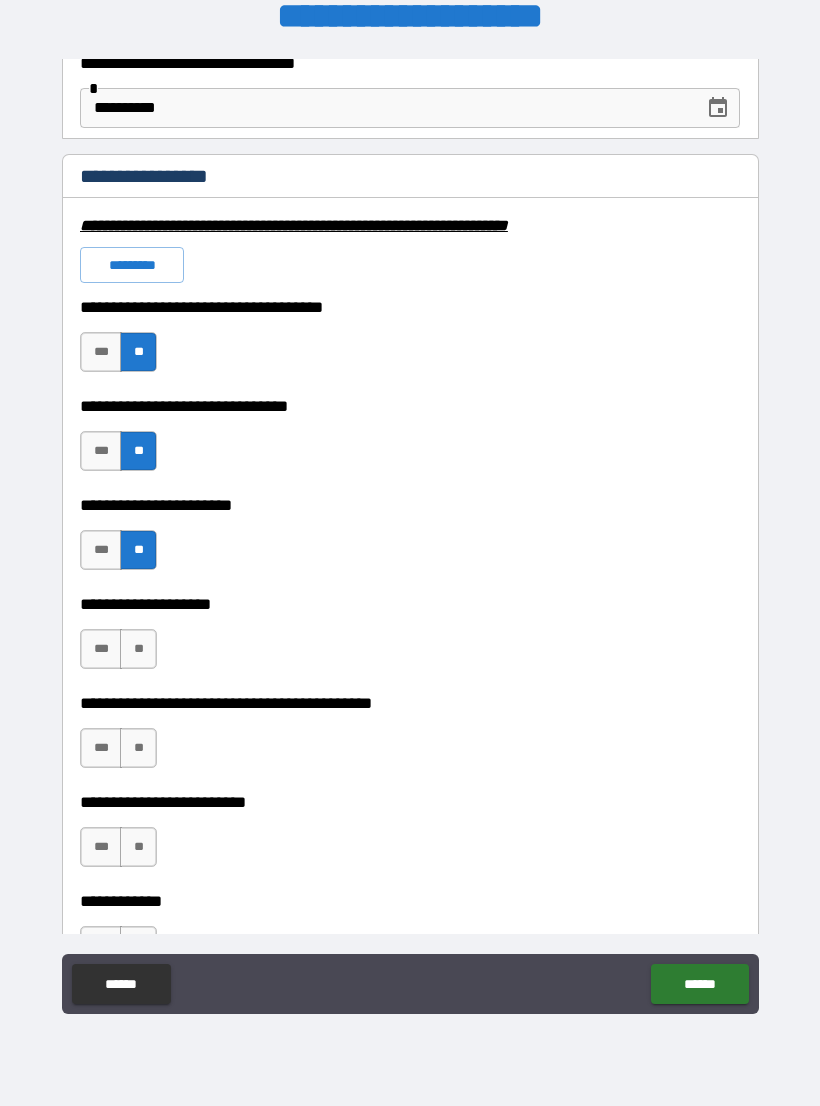 click on "**" at bounding box center [138, 649] 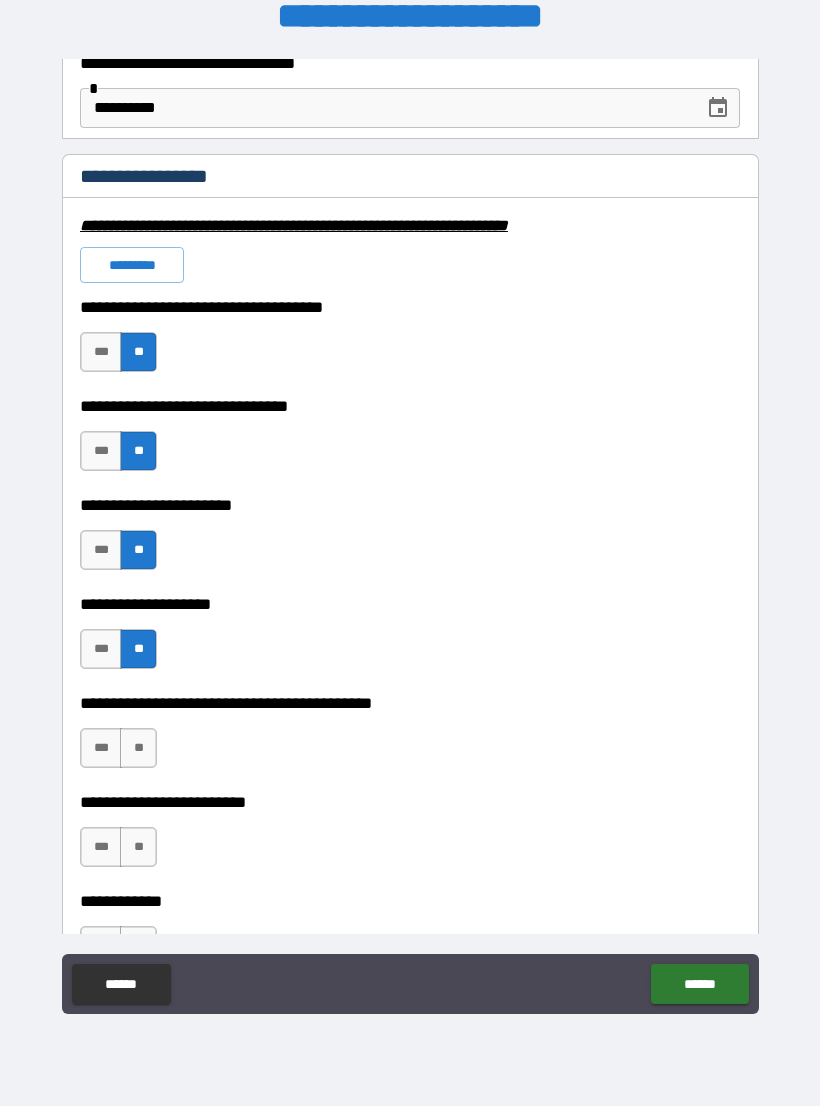 click on "**" at bounding box center [138, 748] 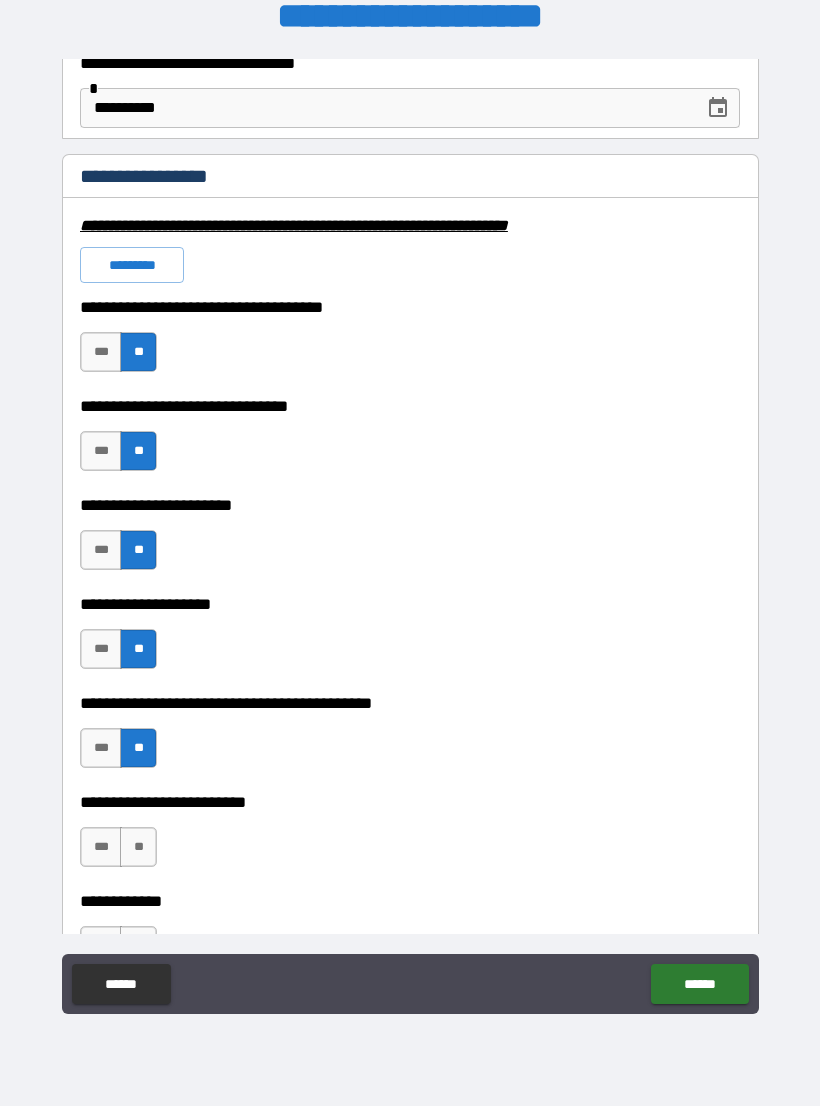 click on "**" at bounding box center [138, 847] 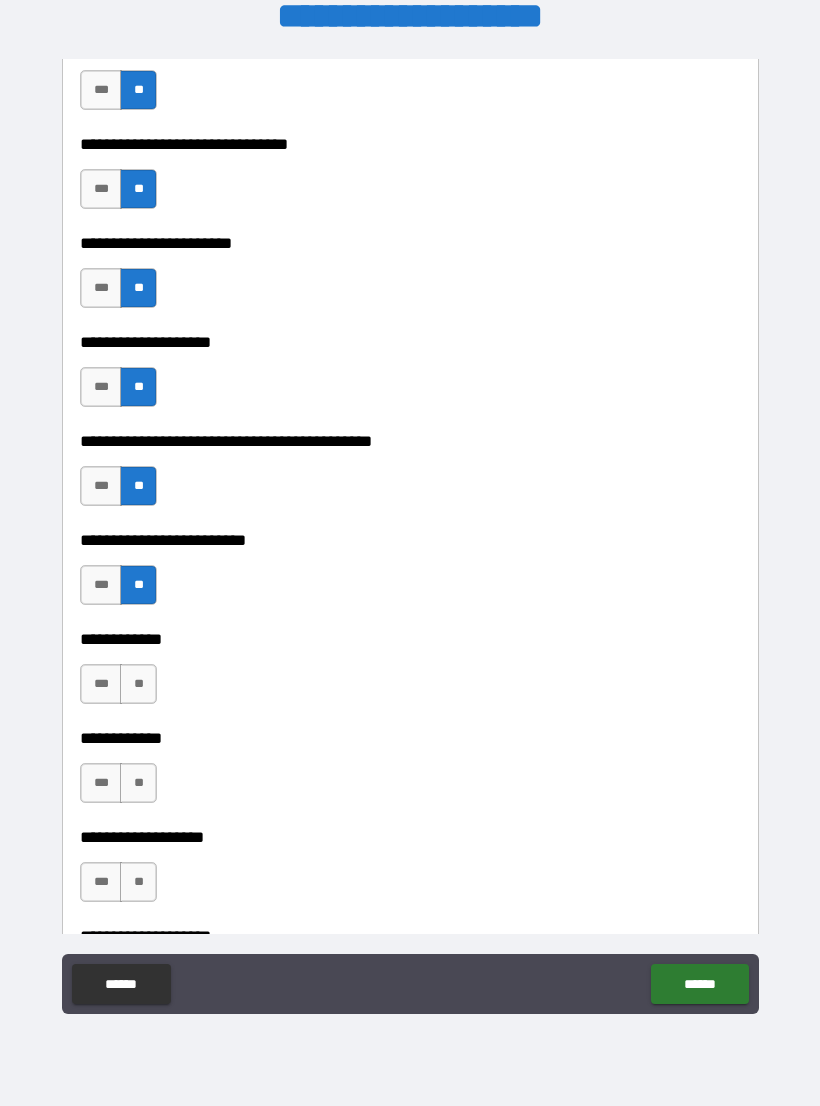 scroll, scrollTop: 4735, scrollLeft: 0, axis: vertical 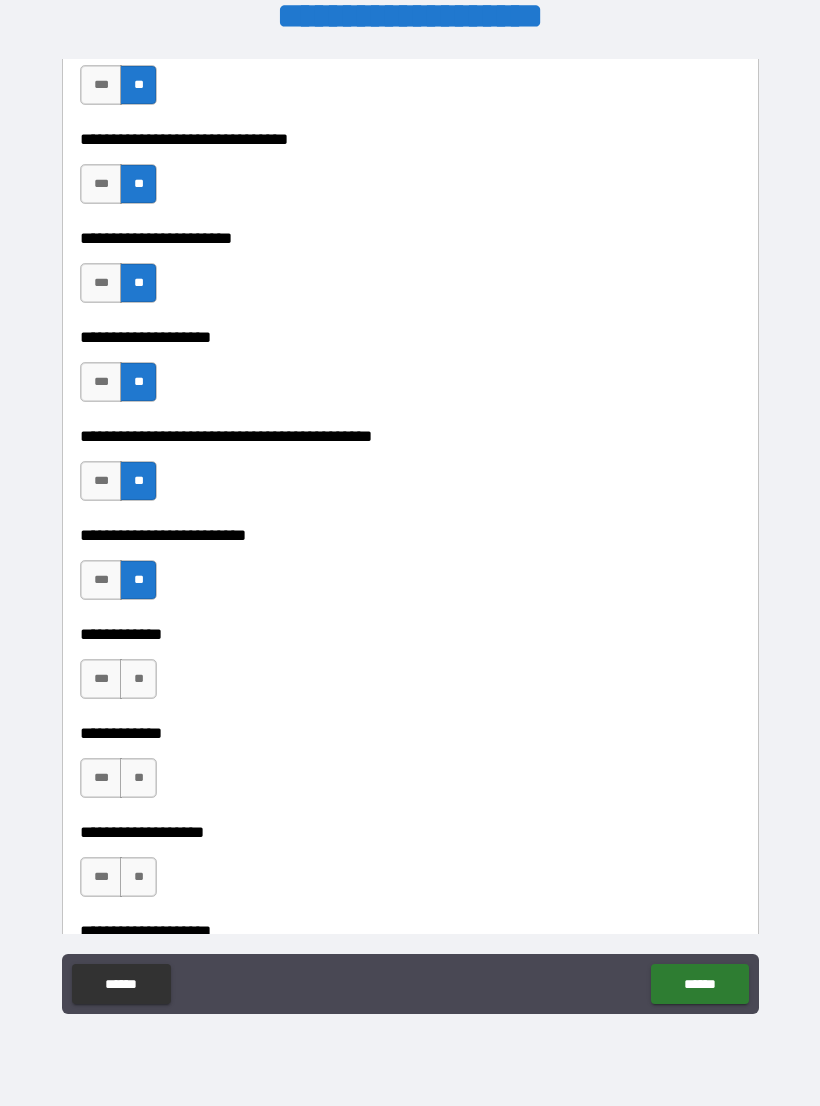 click on "**" at bounding box center (138, 679) 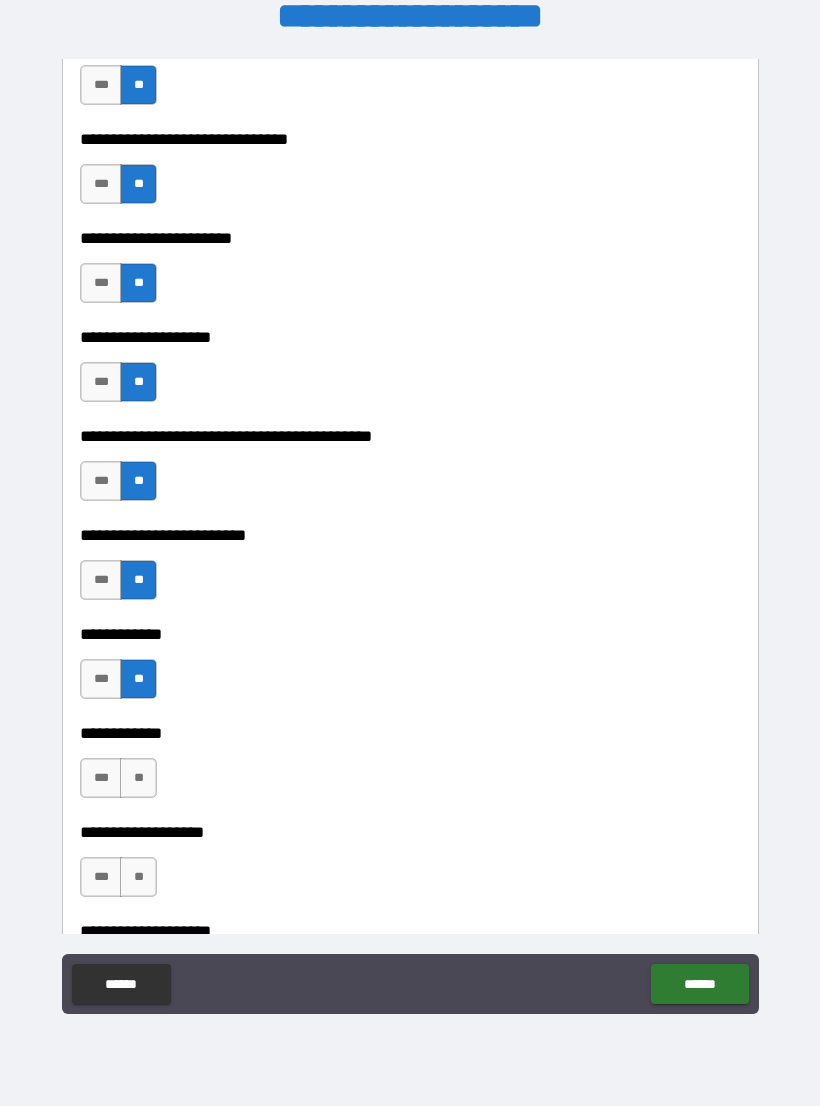 click on "**" at bounding box center (138, 778) 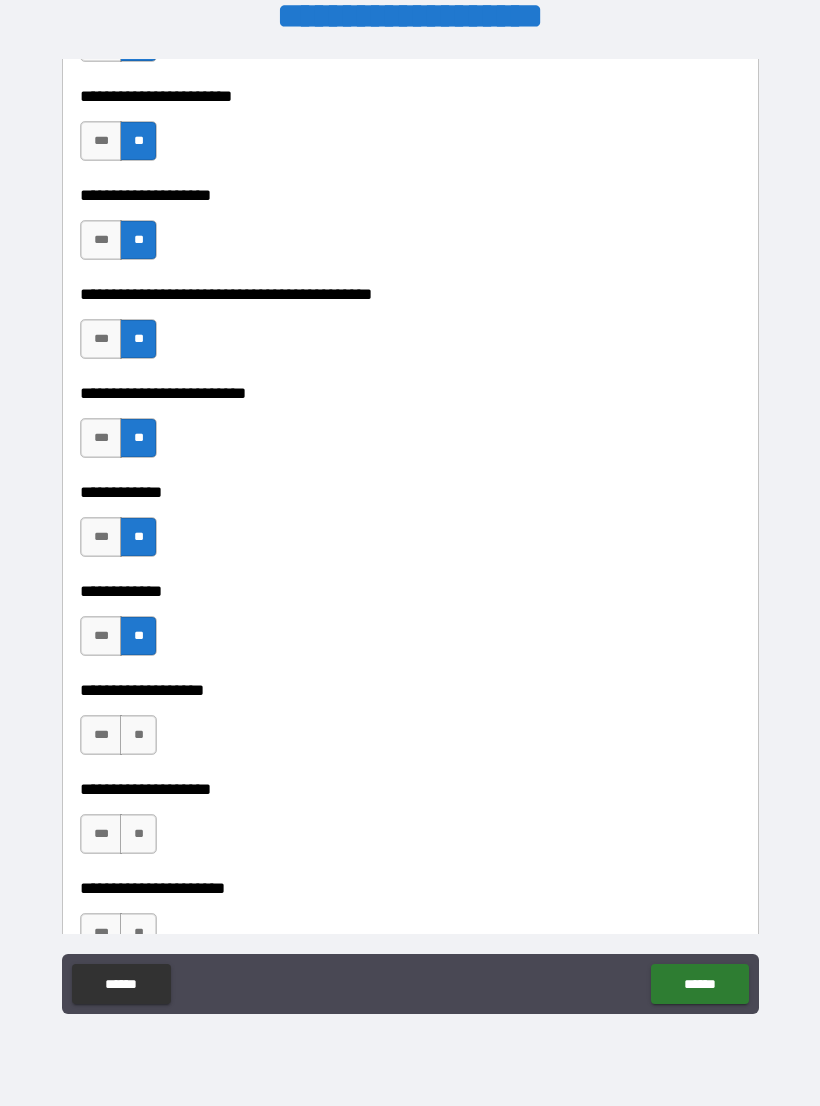 scroll, scrollTop: 4896, scrollLeft: 0, axis: vertical 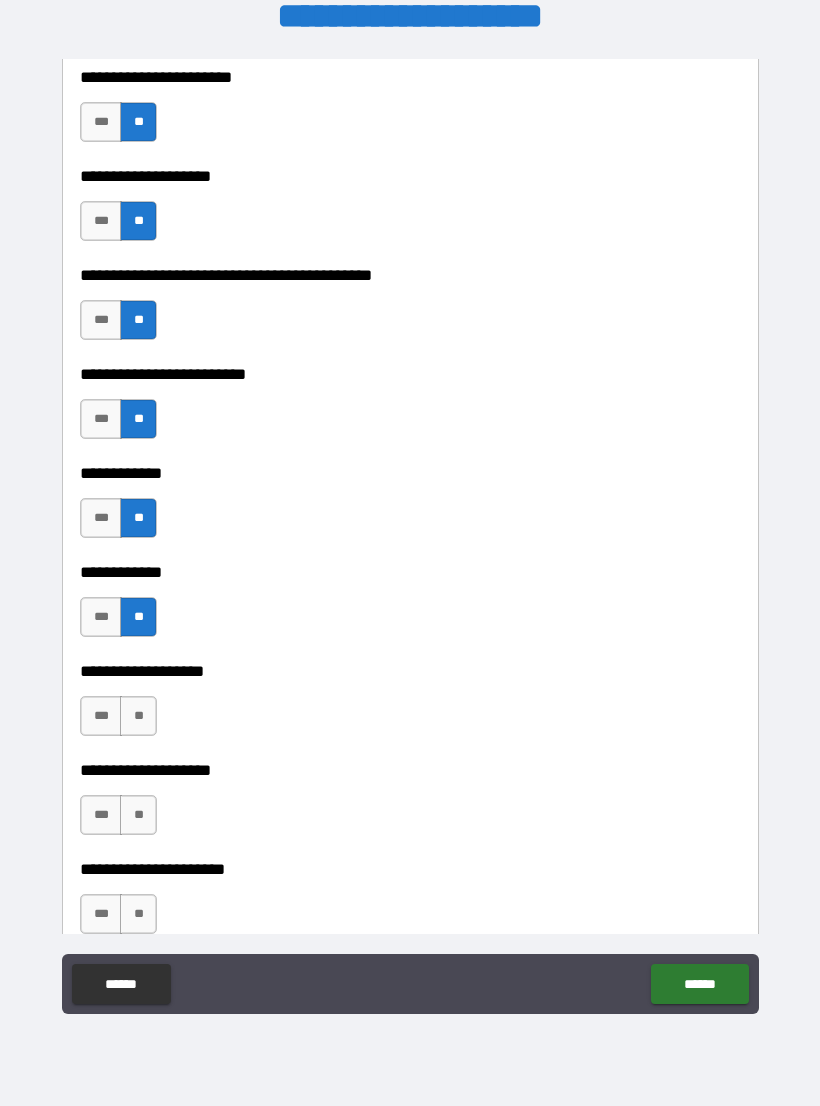 click on "**" at bounding box center [138, 716] 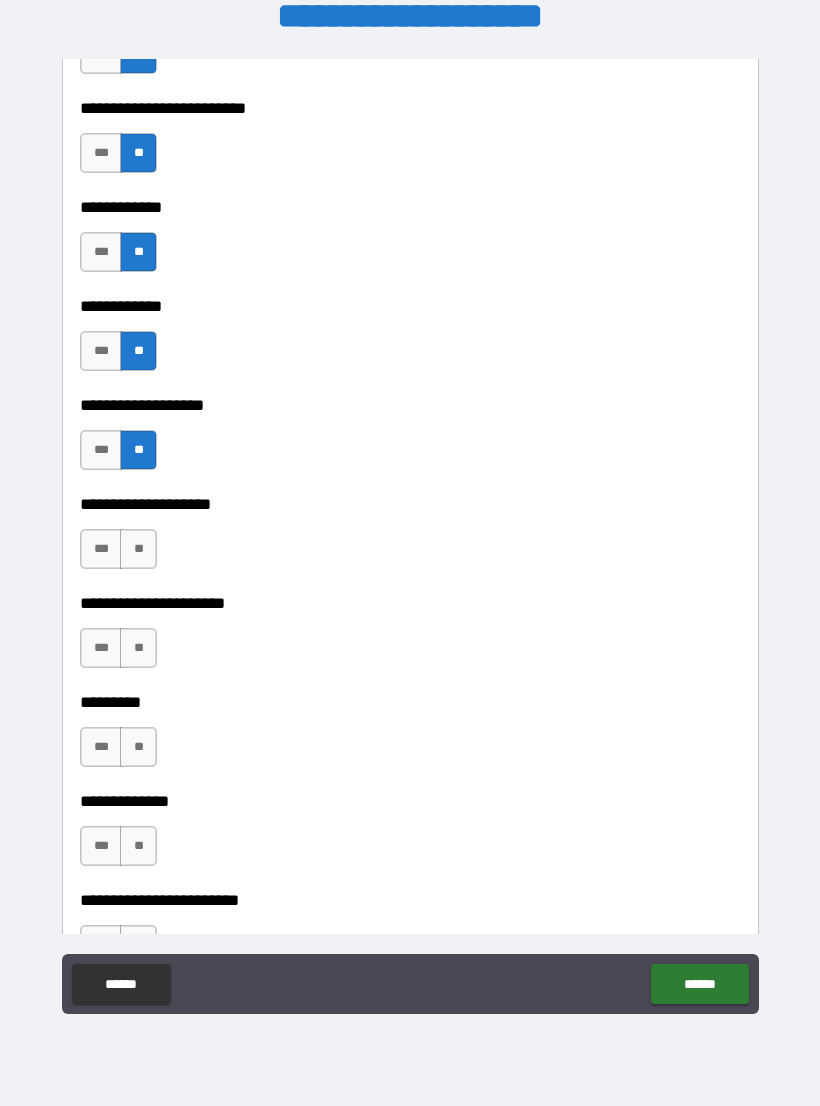 scroll, scrollTop: 5172, scrollLeft: 0, axis: vertical 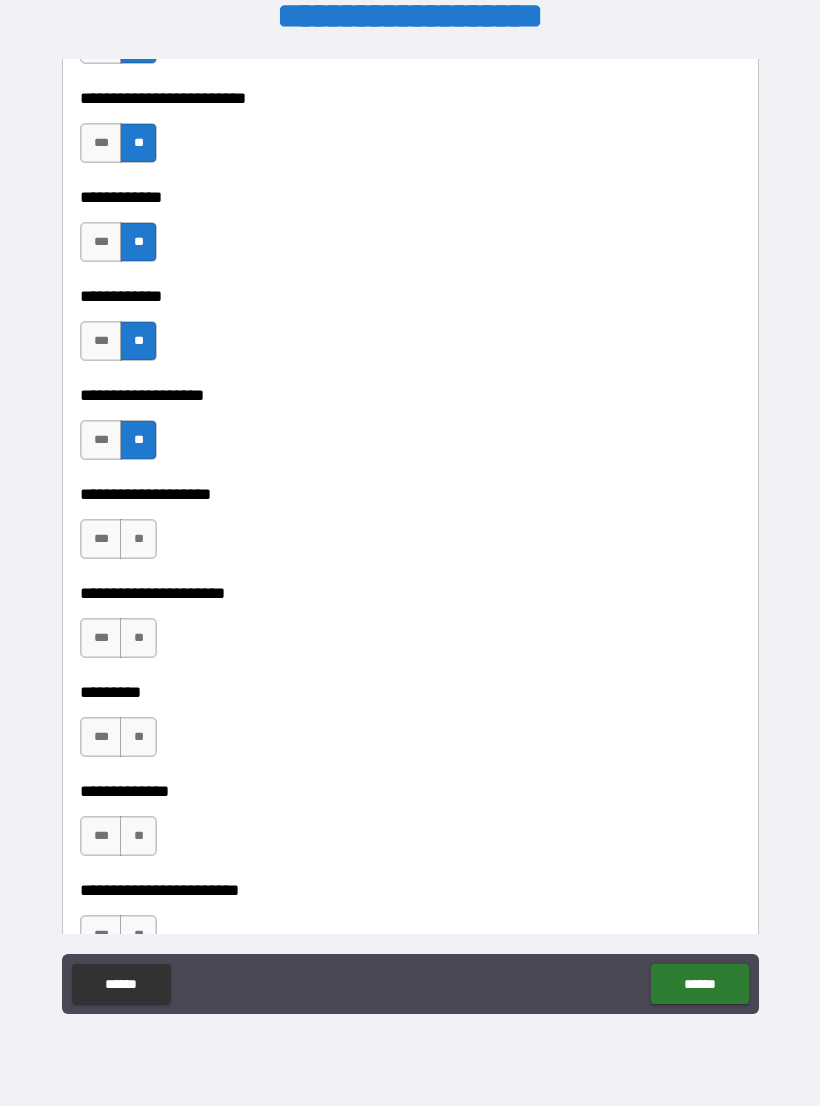 click on "**" at bounding box center [138, 539] 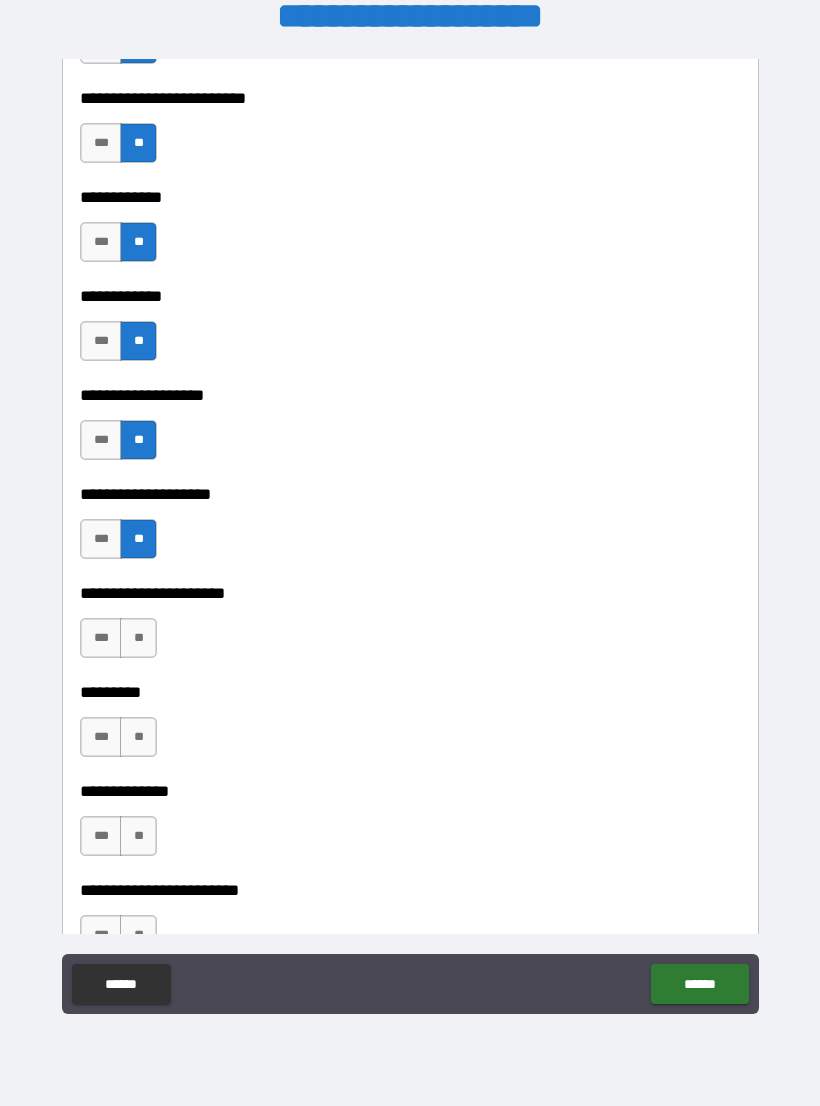 click on "**" at bounding box center [138, 638] 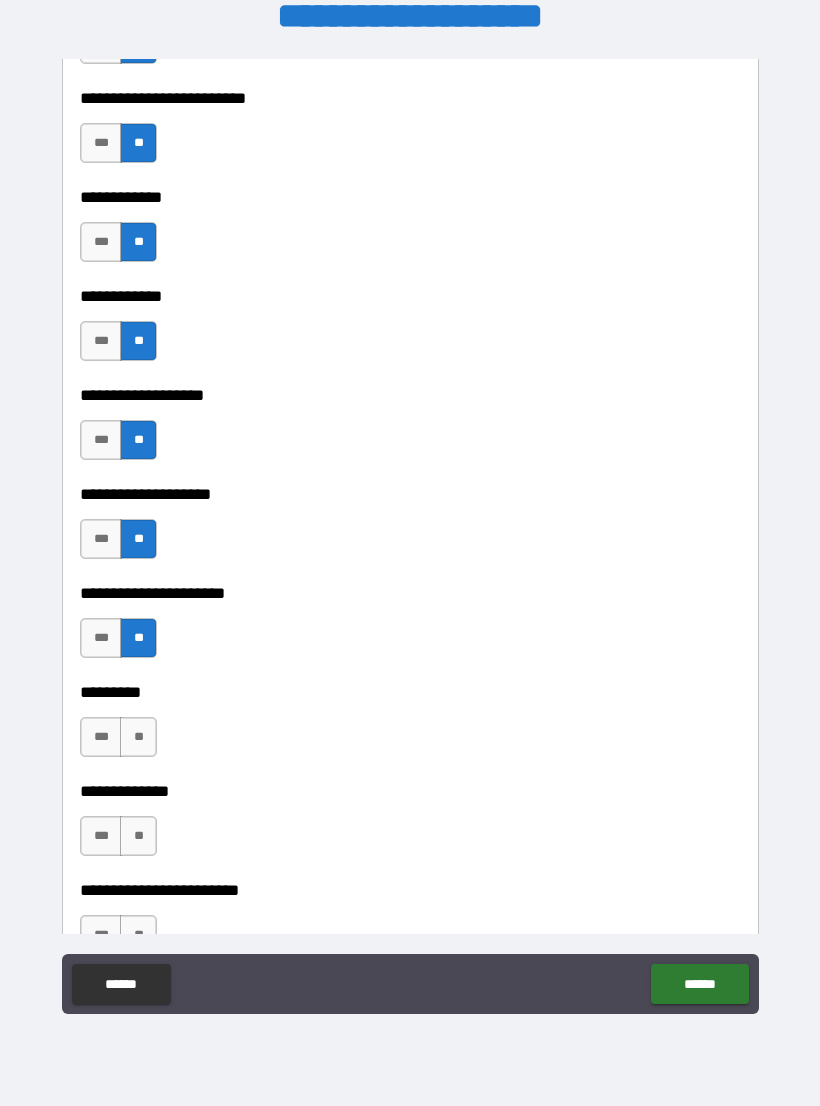 click on "**" at bounding box center (138, 737) 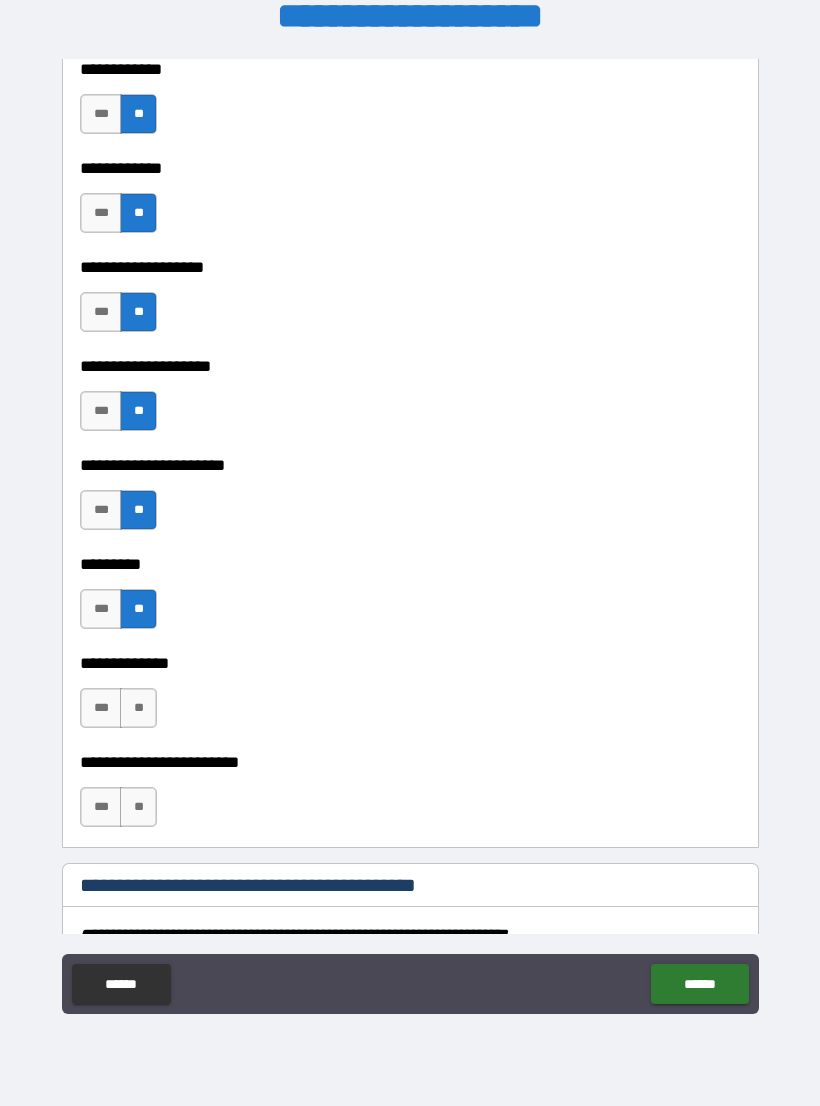 scroll, scrollTop: 5301, scrollLeft: 0, axis: vertical 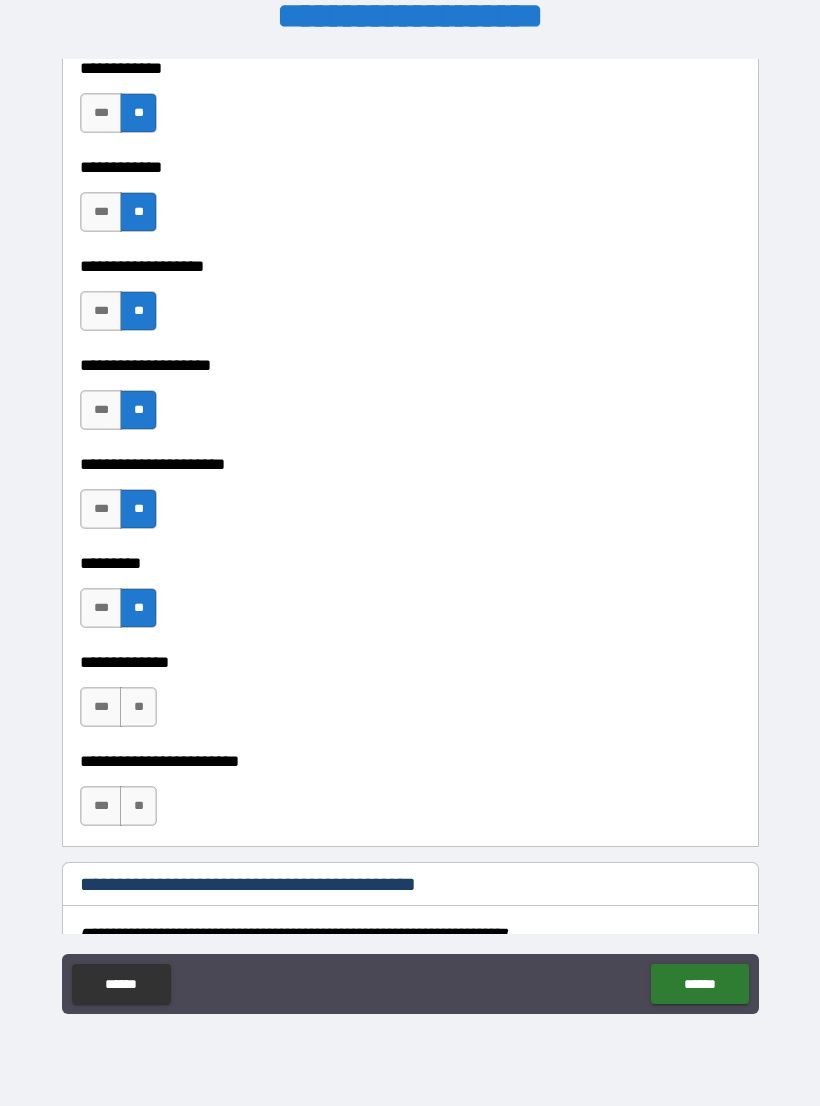 click on "***" at bounding box center [101, 707] 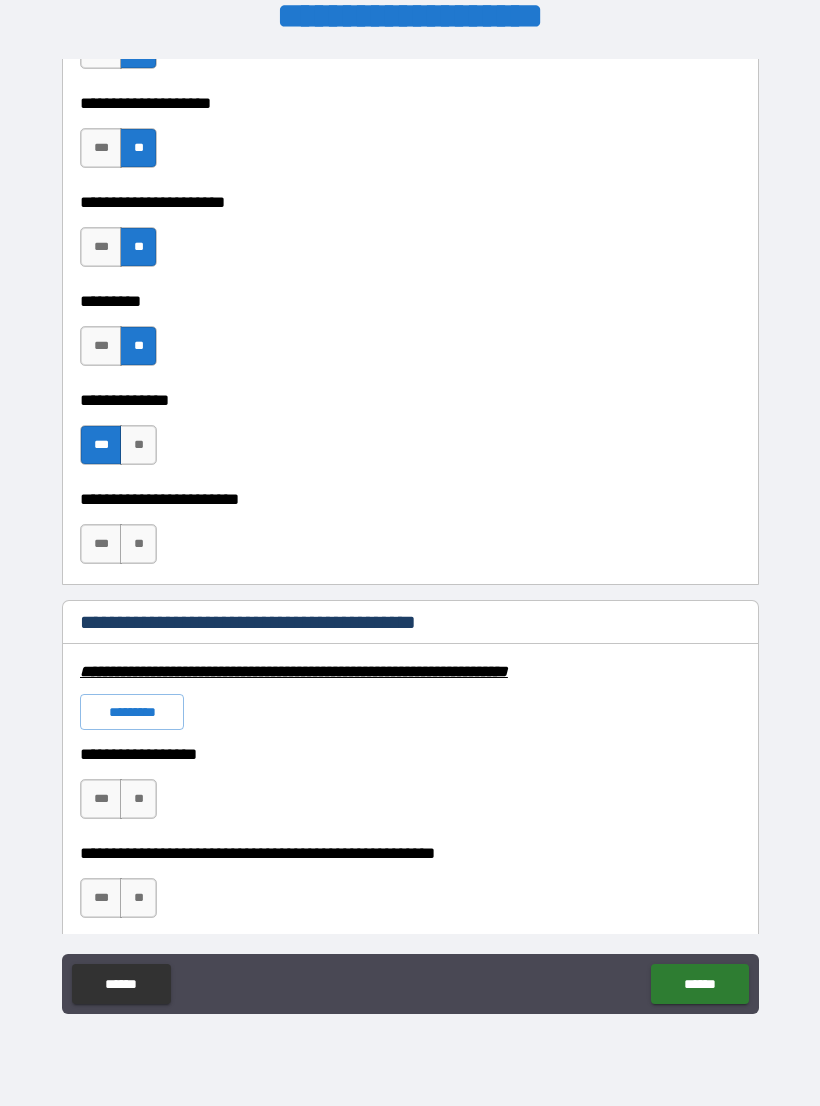 scroll, scrollTop: 5566, scrollLeft: 0, axis: vertical 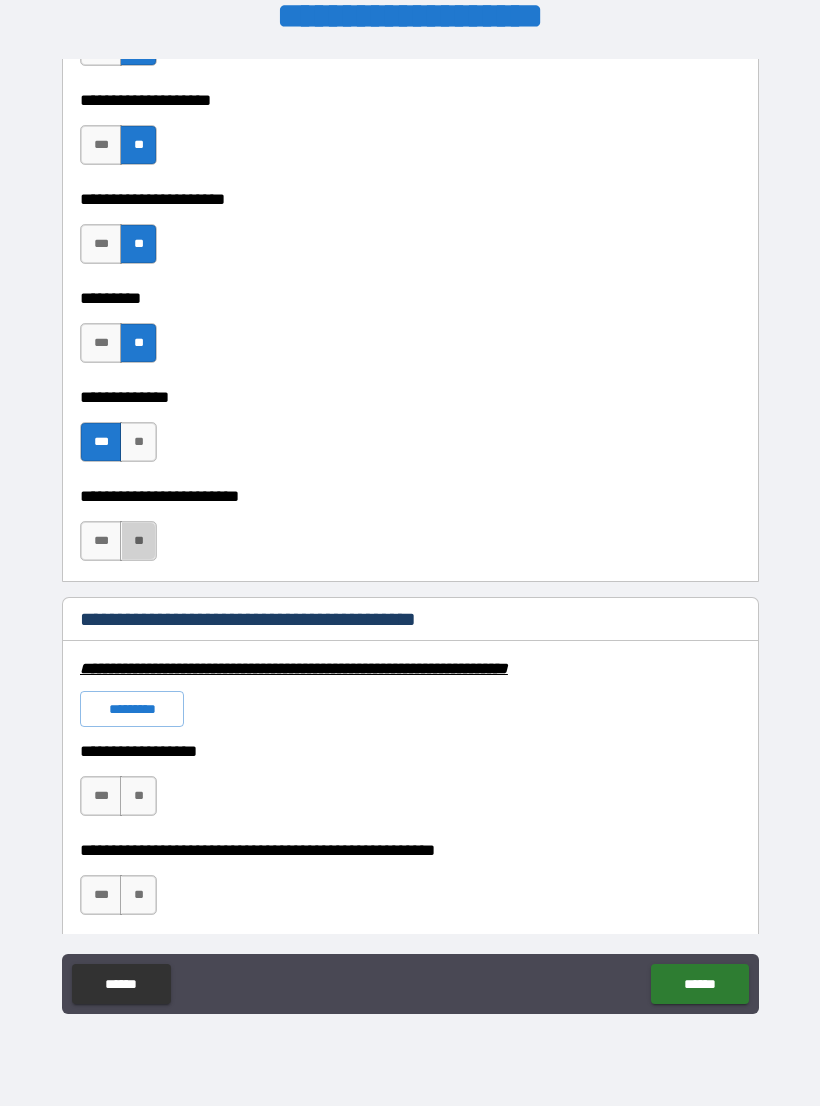 click on "**" at bounding box center [138, 541] 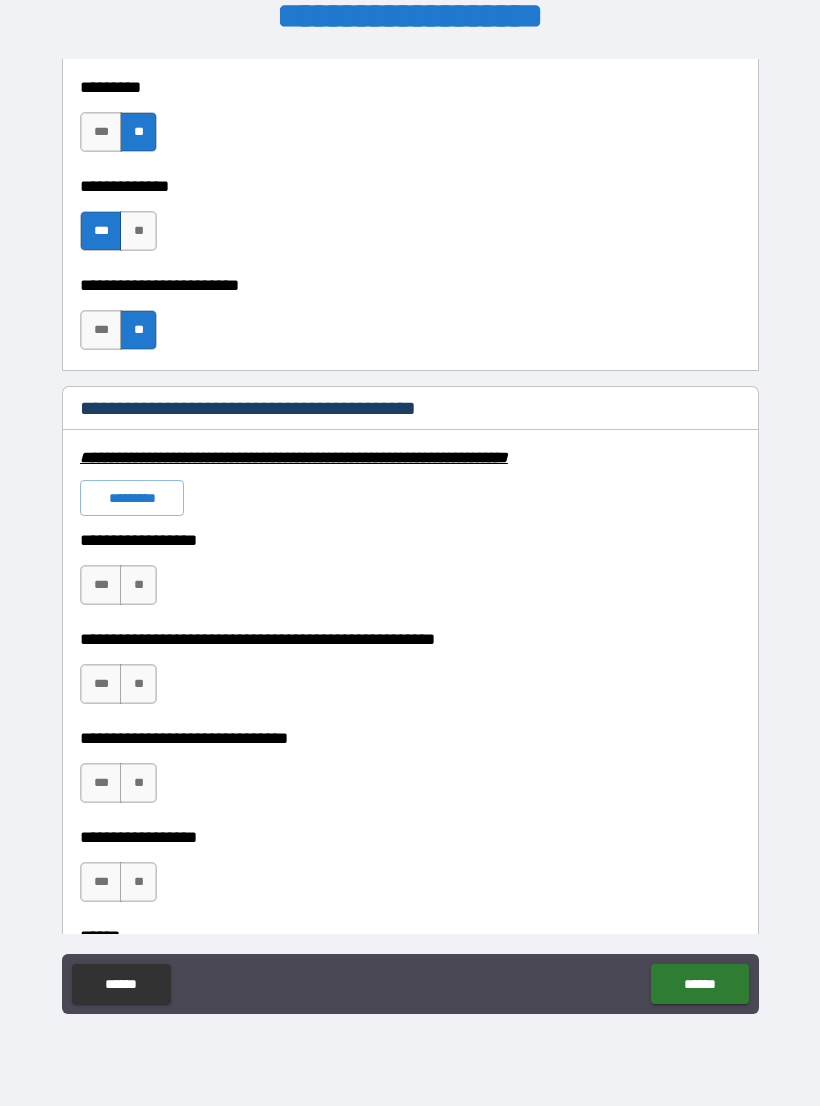 scroll, scrollTop: 5830, scrollLeft: 0, axis: vertical 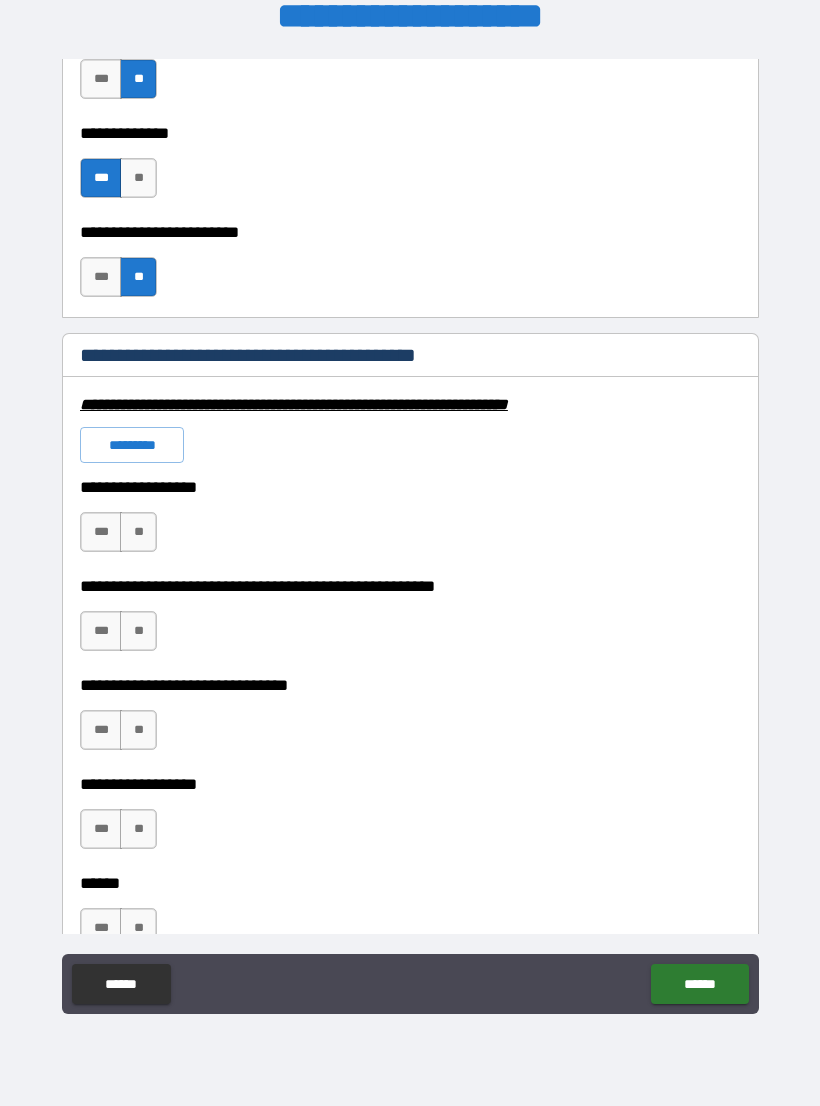 click on "**" at bounding box center [138, 532] 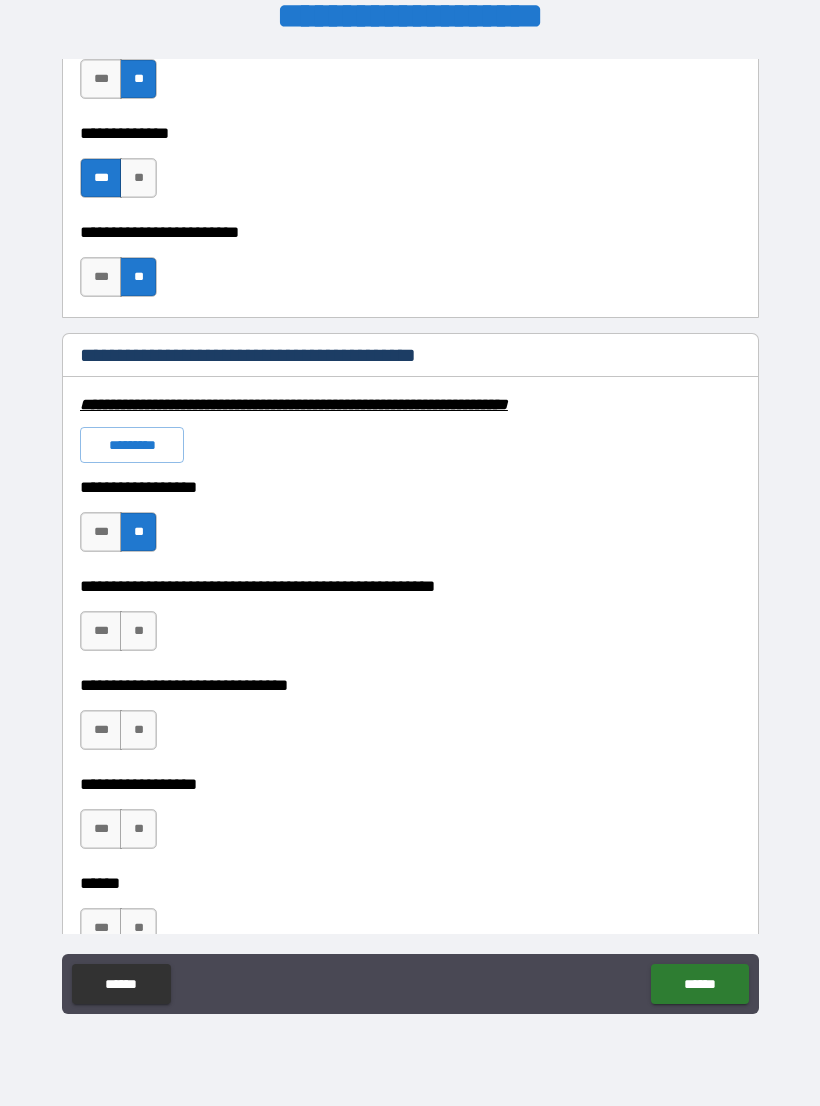 click on "**" at bounding box center [138, 631] 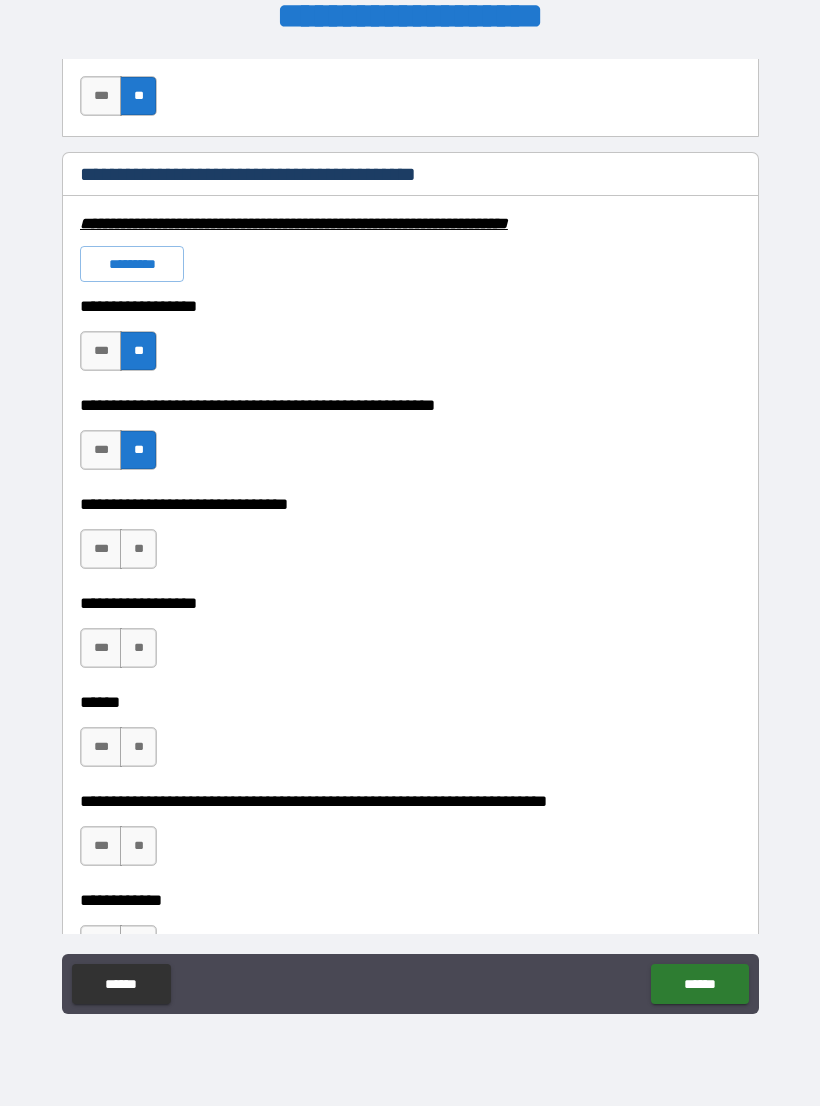 scroll, scrollTop: 6012, scrollLeft: 0, axis: vertical 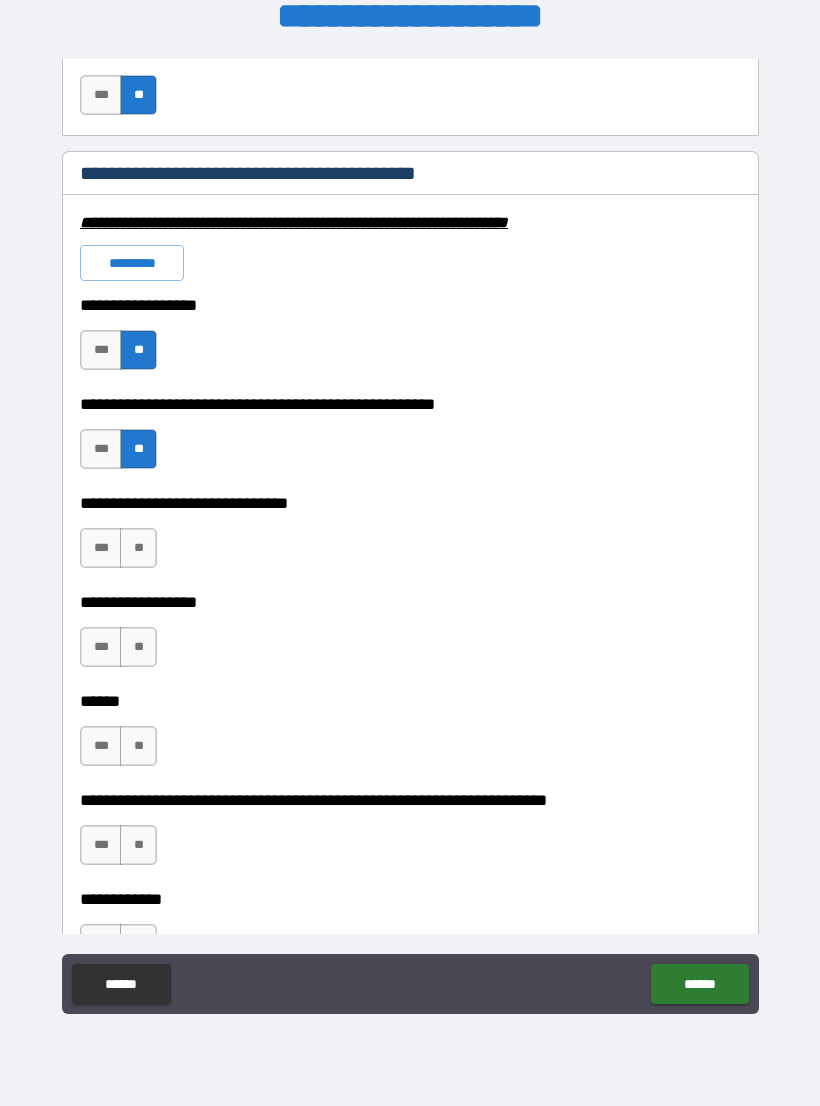 click on "**" at bounding box center (138, 548) 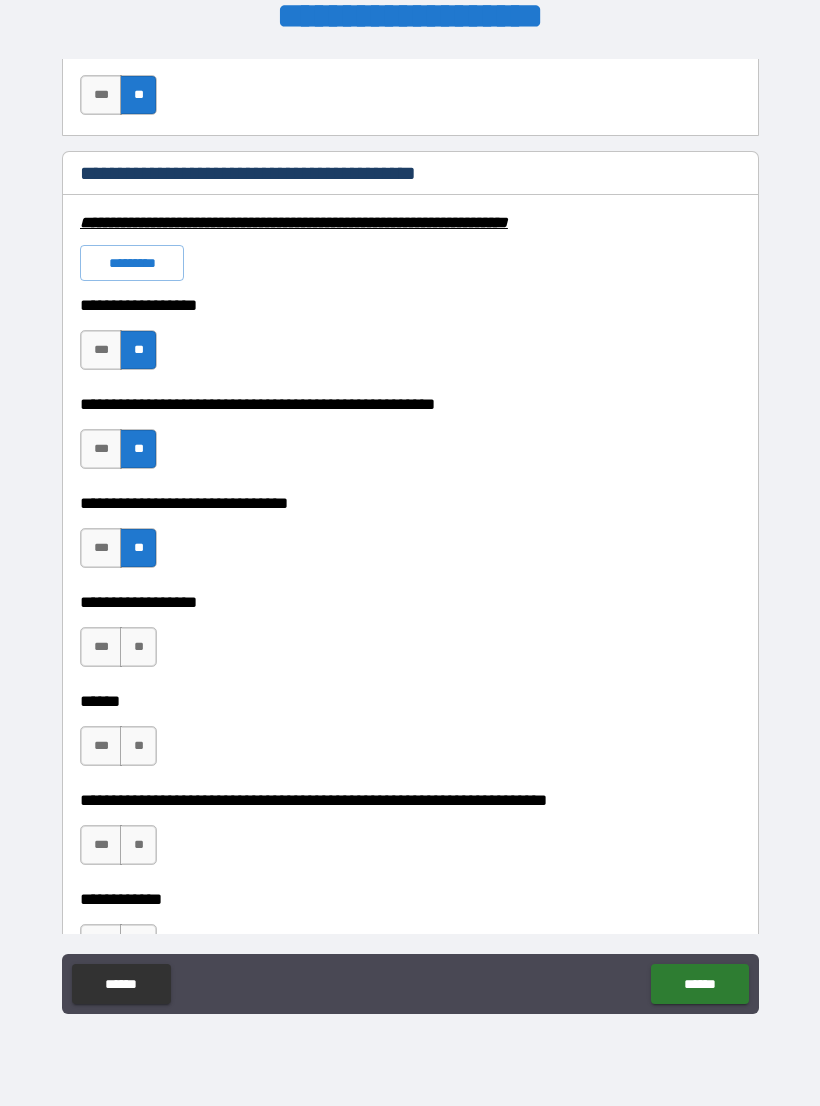 click on "**" at bounding box center (138, 647) 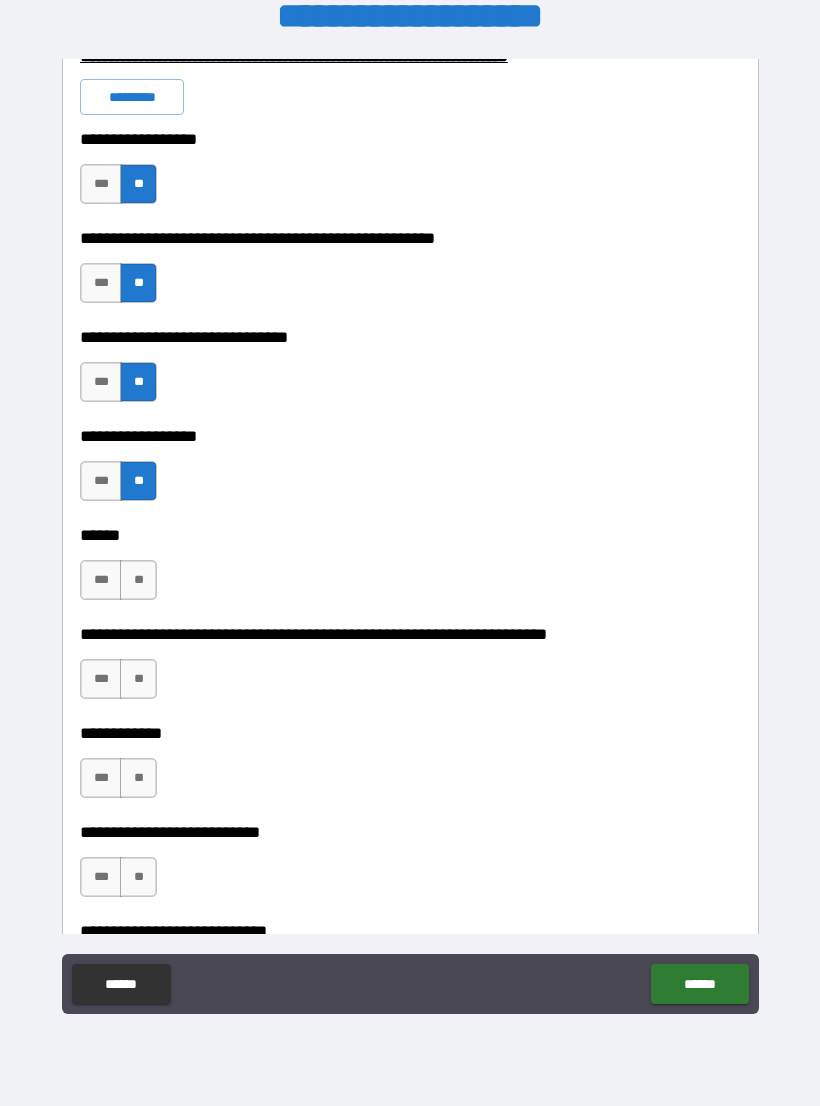 scroll, scrollTop: 6180, scrollLeft: 0, axis: vertical 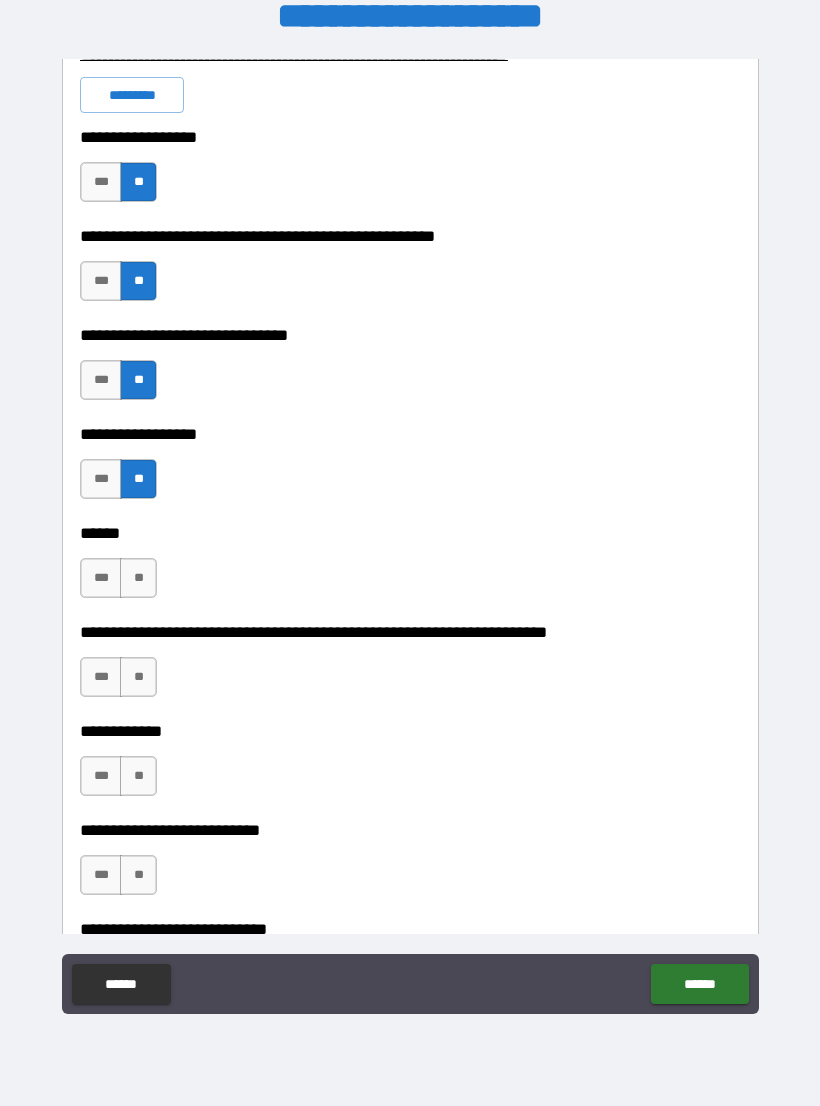 click on "**" at bounding box center [138, 578] 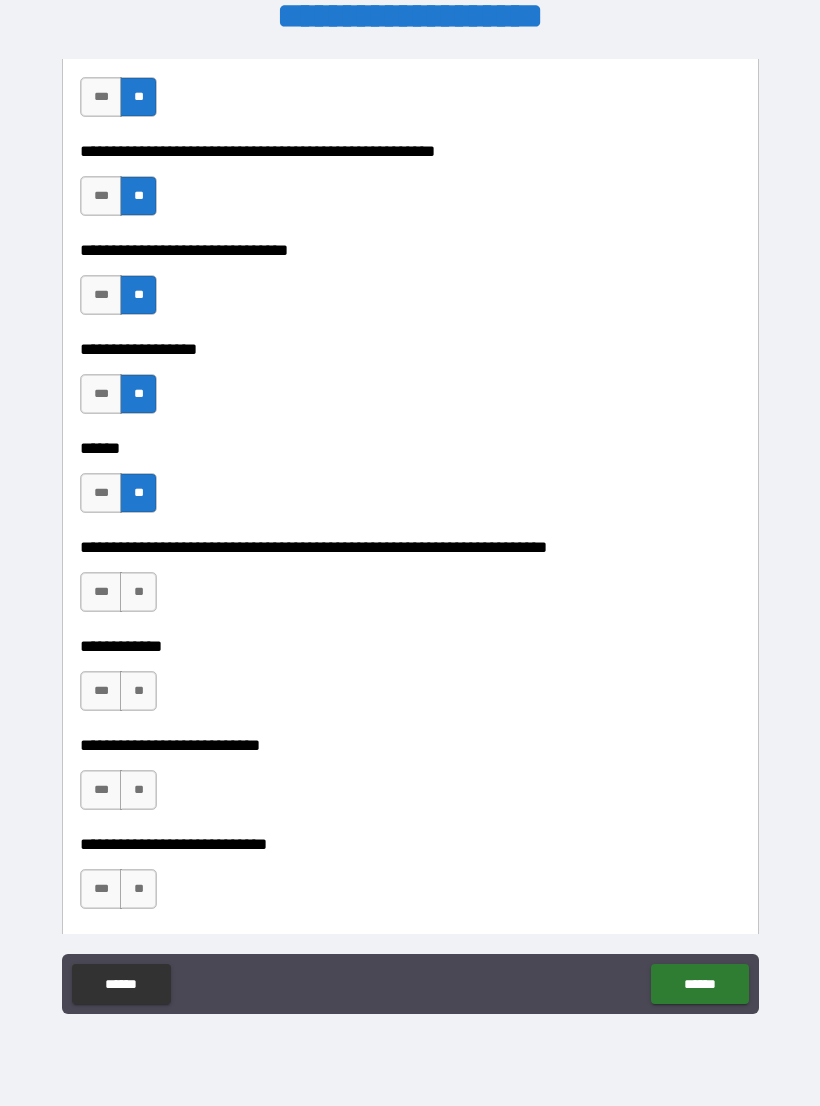 scroll, scrollTop: 6281, scrollLeft: 0, axis: vertical 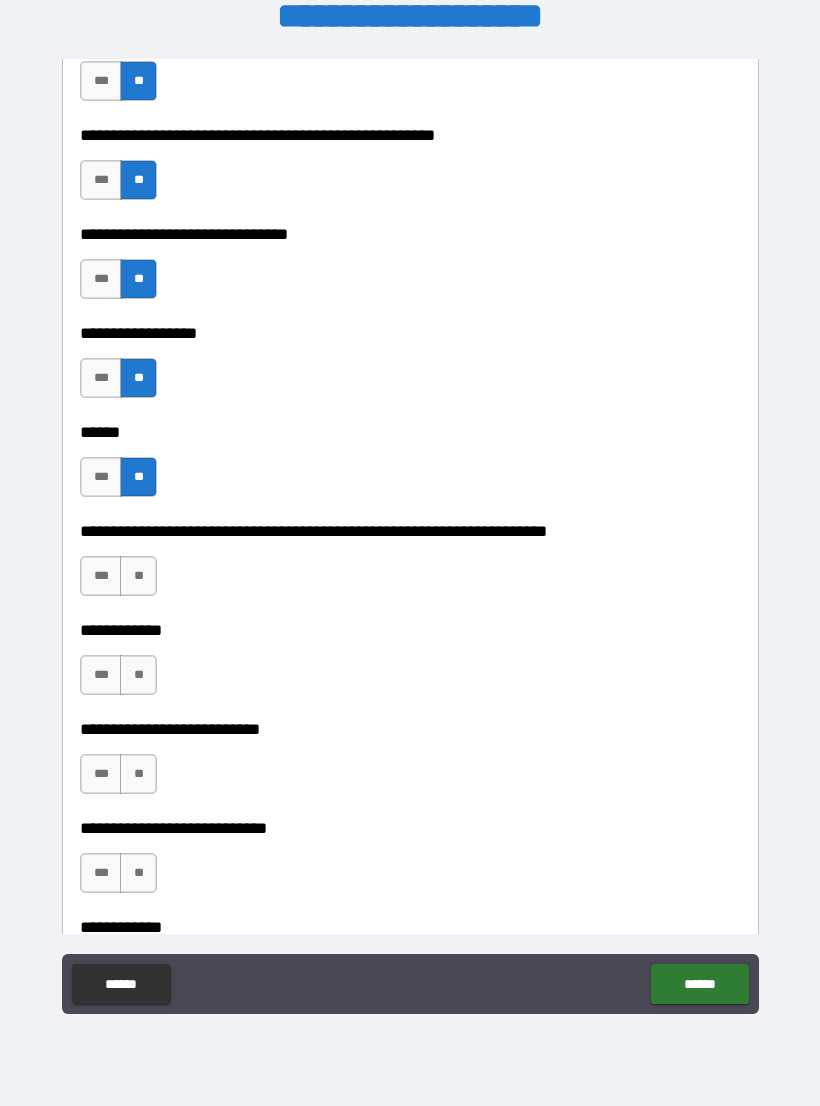 click on "**" at bounding box center (138, 576) 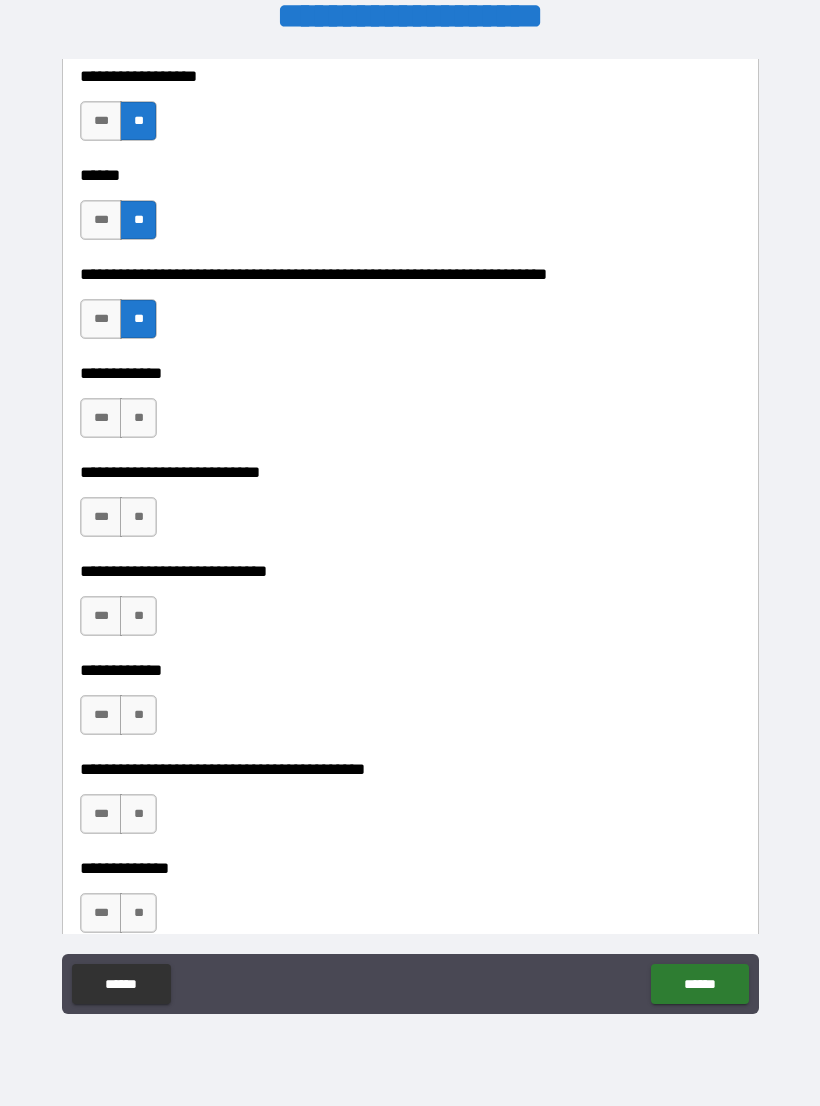 scroll, scrollTop: 6573, scrollLeft: 0, axis: vertical 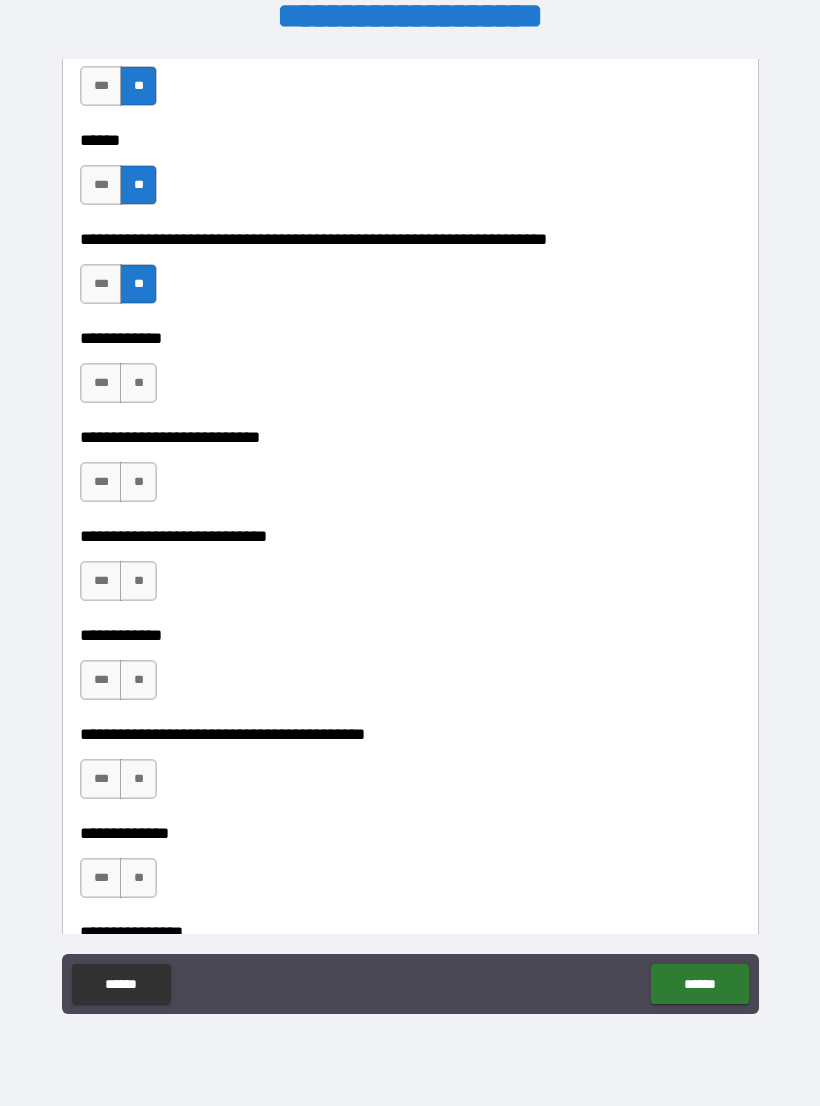 click on "**" at bounding box center (138, 383) 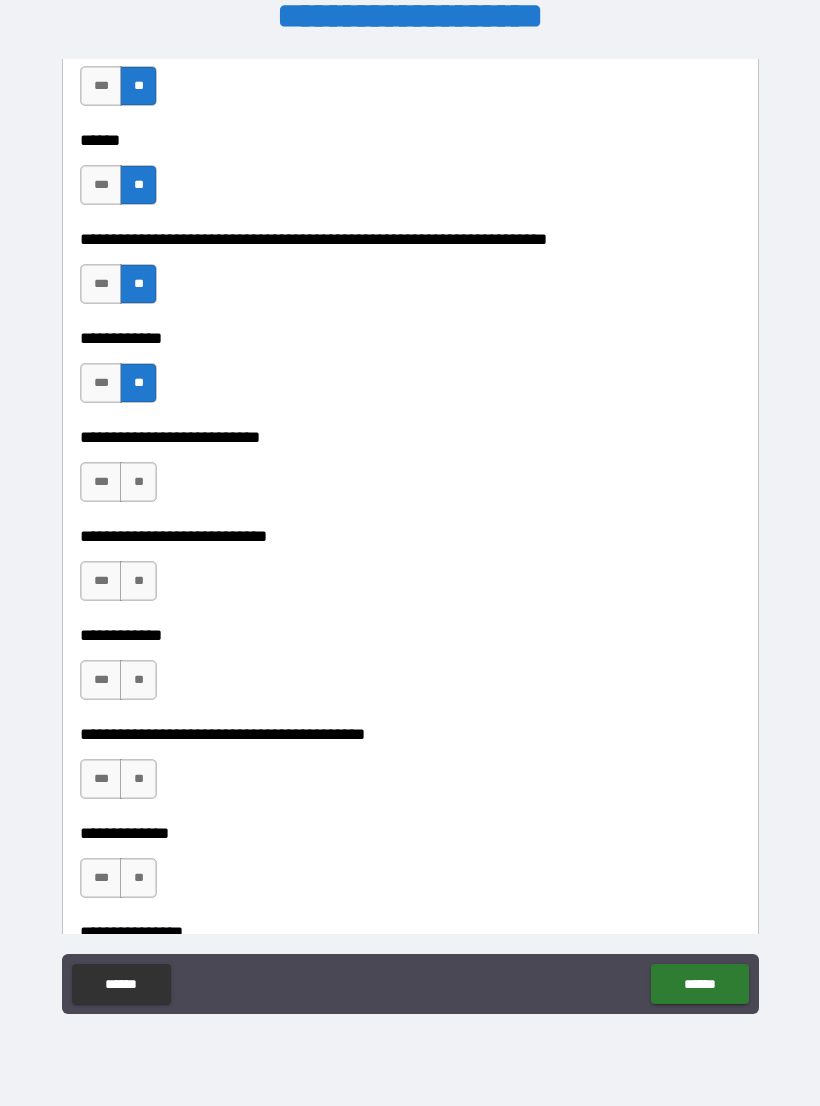 click on "**" at bounding box center [138, 482] 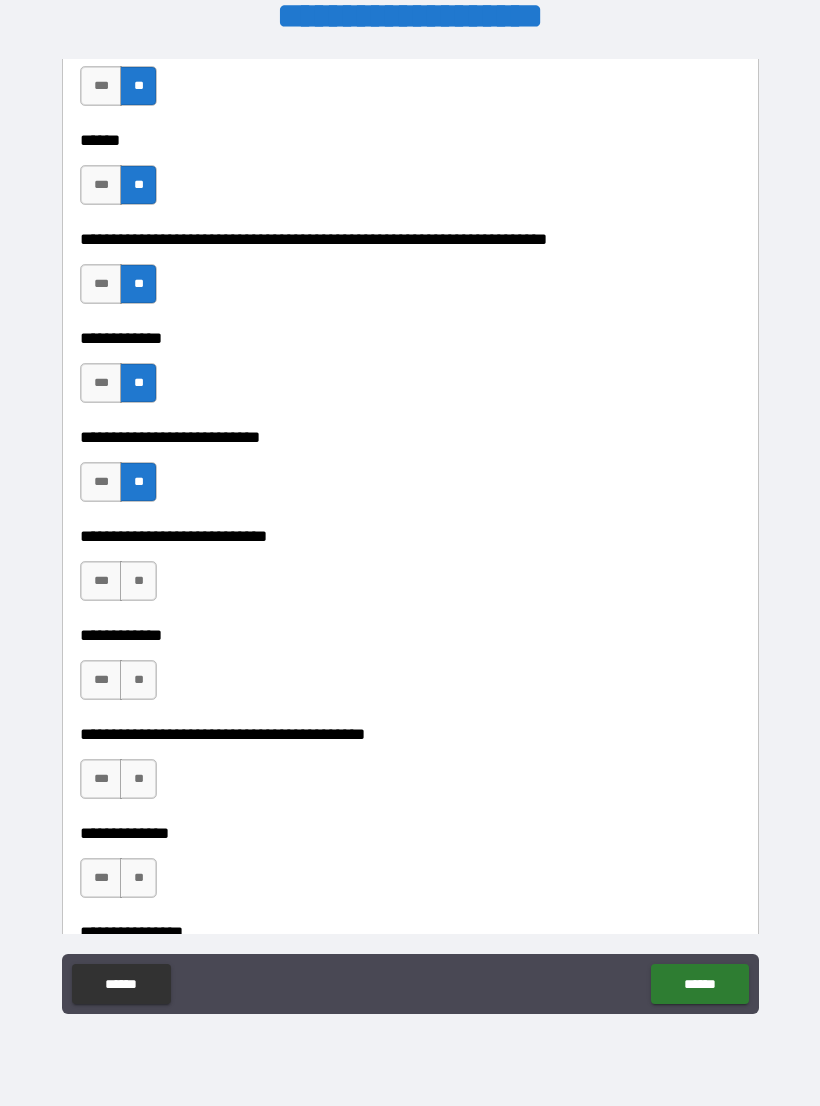 click on "**" at bounding box center (138, 581) 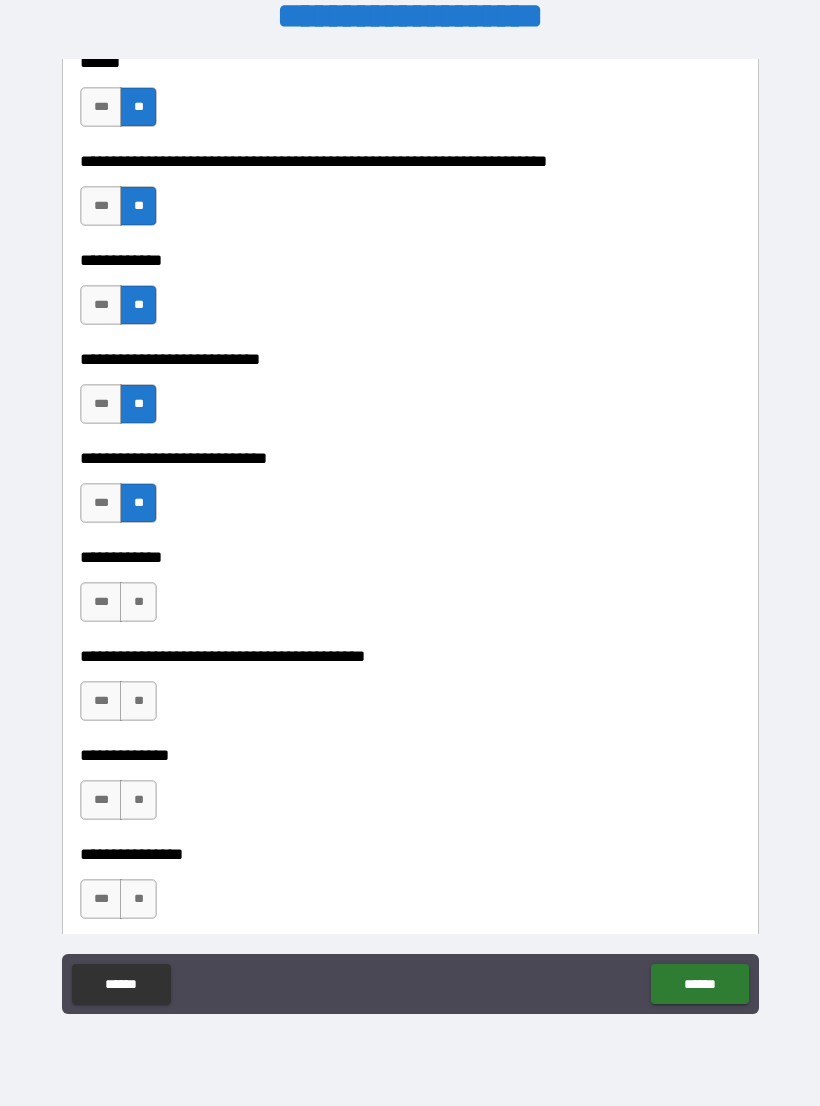 scroll, scrollTop: 6655, scrollLeft: 0, axis: vertical 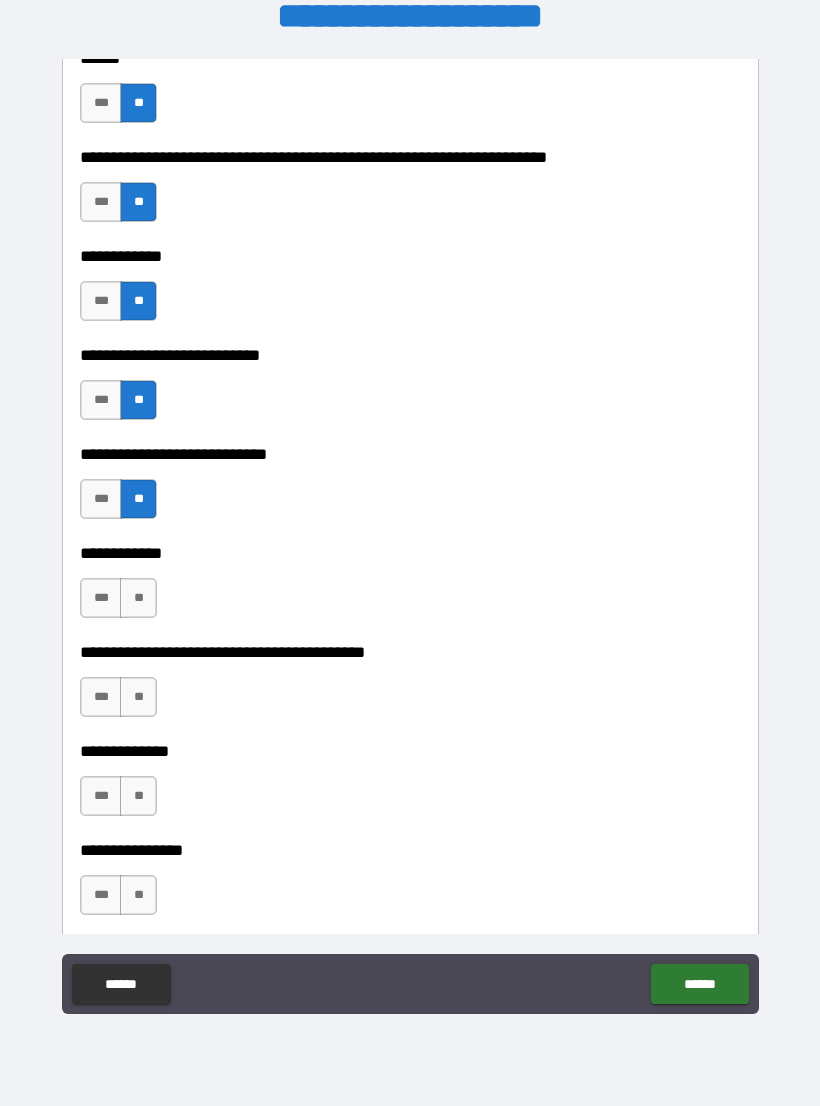 click on "**" at bounding box center [138, 598] 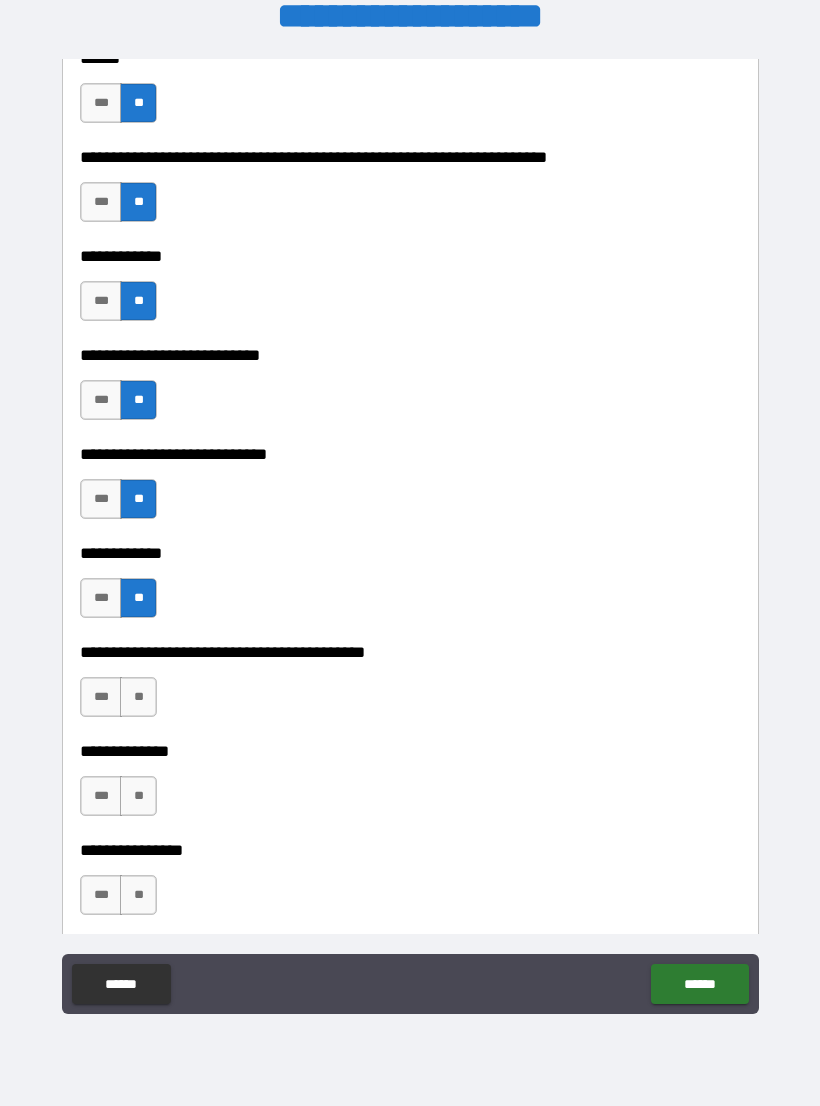 click on "**" at bounding box center (138, 697) 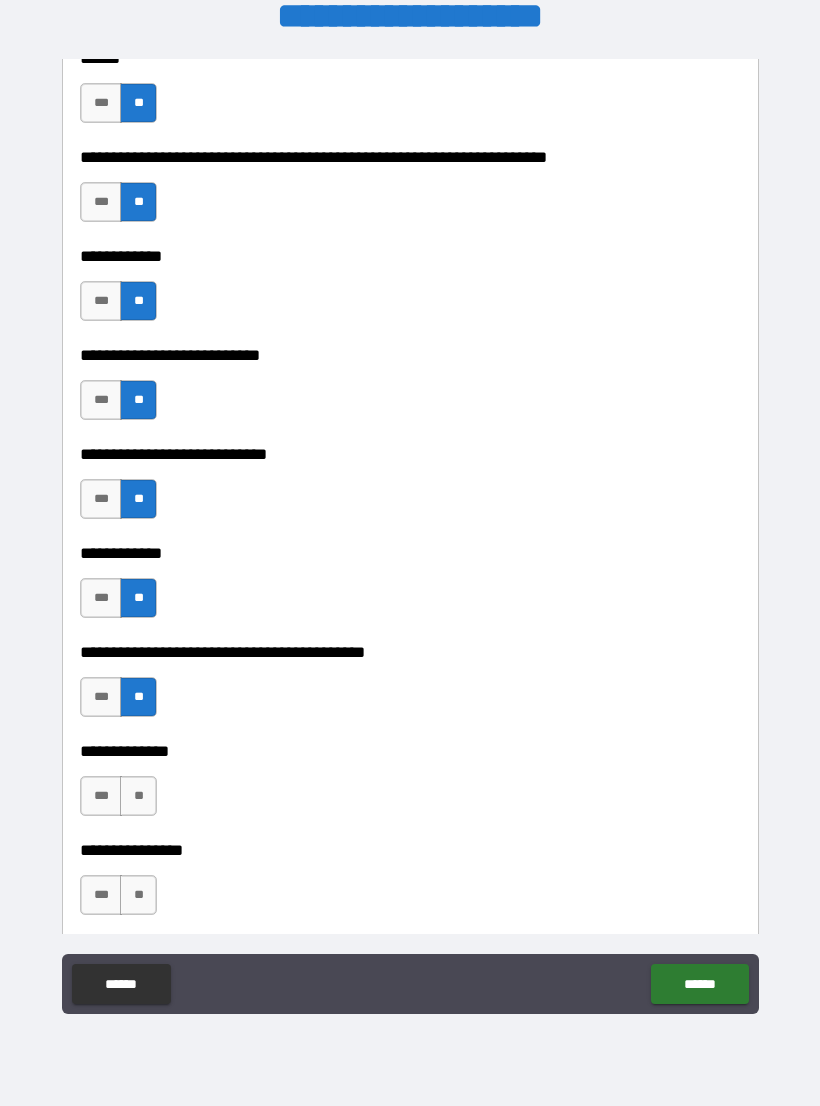 click on "**" at bounding box center [138, 796] 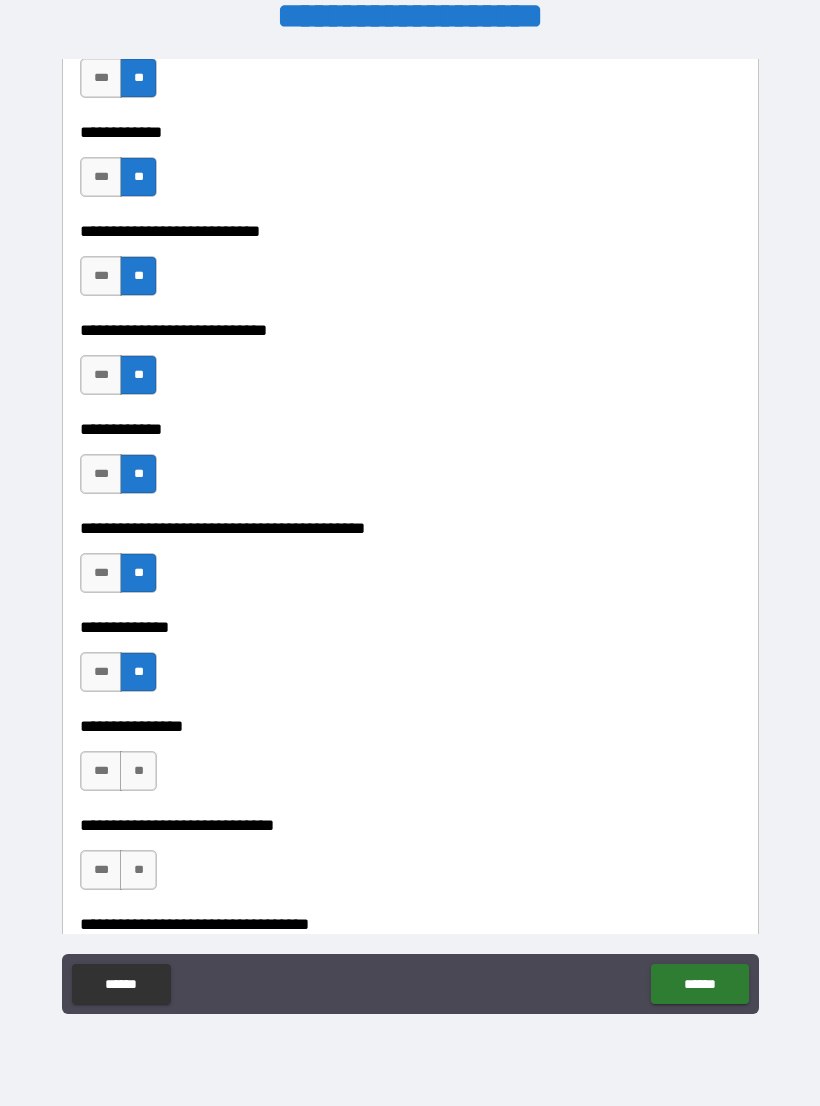 scroll, scrollTop: 6785, scrollLeft: 0, axis: vertical 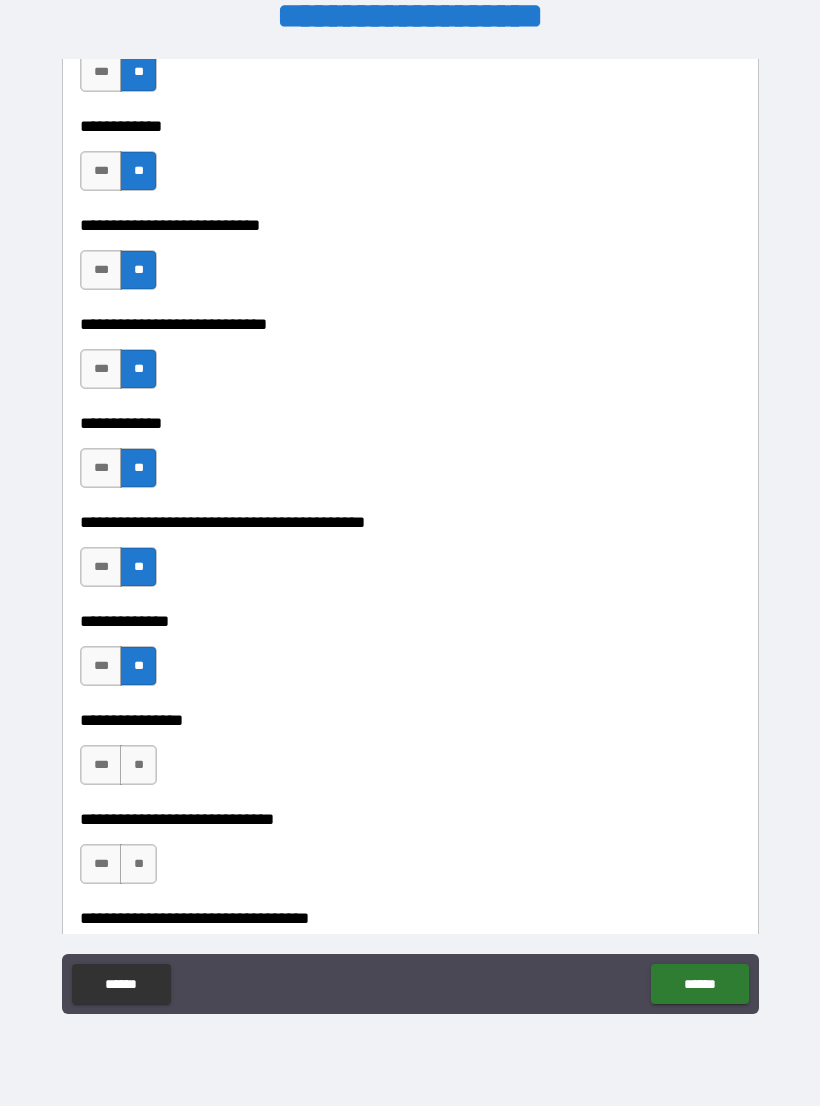 click on "**" at bounding box center [138, 765] 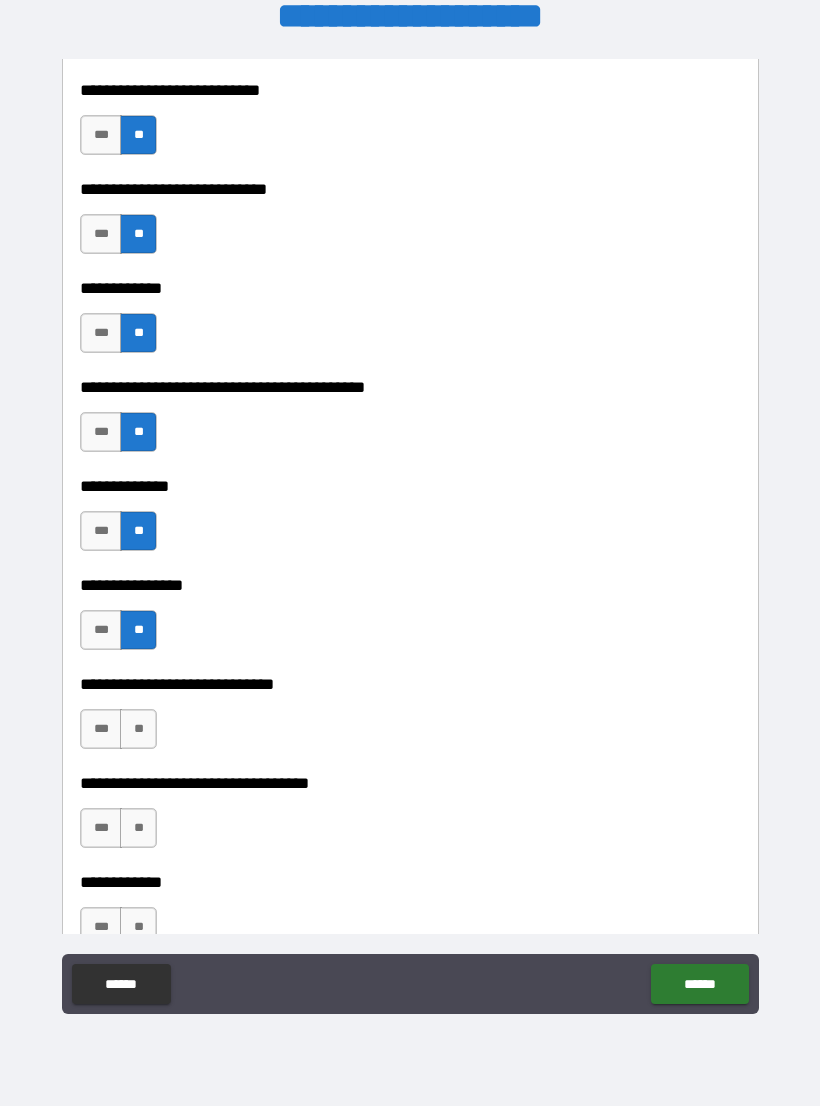 scroll, scrollTop: 6922, scrollLeft: 0, axis: vertical 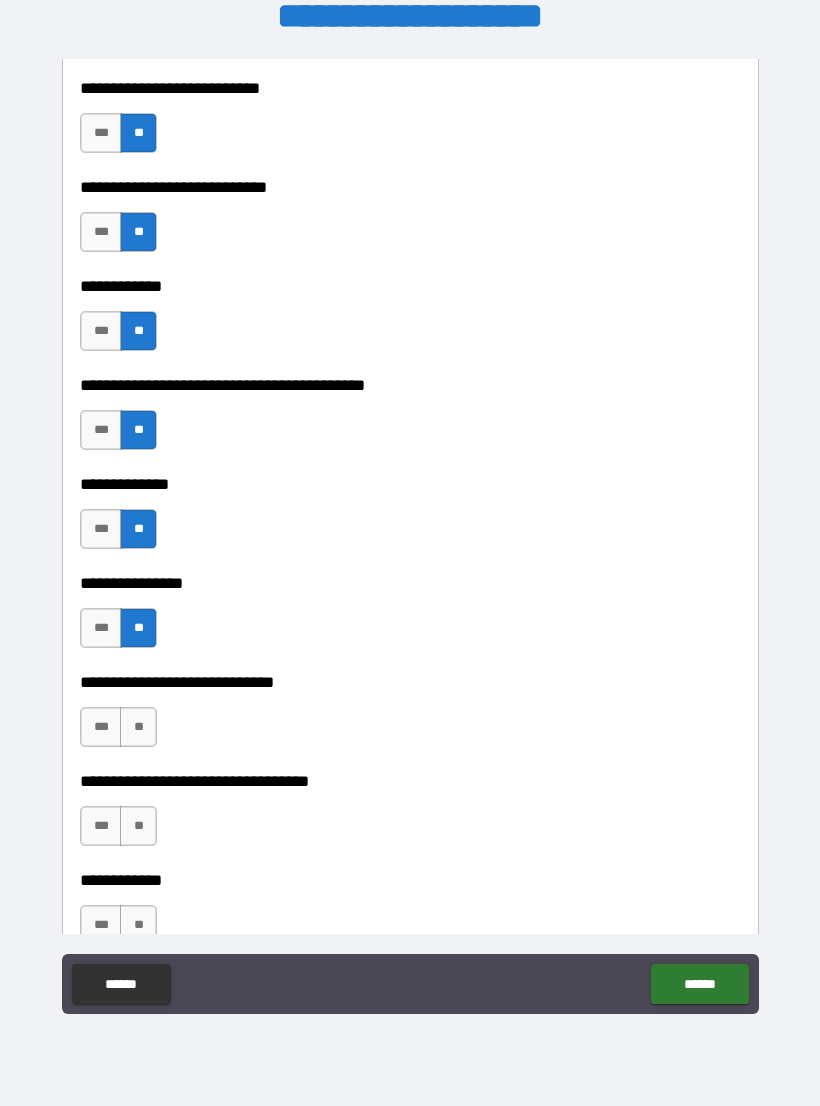 click on "**" at bounding box center (138, 727) 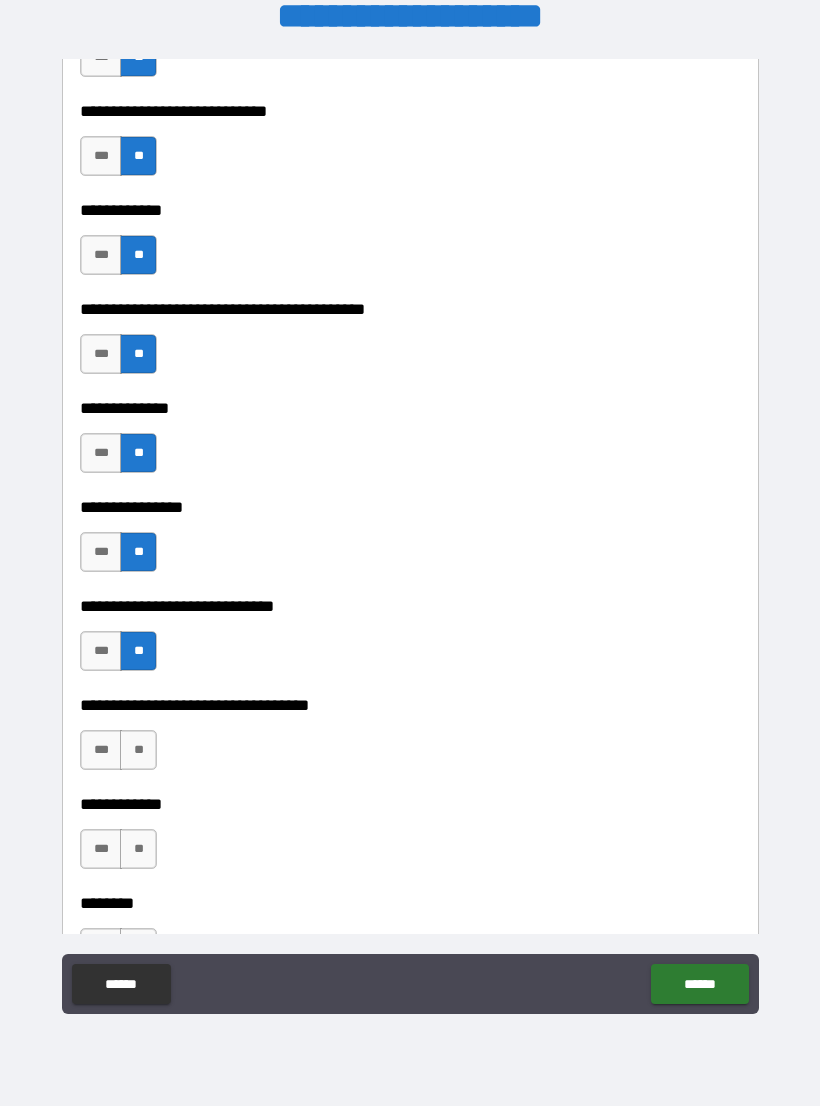 scroll, scrollTop: 7008, scrollLeft: 0, axis: vertical 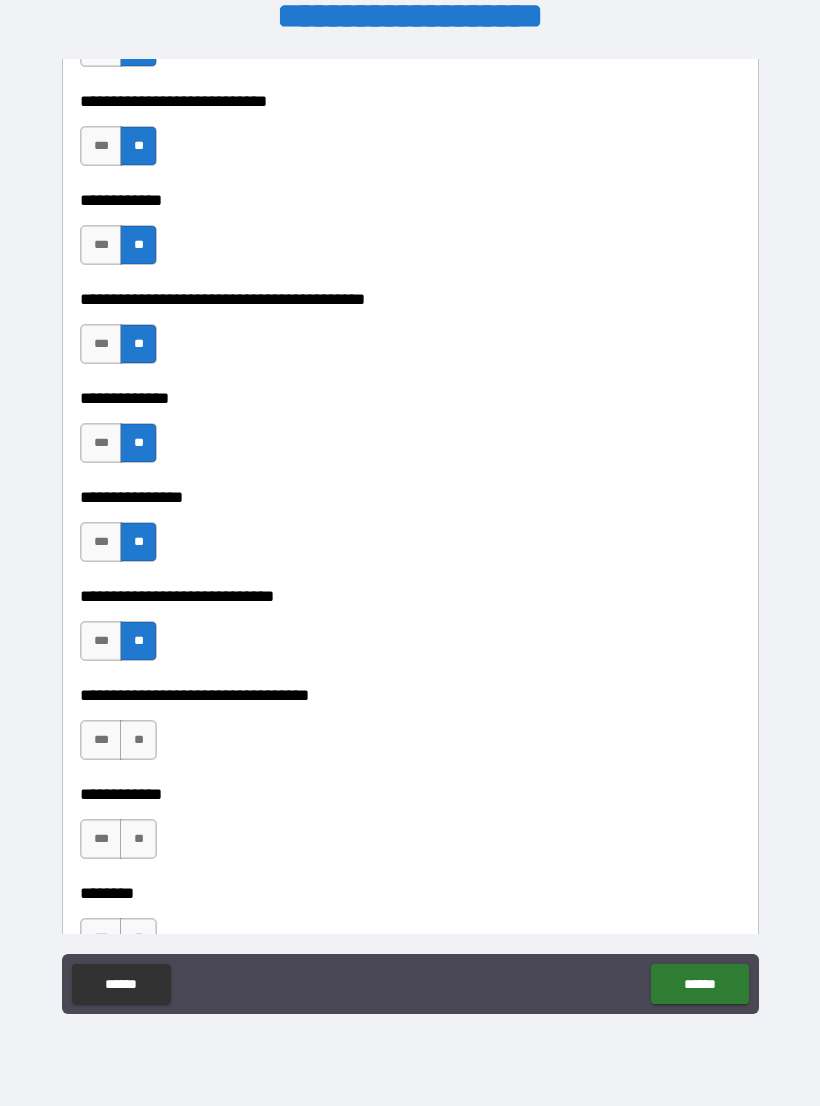 click on "**" at bounding box center (138, 740) 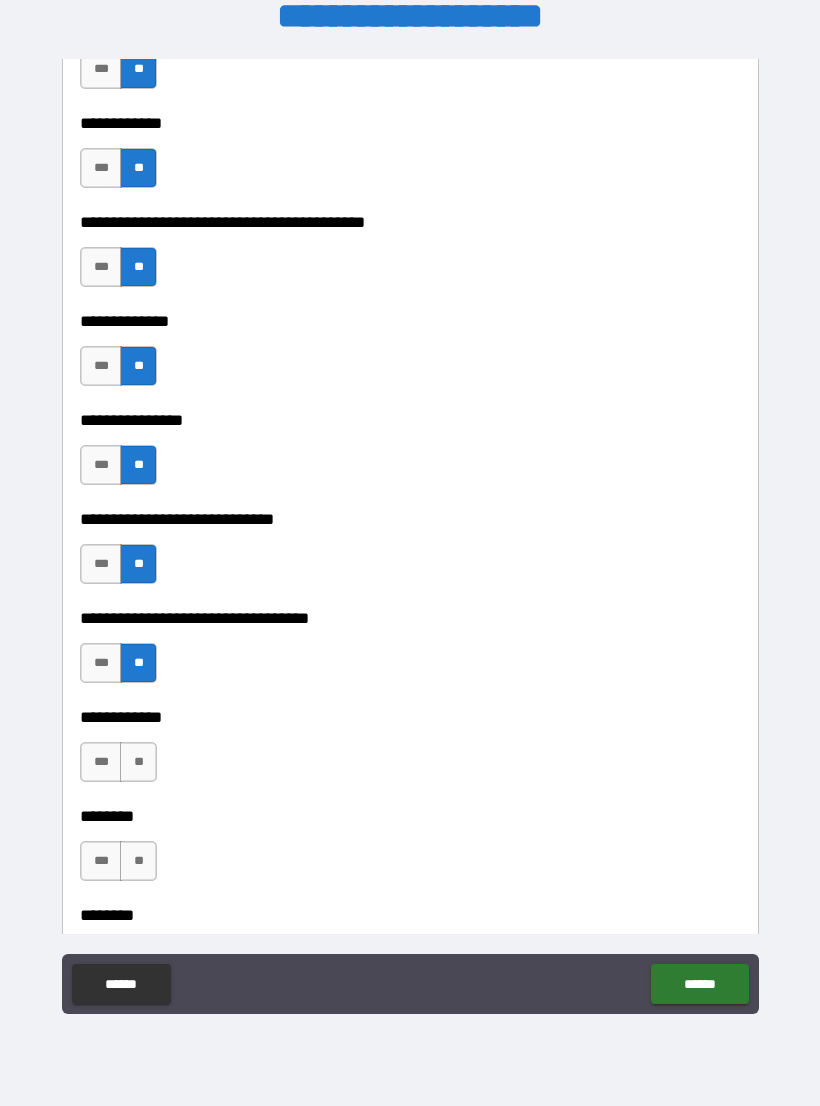 scroll, scrollTop: 7105, scrollLeft: 0, axis: vertical 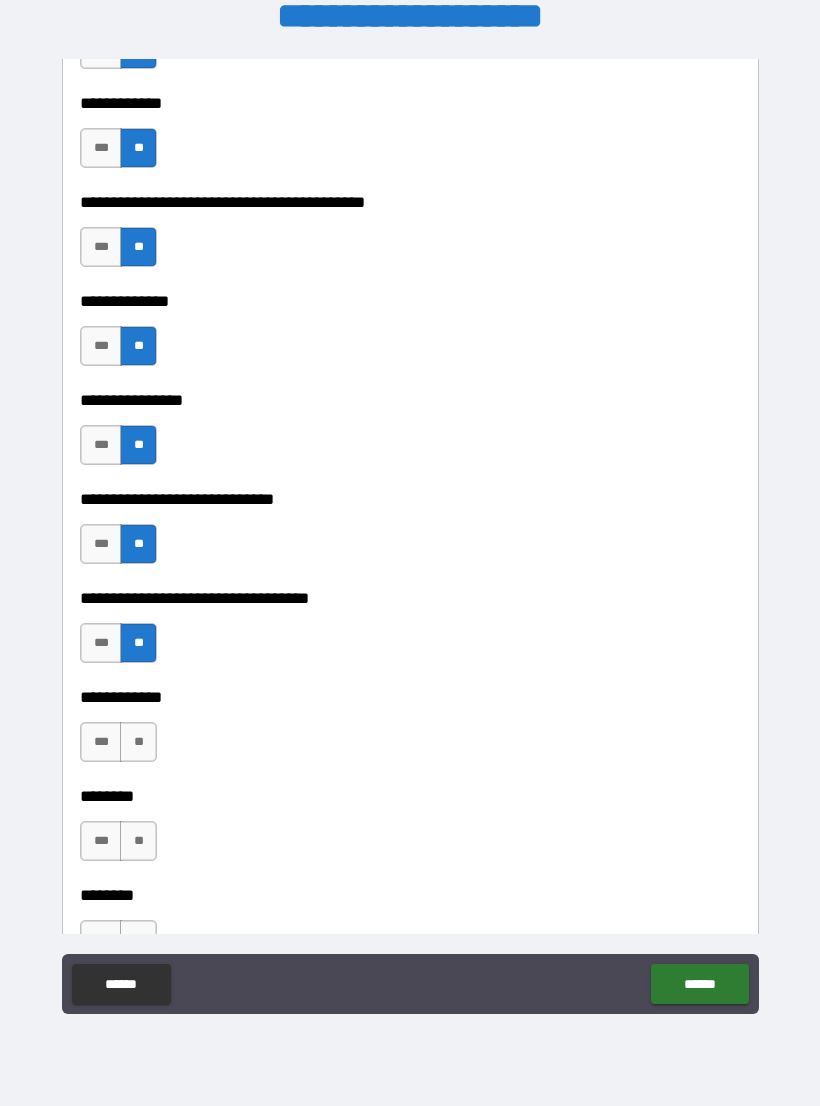 click on "**" at bounding box center (138, 742) 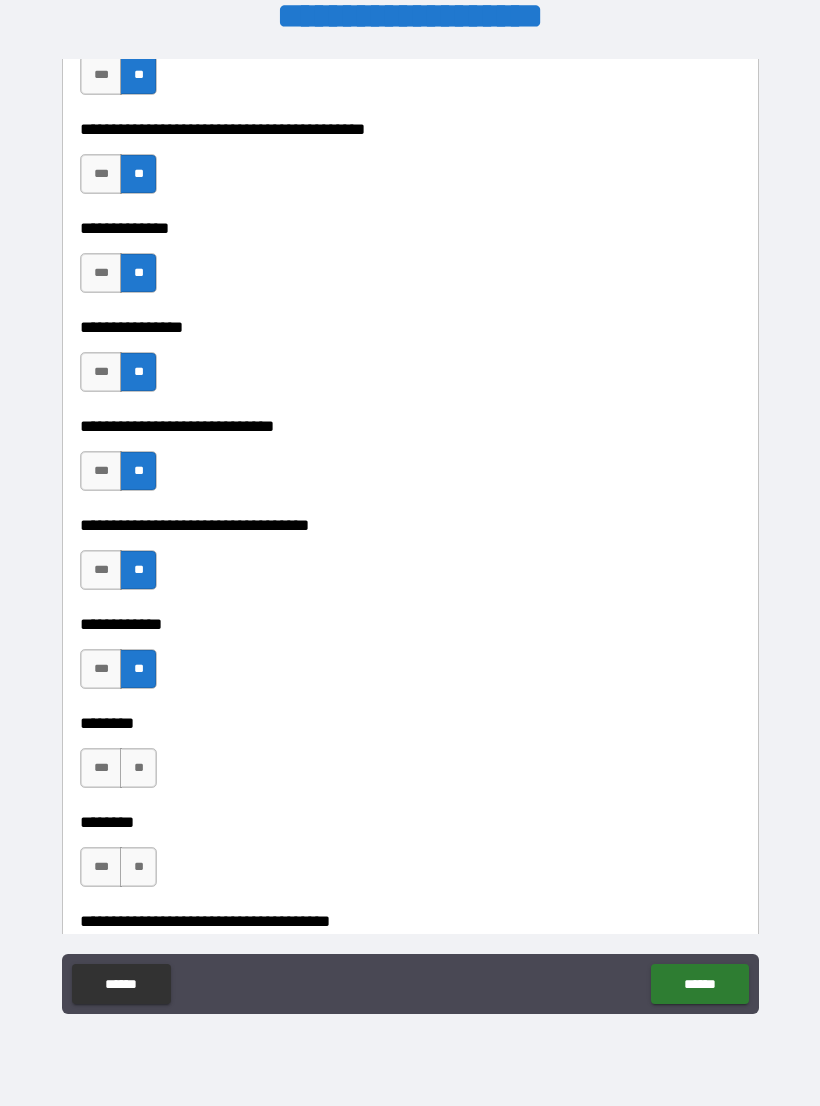 scroll, scrollTop: 7179, scrollLeft: 0, axis: vertical 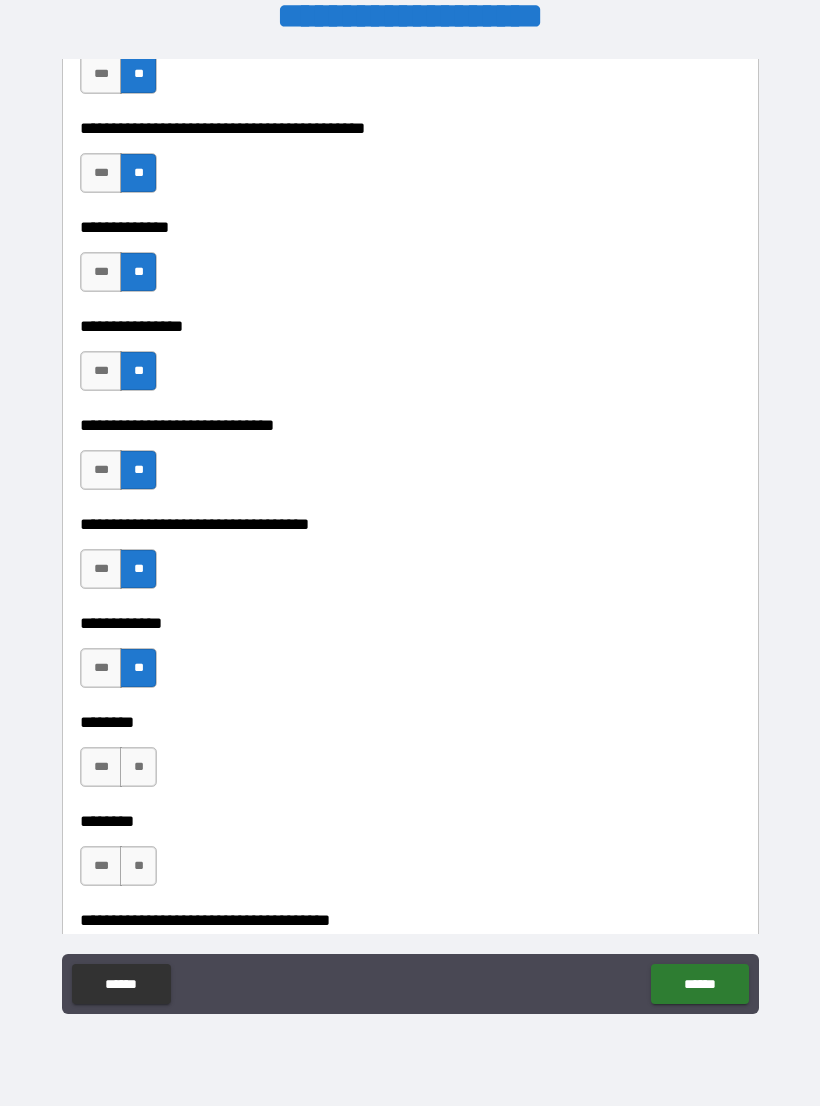 click on "**" at bounding box center [138, 767] 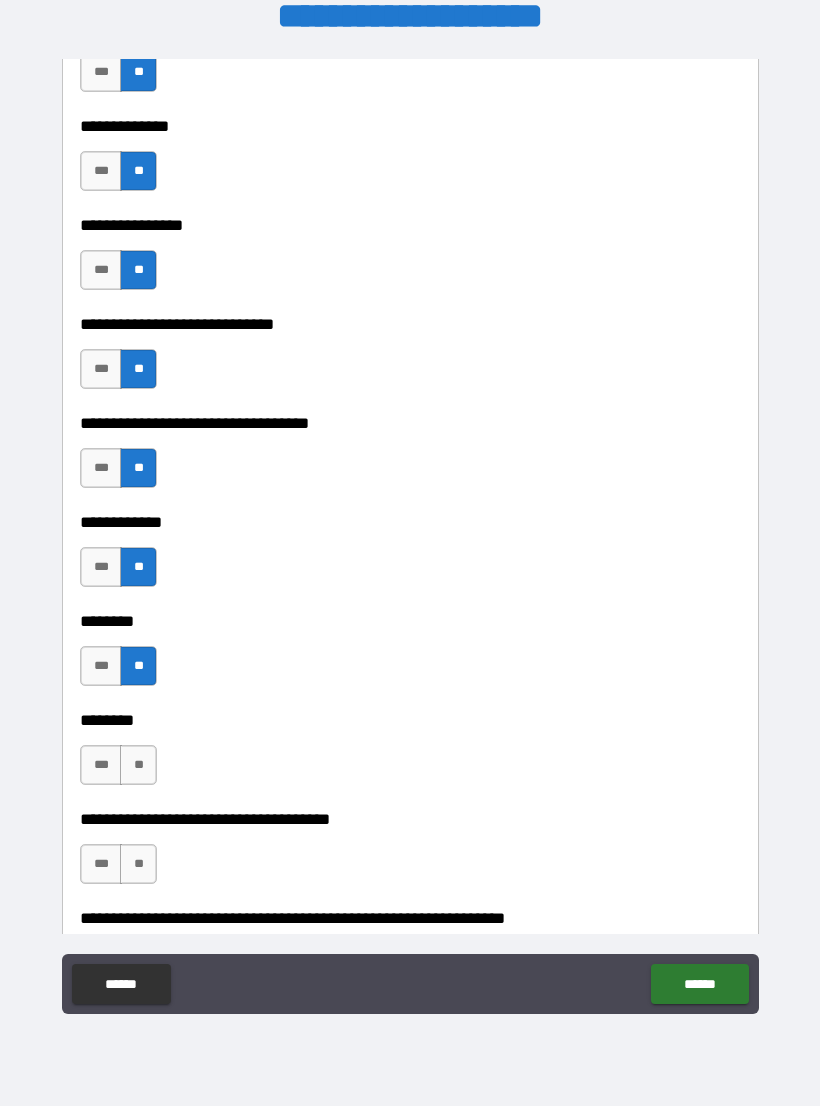scroll, scrollTop: 7291, scrollLeft: 0, axis: vertical 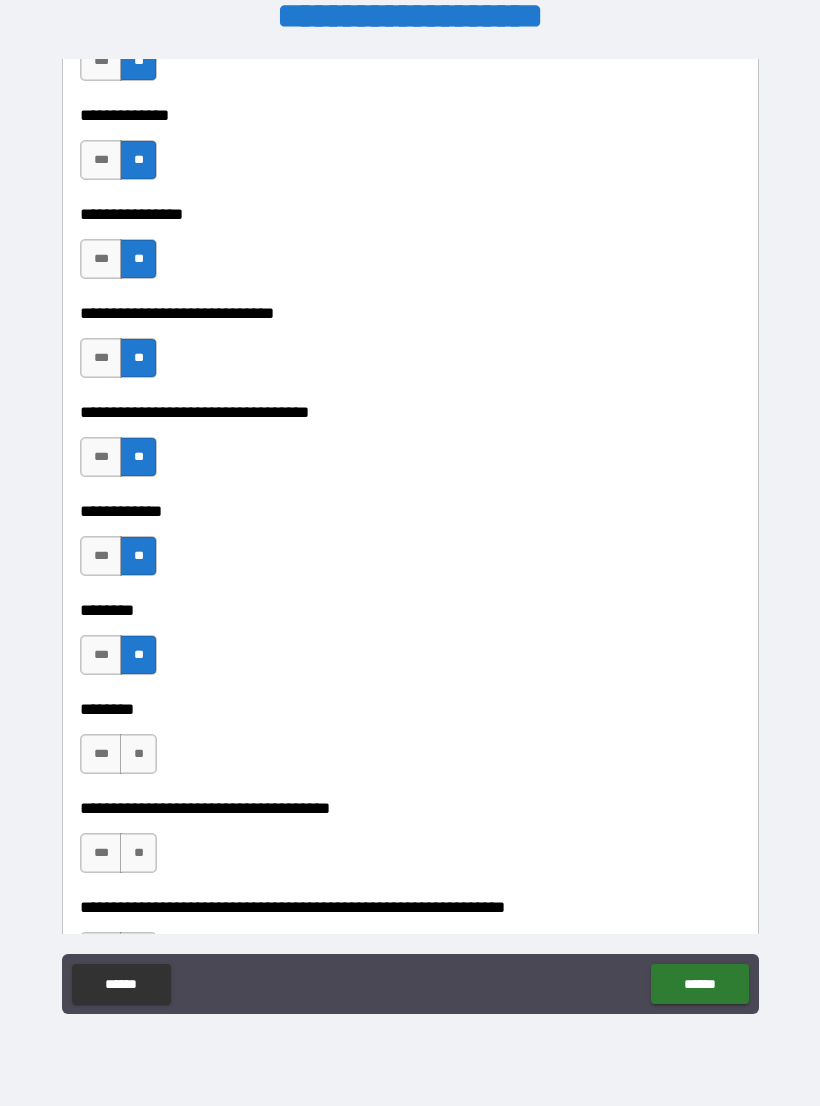 click on "**" at bounding box center [138, 754] 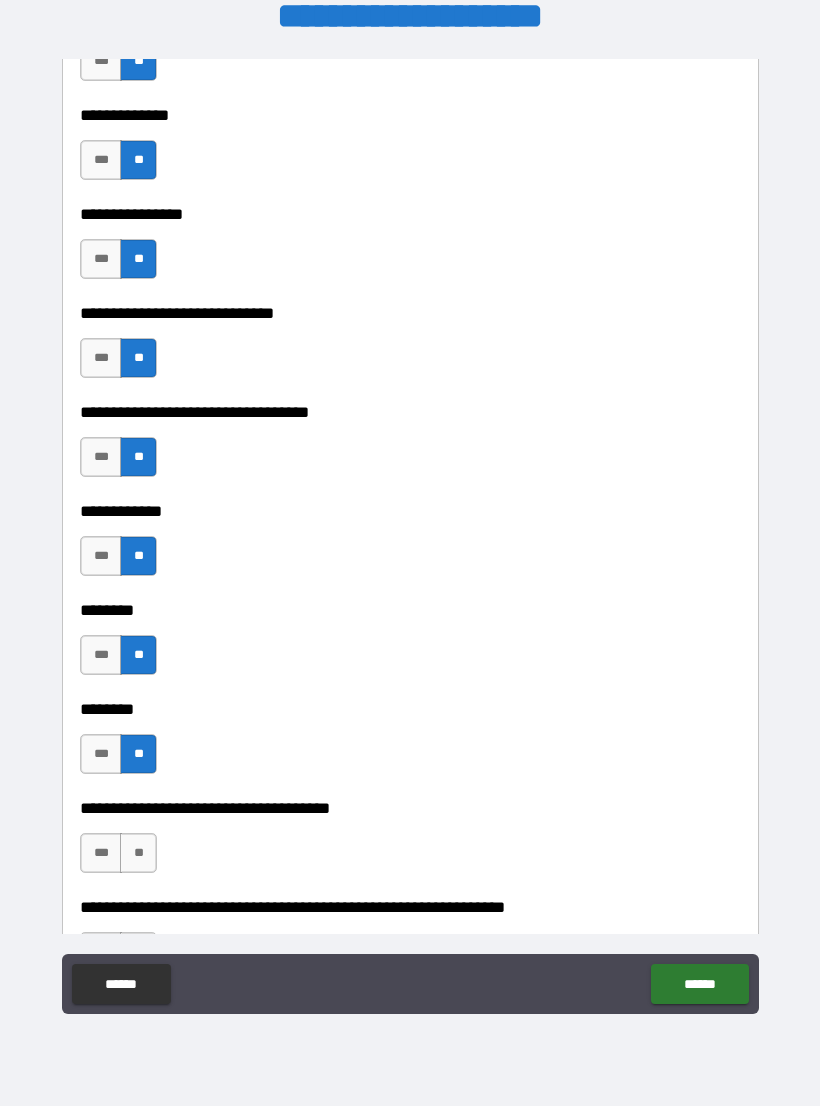 click on "**" at bounding box center (138, 853) 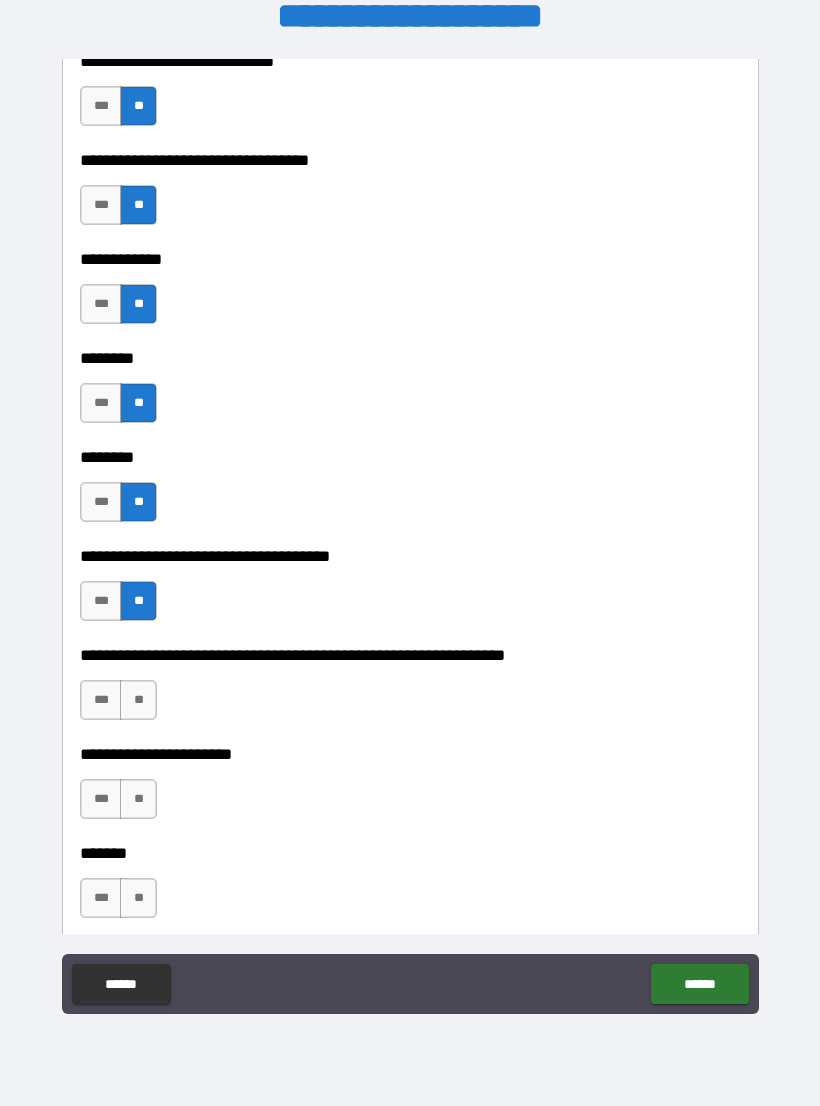 scroll, scrollTop: 7550, scrollLeft: 0, axis: vertical 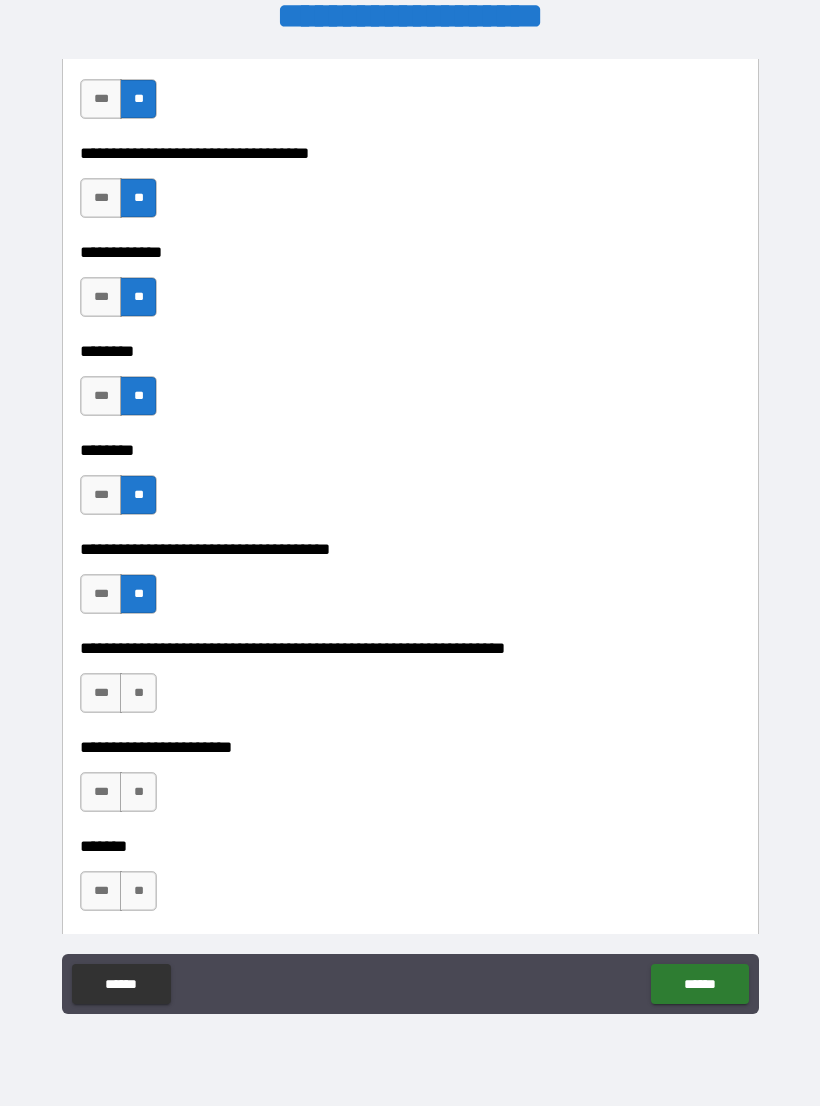 click on "**" at bounding box center [138, 693] 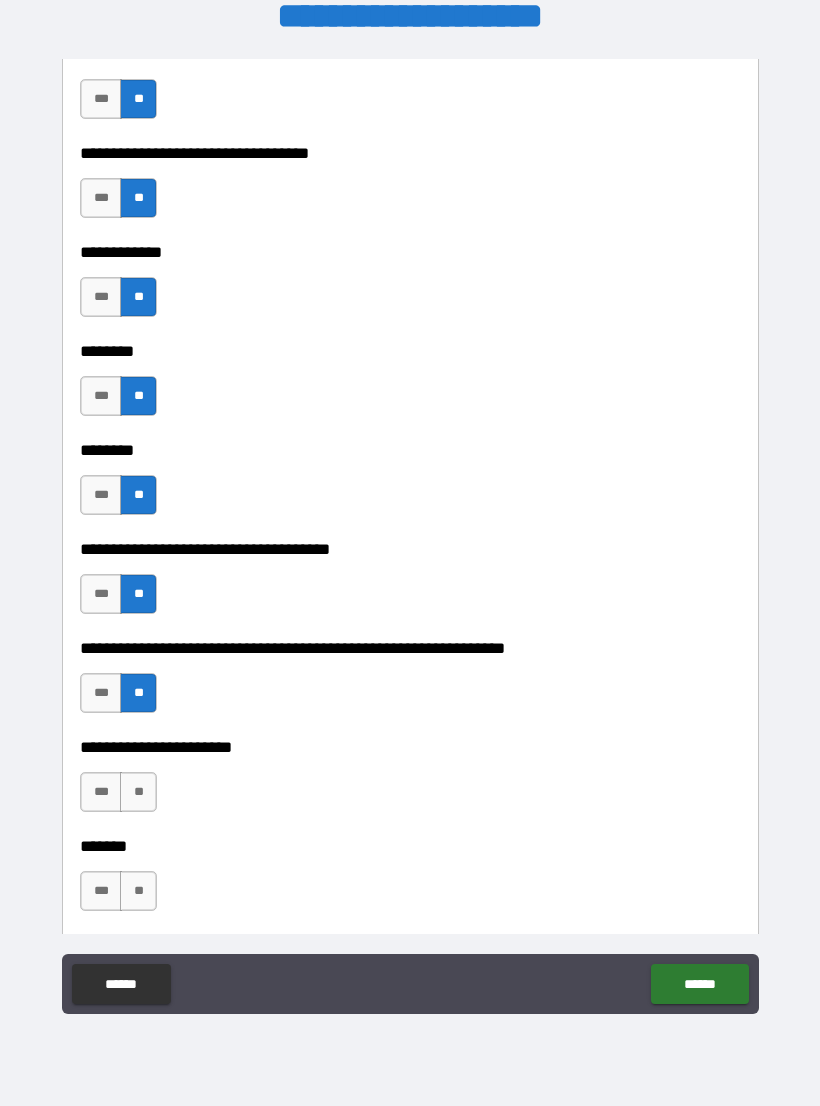 click on "**" at bounding box center [138, 792] 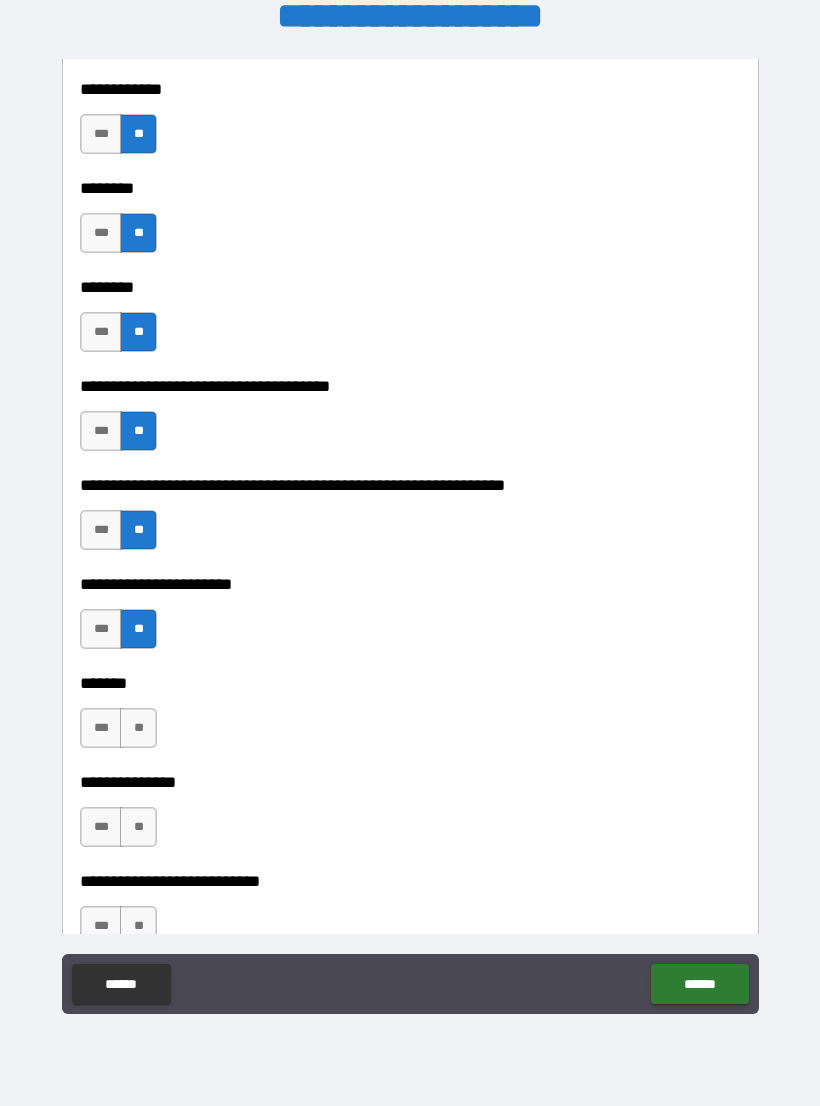 scroll, scrollTop: 7715, scrollLeft: 0, axis: vertical 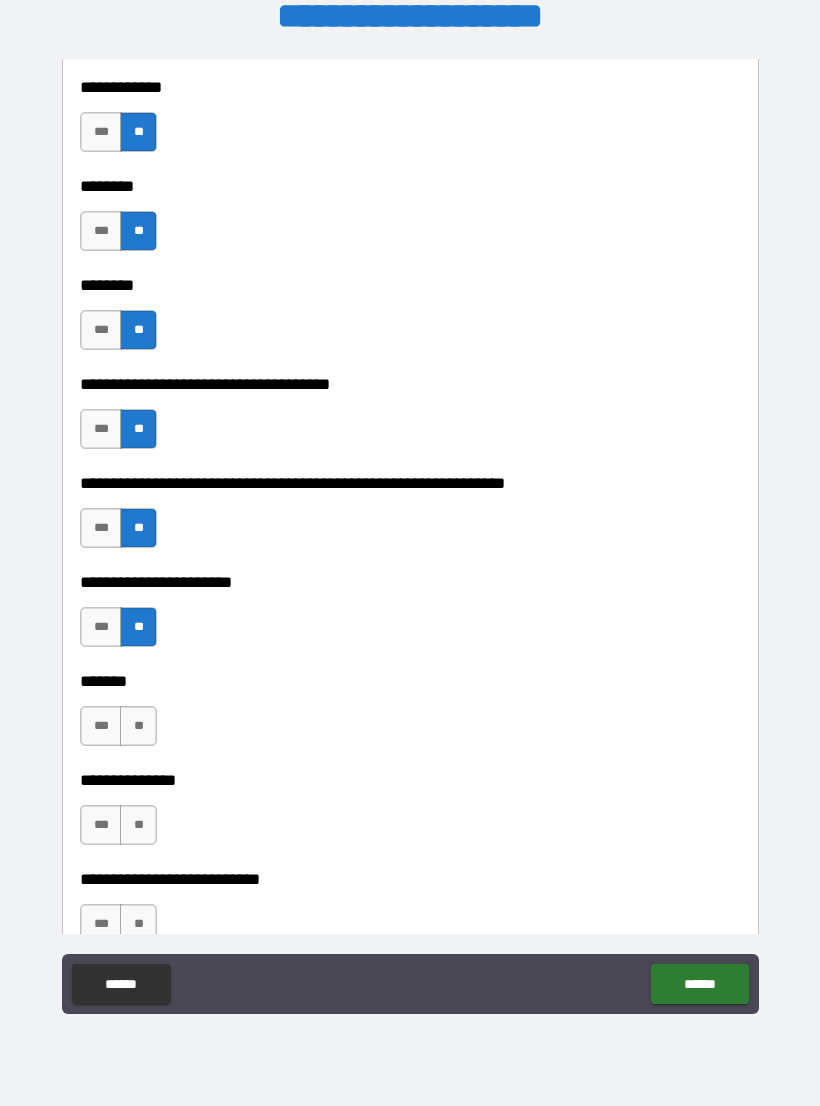 click on "**" at bounding box center (138, 726) 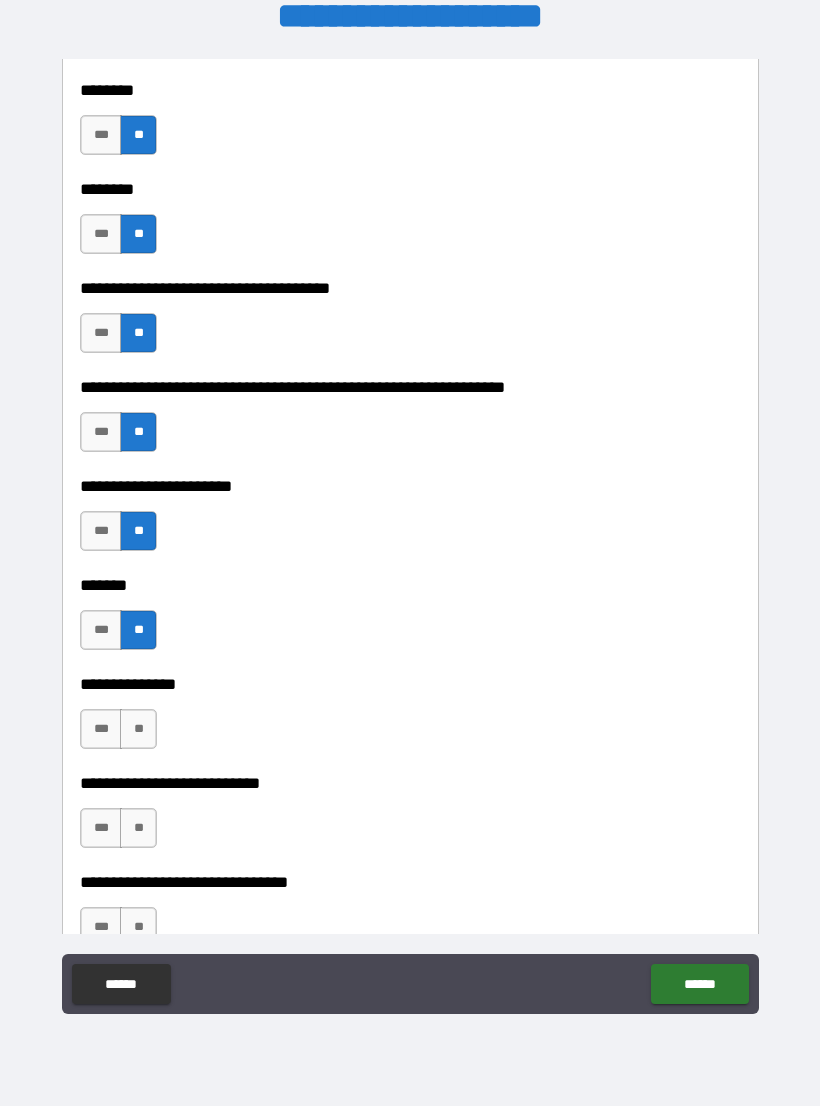 scroll, scrollTop: 7841, scrollLeft: 0, axis: vertical 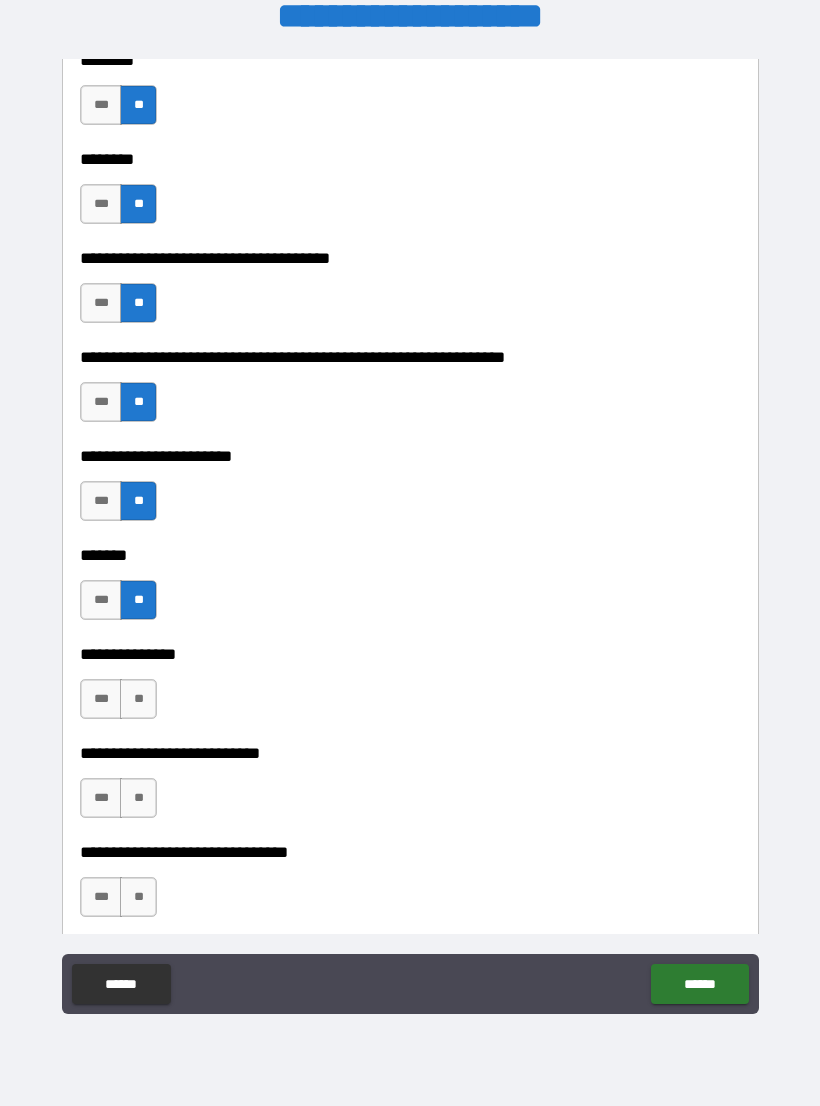 click on "**" at bounding box center [138, 699] 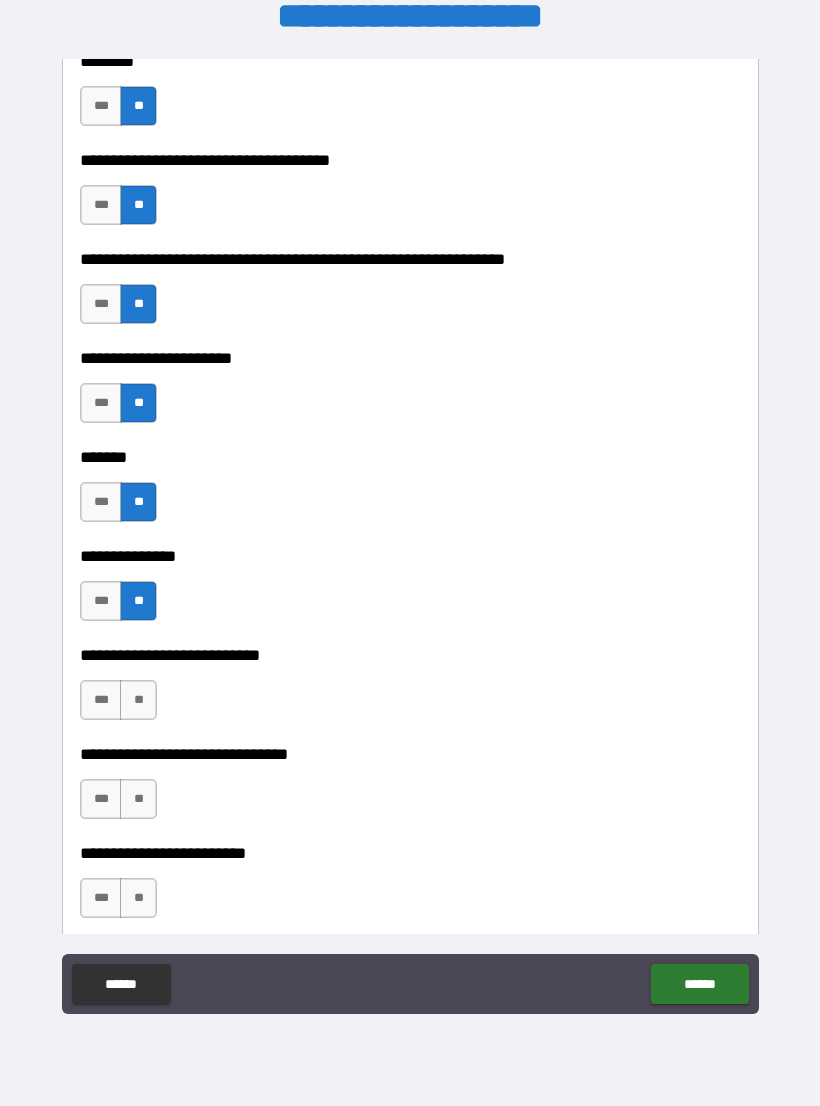 scroll, scrollTop: 7940, scrollLeft: 0, axis: vertical 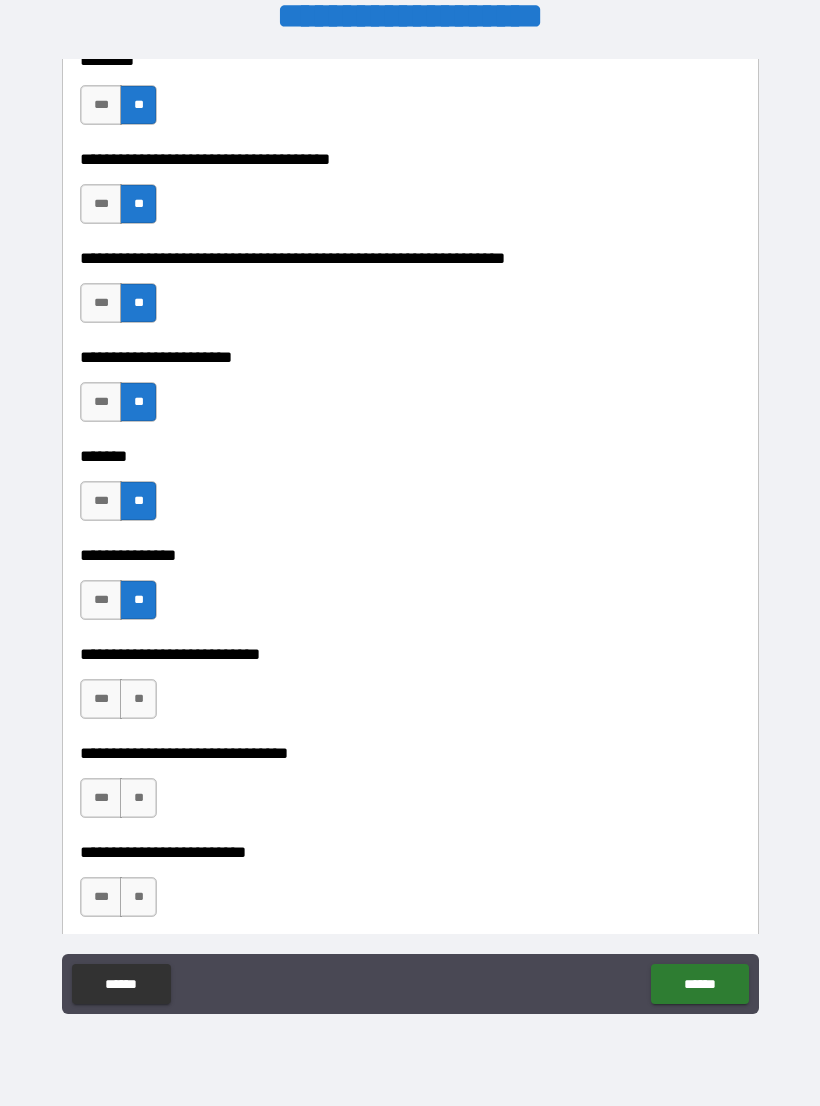 click on "**" at bounding box center (138, 699) 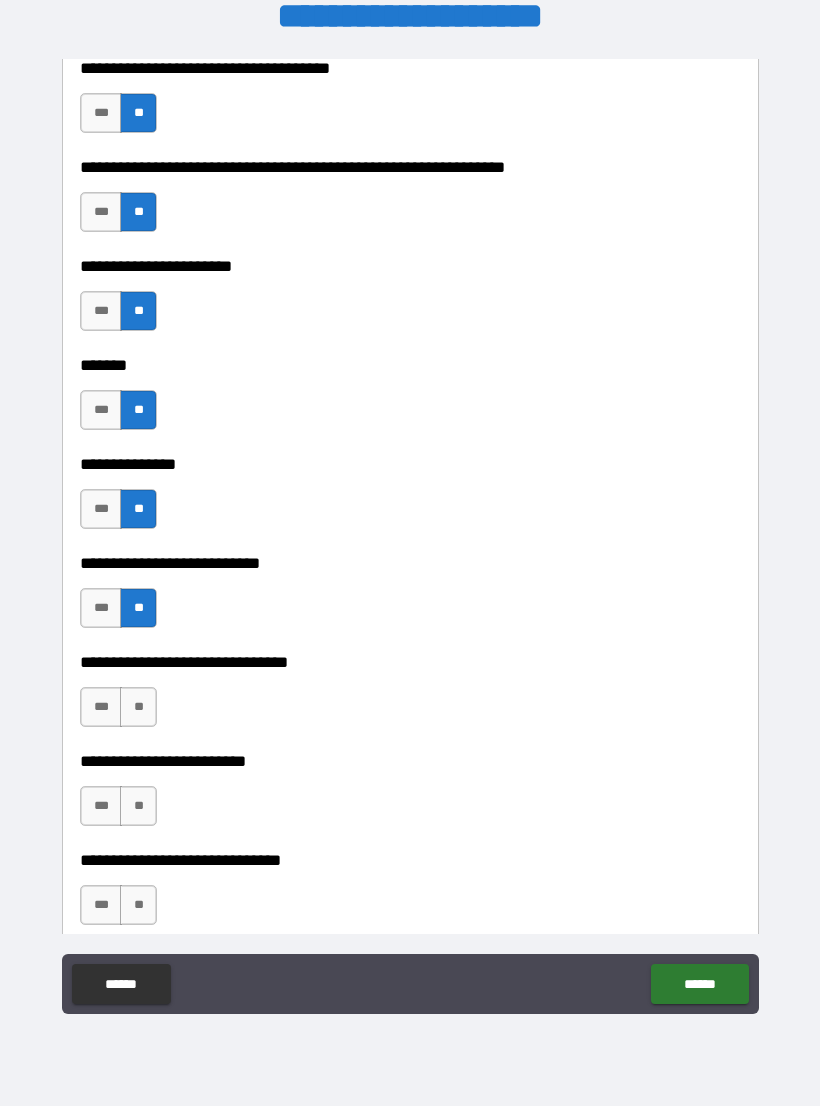scroll, scrollTop: 8039, scrollLeft: 0, axis: vertical 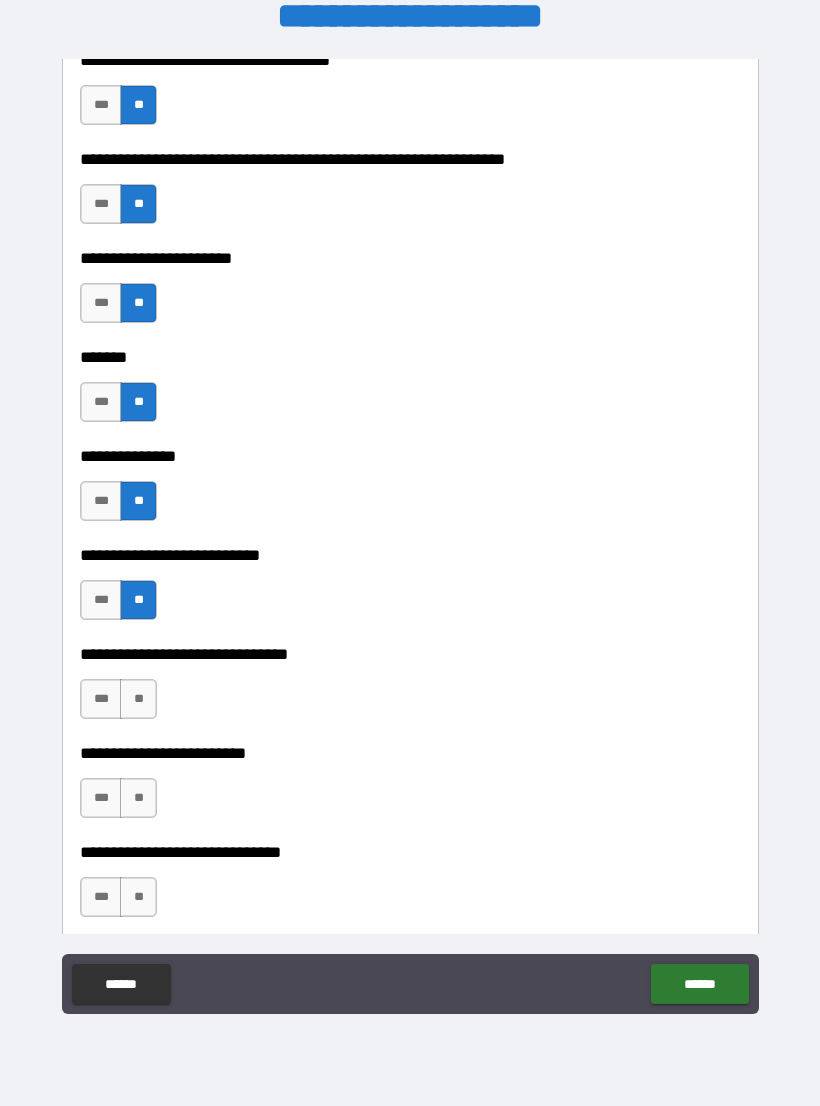 click on "**" at bounding box center (138, 699) 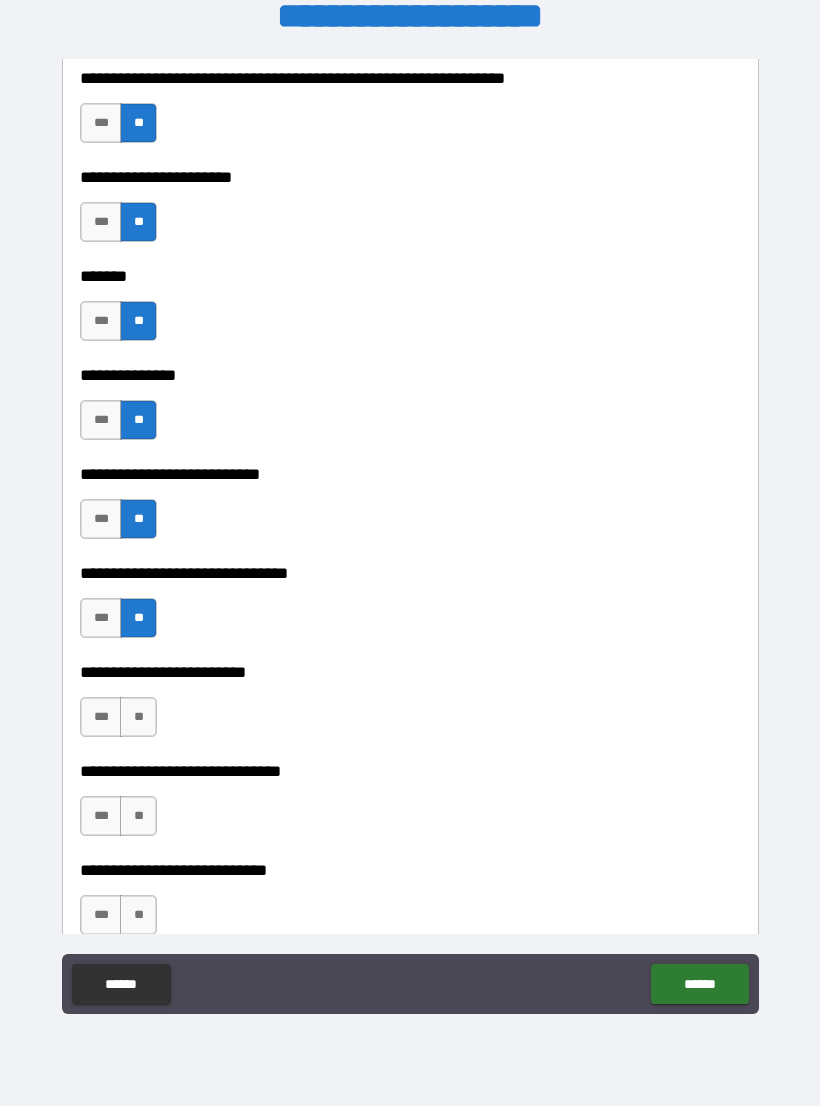 scroll, scrollTop: 8124, scrollLeft: 0, axis: vertical 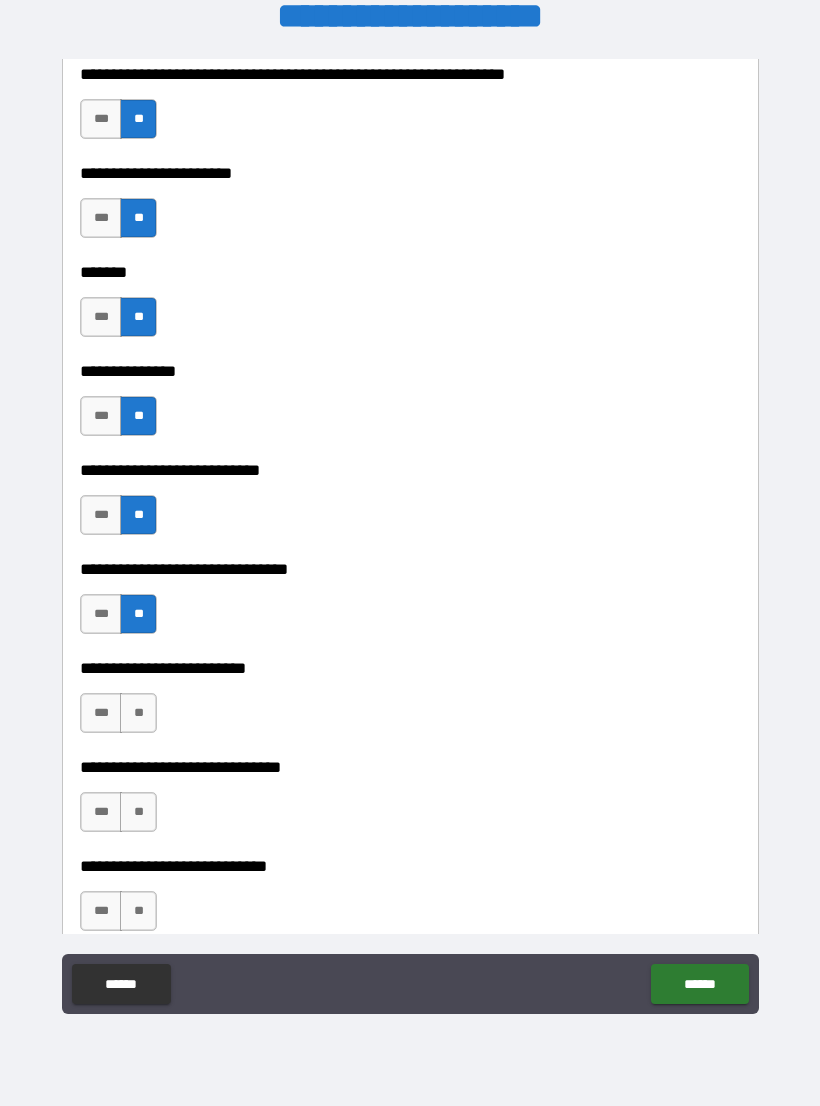 click on "**" at bounding box center [138, 713] 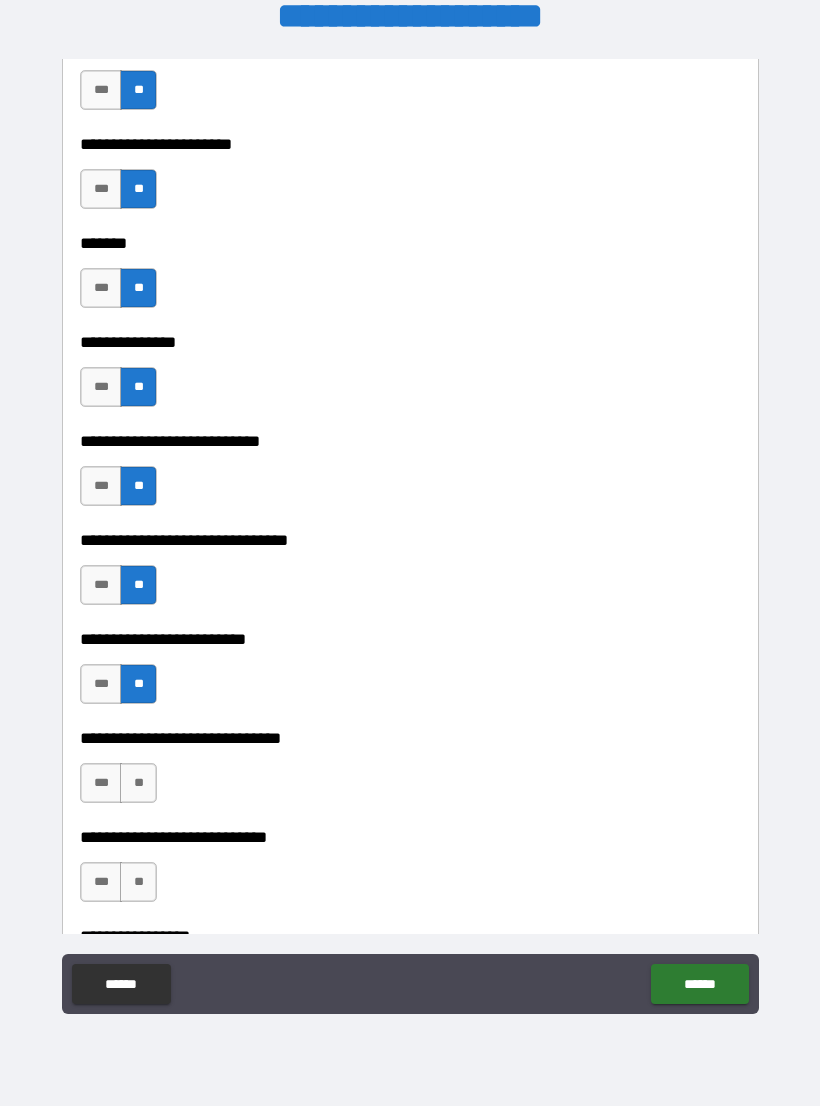 scroll, scrollTop: 8210, scrollLeft: 0, axis: vertical 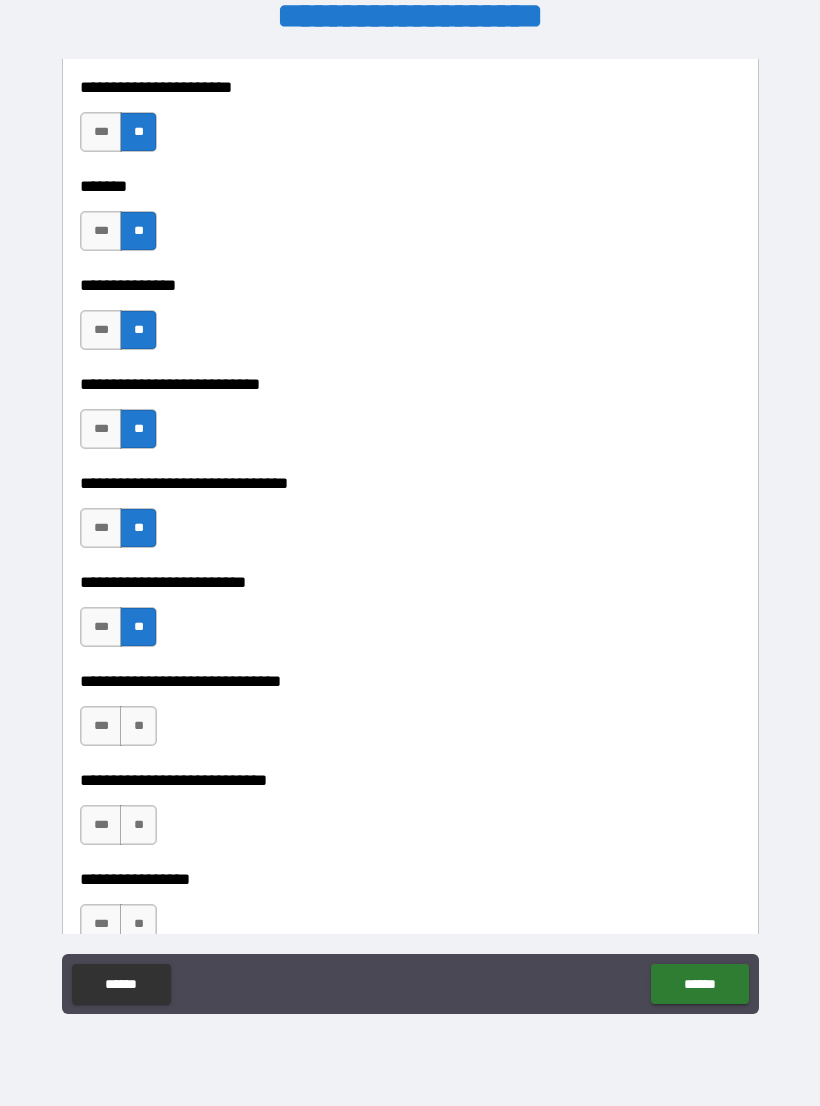 click on "**" at bounding box center (138, 726) 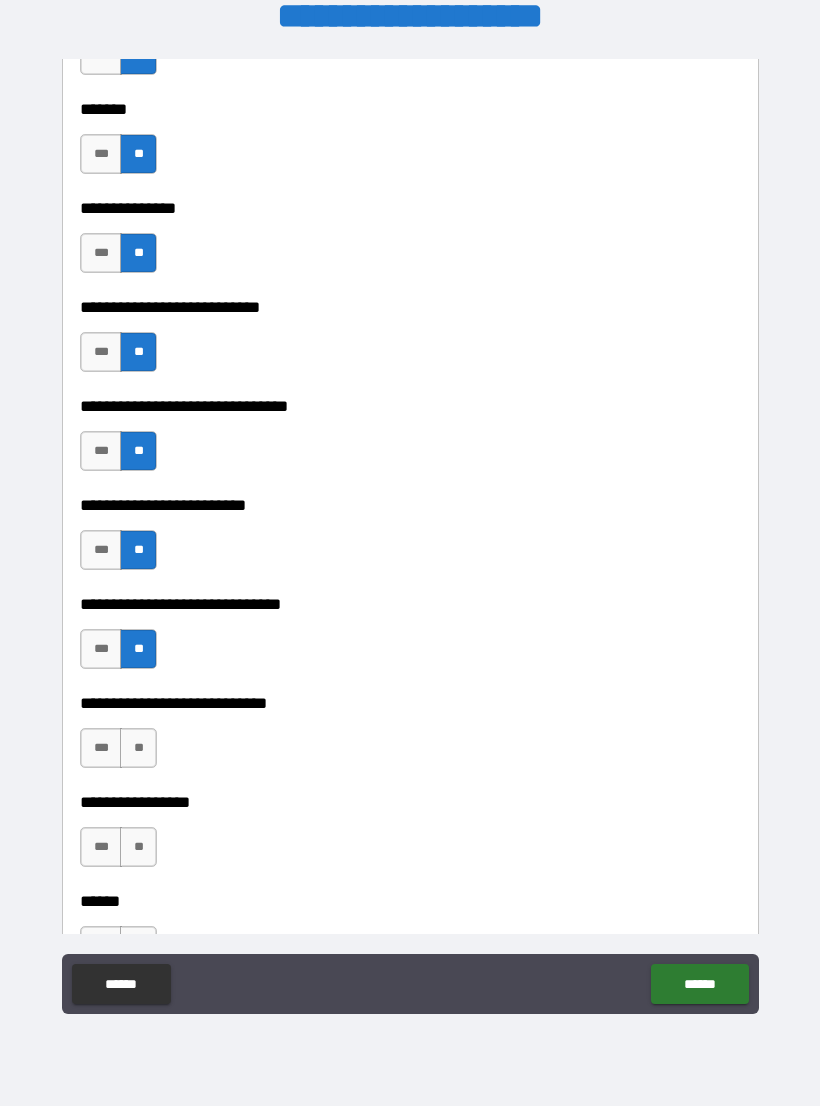scroll, scrollTop: 8288, scrollLeft: 0, axis: vertical 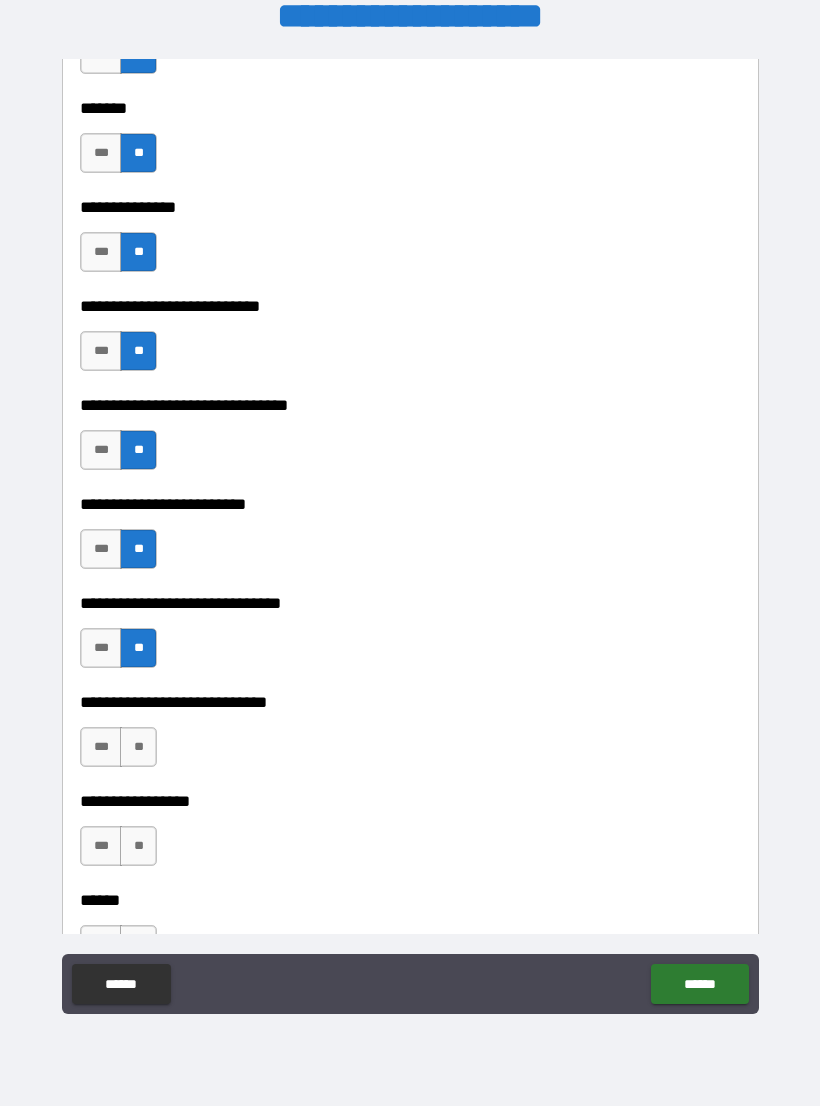 click on "**" at bounding box center (138, 747) 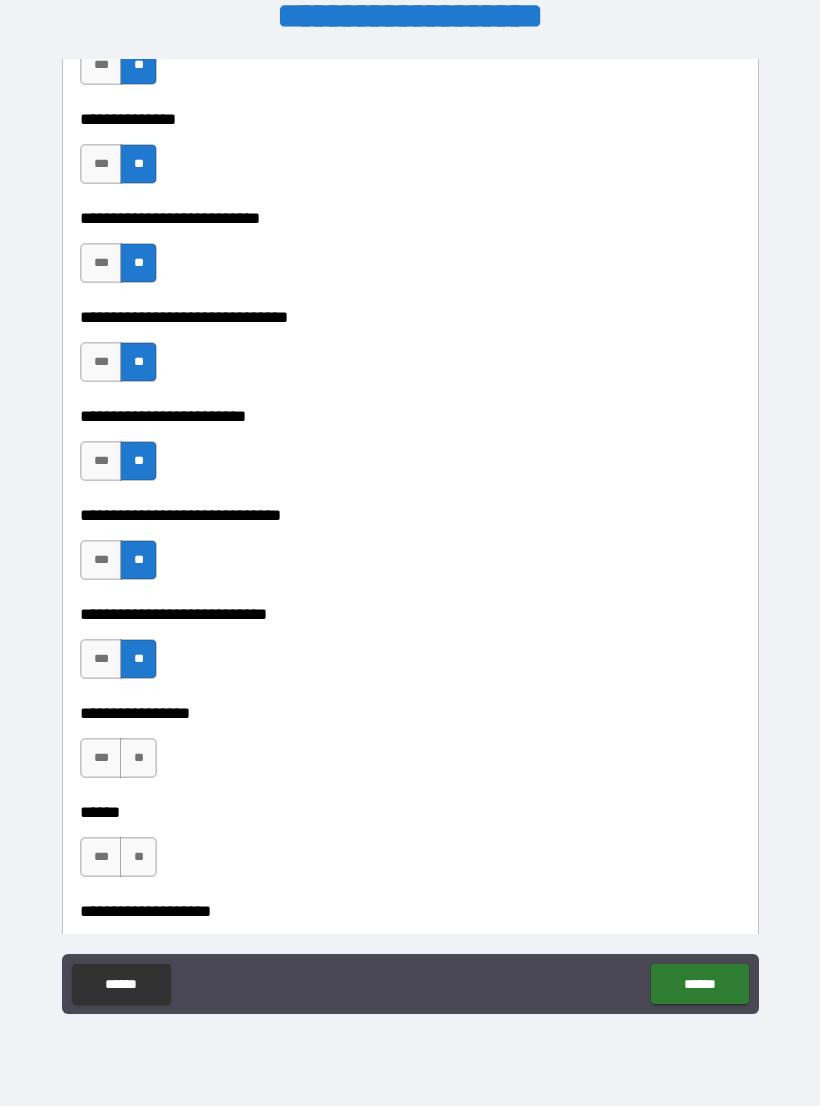 click on "**" at bounding box center [138, 758] 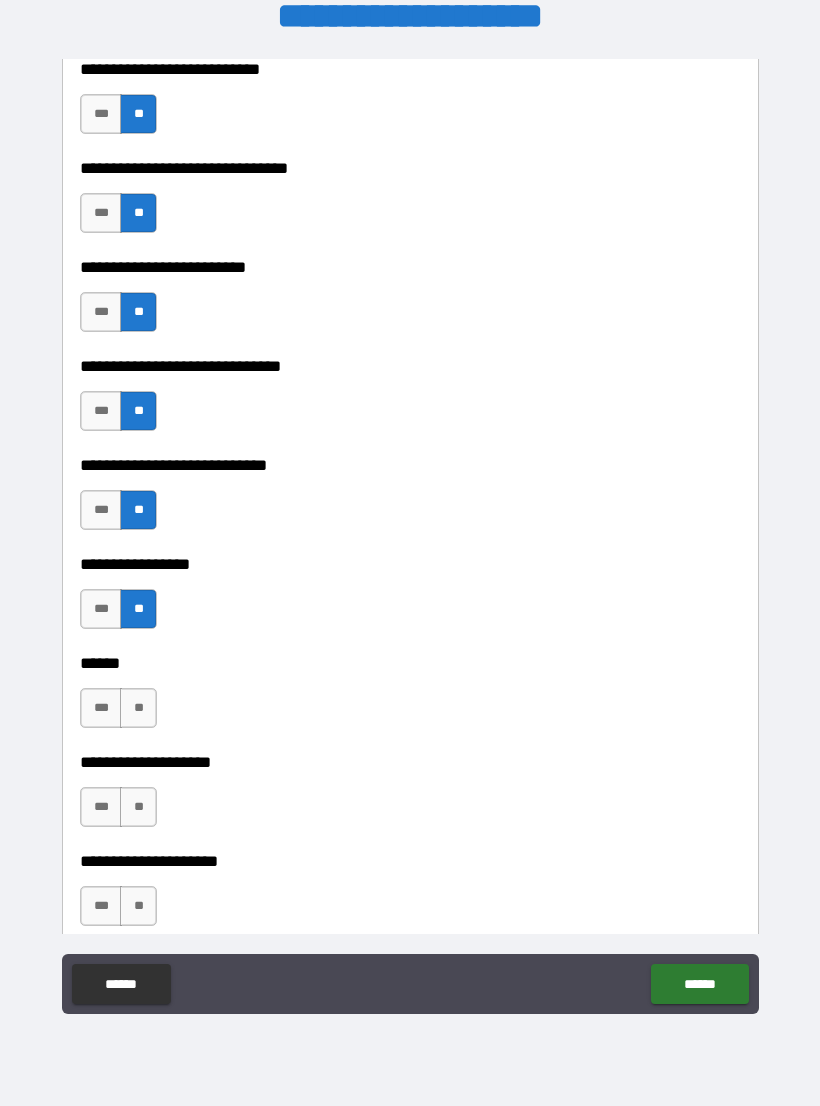 click on "**" at bounding box center (138, 708) 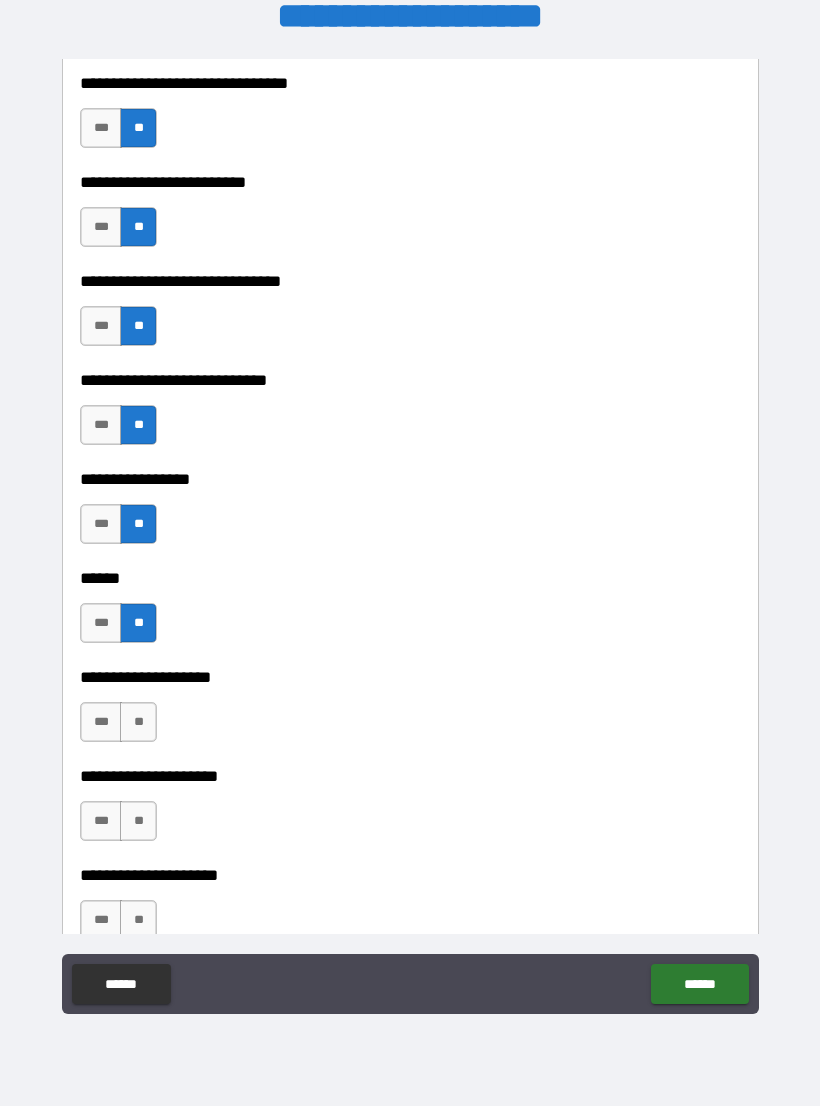 scroll, scrollTop: 8621, scrollLeft: 0, axis: vertical 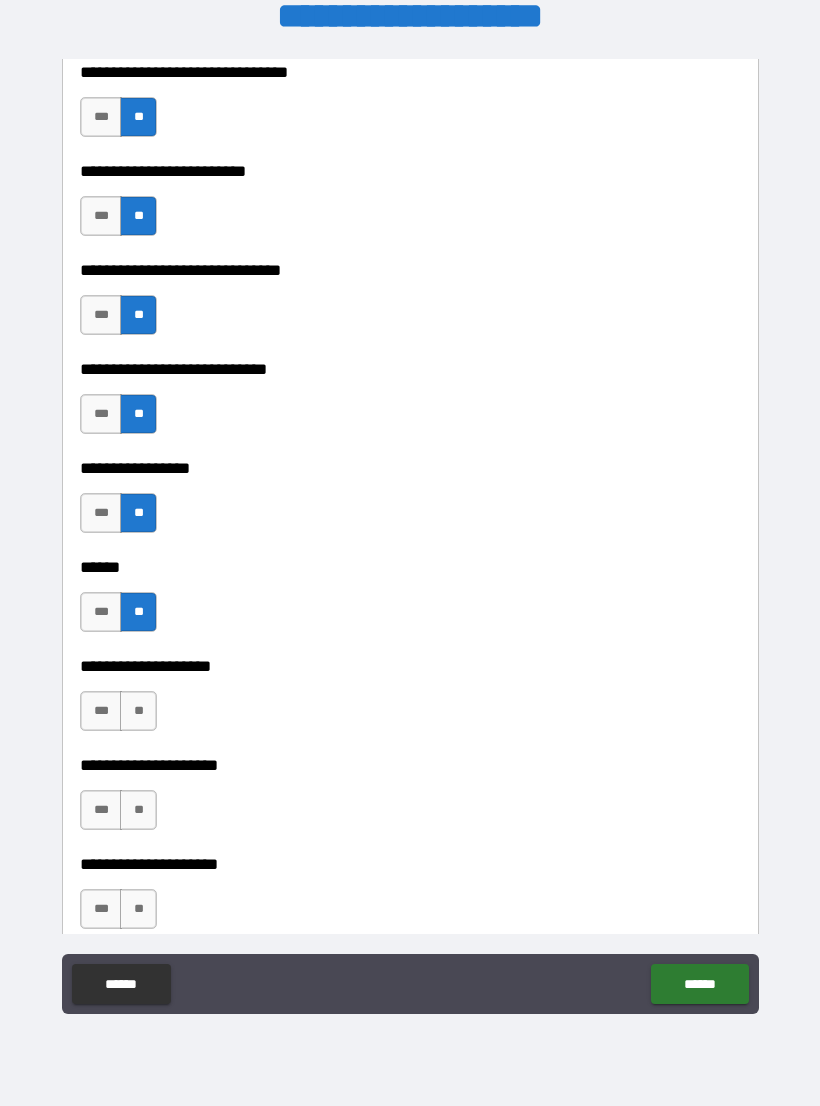 click on "**" at bounding box center [138, 711] 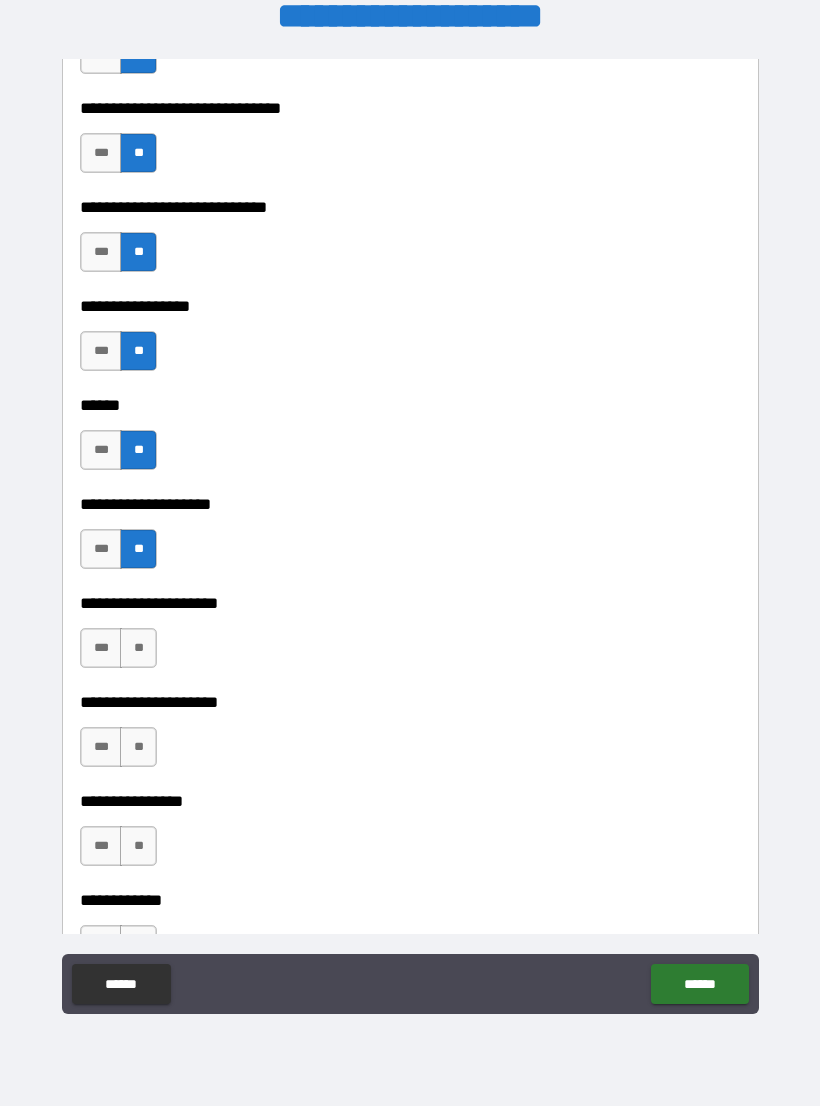 scroll, scrollTop: 8793, scrollLeft: 0, axis: vertical 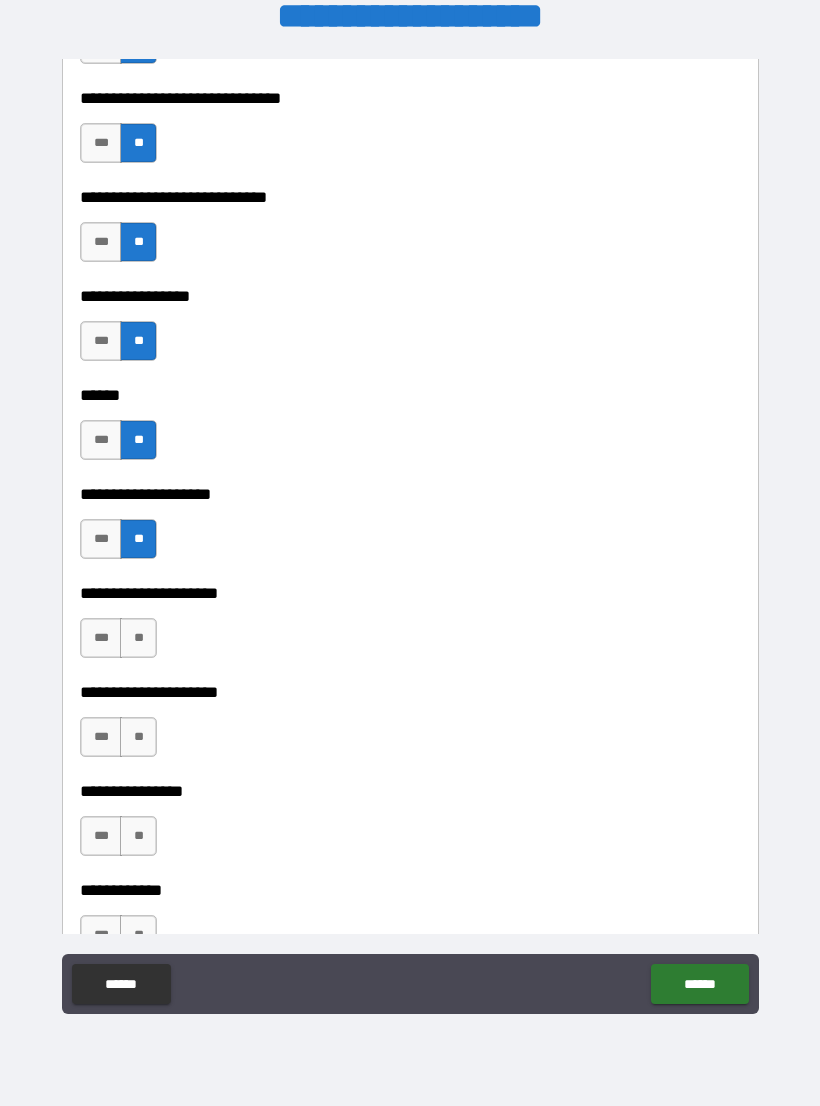 click on "**" at bounding box center (138, 638) 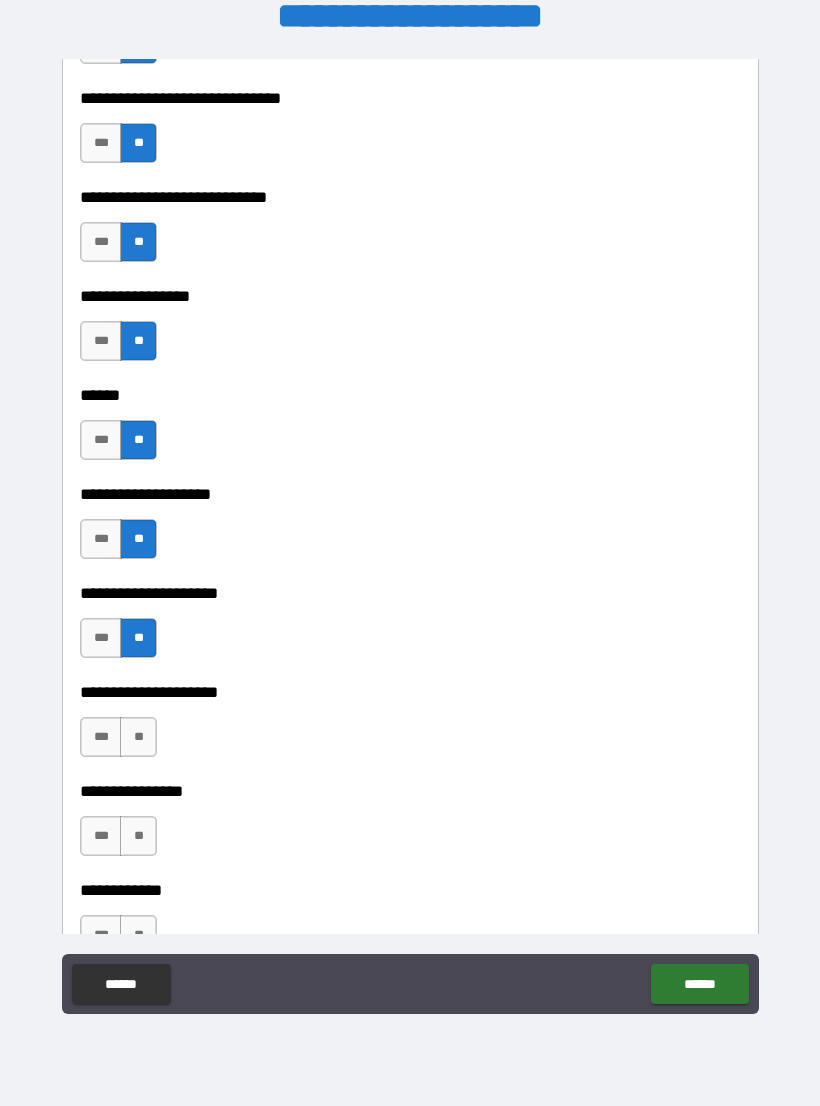click on "**********" at bounding box center [410, 579] 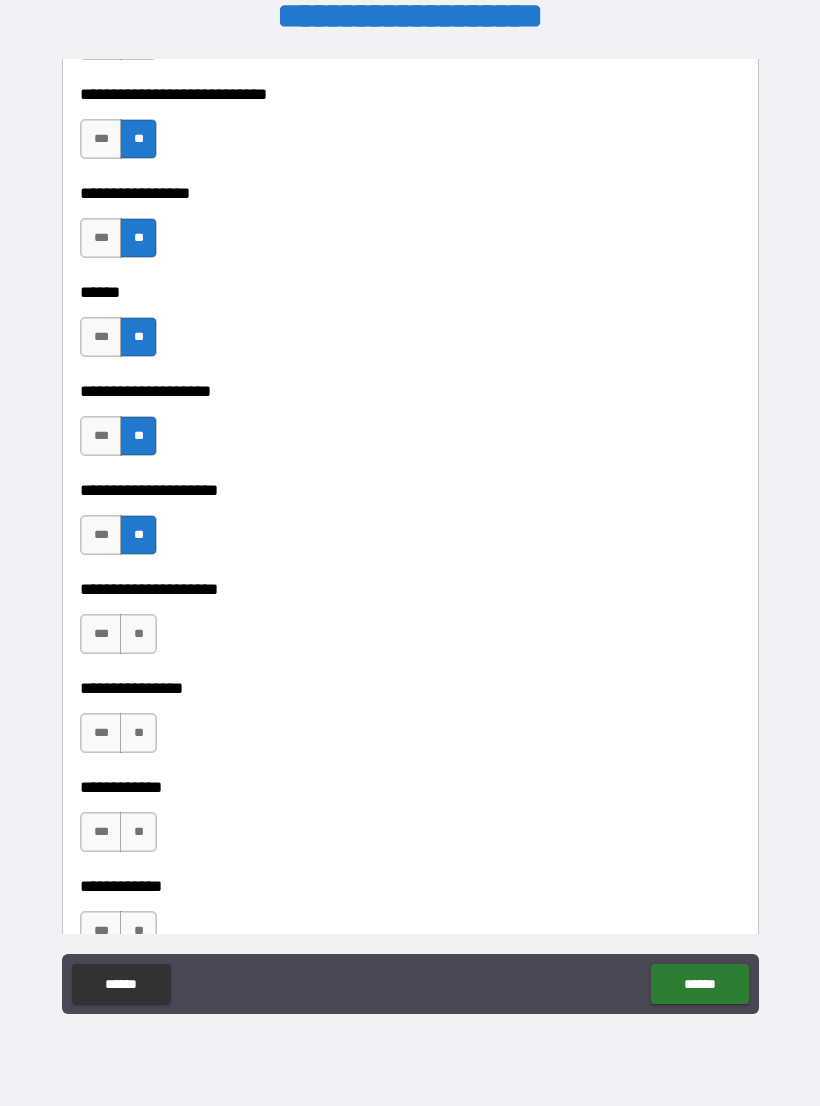 scroll, scrollTop: 8897, scrollLeft: 0, axis: vertical 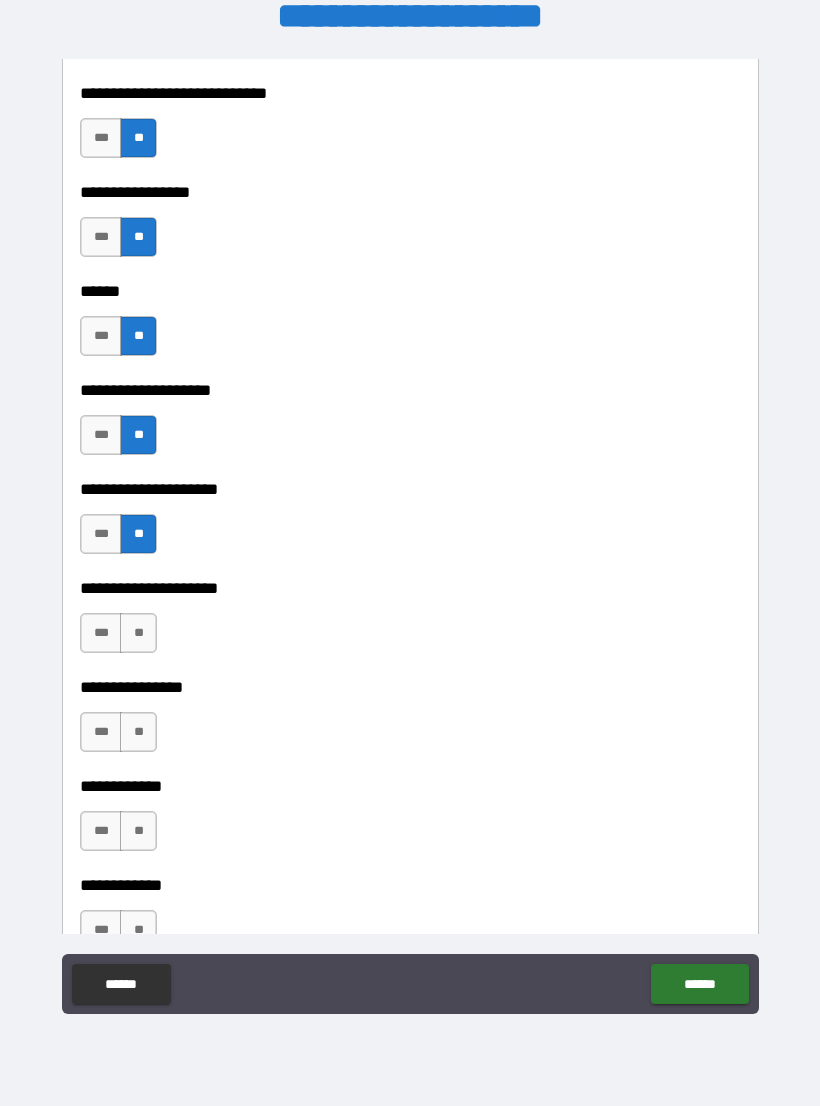 click on "**" at bounding box center (138, 633) 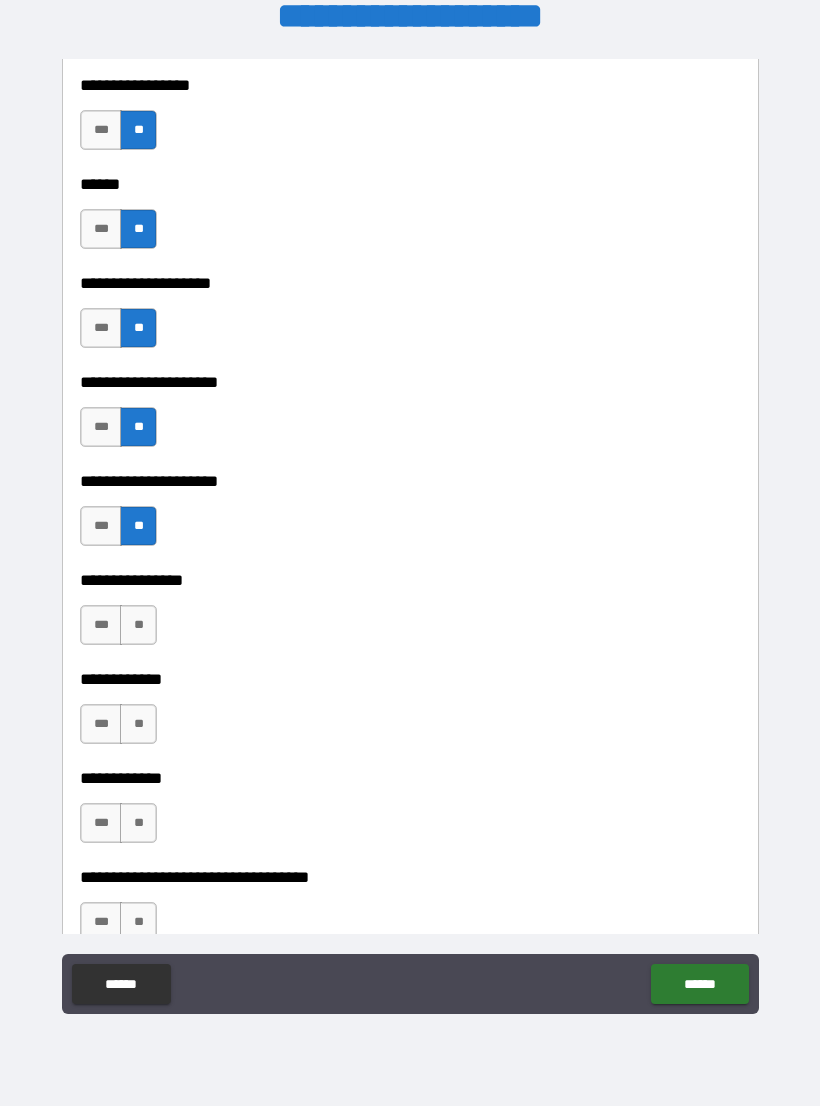scroll, scrollTop: 9043, scrollLeft: 0, axis: vertical 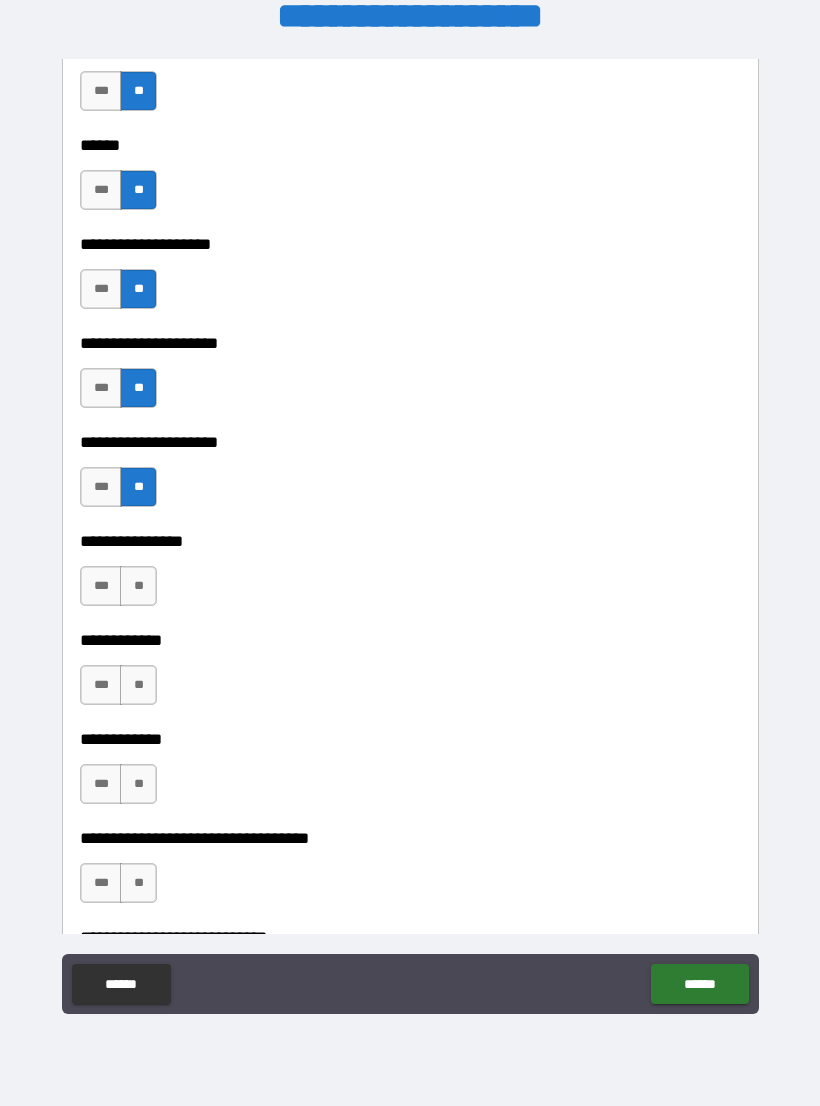 click on "**" at bounding box center (138, 586) 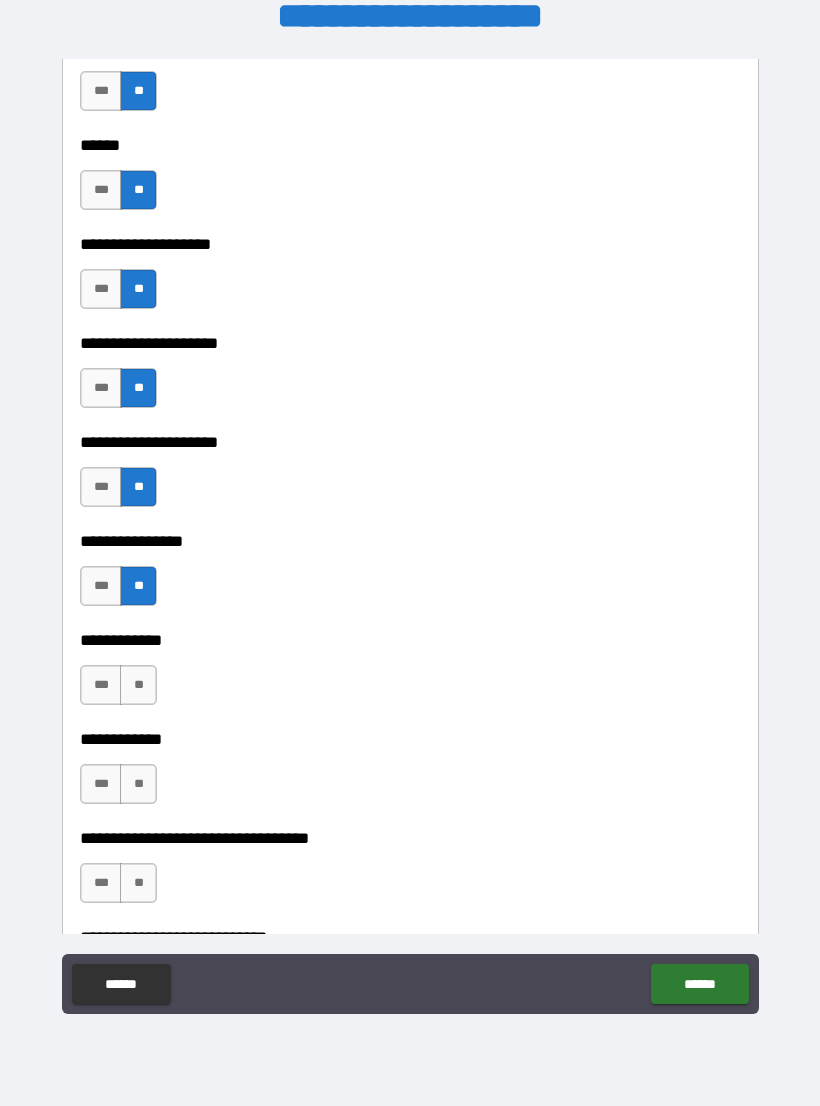 click on "**" at bounding box center (138, 685) 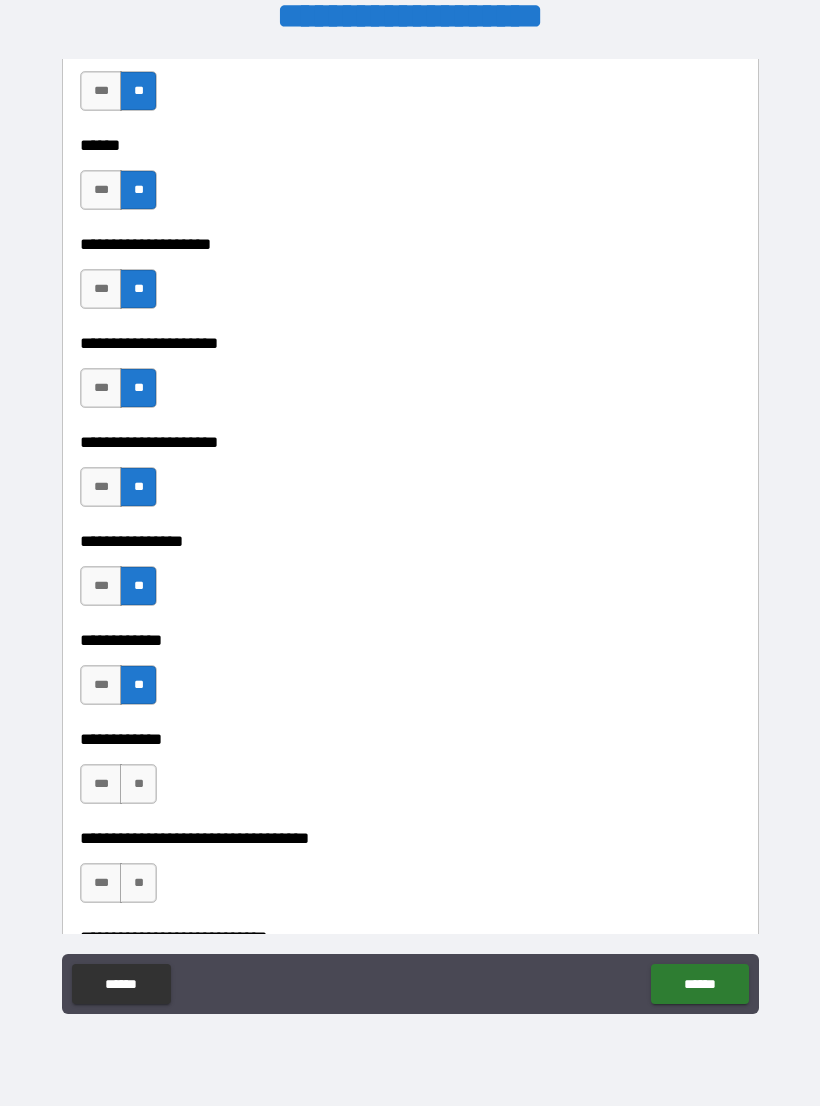 click on "**" at bounding box center [138, 784] 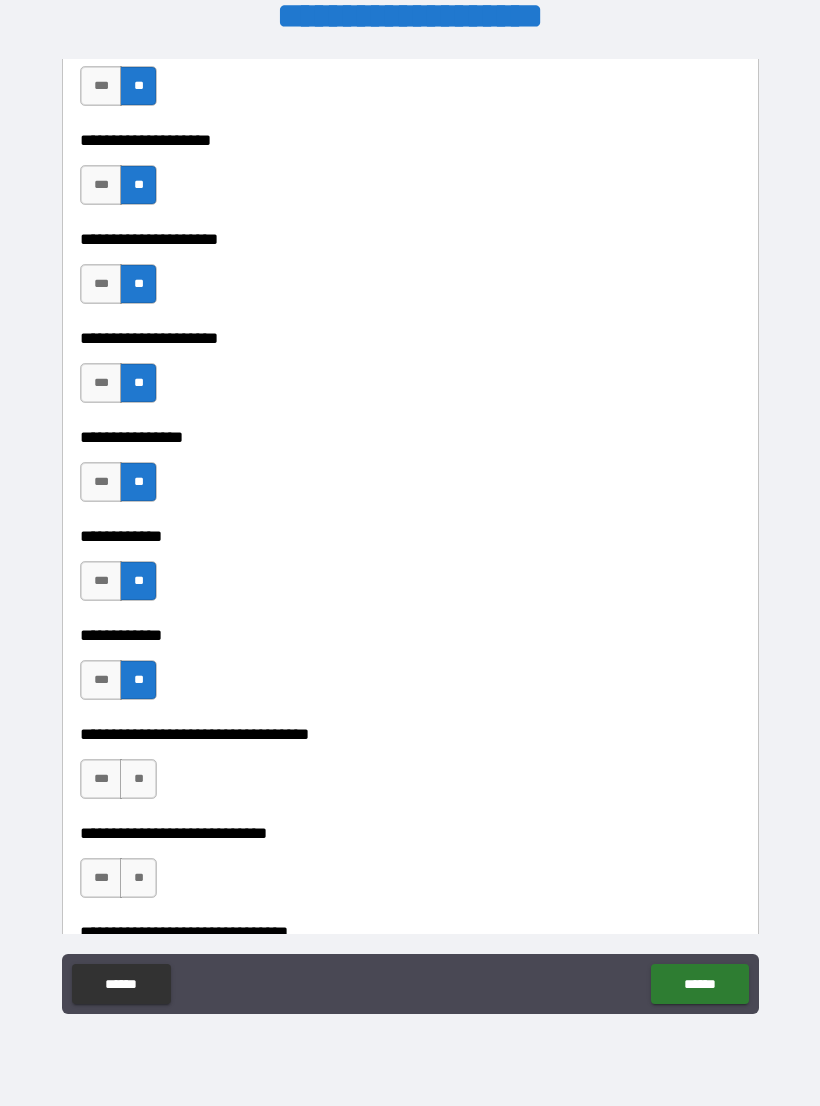 scroll, scrollTop: 9152, scrollLeft: 0, axis: vertical 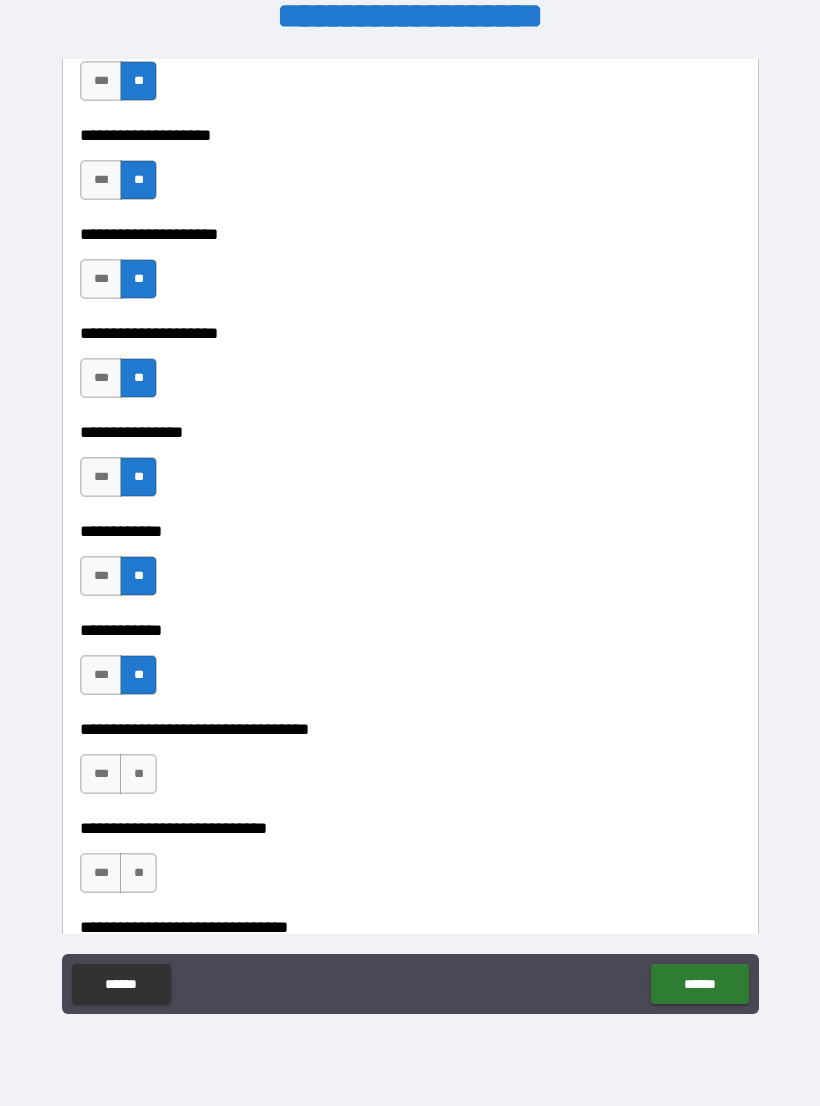 click on "**" at bounding box center [138, 774] 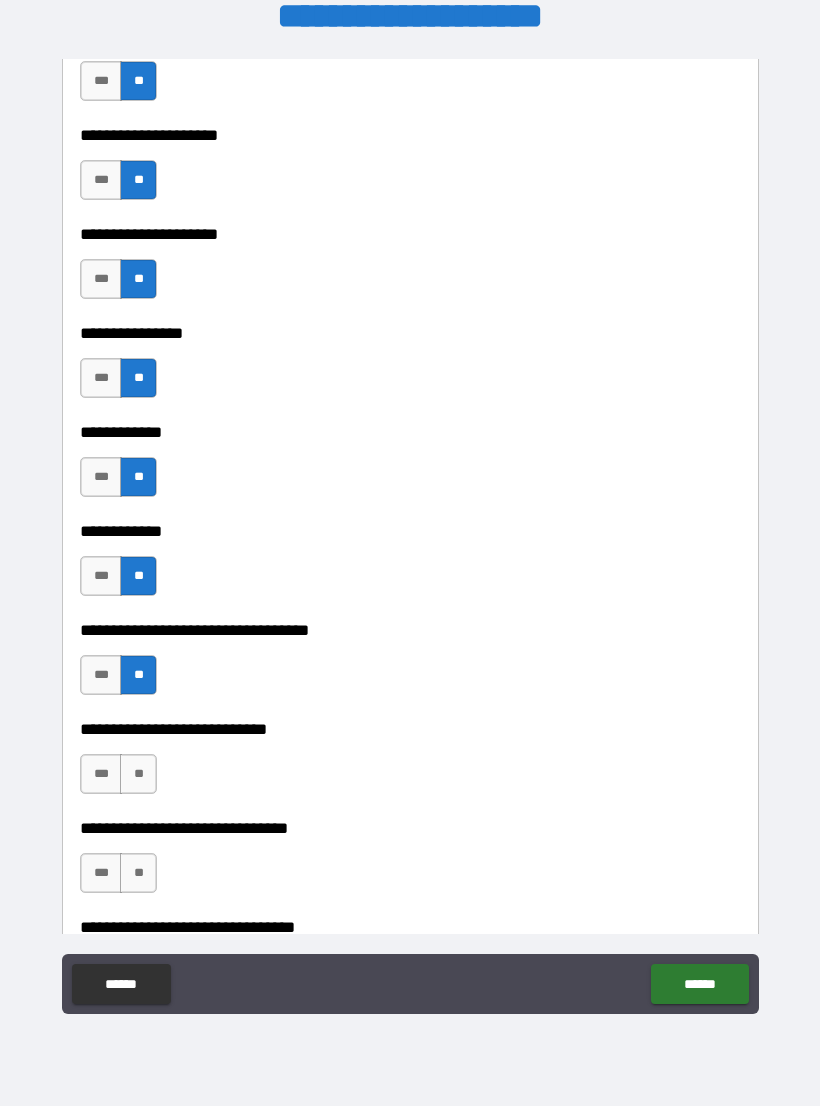 scroll, scrollTop: 9275, scrollLeft: 0, axis: vertical 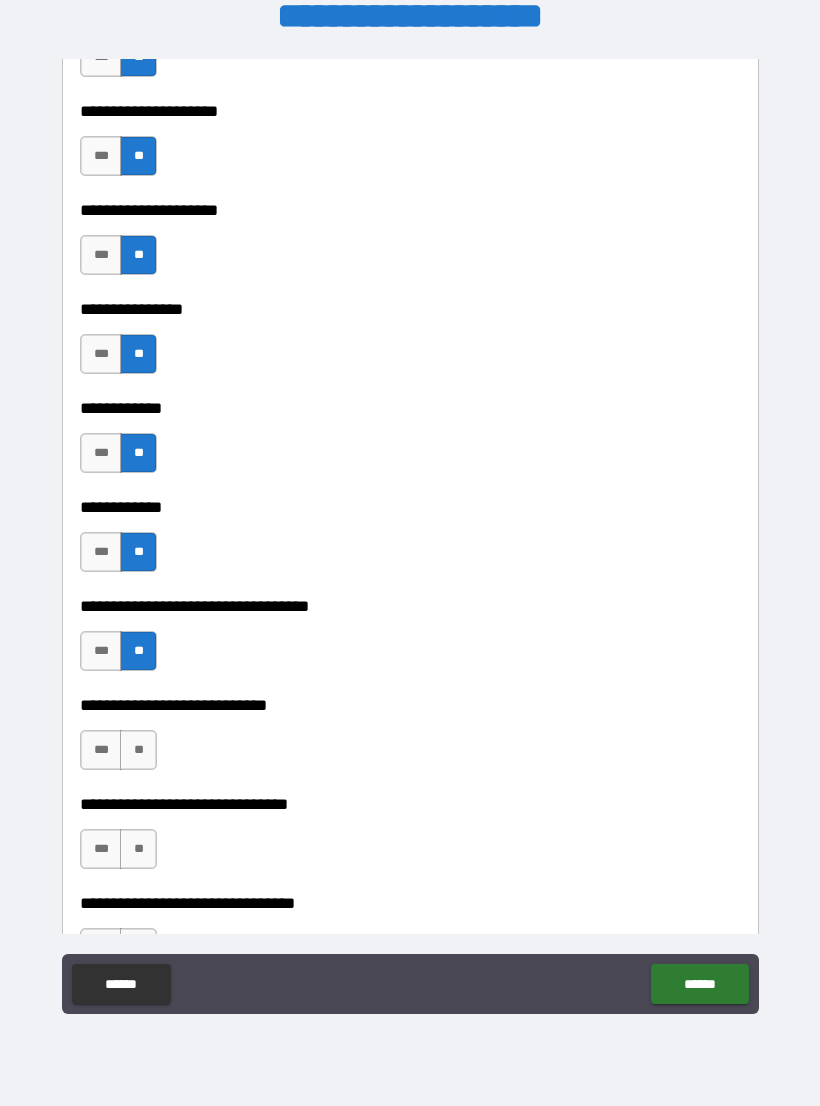 click on "**" at bounding box center (138, 750) 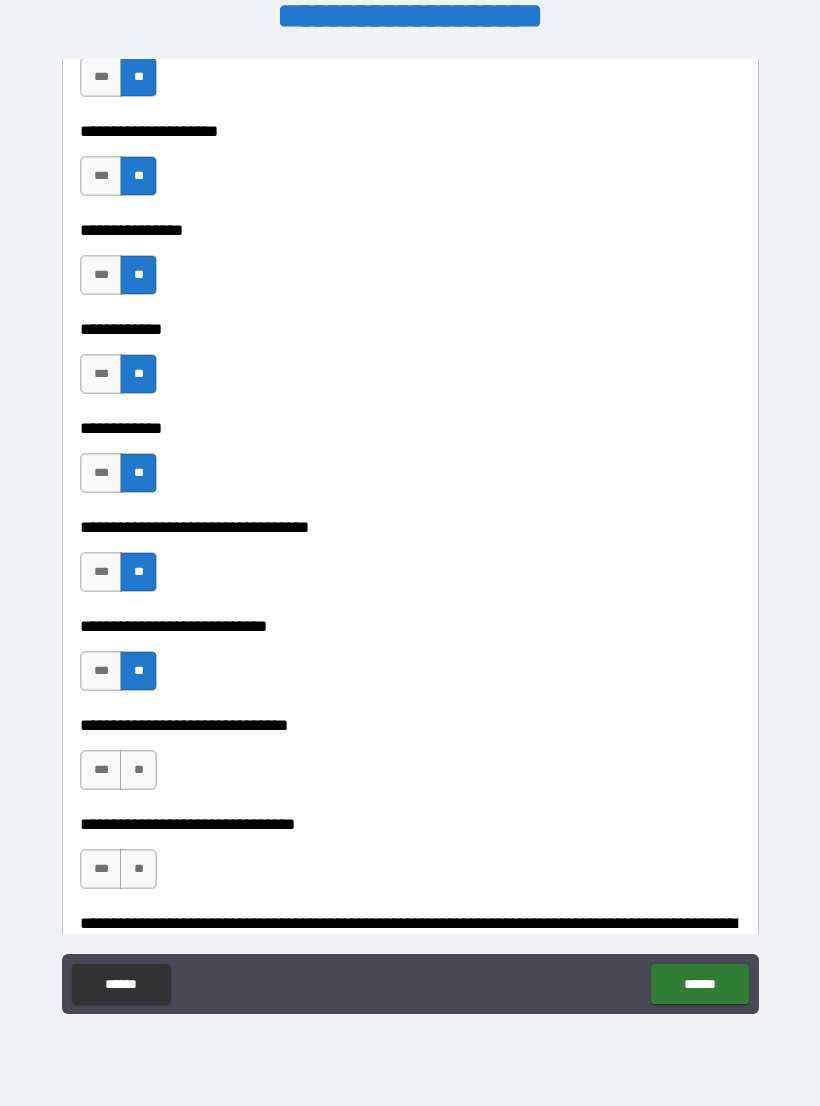 scroll, scrollTop: 9356, scrollLeft: 0, axis: vertical 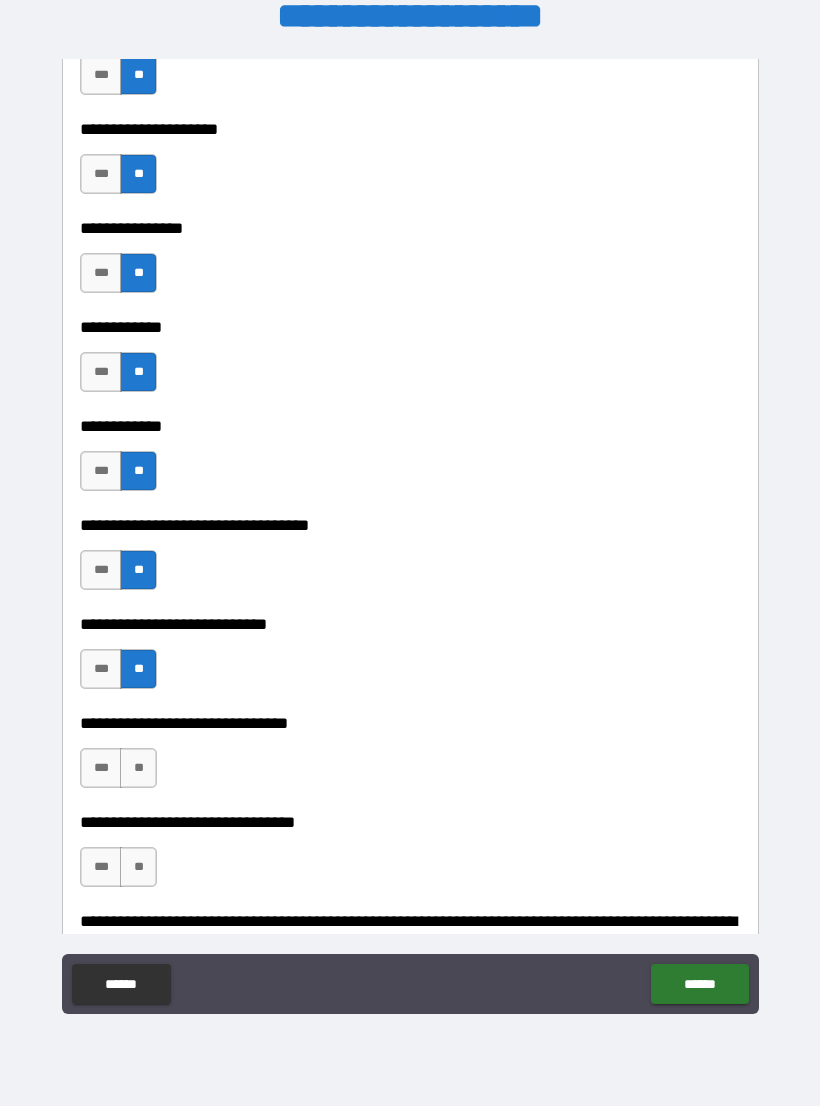 click on "**" at bounding box center (138, 768) 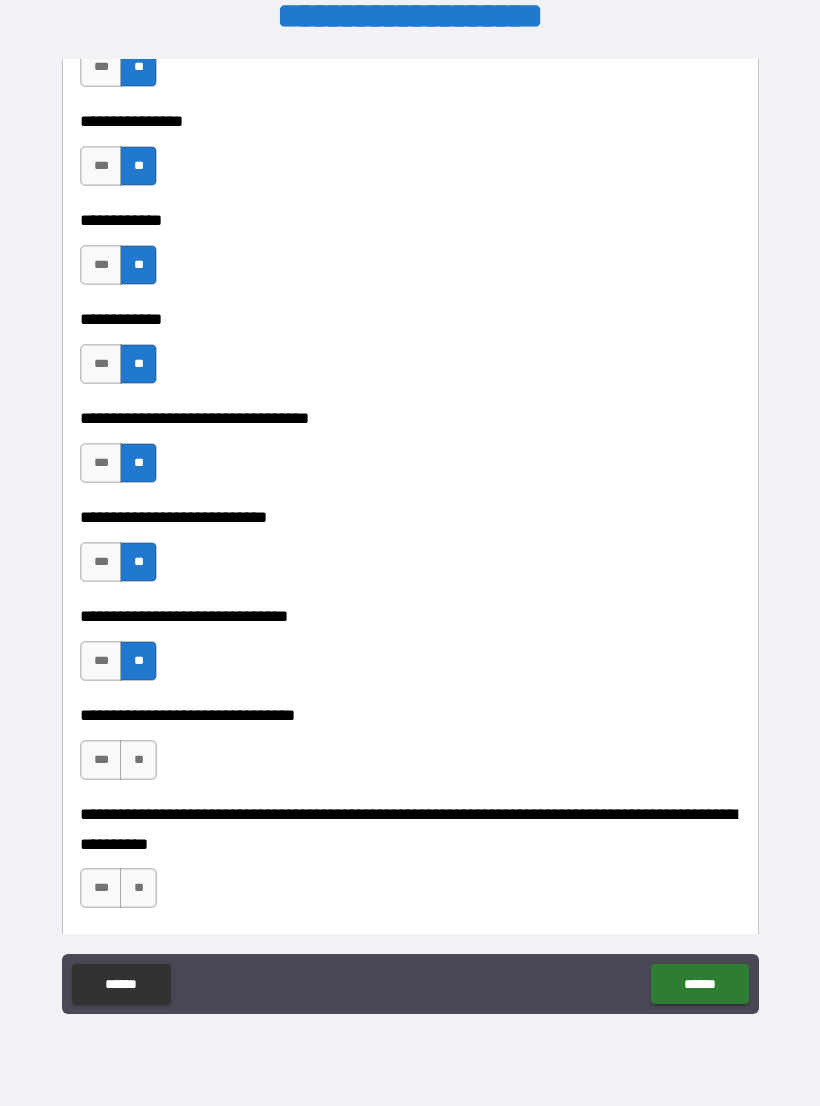 scroll, scrollTop: 9466, scrollLeft: 0, axis: vertical 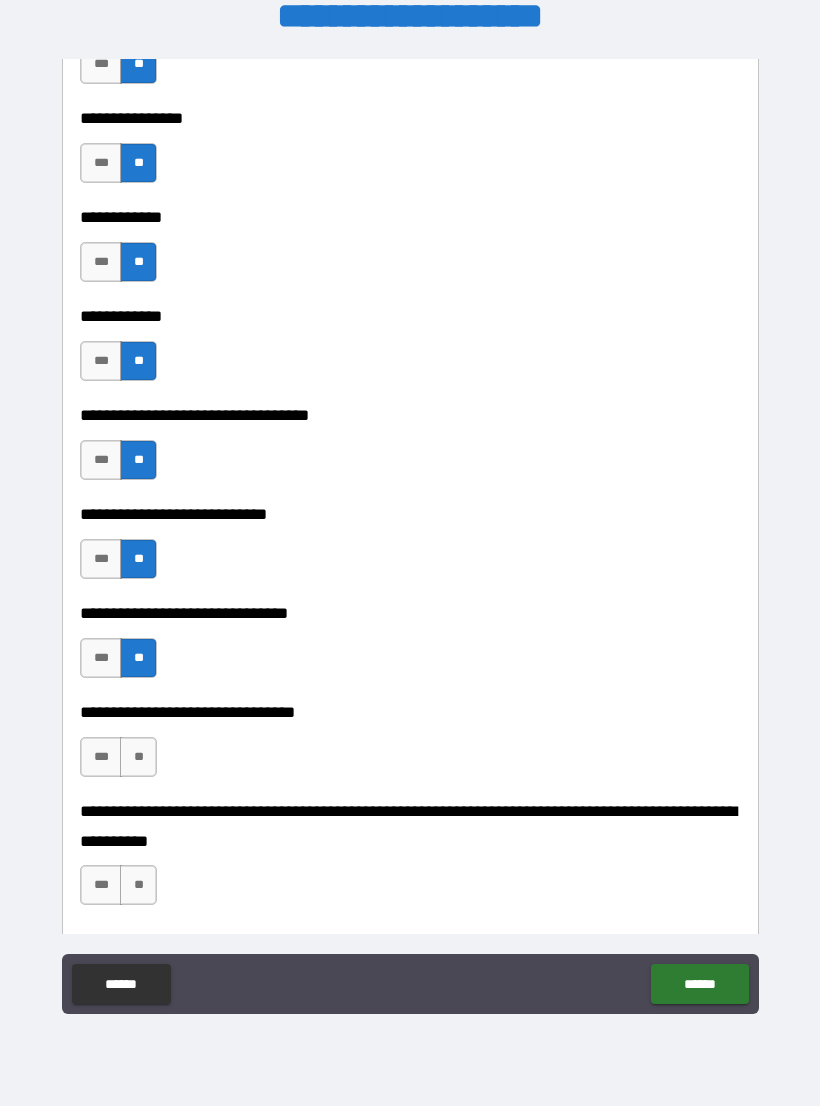 click on "**" at bounding box center [138, 757] 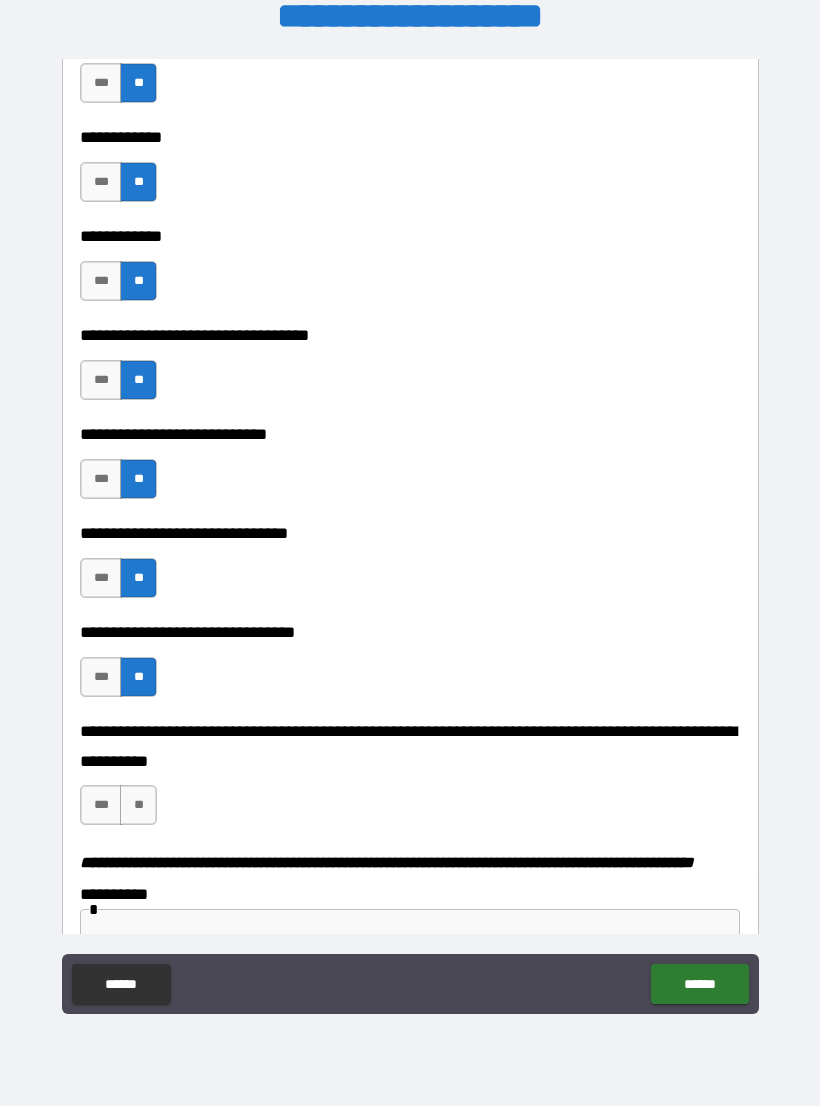 scroll, scrollTop: 9557, scrollLeft: 0, axis: vertical 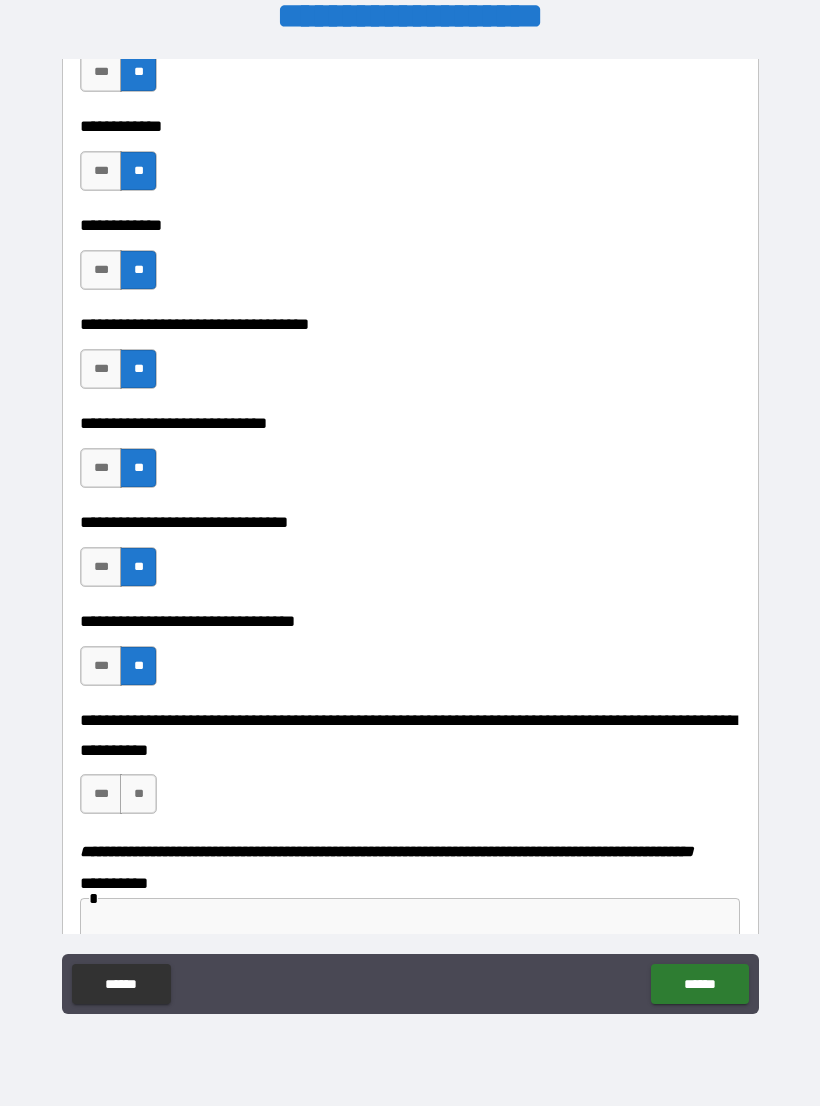 click on "**" at bounding box center (138, 794) 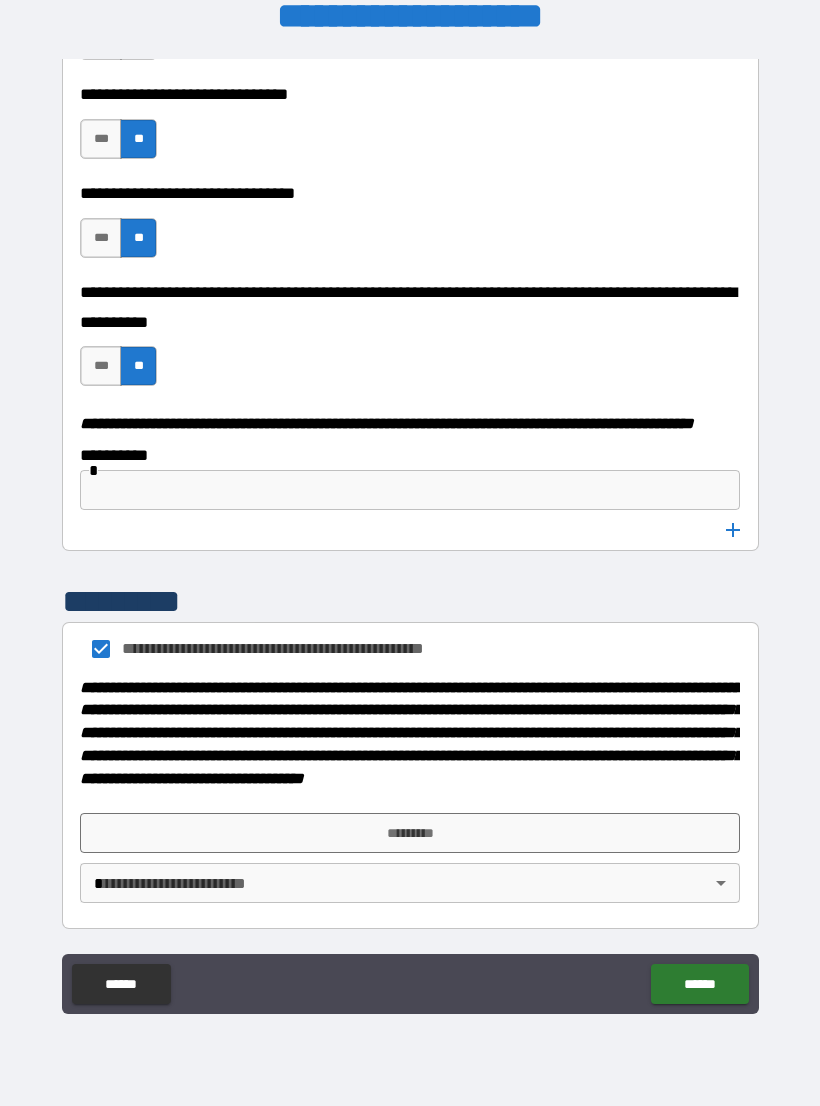 scroll, scrollTop: 10041, scrollLeft: 0, axis: vertical 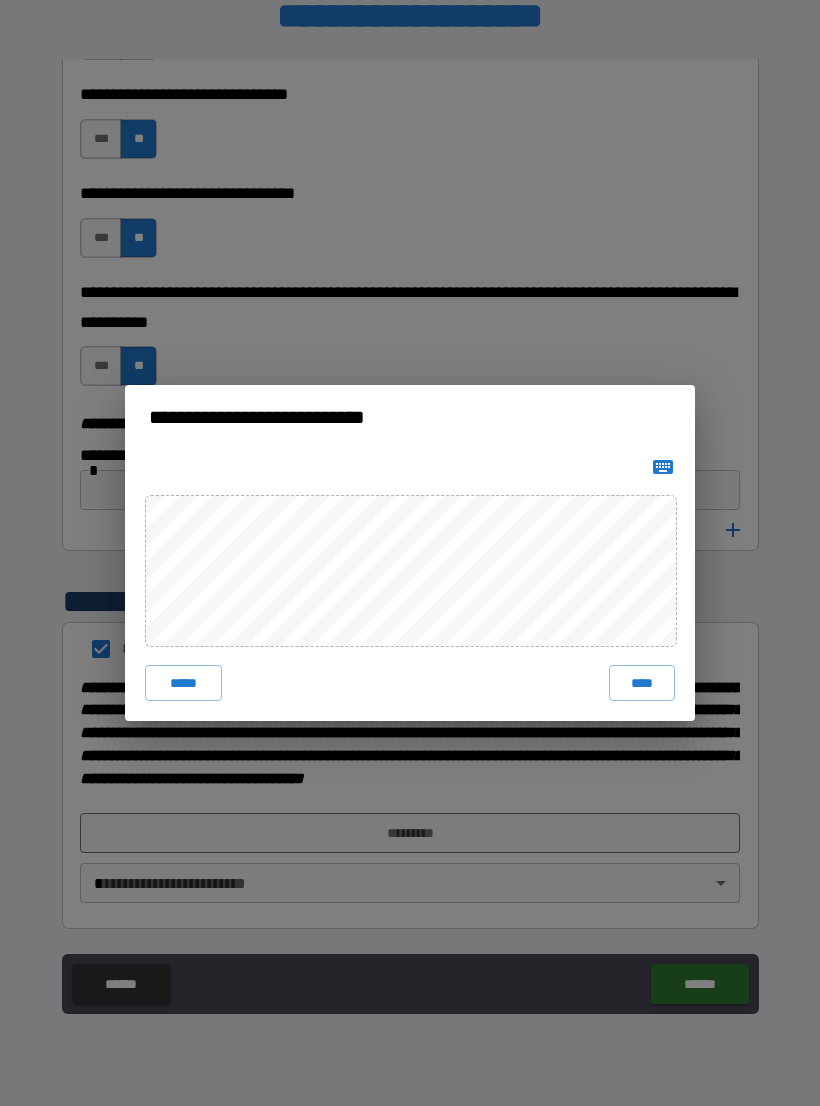 click on "**********" at bounding box center (410, 553) 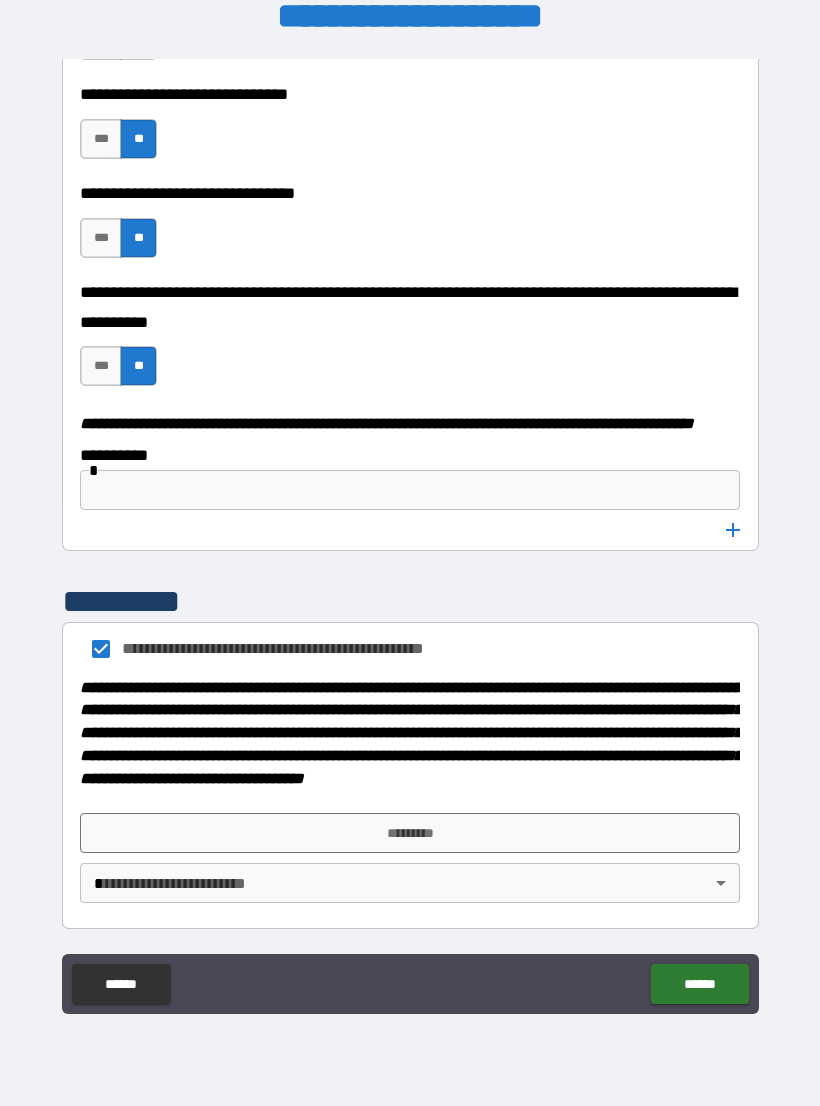 click on "**********" at bounding box center [410, 540] 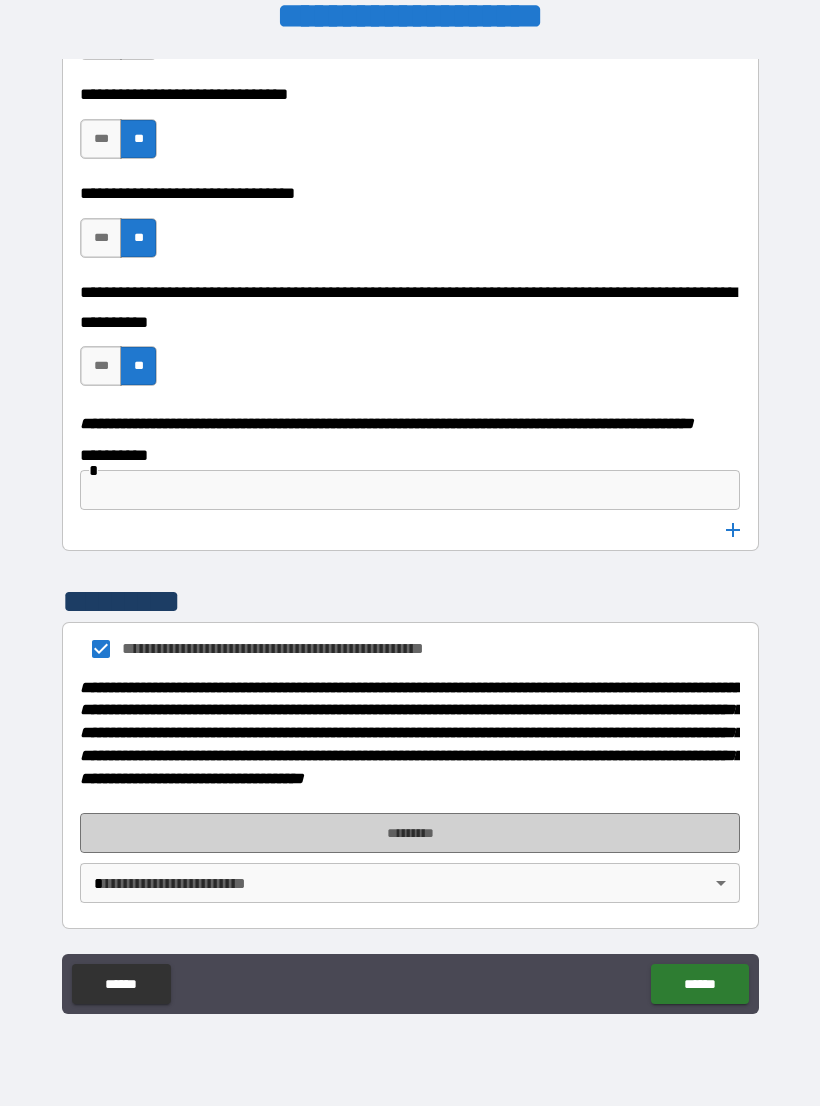 click on "*********" at bounding box center (410, 833) 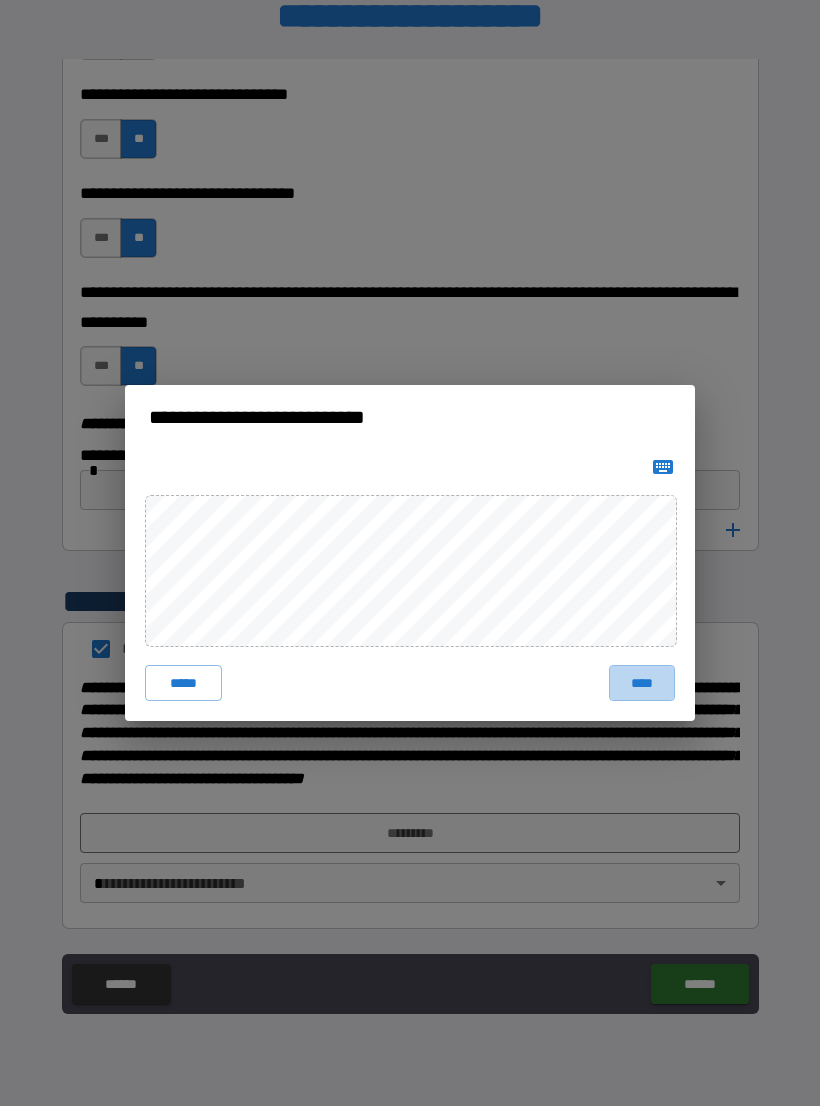 click on "****" at bounding box center (642, 683) 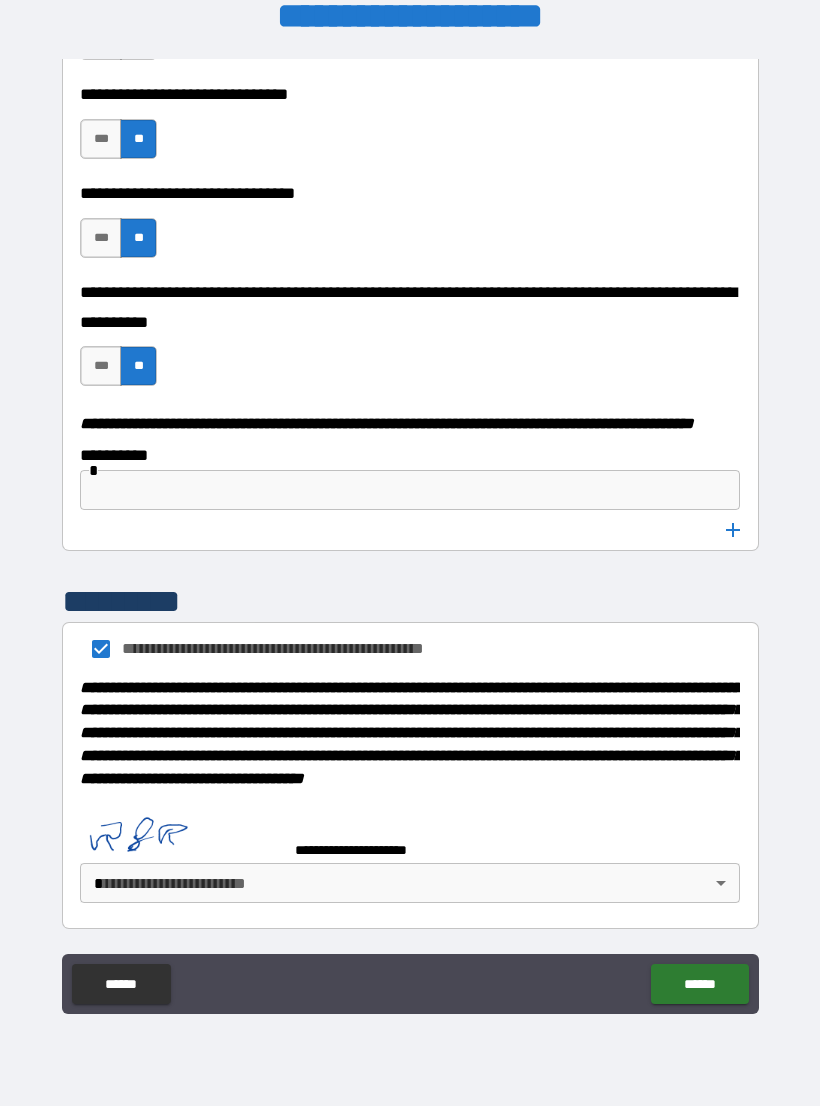 scroll, scrollTop: 10031, scrollLeft: 0, axis: vertical 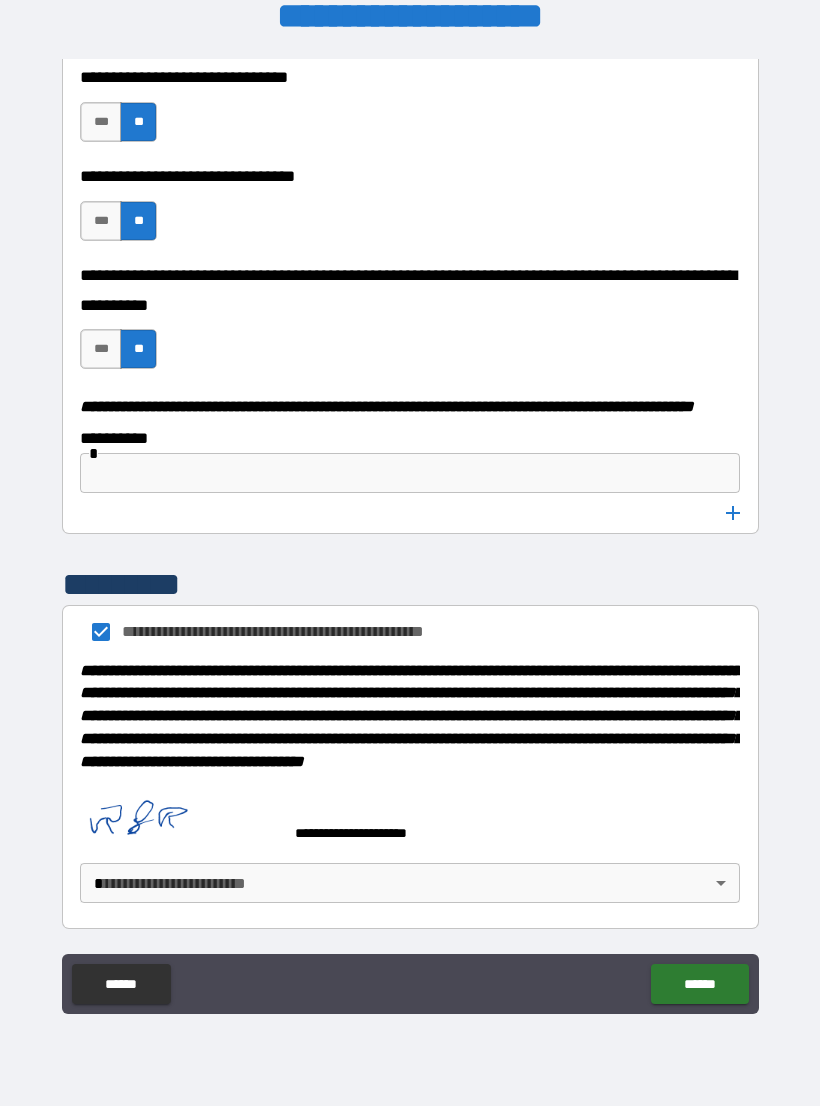 click on "**********" at bounding box center [410, 537] 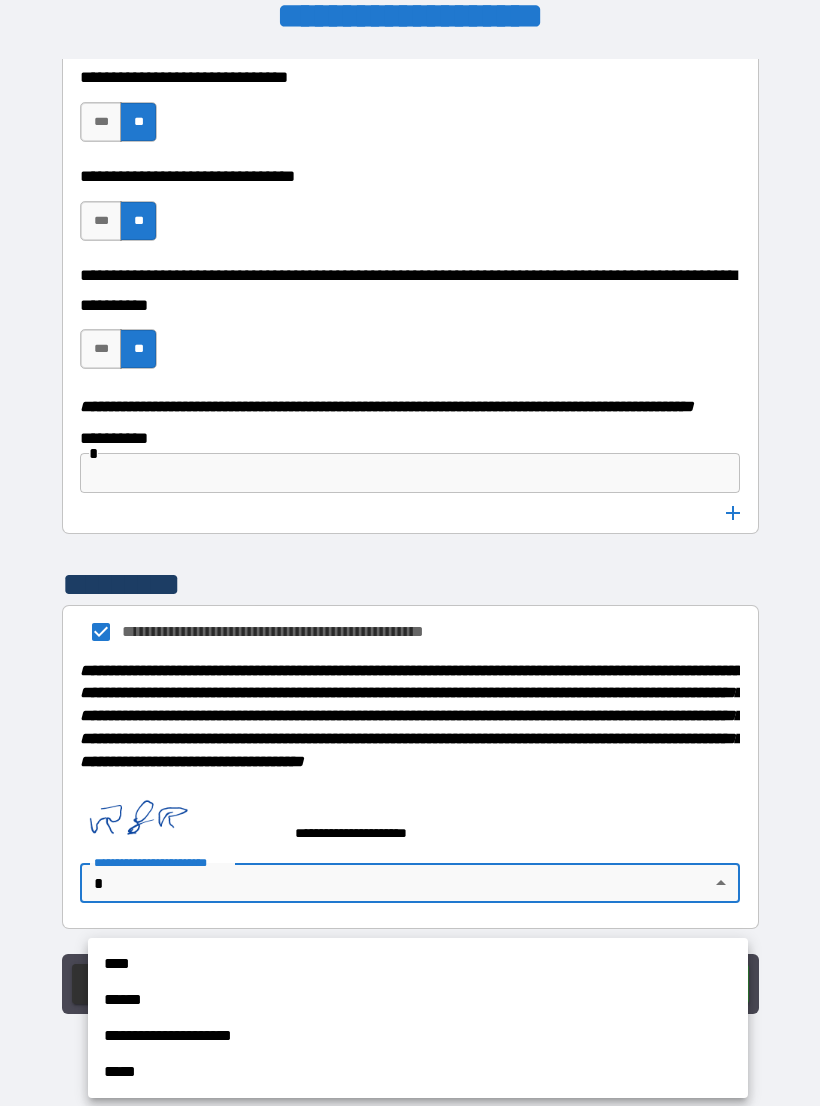 click on "****" at bounding box center [418, 964] 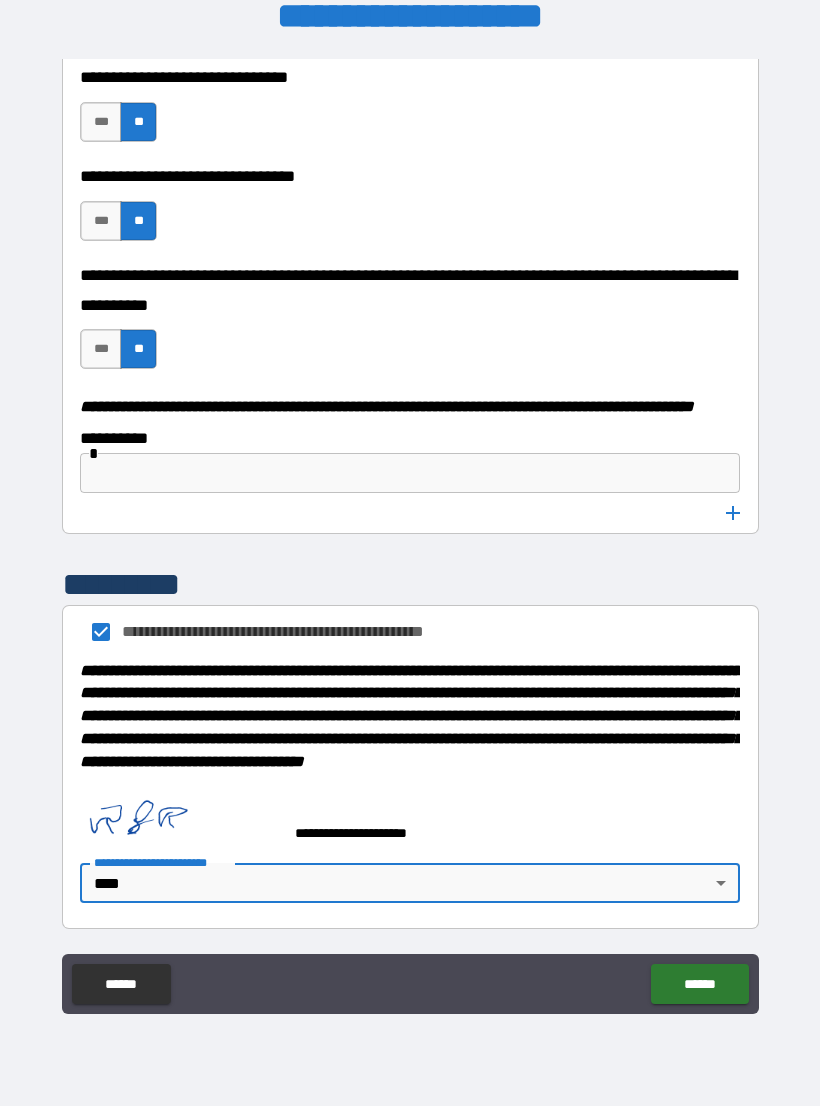 click on "******" at bounding box center (699, 984) 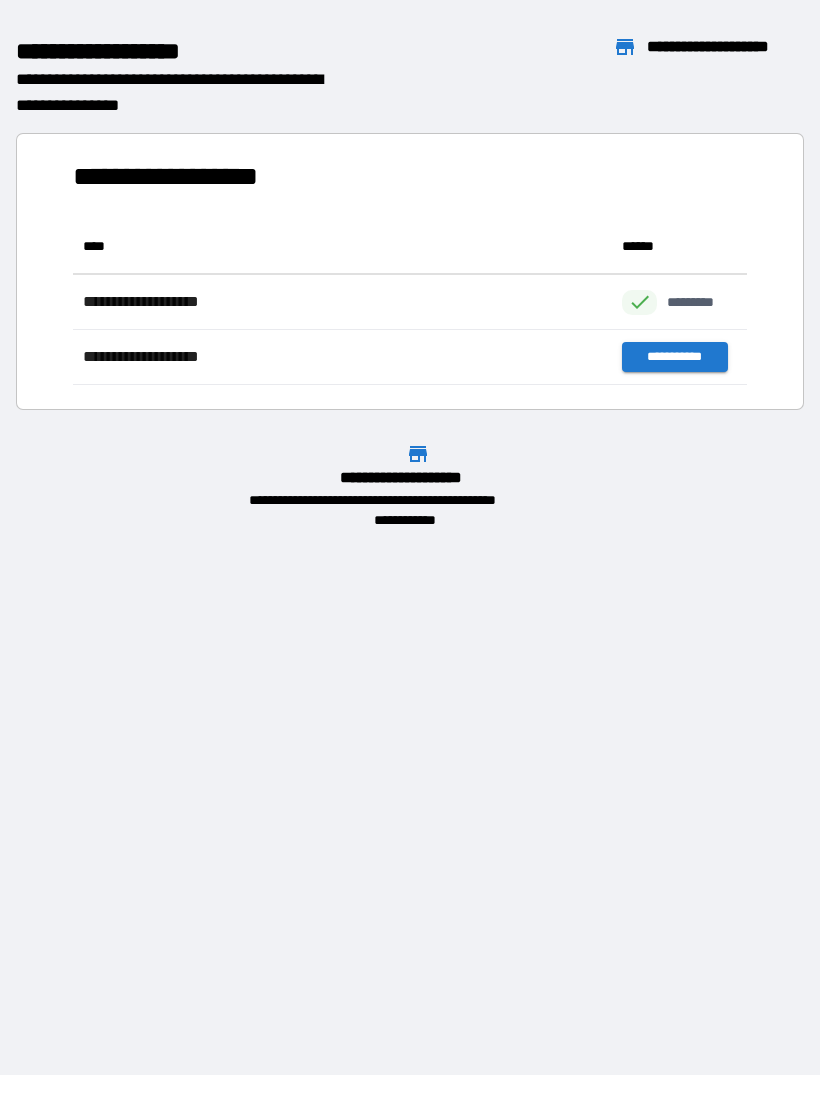 scroll, scrollTop: 1, scrollLeft: 1, axis: both 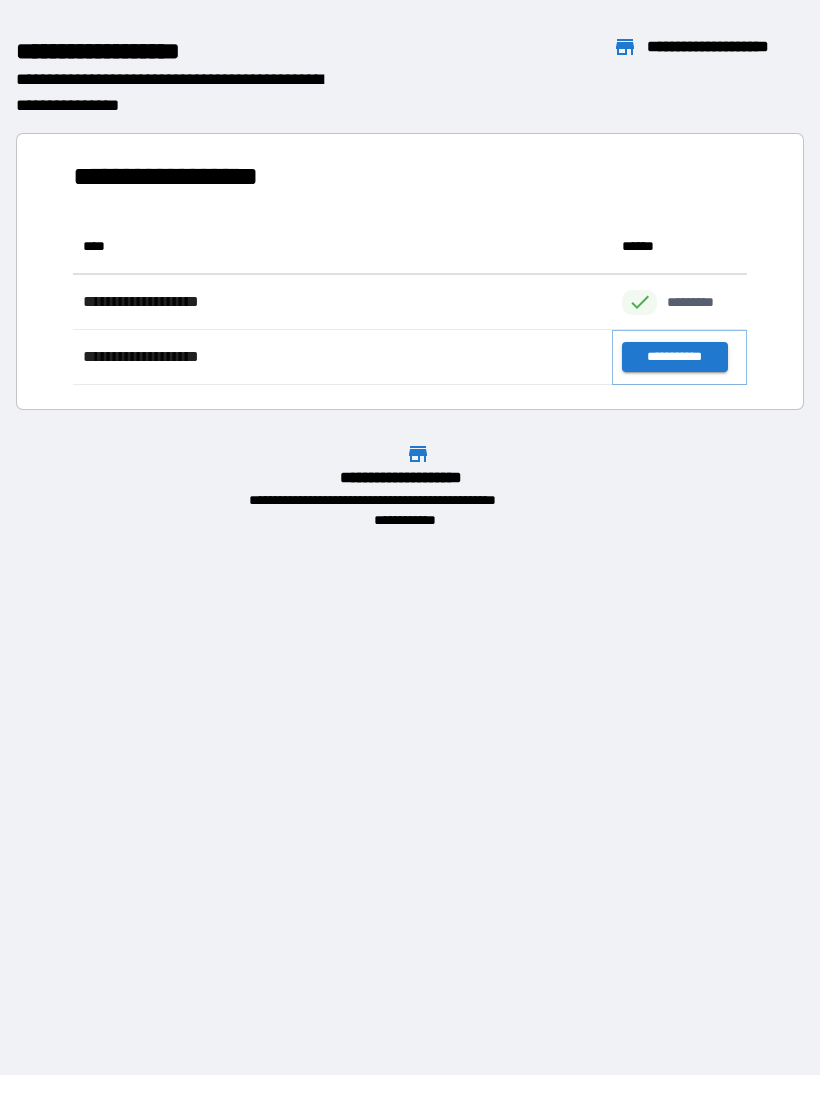click on "**********" at bounding box center (674, 357) 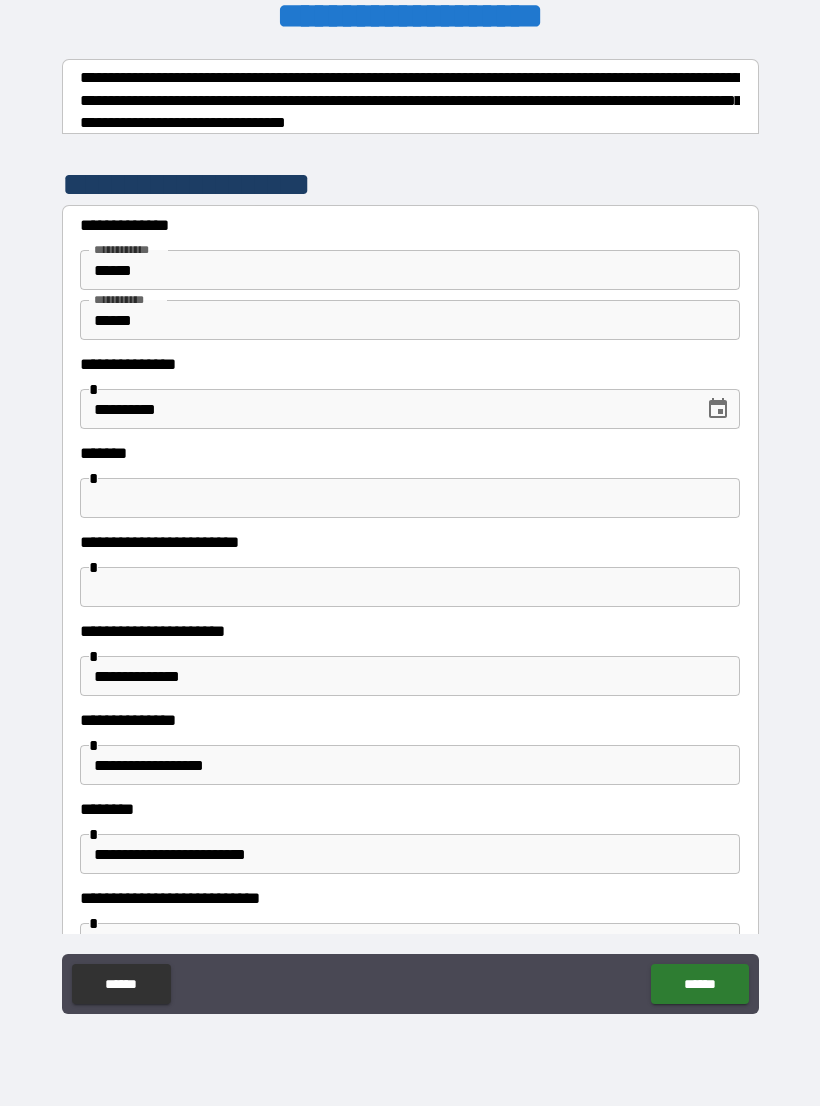 click at bounding box center (410, 498) 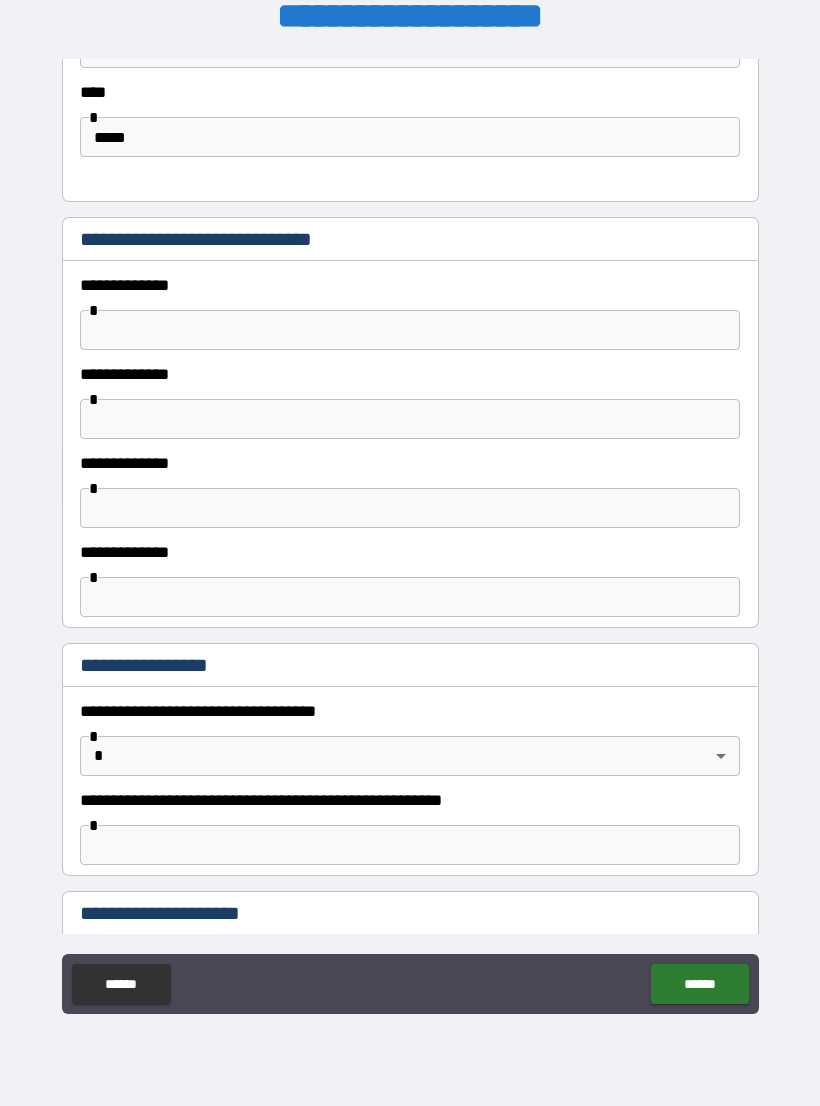 scroll, scrollTop: 1079, scrollLeft: 0, axis: vertical 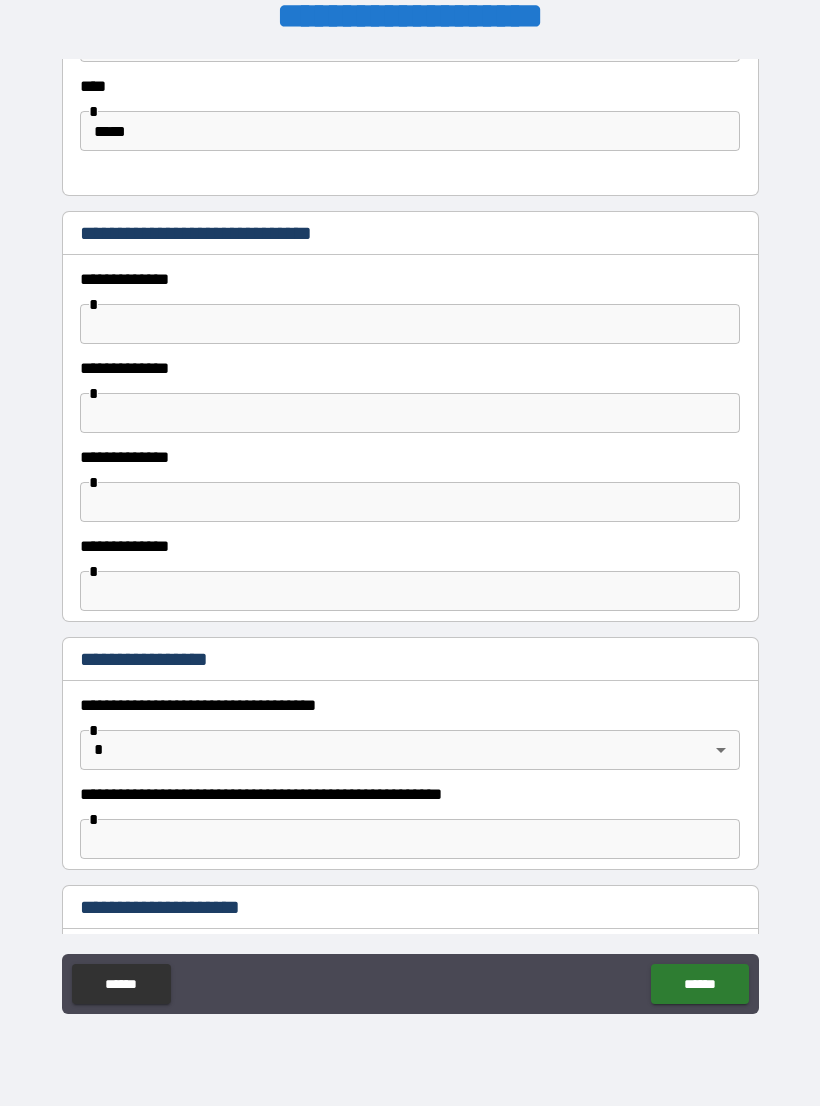 type on "****" 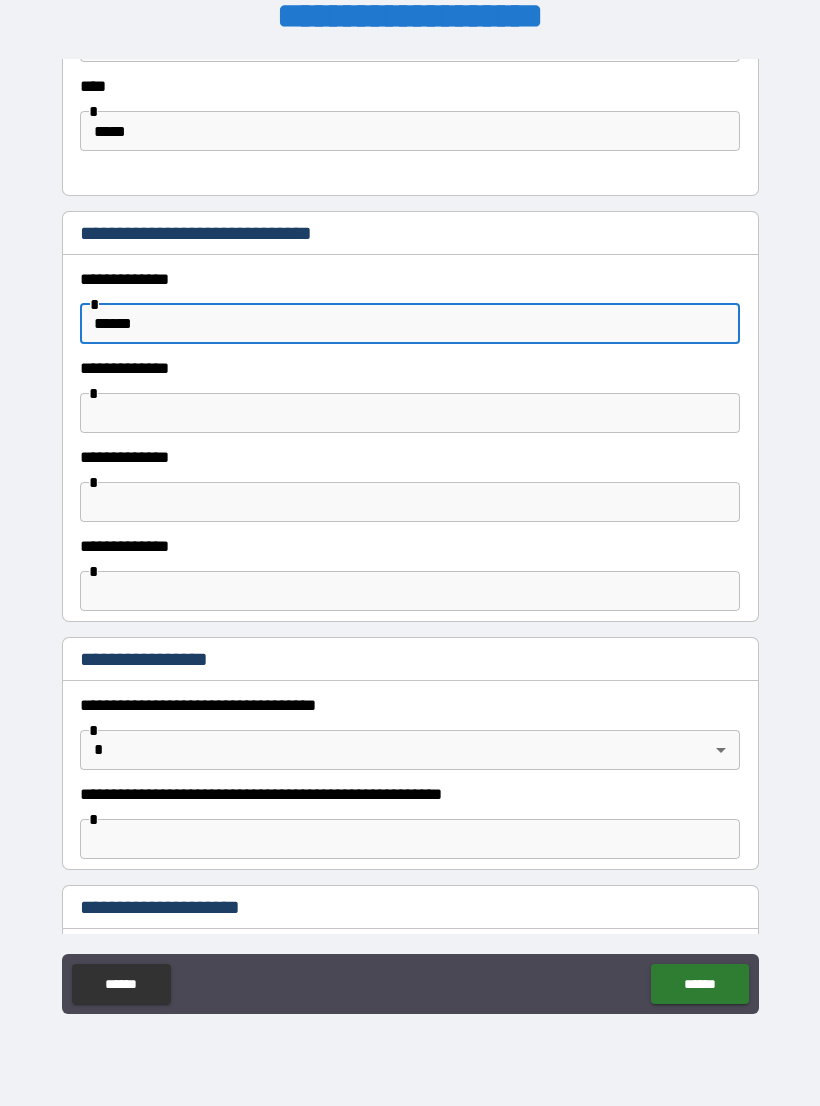 type on "******" 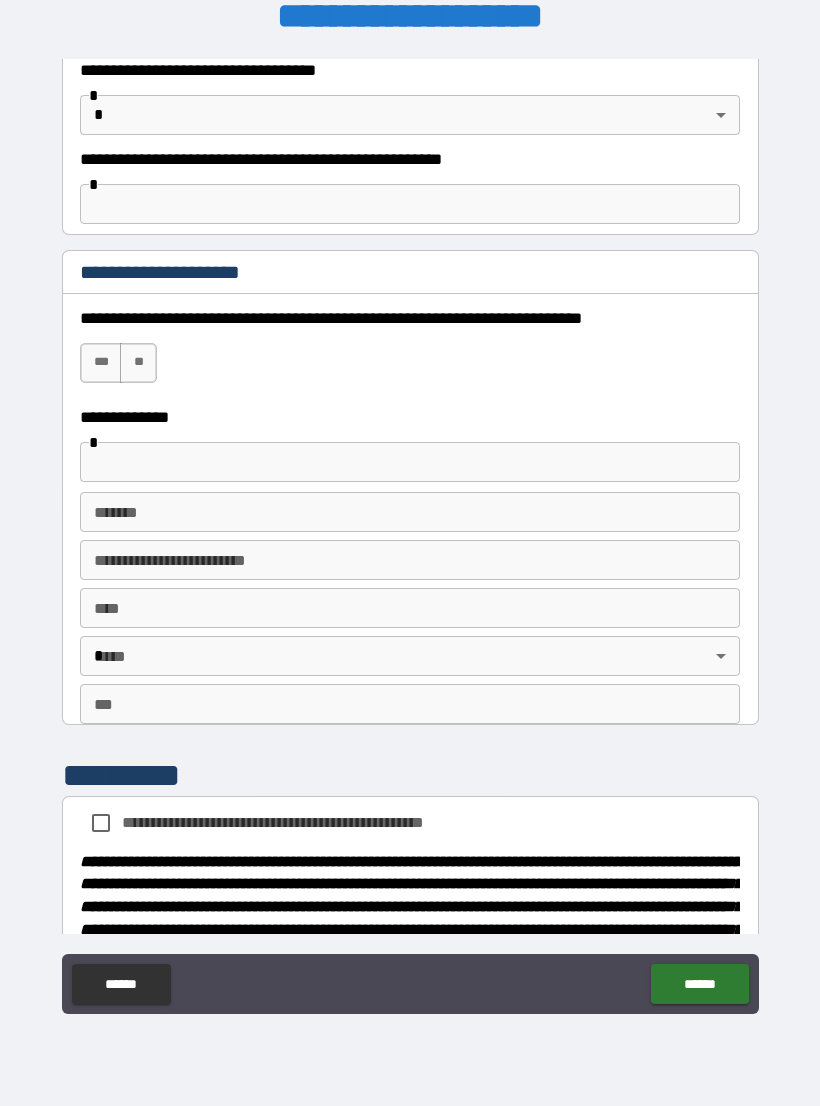 scroll, scrollTop: 1765, scrollLeft: 0, axis: vertical 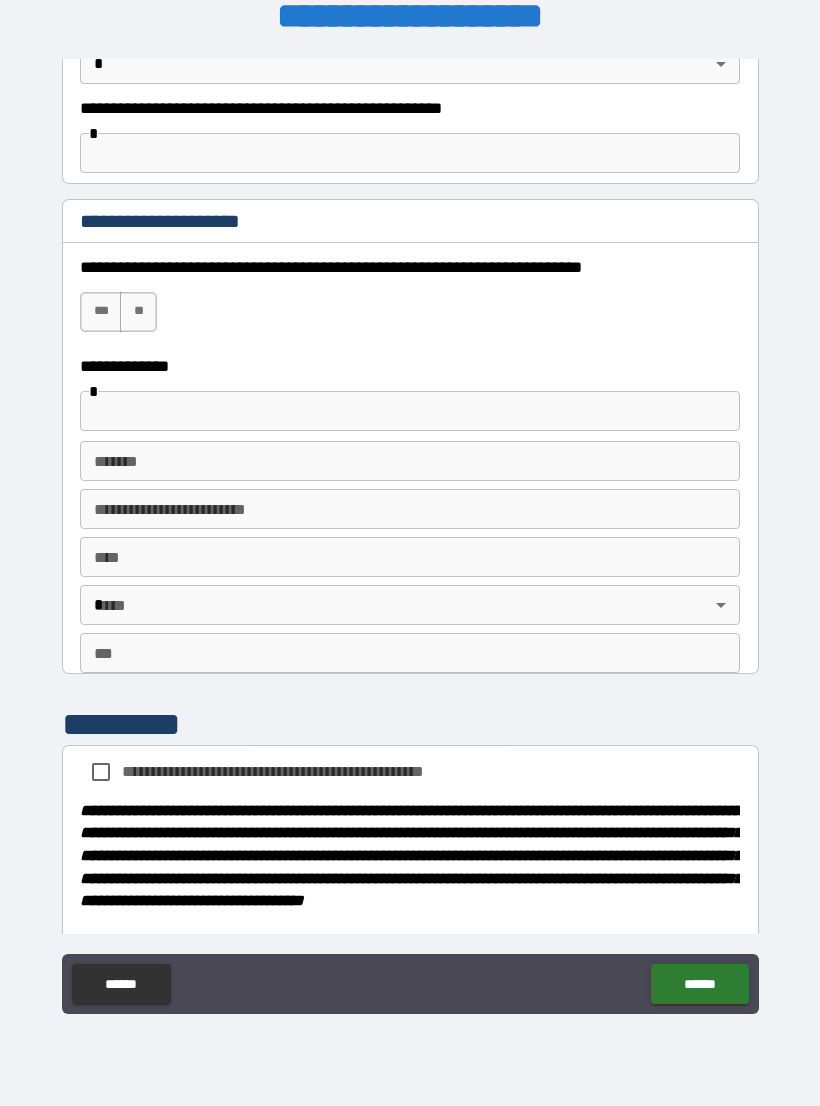 type on "**********" 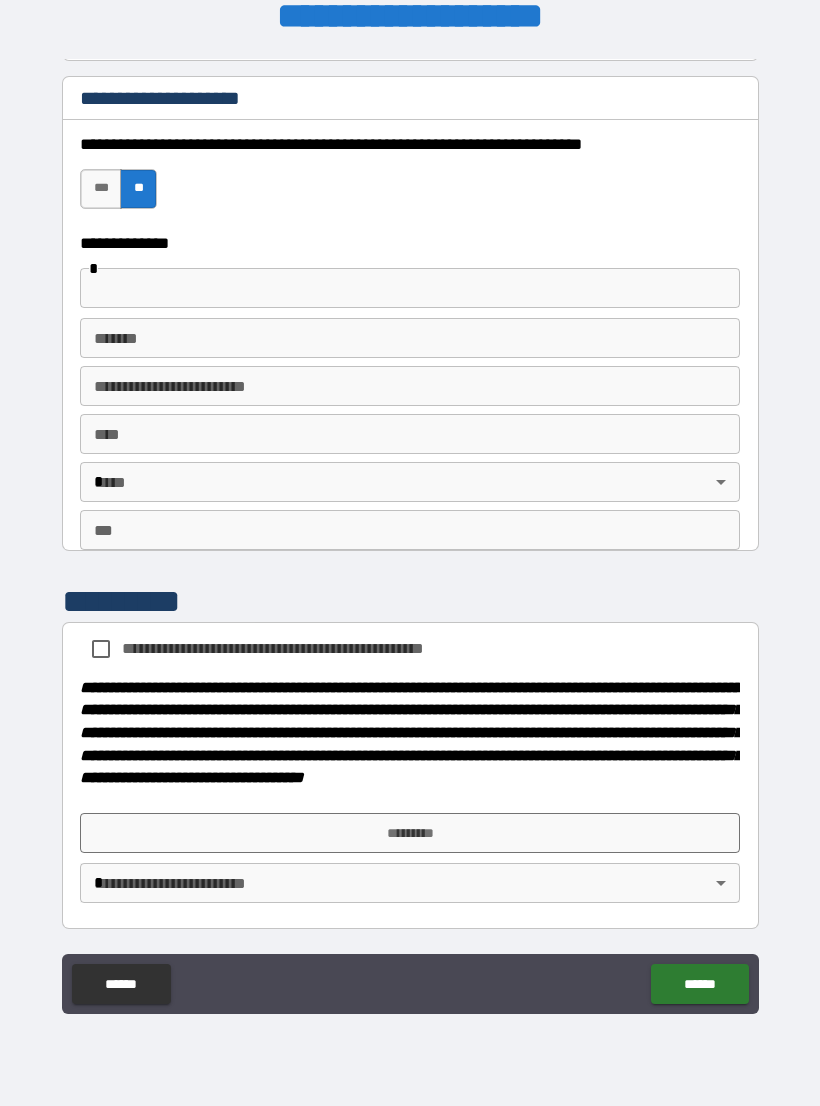 scroll, scrollTop: 1905, scrollLeft: 0, axis: vertical 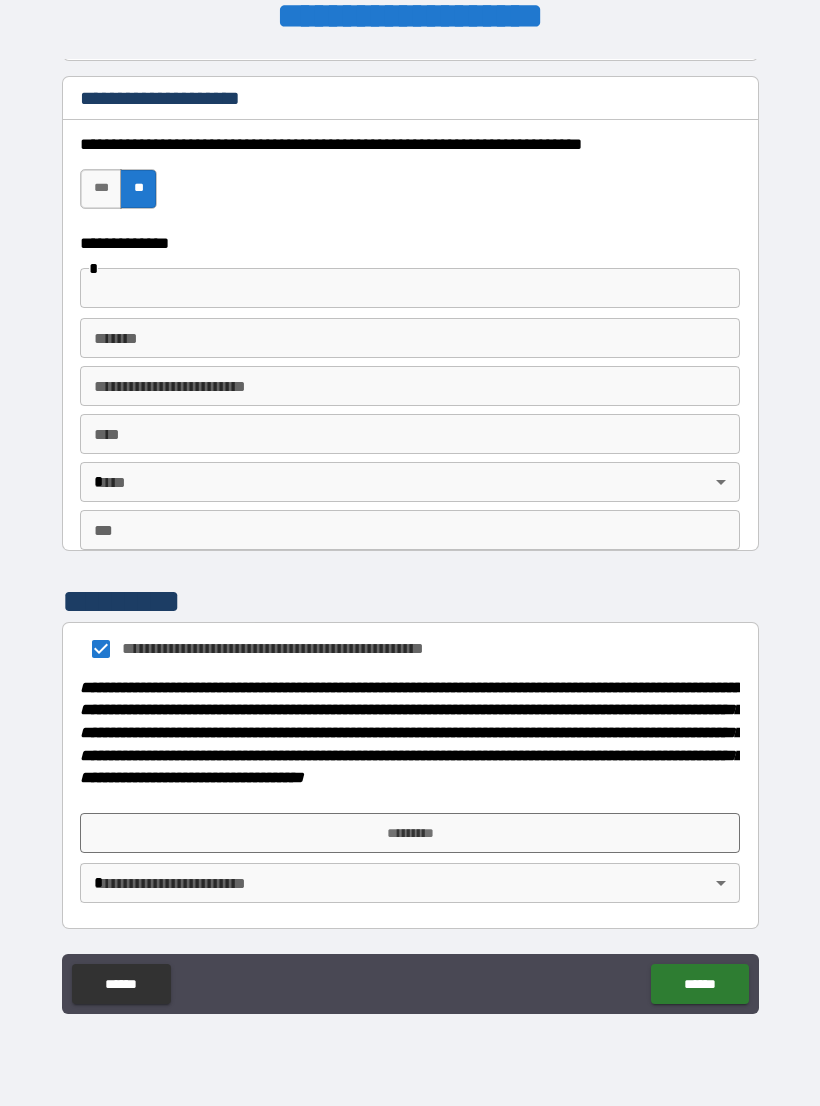 click on "*********" at bounding box center [410, 833] 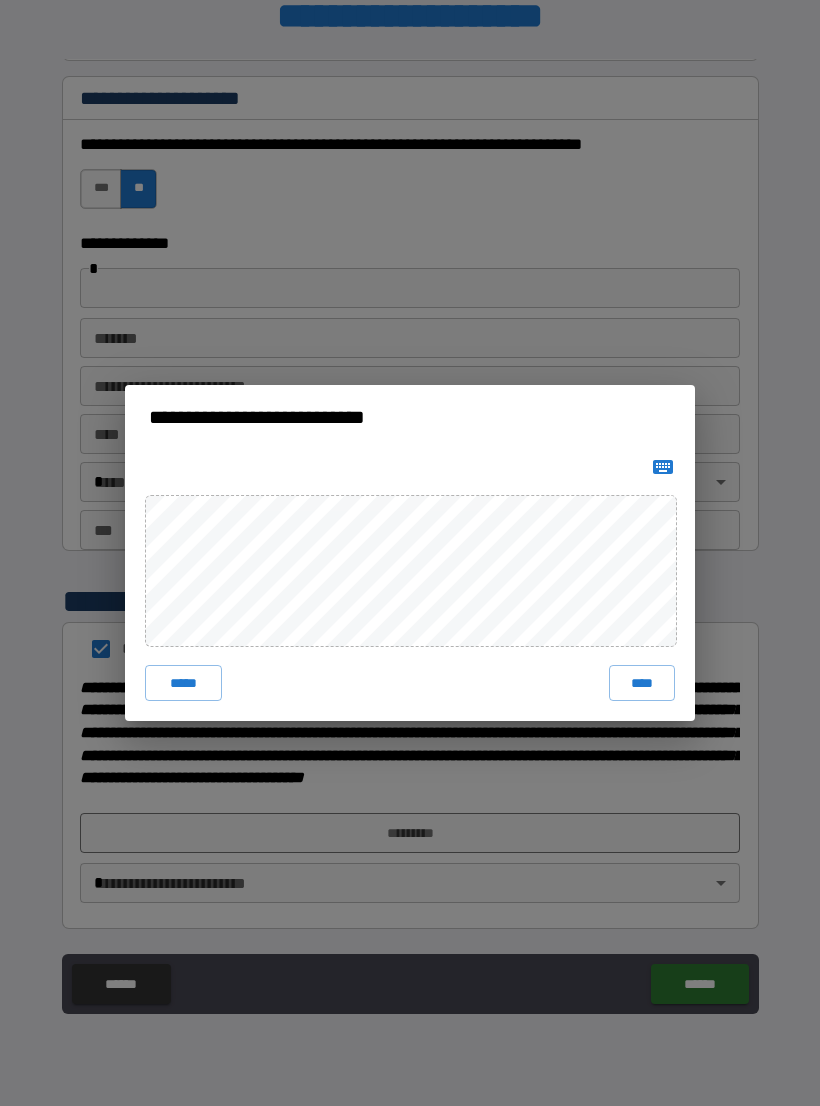 click on "***** ****" at bounding box center [410, 585] 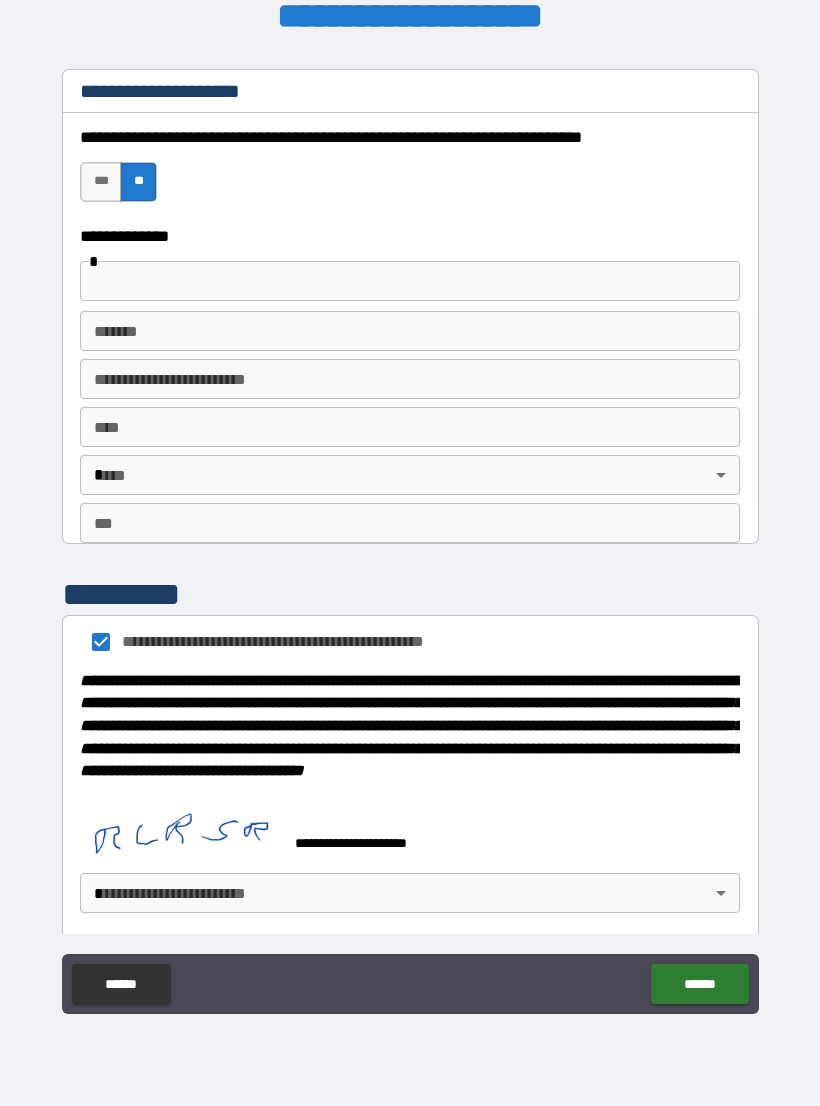 click on "**********" at bounding box center [410, 537] 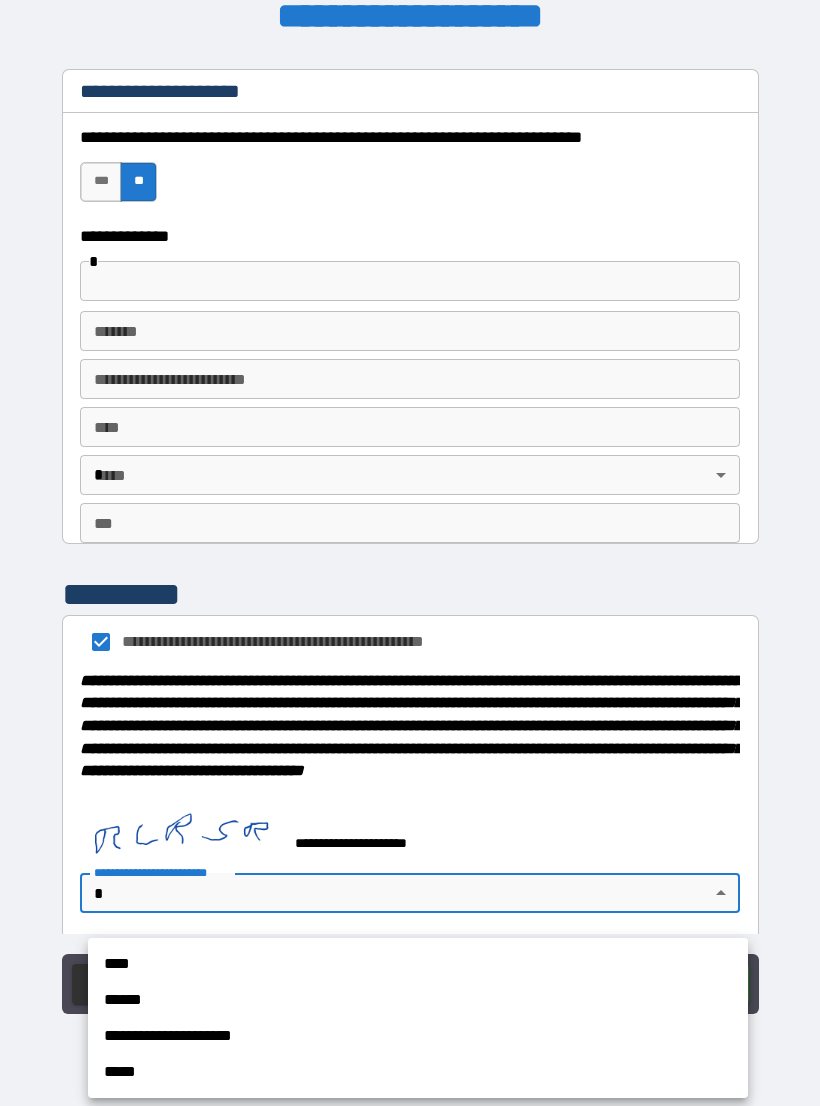 click on "****" at bounding box center [418, 964] 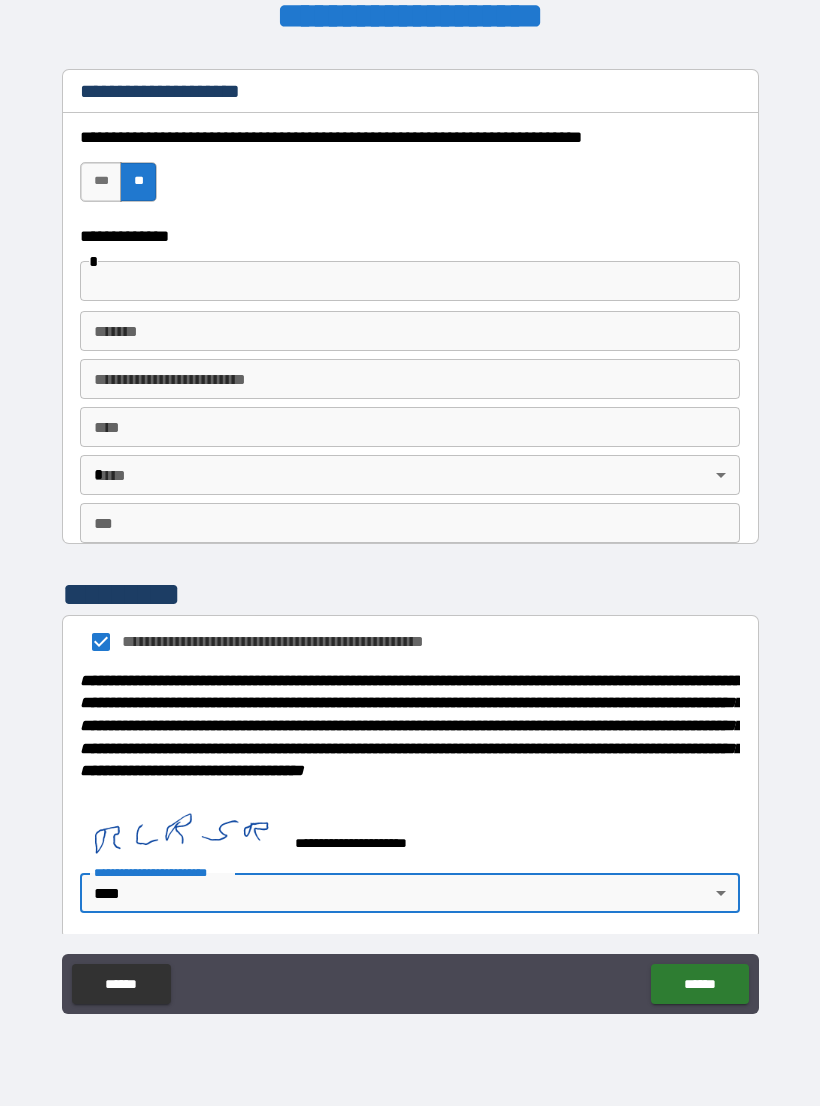 click on "******" at bounding box center (699, 984) 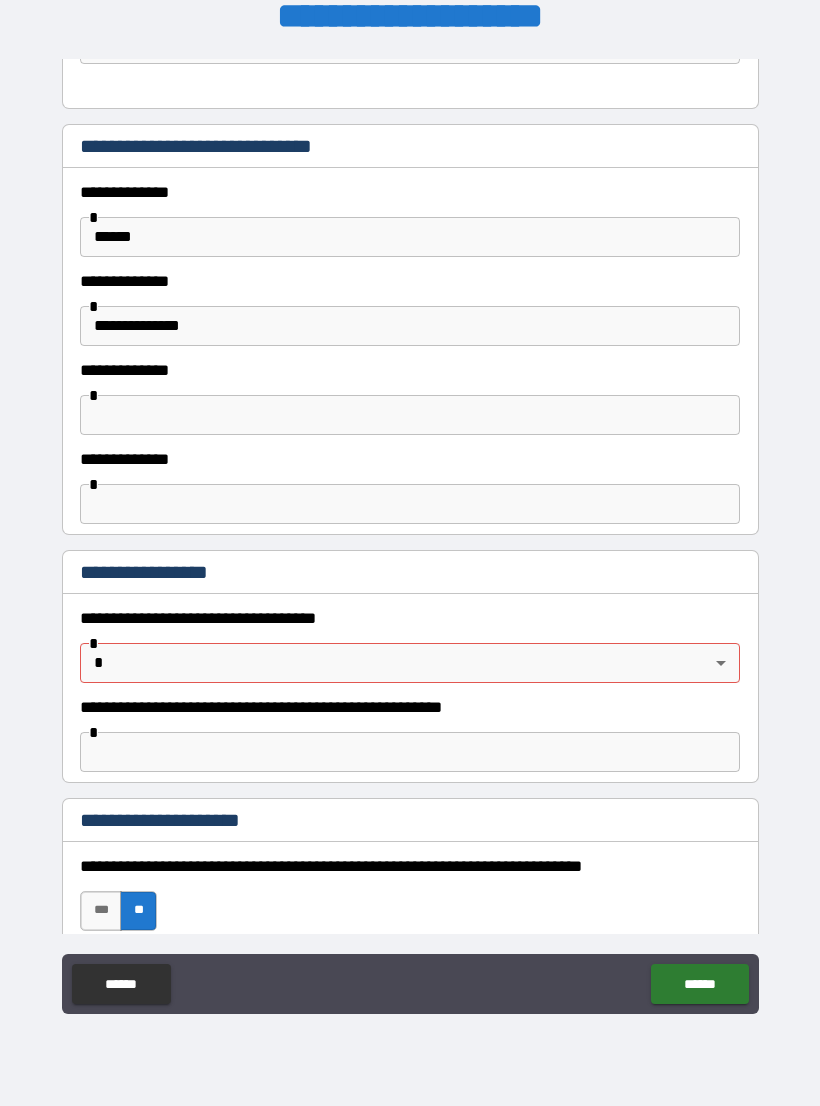 scroll, scrollTop: 1158, scrollLeft: 0, axis: vertical 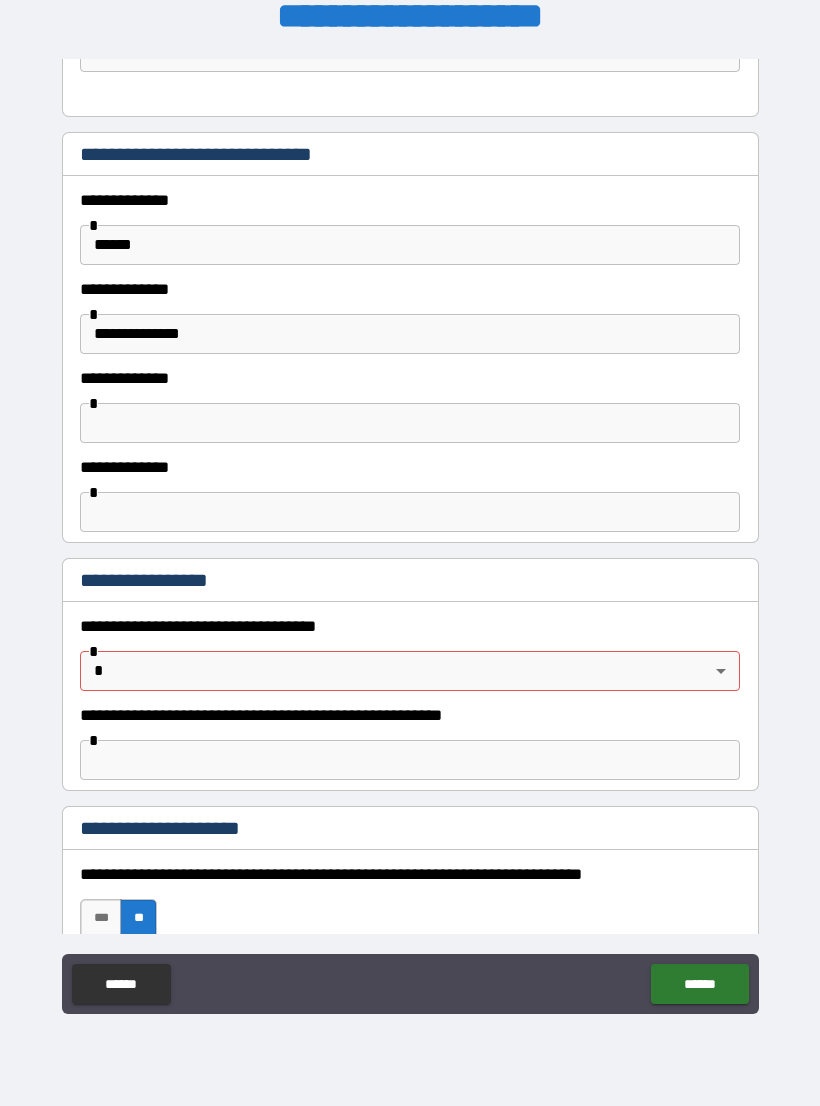 click on "**********" at bounding box center (410, 537) 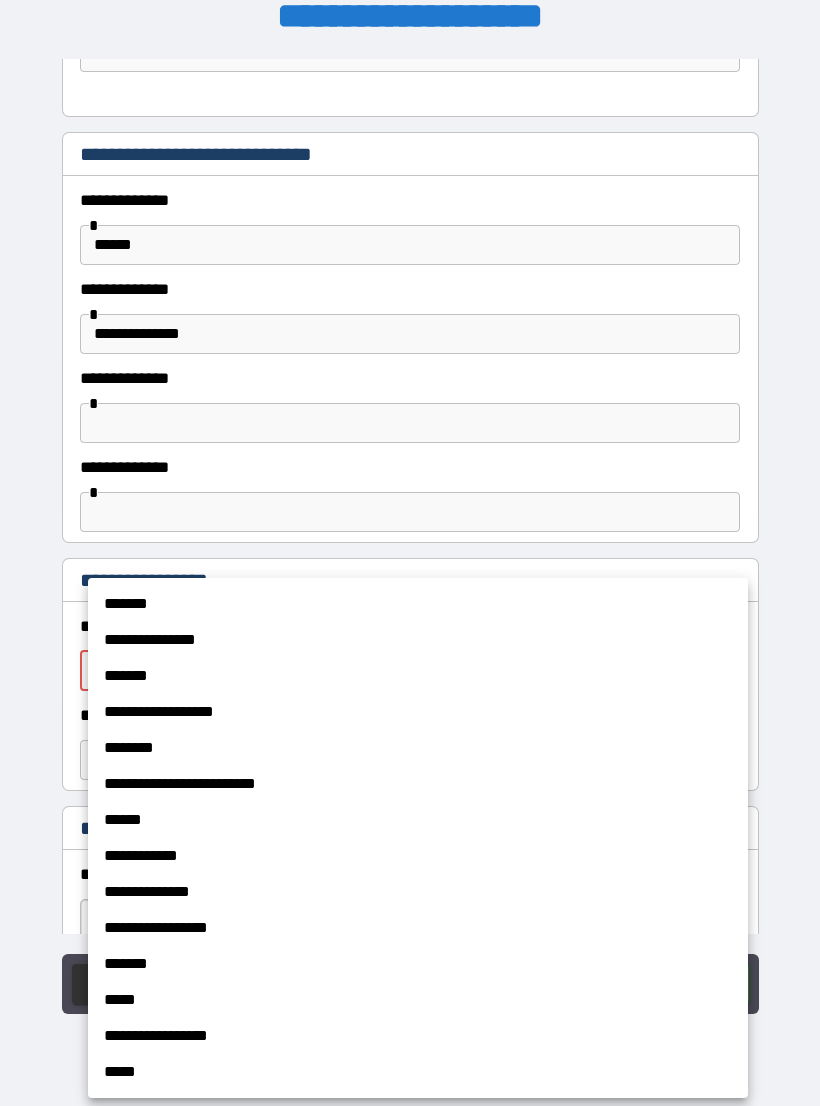 click on "*******" at bounding box center (418, 604) 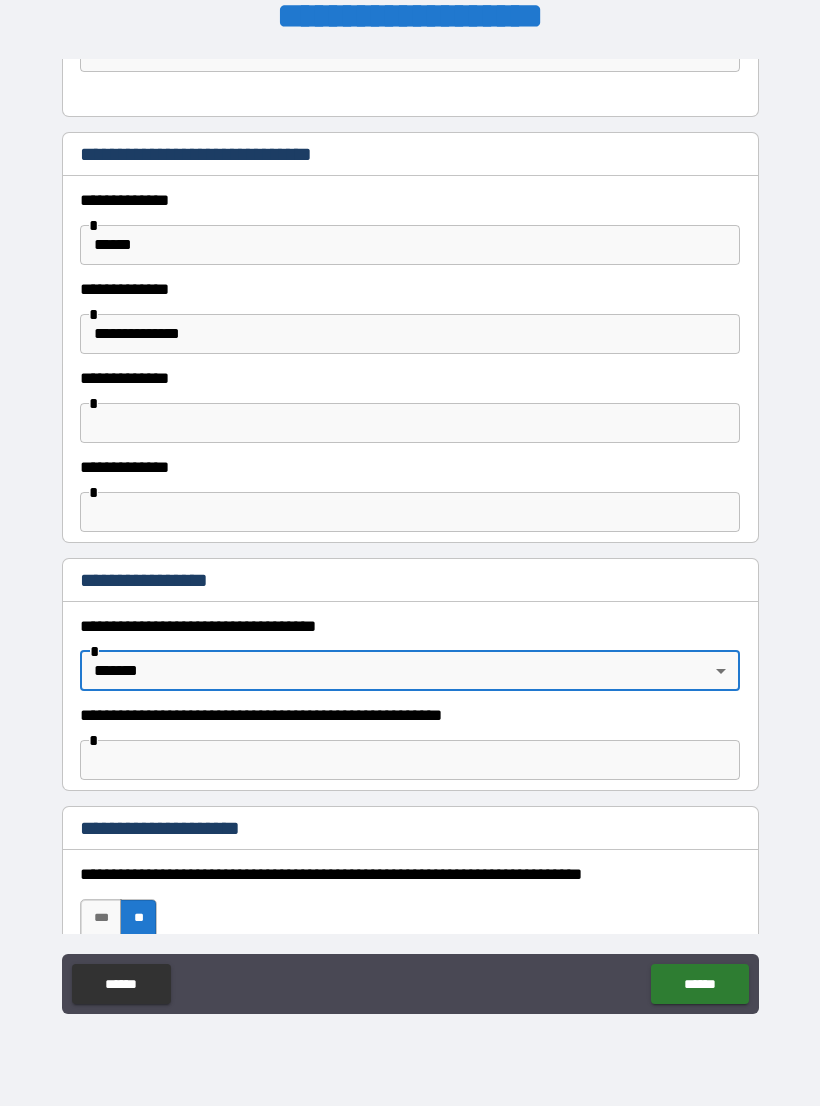 click on "******" at bounding box center (699, 984) 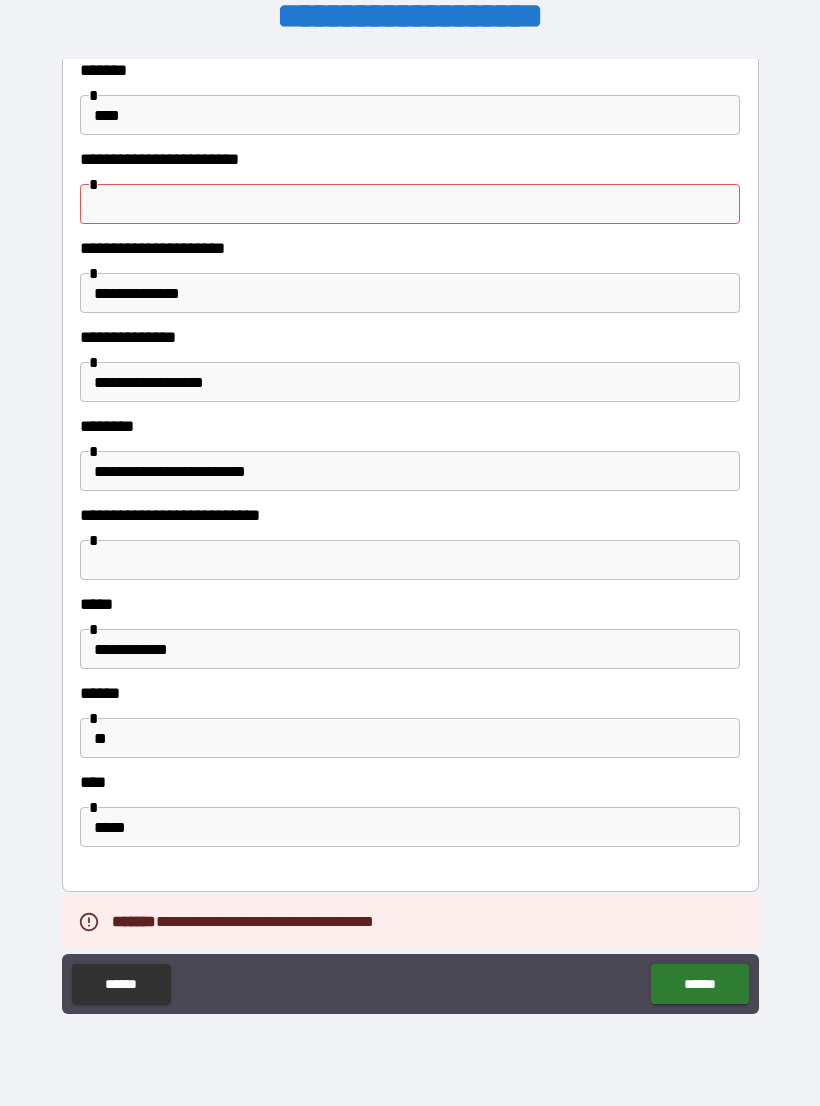 scroll, scrollTop: 382, scrollLeft: 0, axis: vertical 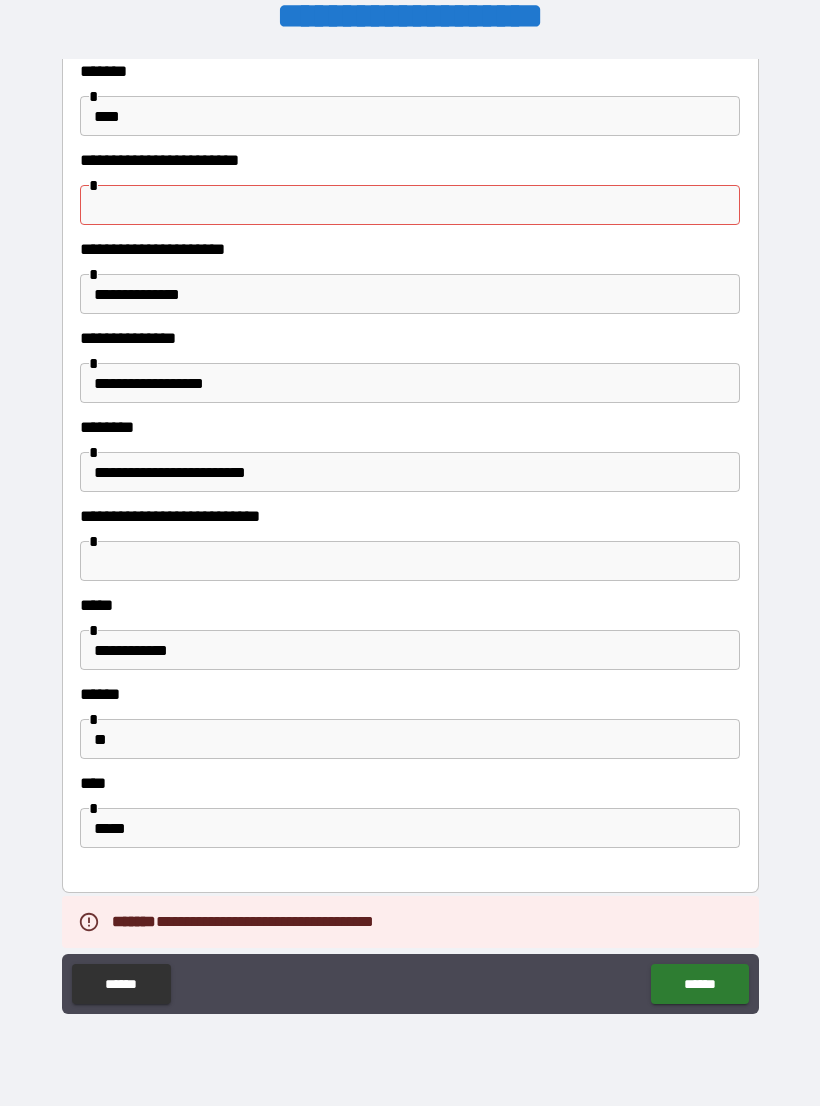 click at bounding box center (410, 205) 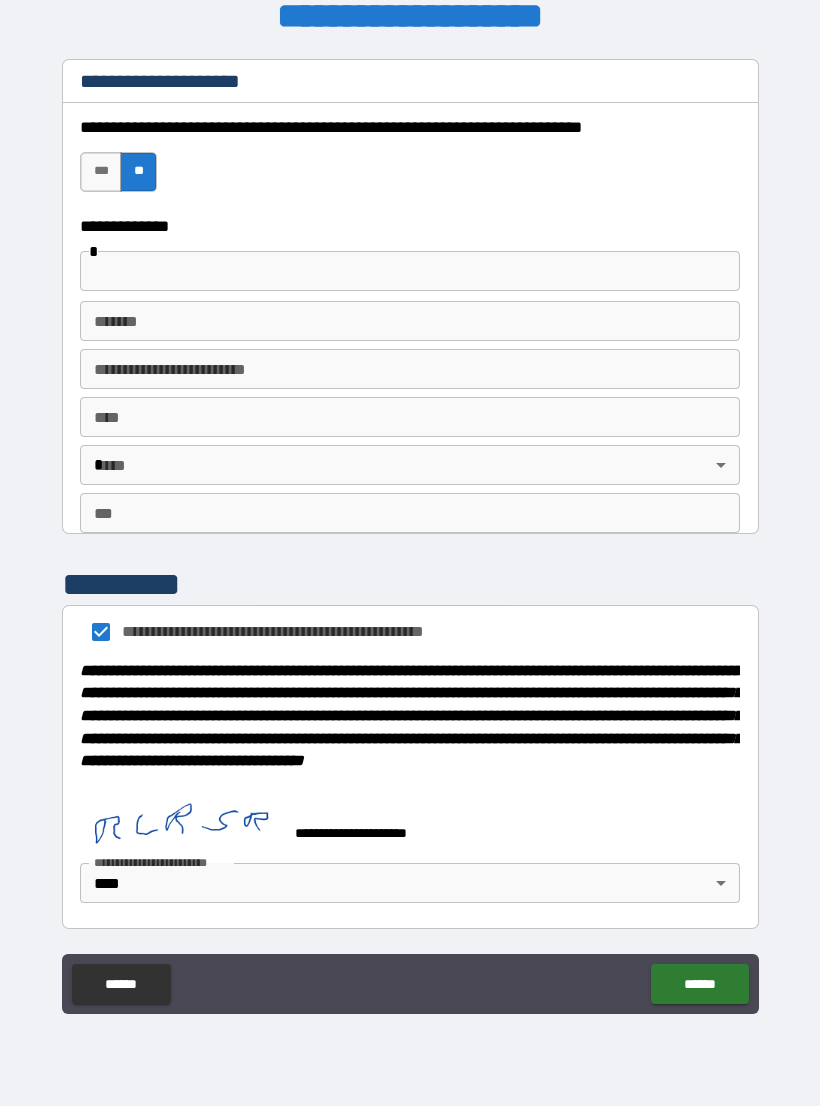 scroll, scrollTop: 1922, scrollLeft: 0, axis: vertical 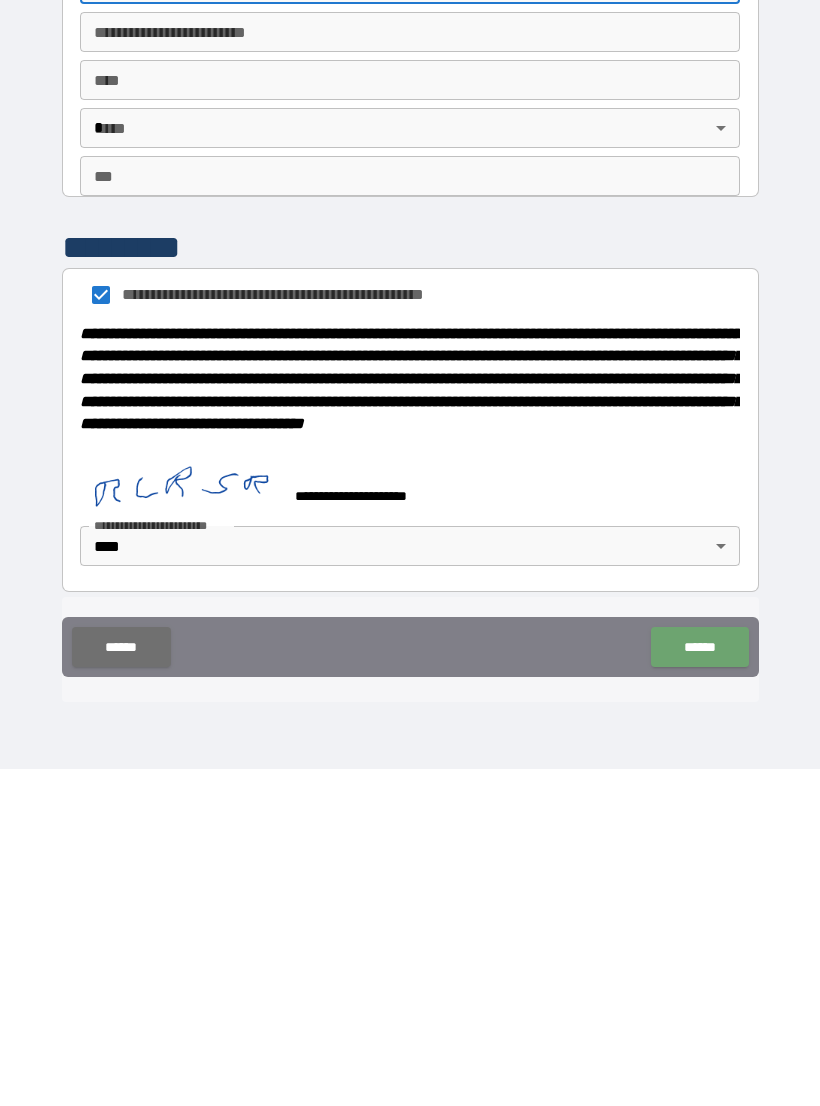 click on "******" at bounding box center (699, 984) 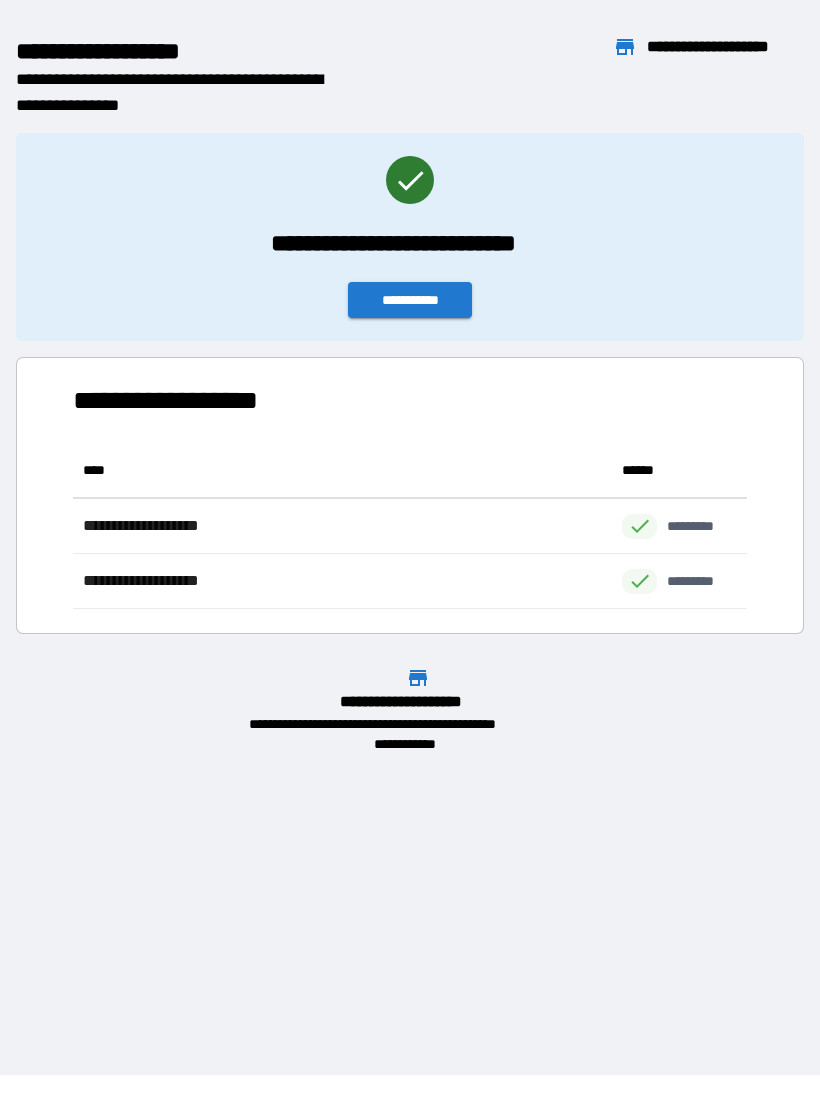scroll, scrollTop: 1, scrollLeft: 1, axis: both 